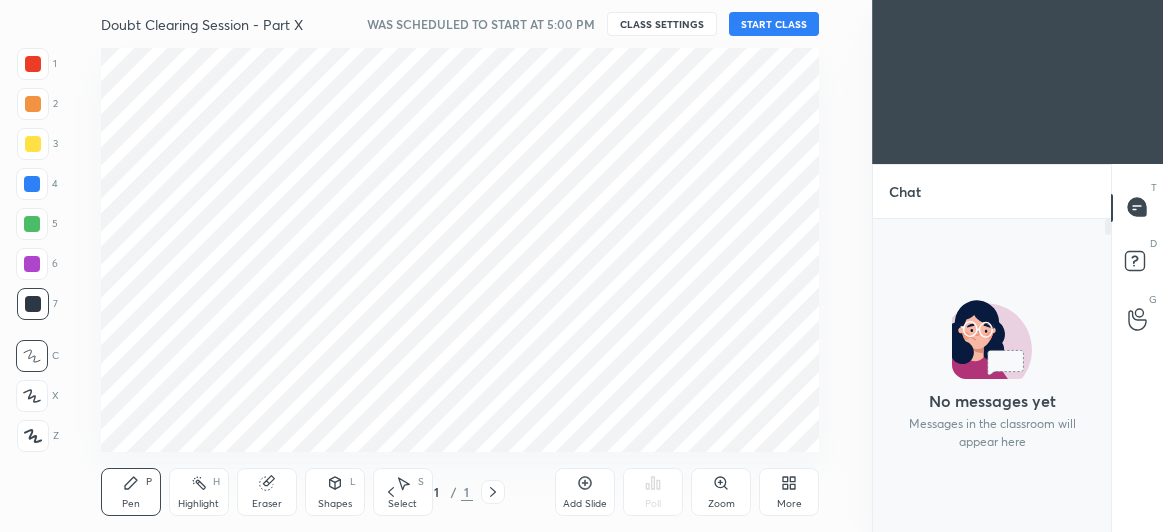 scroll, scrollTop: 0, scrollLeft: 0, axis: both 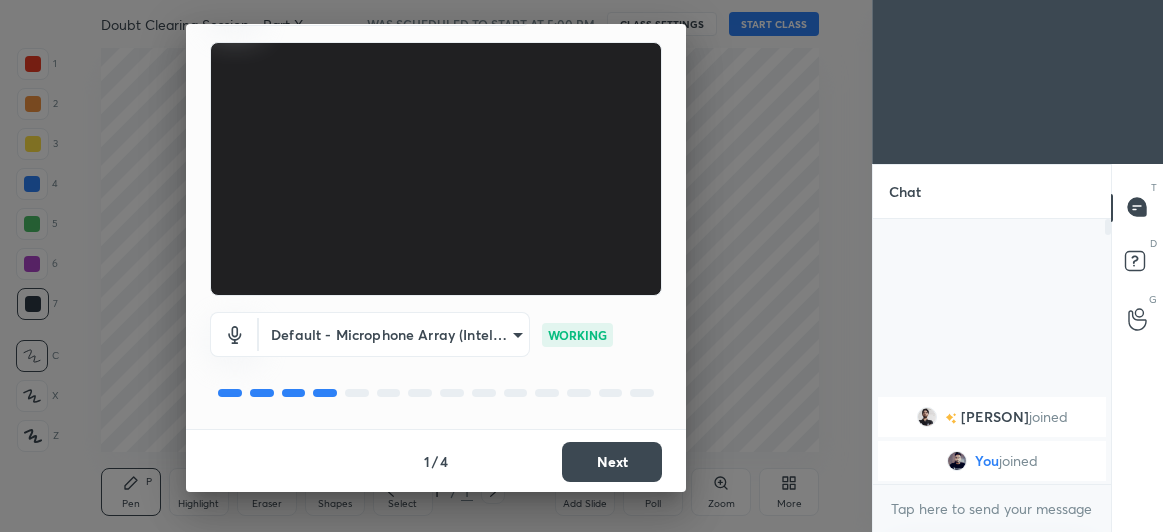 click on "Next" at bounding box center [612, 462] 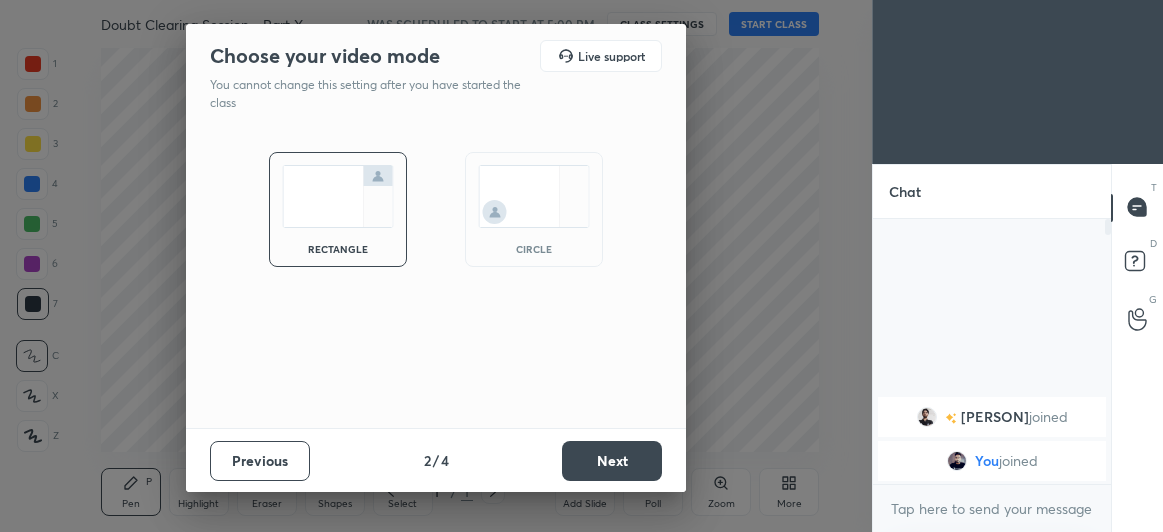click at bounding box center [534, 196] 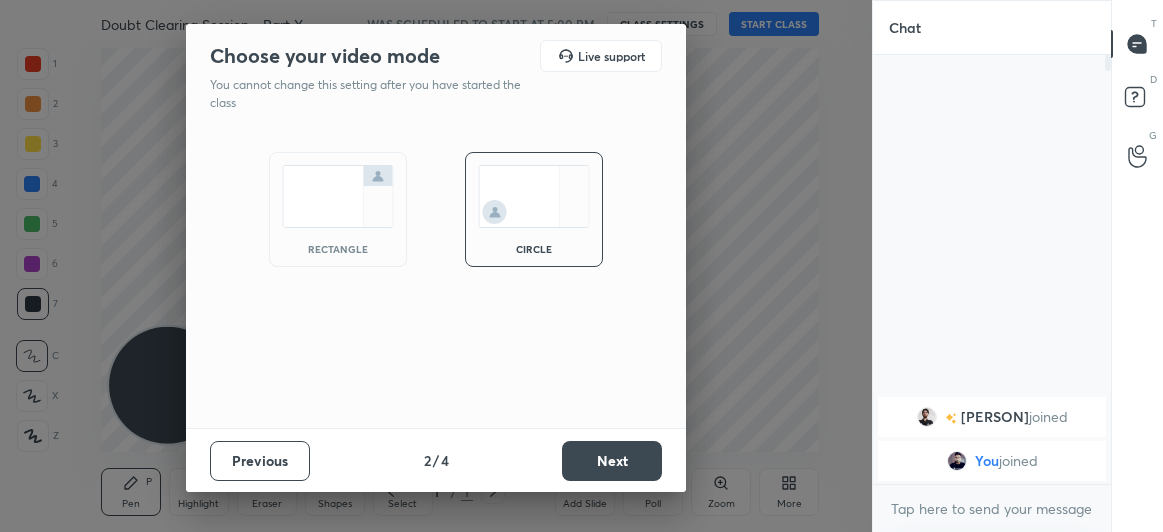scroll, scrollTop: 6, scrollLeft: 6, axis: both 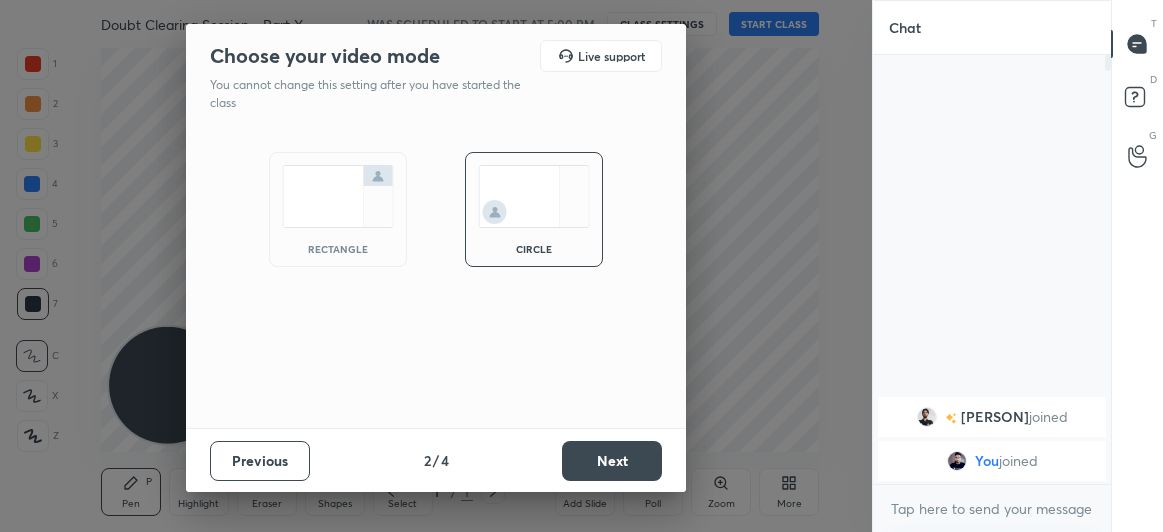 click on "Next" at bounding box center [612, 461] 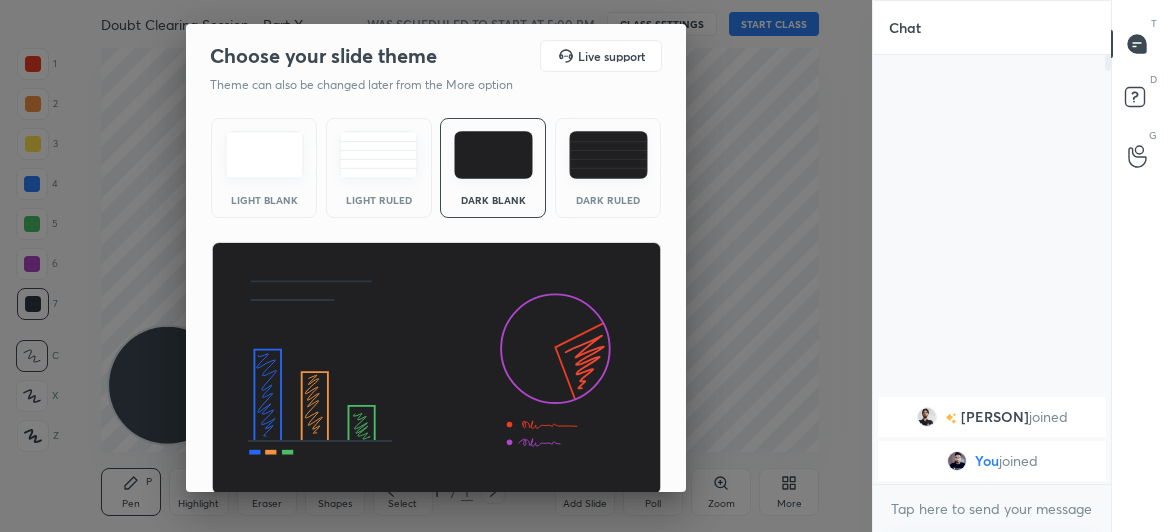 click at bounding box center (436, 369) 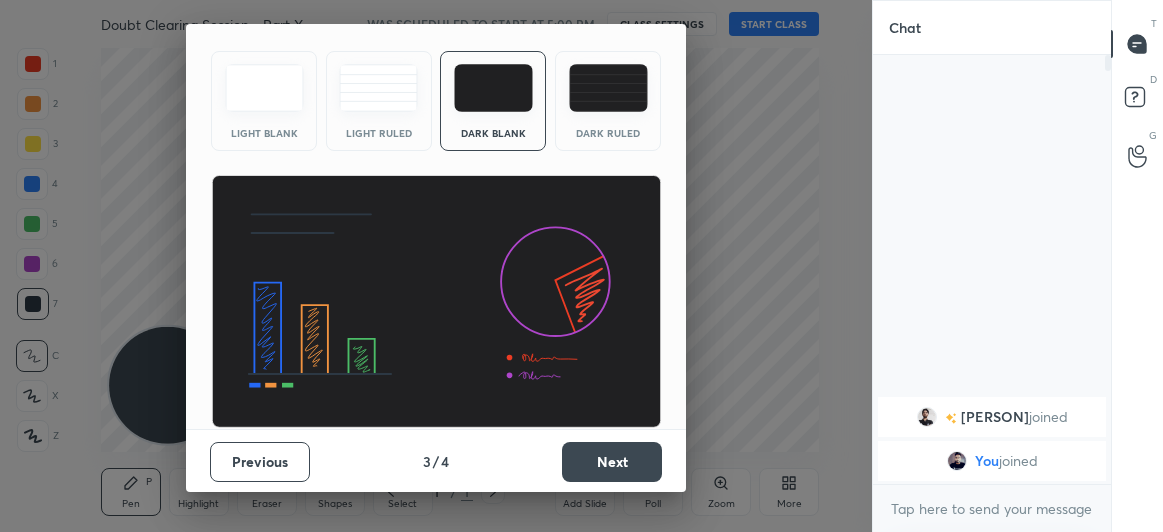 click on "Next" at bounding box center [612, 462] 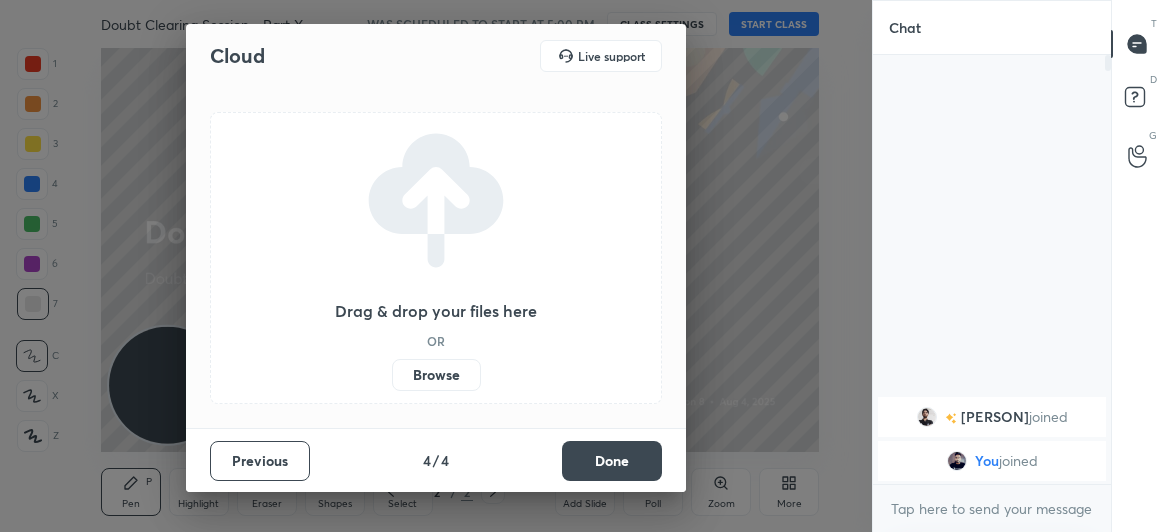 click on "Done" at bounding box center [612, 461] 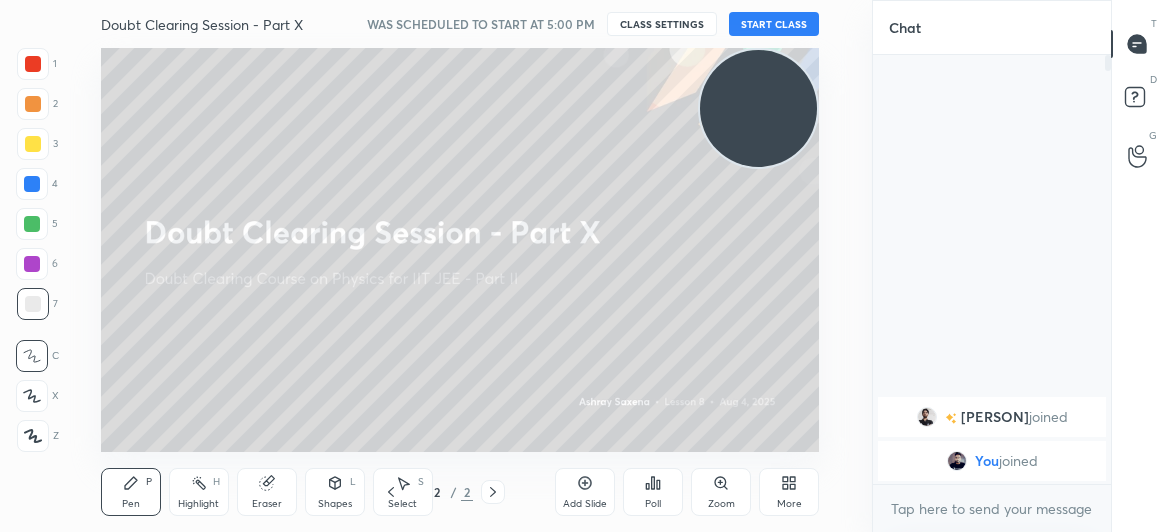 drag, startPoint x: 177, startPoint y: 386, endPoint x: 832, endPoint y: 87, distance: 720.01807 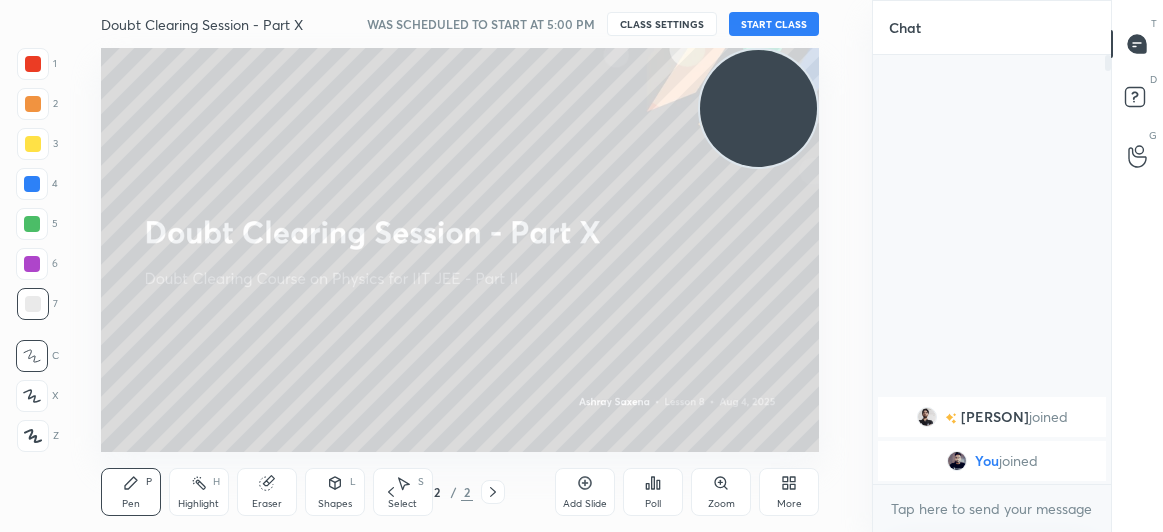 click on "Setting up your live class" at bounding box center (460, 250) 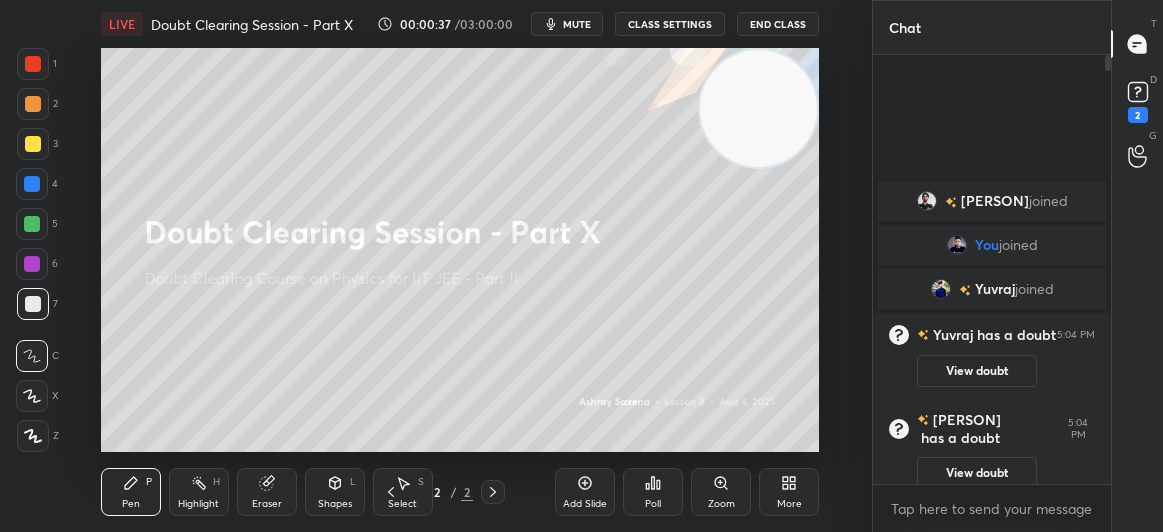click at bounding box center [33, 64] 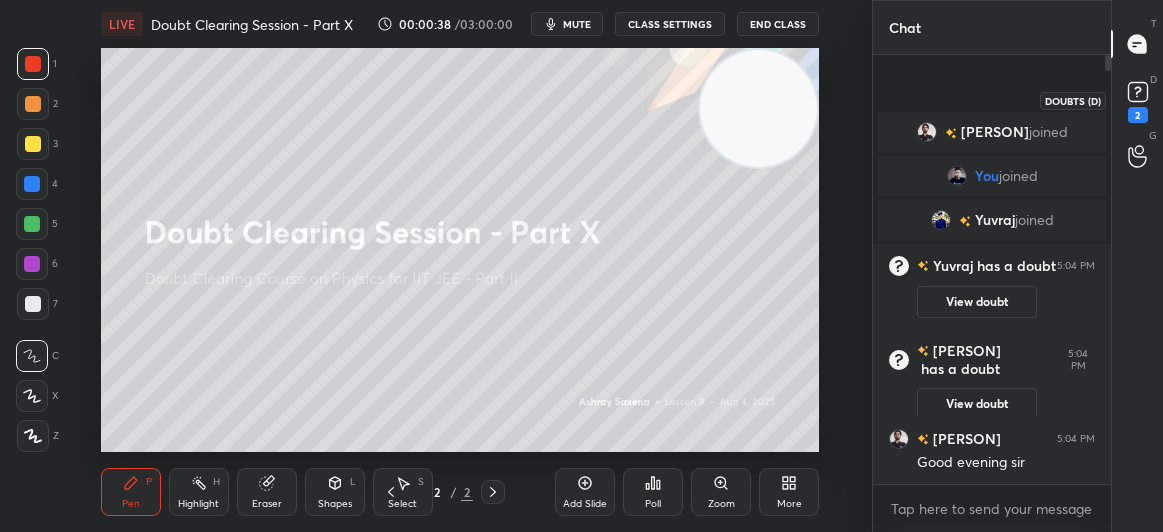 click on "2" at bounding box center (1138, 100) 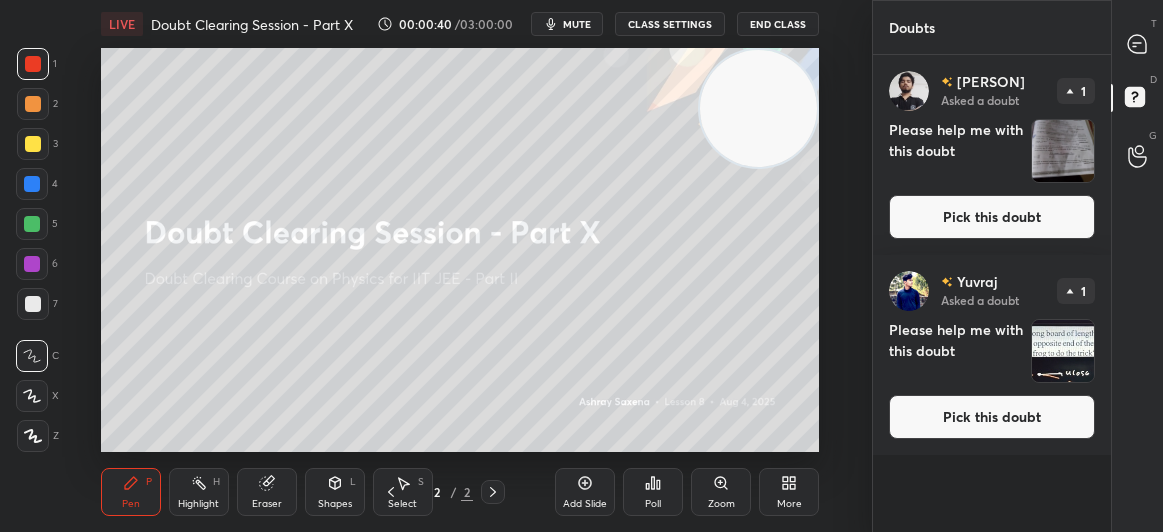 click on "Pick this doubt" at bounding box center [992, 217] 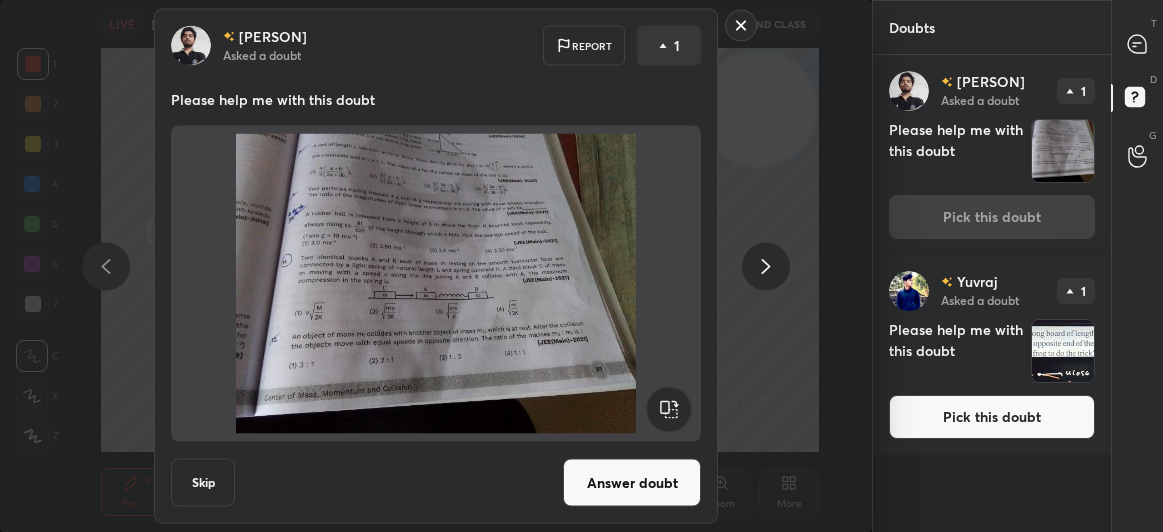 click on "Pick this doubt" at bounding box center [992, 417] 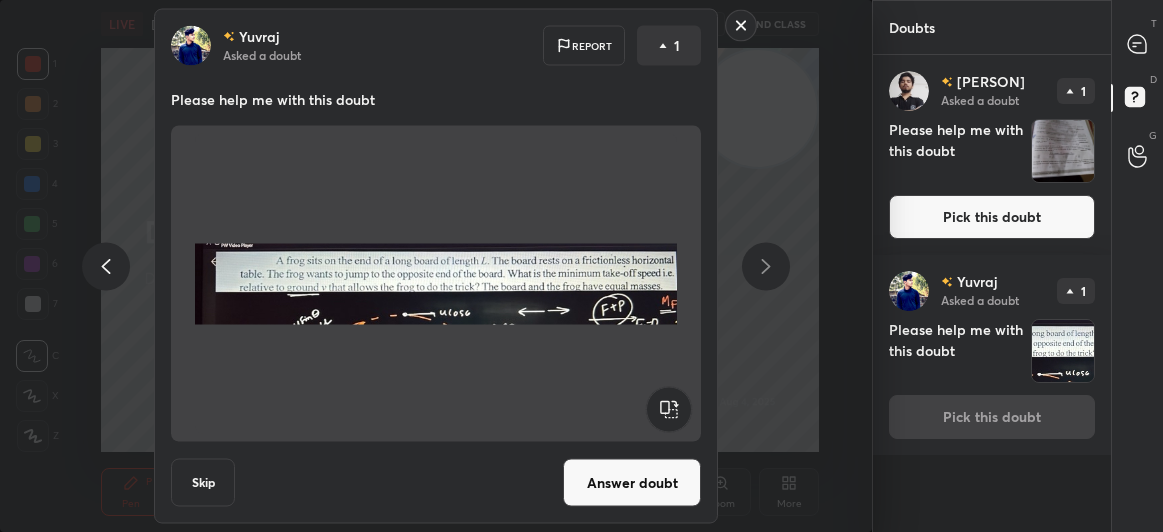 click 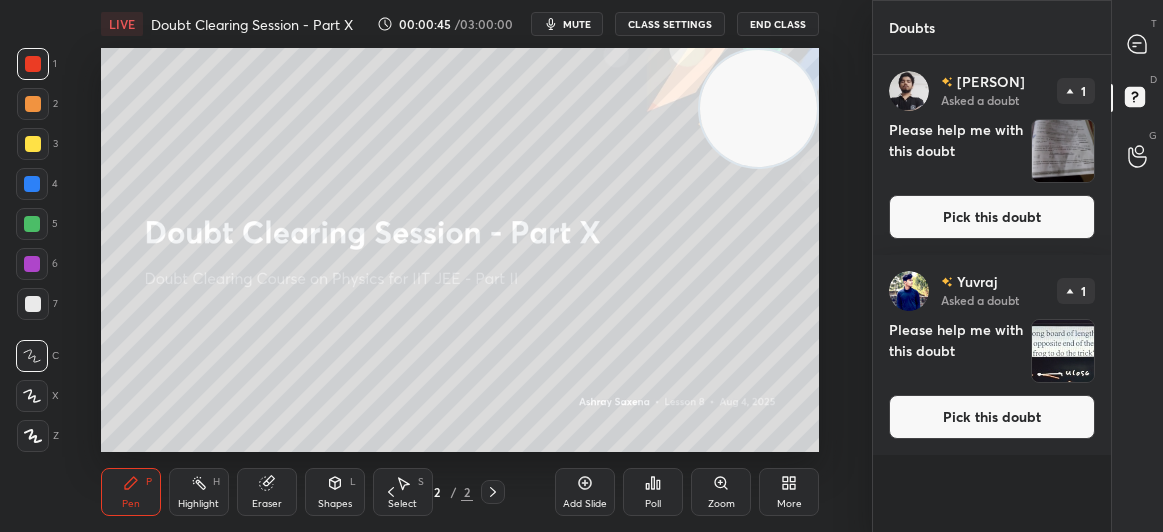 click on "Pick this doubt" at bounding box center (992, 217) 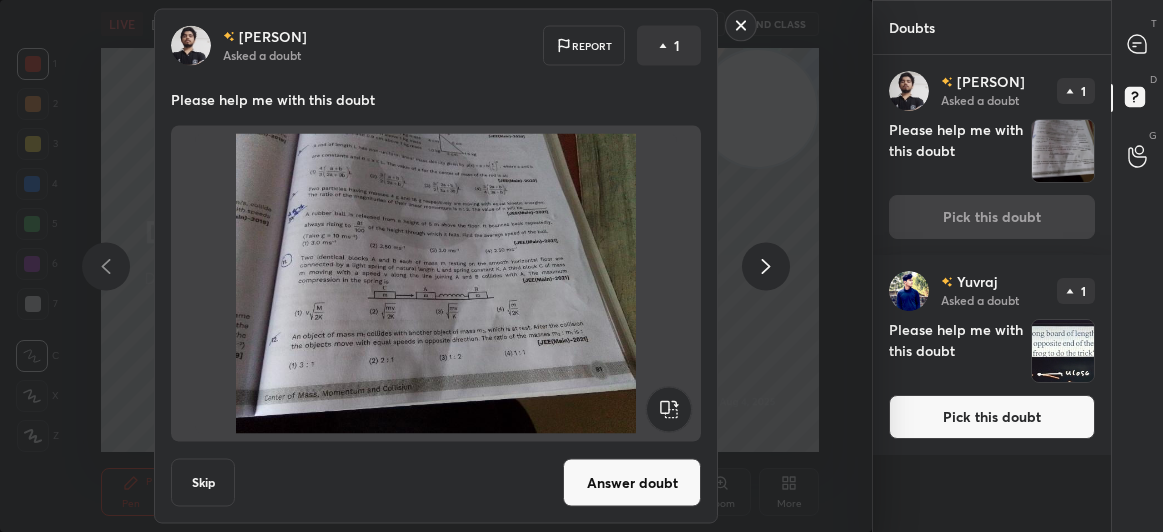 click on "Answer doubt" at bounding box center (632, 483) 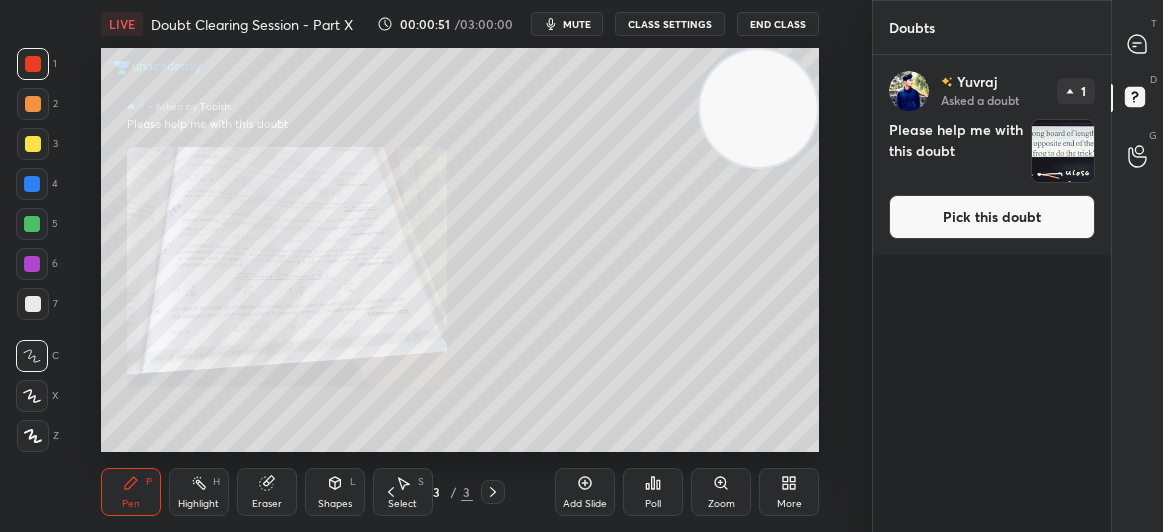 click on "Pick this doubt" at bounding box center [992, 217] 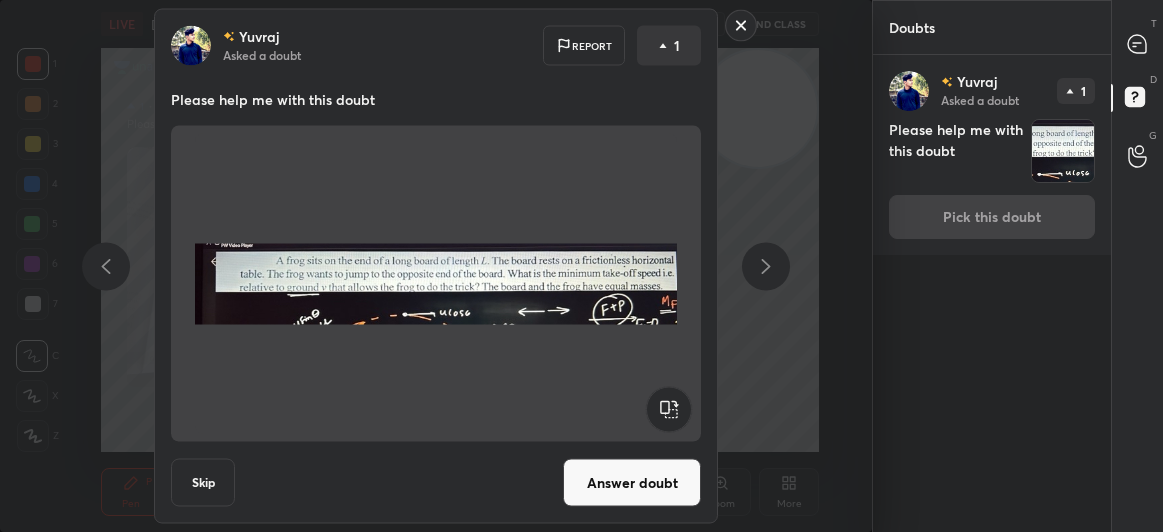 click on "Answer doubt" at bounding box center (632, 483) 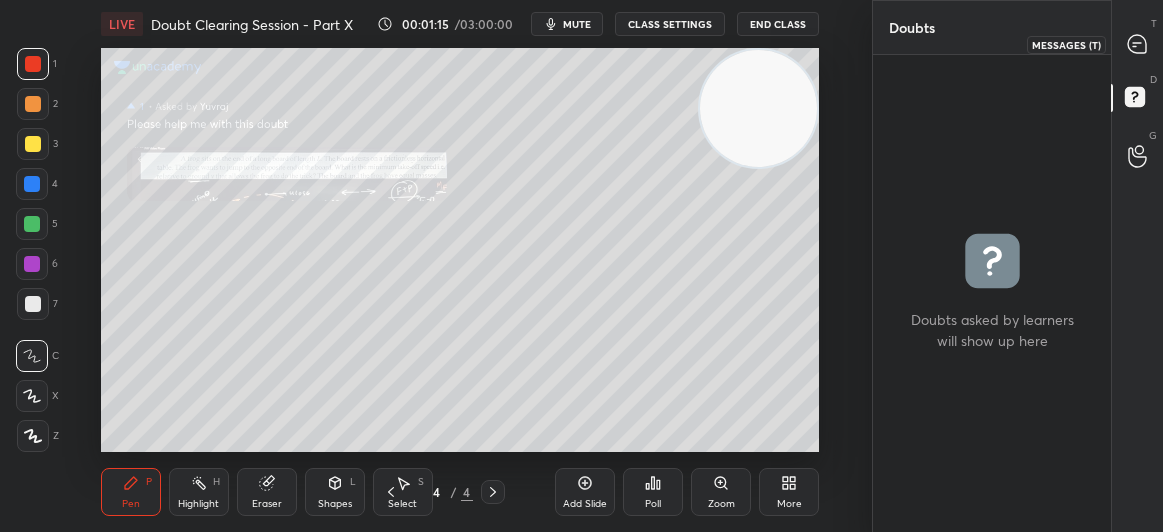 click at bounding box center (1138, 44) 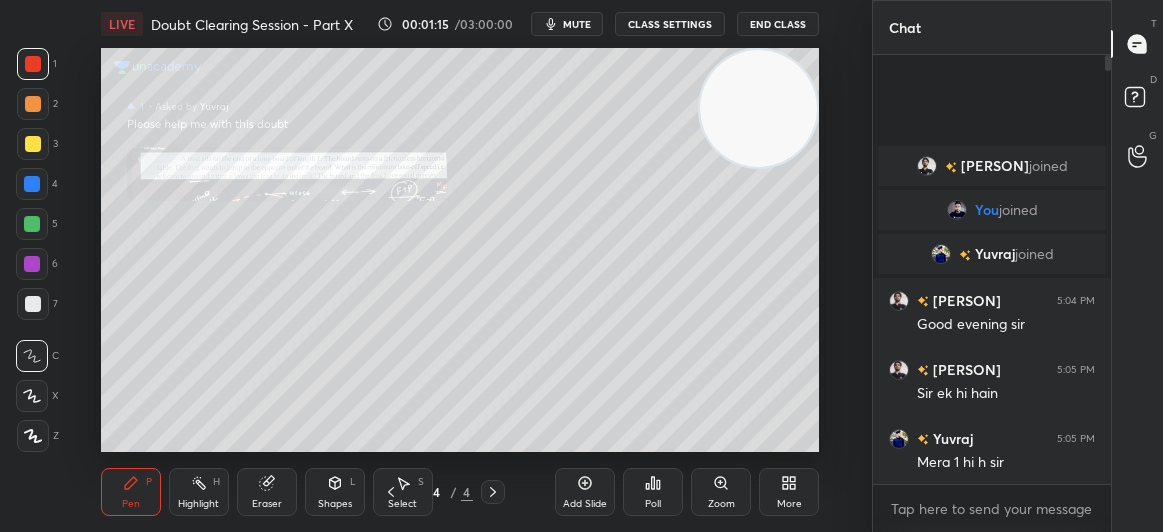 scroll, scrollTop: 6, scrollLeft: 6, axis: both 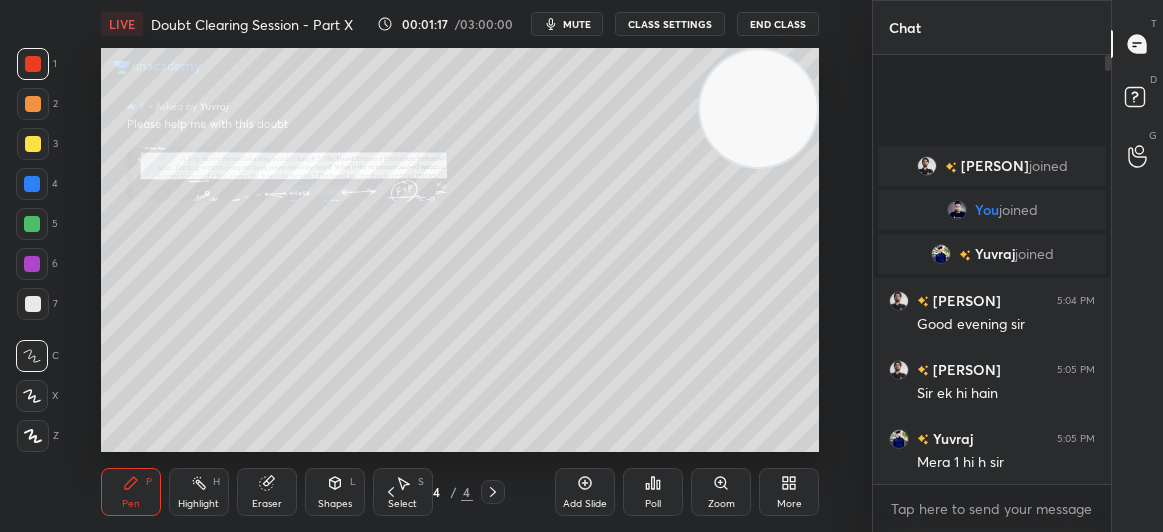 click on "1 2 3 4 5 6 7 C X Z C X Z E E Erase all   H H LIVE Doubt Clearing Session - Part X 00:01:17 /  03:00:00 mute CLASS SETTINGS End Class Setting up your live class Poll for   secs No correct answer Start poll Back Doubt Clearing Session - Part X • L8 of Doubt Clearing Course on Physics for IIT JEE - Part II Ashray Saxena Pen P Highlight H Eraser Shapes L Select S 4 / 4 Add Slide Poll Zoom More" at bounding box center (428, 266) 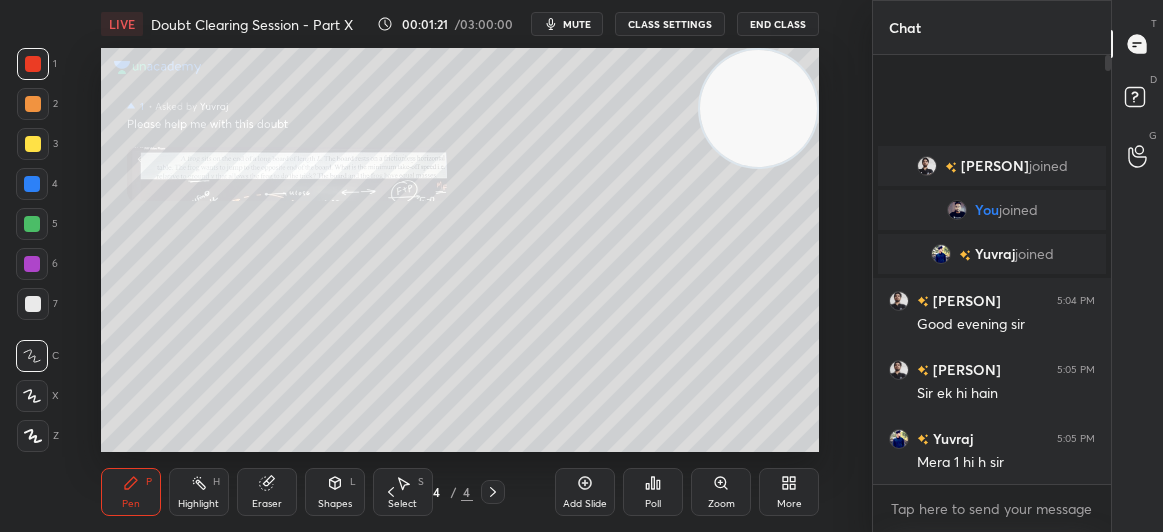 click on "Zoom" at bounding box center [721, 492] 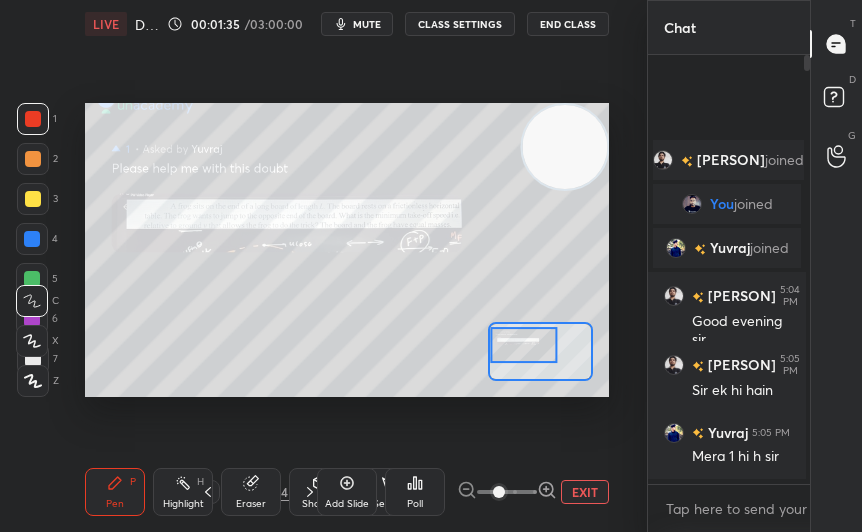 scroll, scrollTop: 404, scrollLeft: 534, axis: both 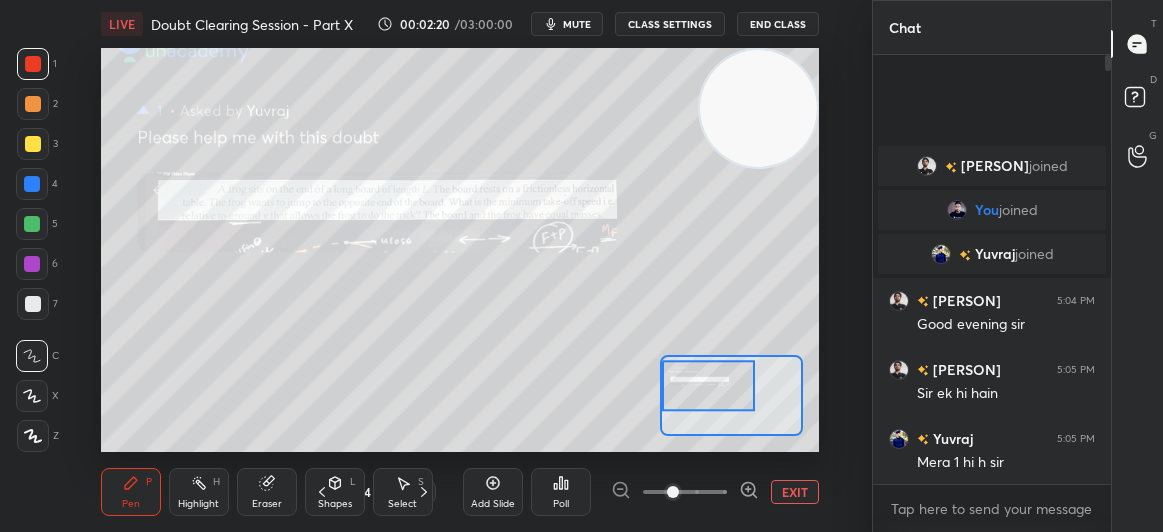 click 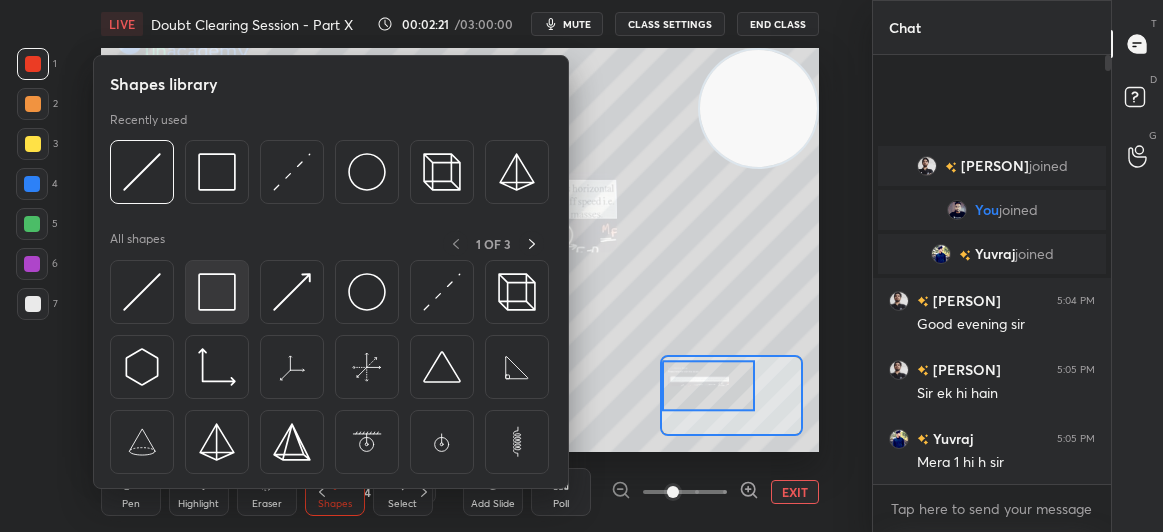 click at bounding box center [217, 292] 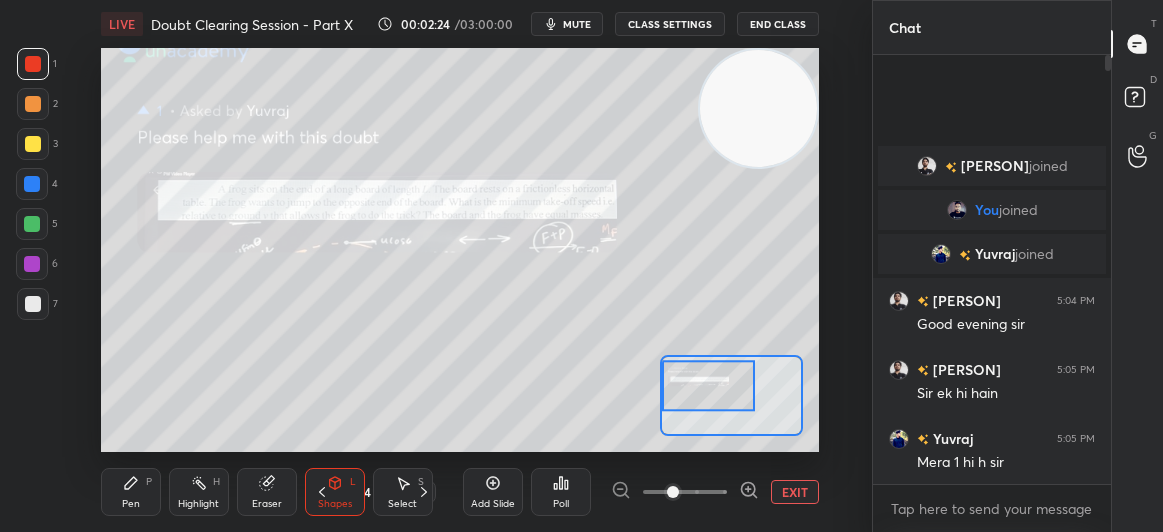 click on "Pen P" at bounding box center [131, 492] 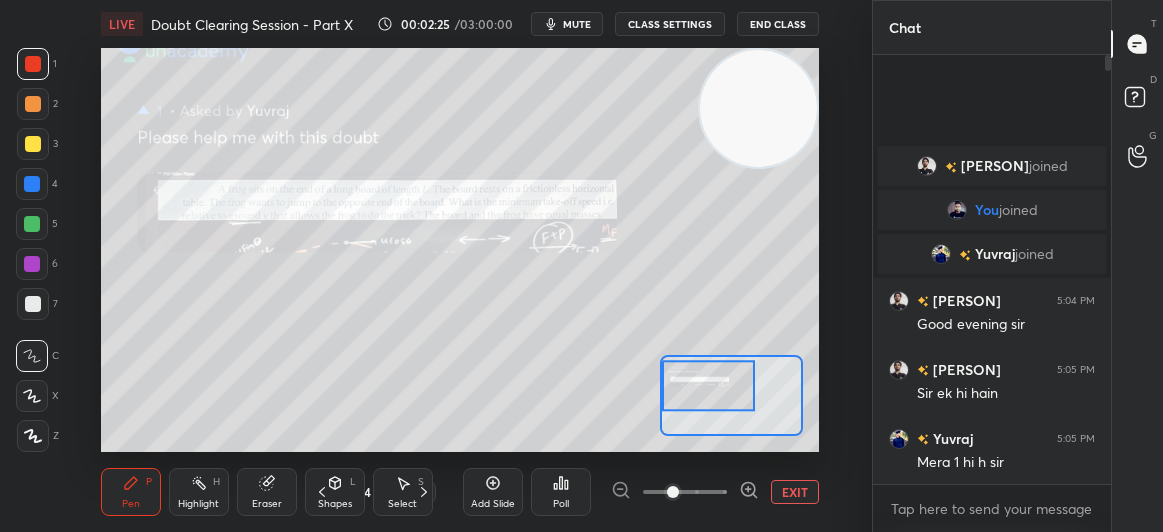 click at bounding box center (33, 144) 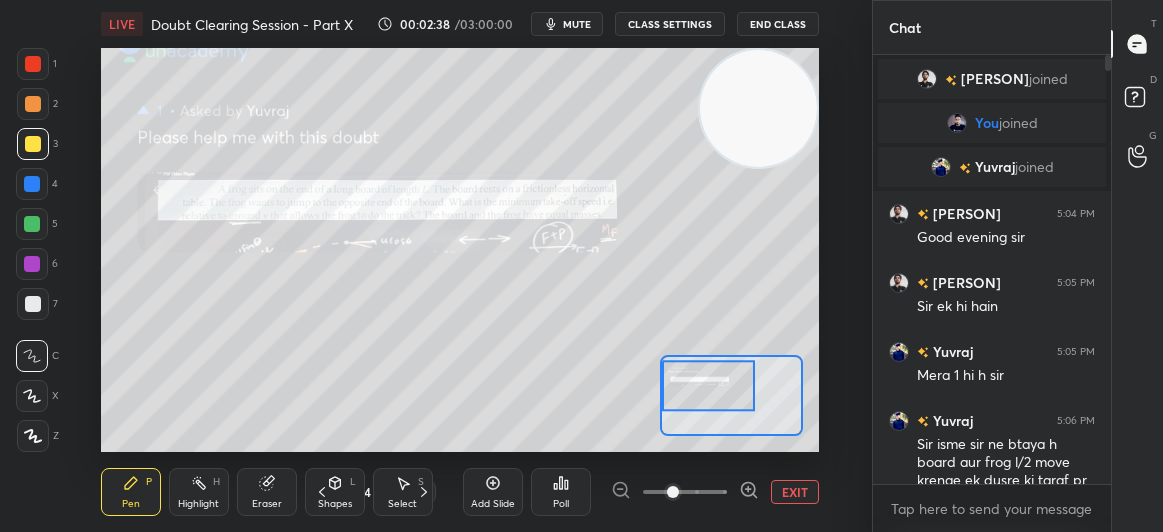 scroll, scrollTop: 71, scrollLeft: 0, axis: vertical 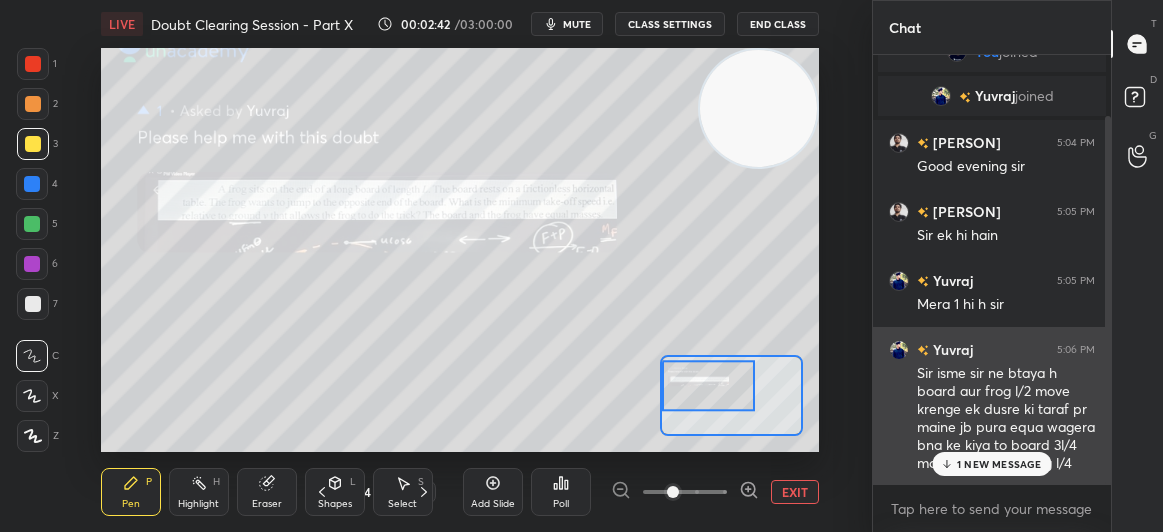 click on "1 NEW MESSAGE" at bounding box center (999, 464) 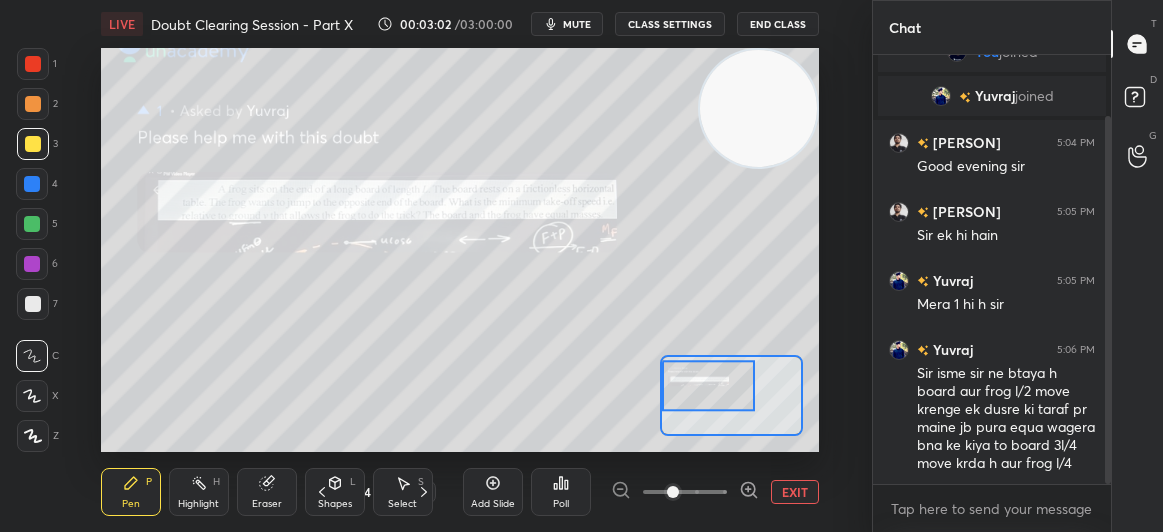 click at bounding box center (32, 184) 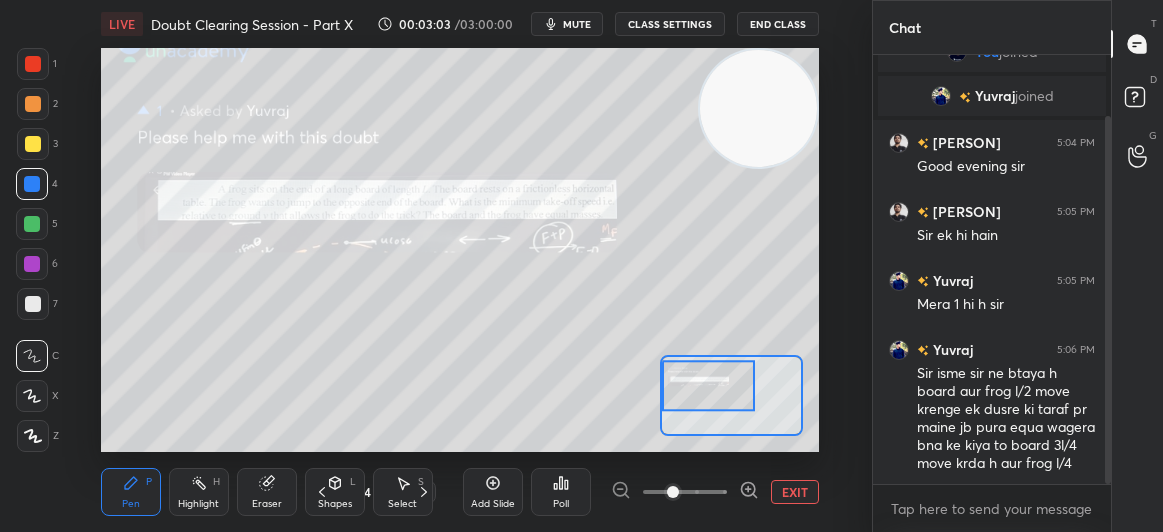 click at bounding box center (32, 184) 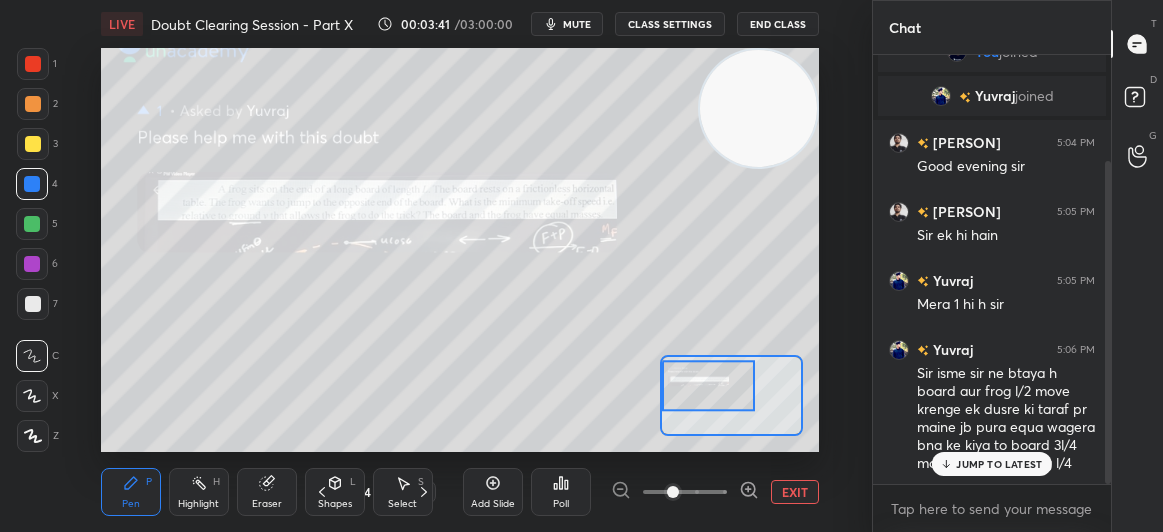 scroll, scrollTop: 140, scrollLeft: 0, axis: vertical 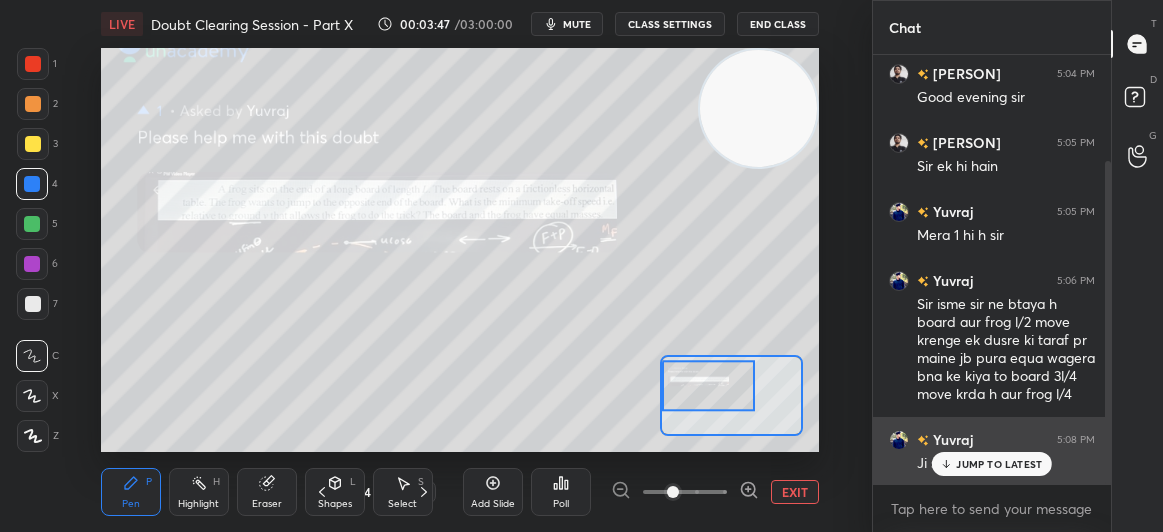click 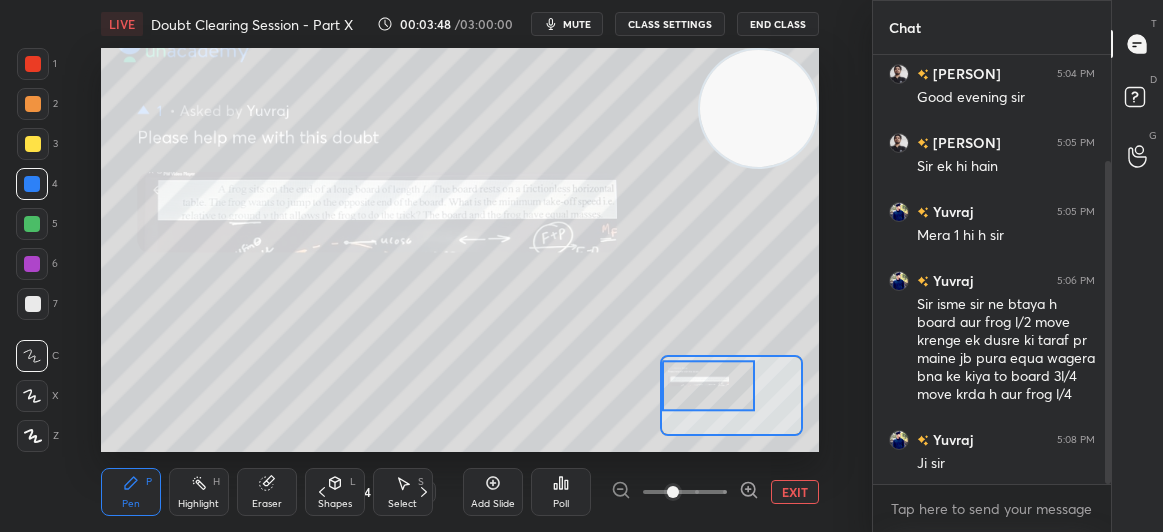click at bounding box center (33, 144) 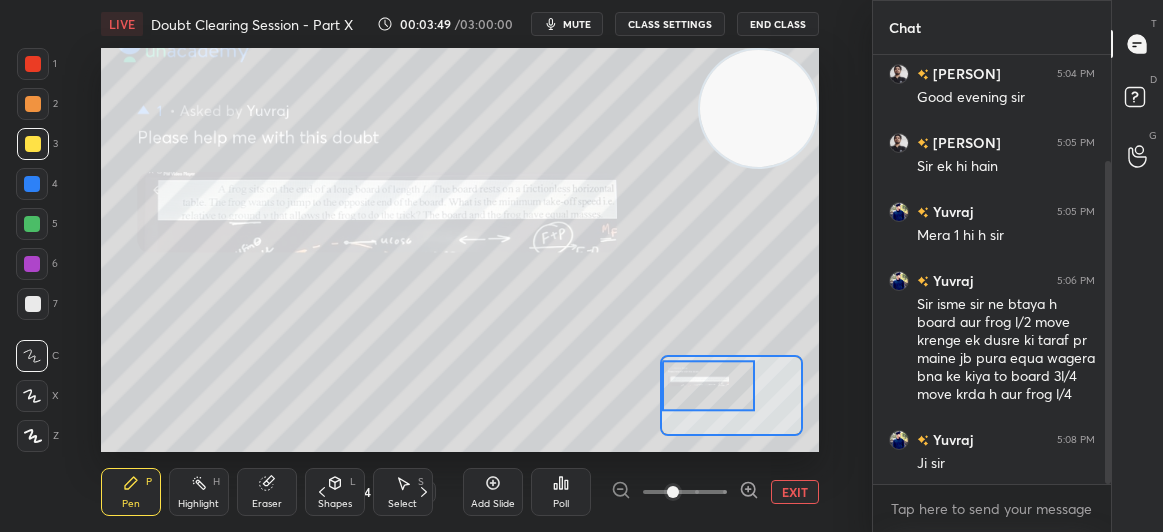 click at bounding box center (33, 144) 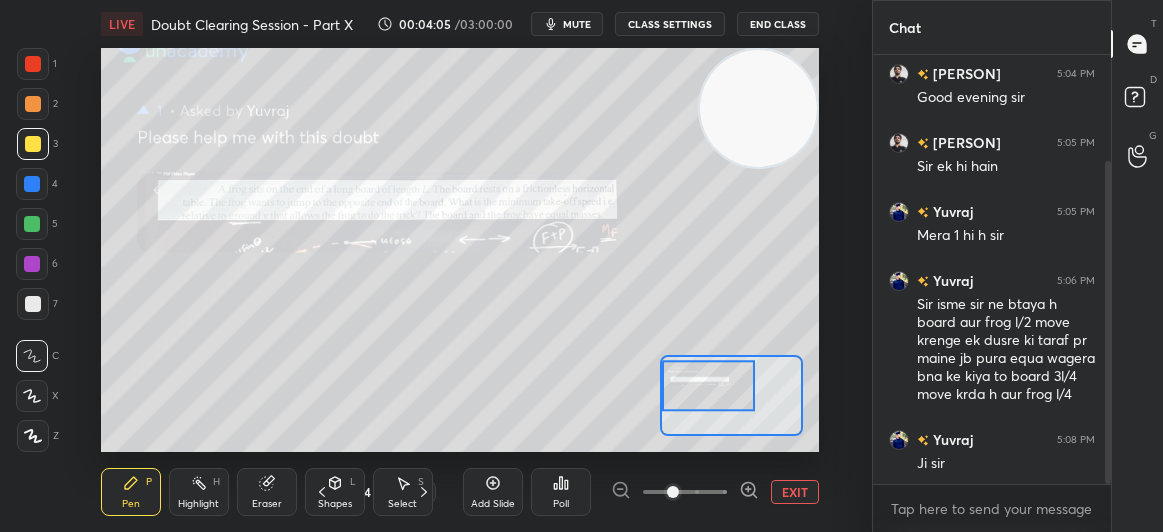 click at bounding box center (33, 64) 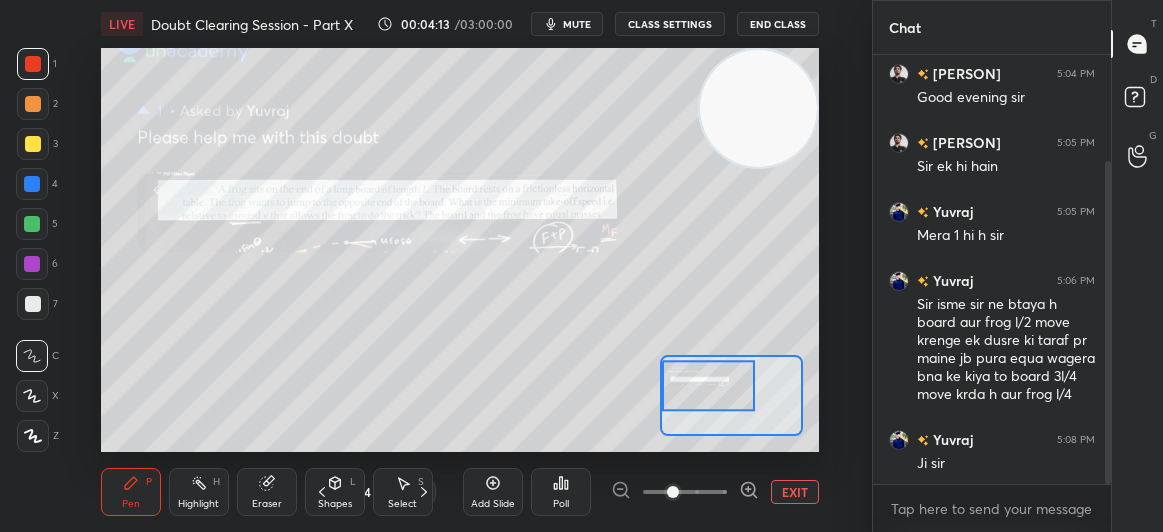 click on "Pen P Highlight H Eraser Shapes L Select S 4 / 4 Add Slide Poll EXIT" at bounding box center (460, 492) 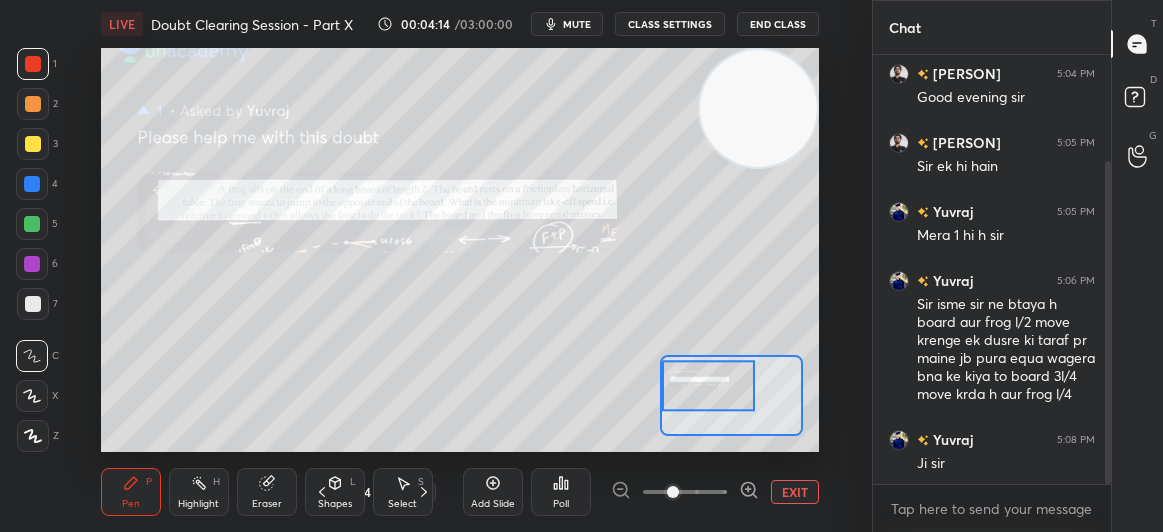 click on "Eraser" at bounding box center [267, 492] 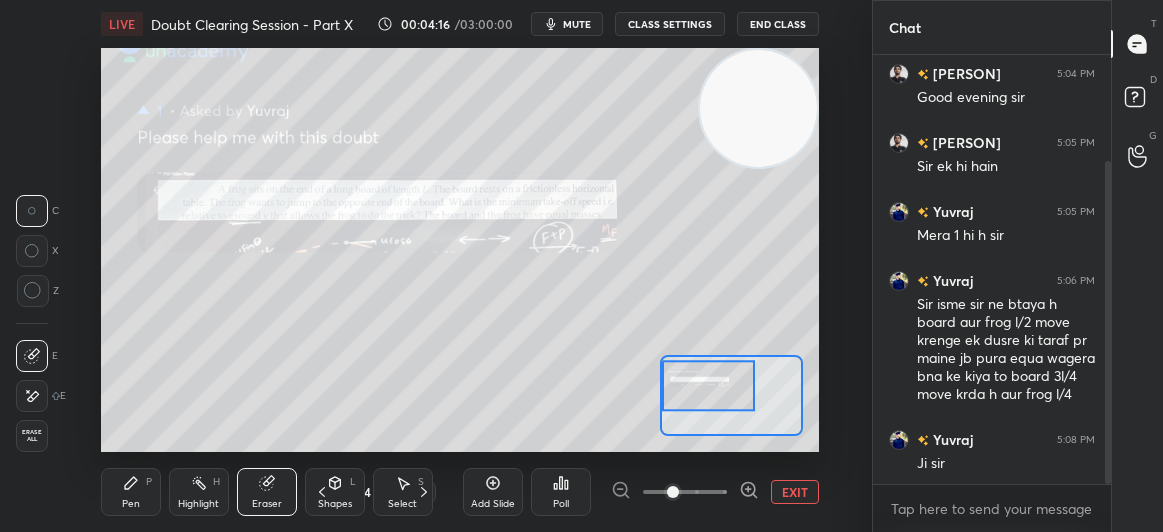 click on "Pen P" at bounding box center [131, 492] 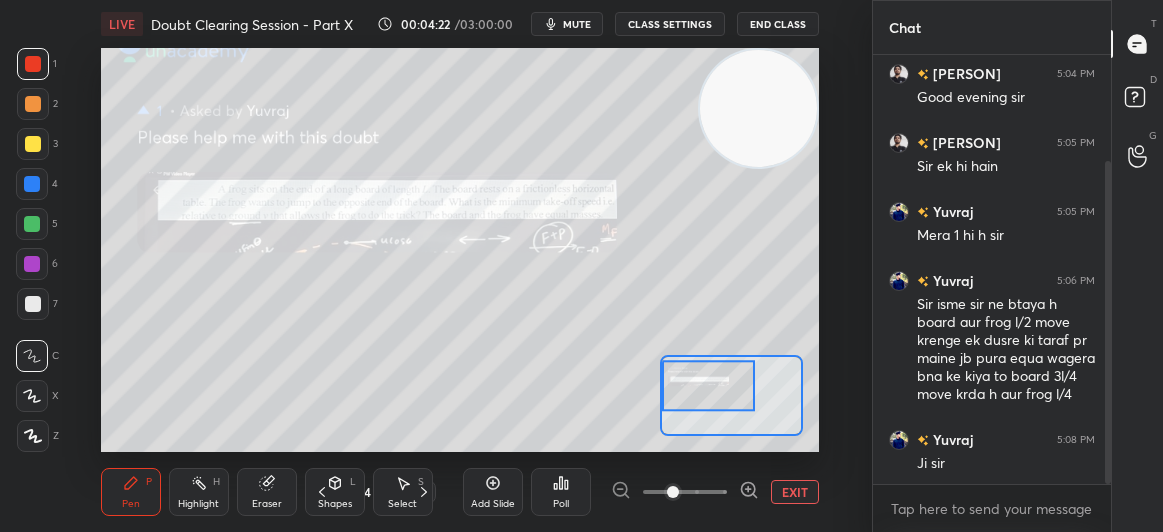 click on "3" at bounding box center [37, 144] 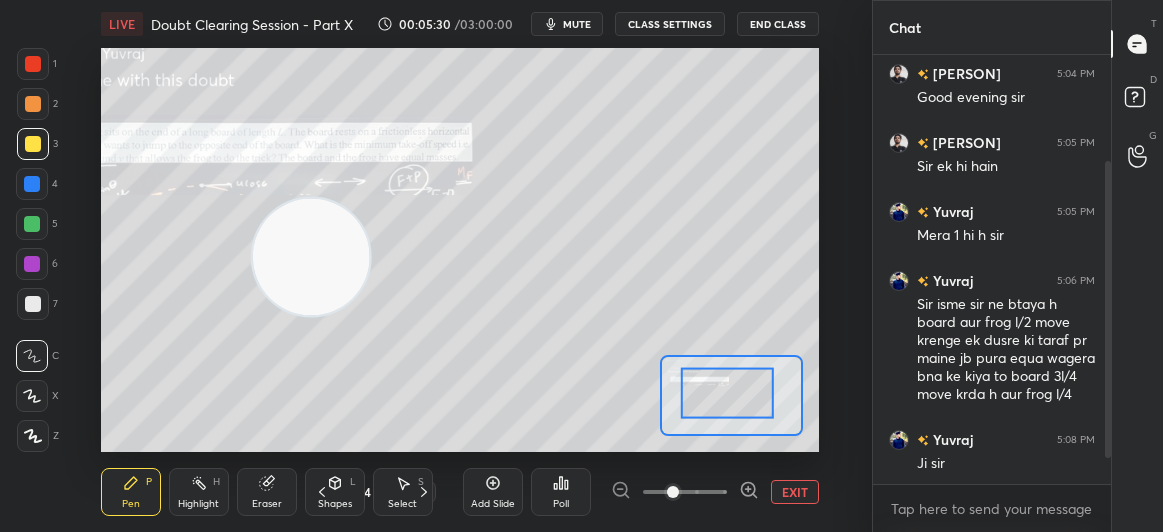 scroll, scrollTop: 245, scrollLeft: 0, axis: vertical 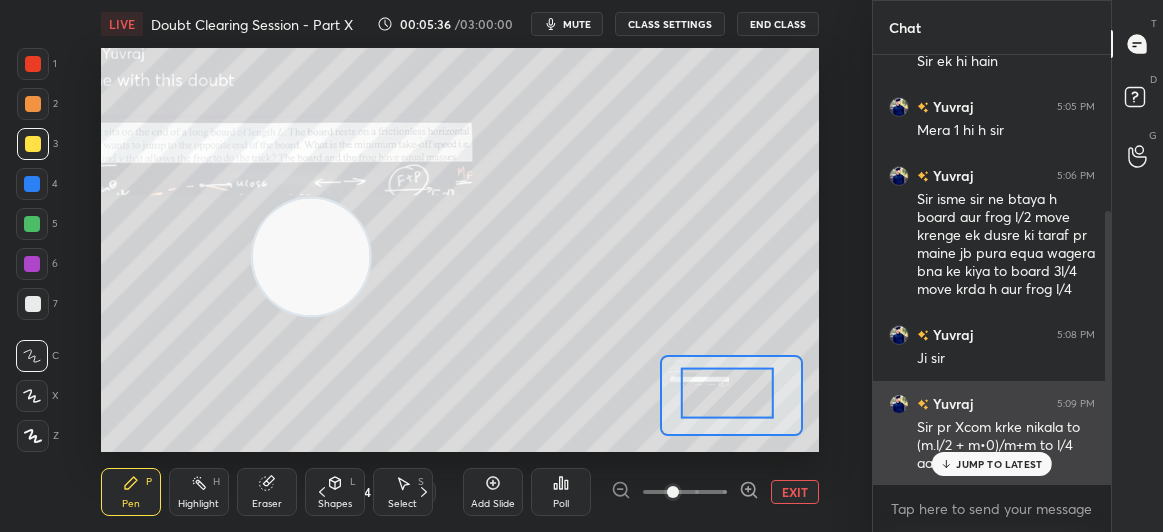 click on "JUMP TO LATEST" at bounding box center [999, 464] 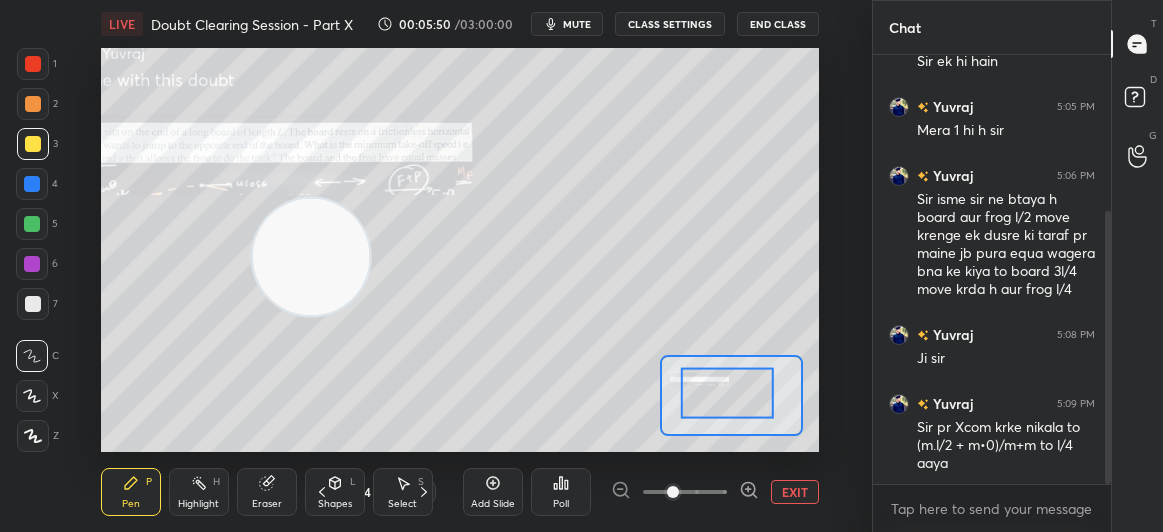 click on "EXIT" at bounding box center [795, 492] 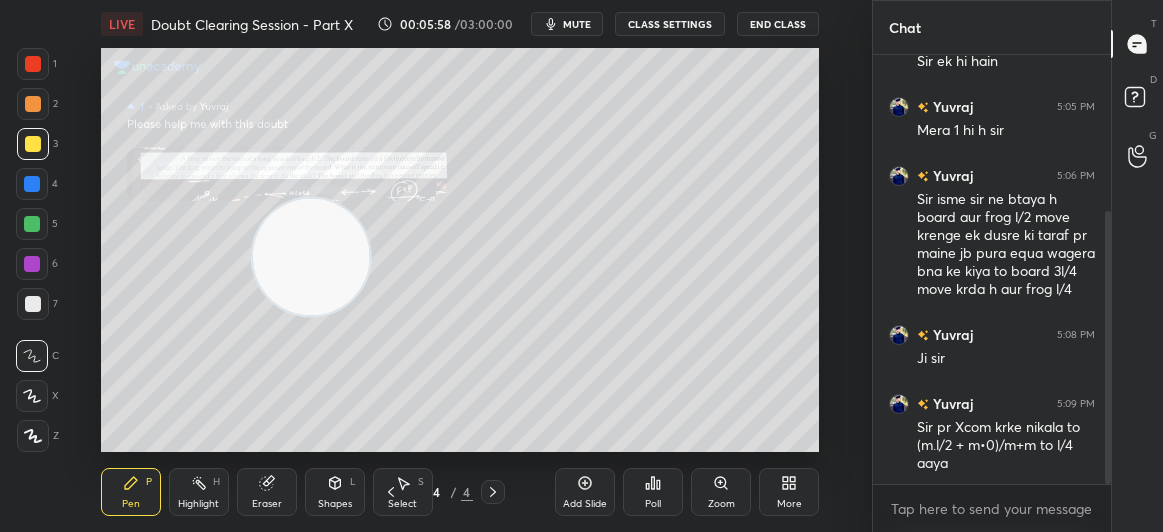 click at bounding box center (33, 304) 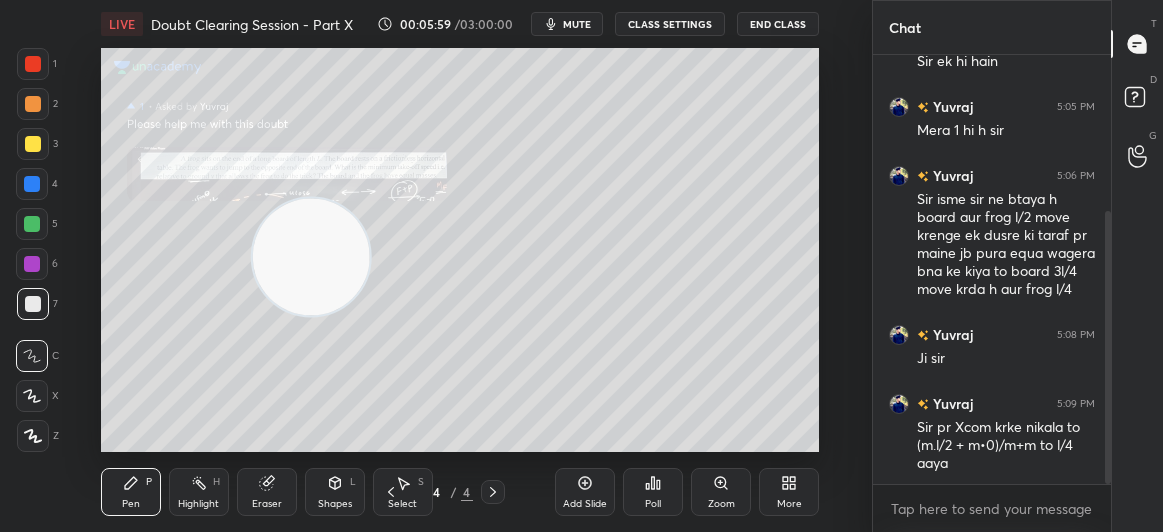 click on "Eraser" at bounding box center (267, 504) 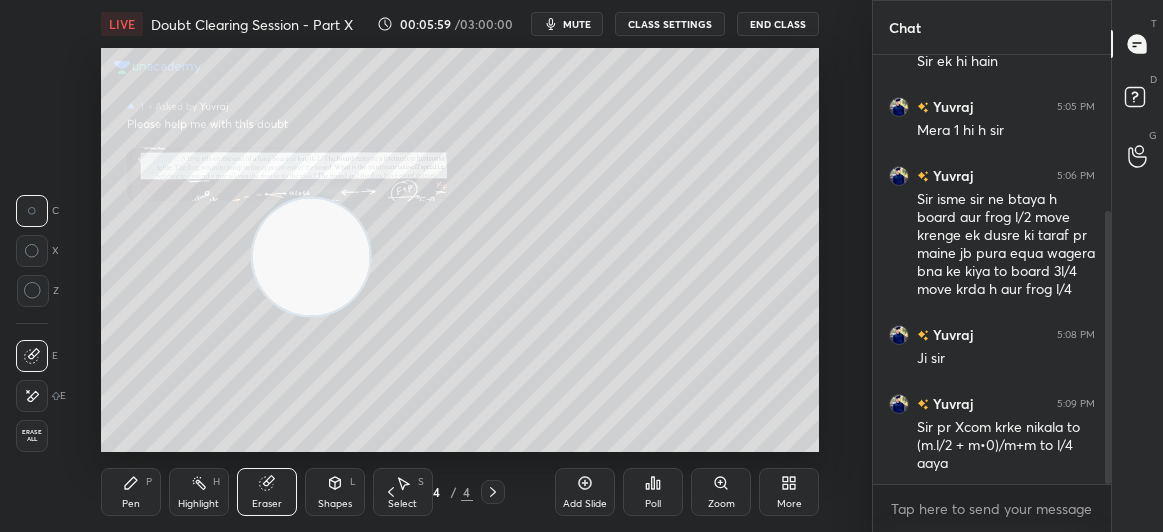 click on "Eraser" at bounding box center [267, 504] 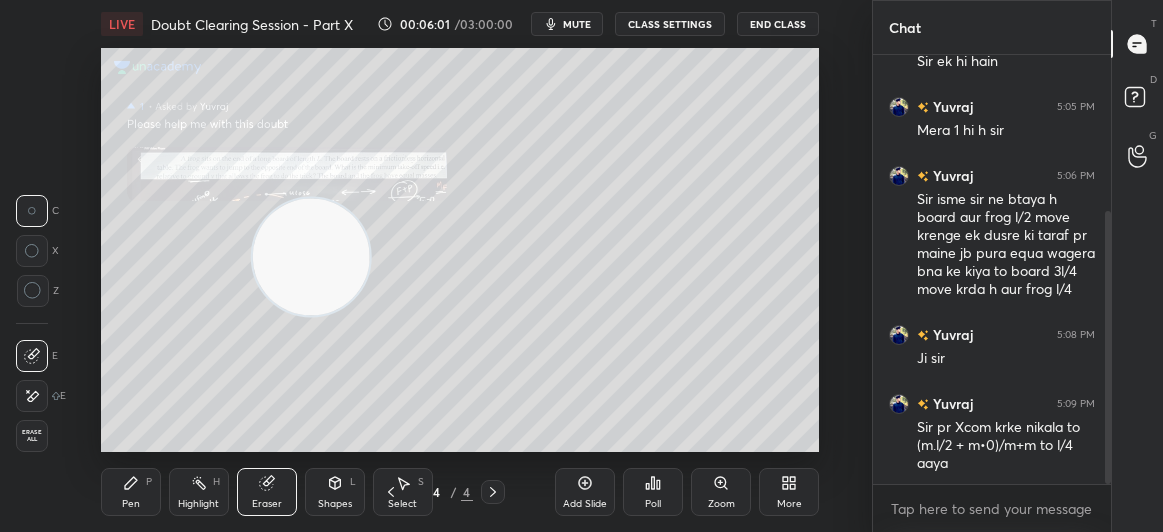 click 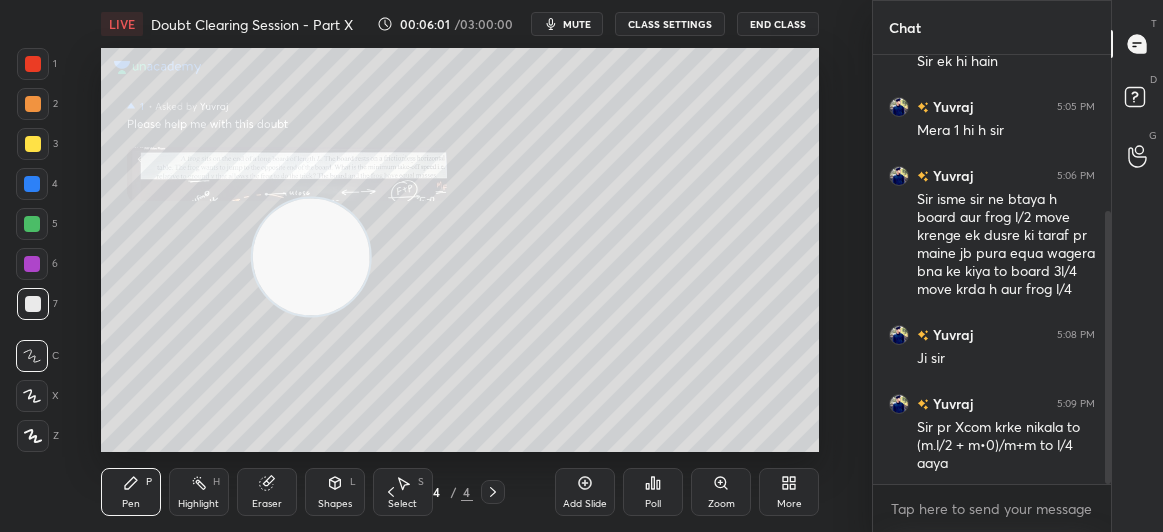click on "P" at bounding box center [149, 482] 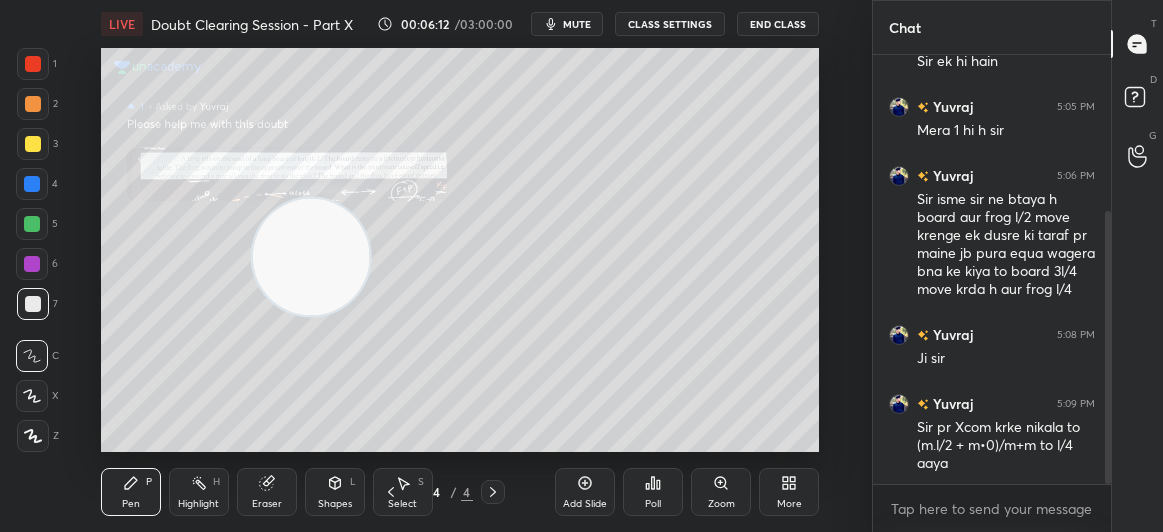 scroll, scrollTop: 314, scrollLeft: 0, axis: vertical 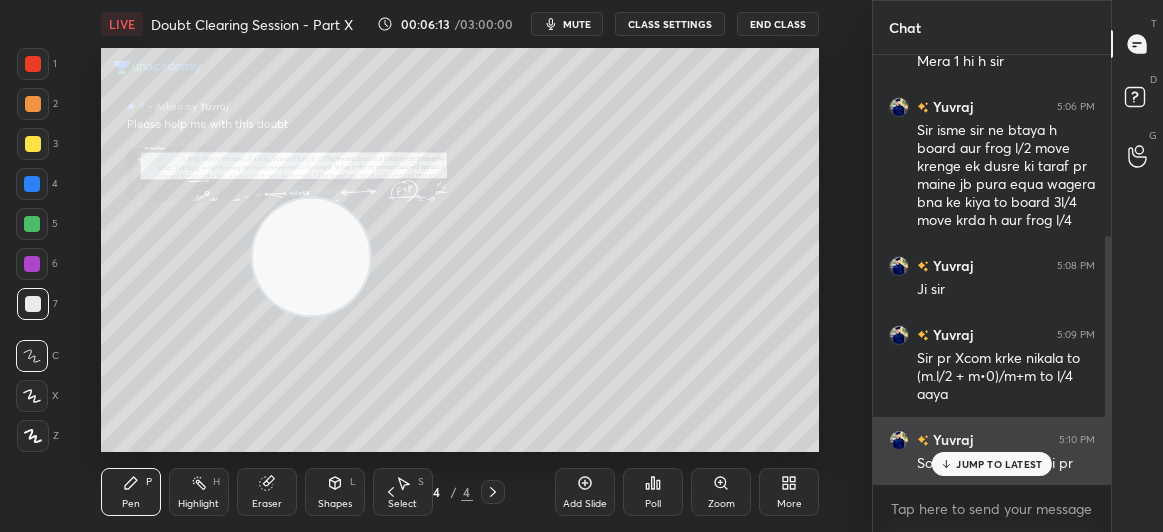 click on "JUMP TO LATEST" at bounding box center [999, 464] 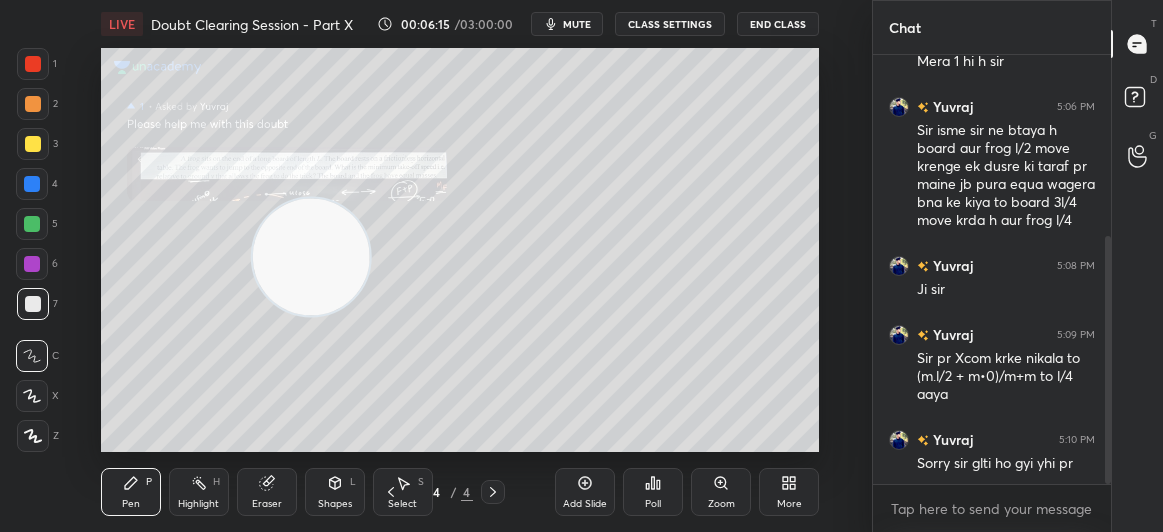 click at bounding box center [33, 144] 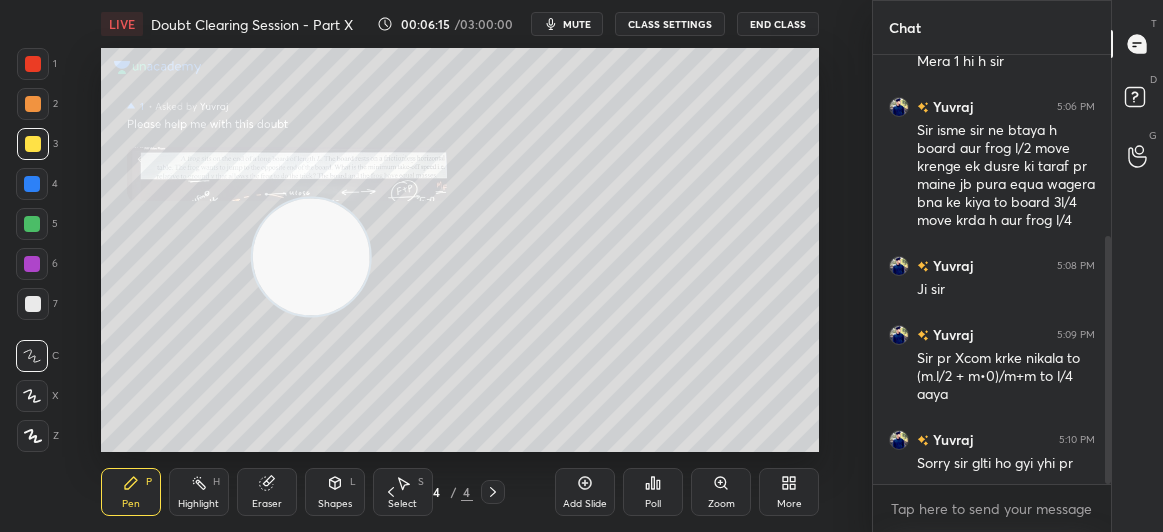 click at bounding box center [33, 144] 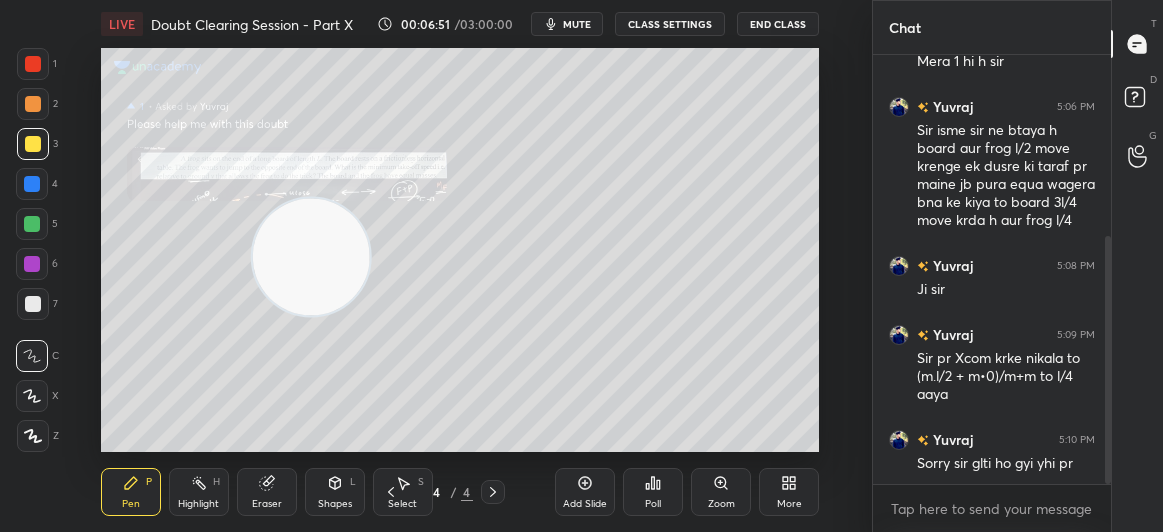scroll, scrollTop: 437, scrollLeft: 0, axis: vertical 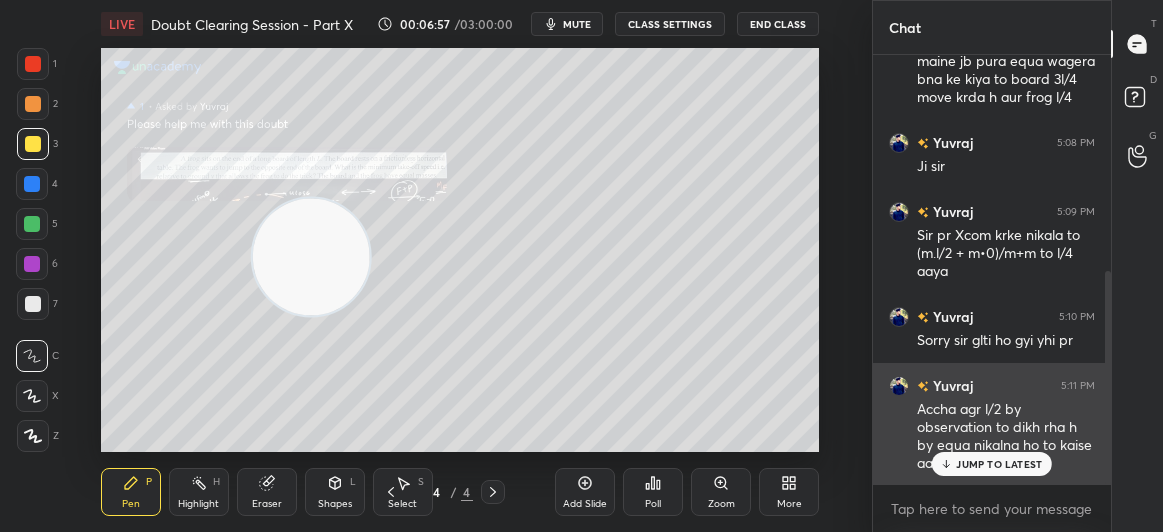 click on "Accha agr l/2 by observation to dikh rha h by equa nikalna ho to kaise aayega" at bounding box center (1006, 437) 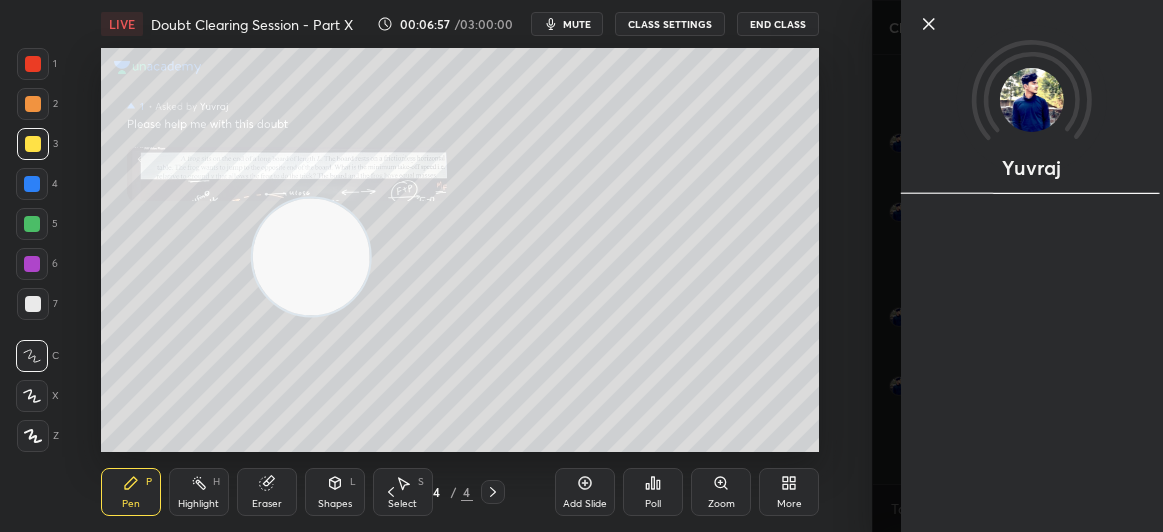 click on "Yuvraj" at bounding box center (1032, 266) 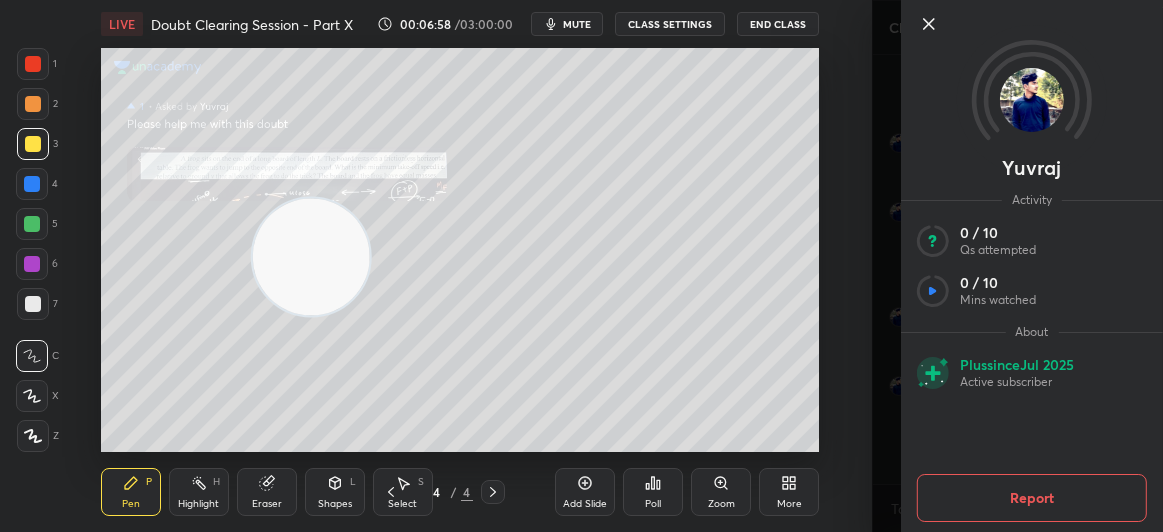 click at bounding box center (1032, 57) 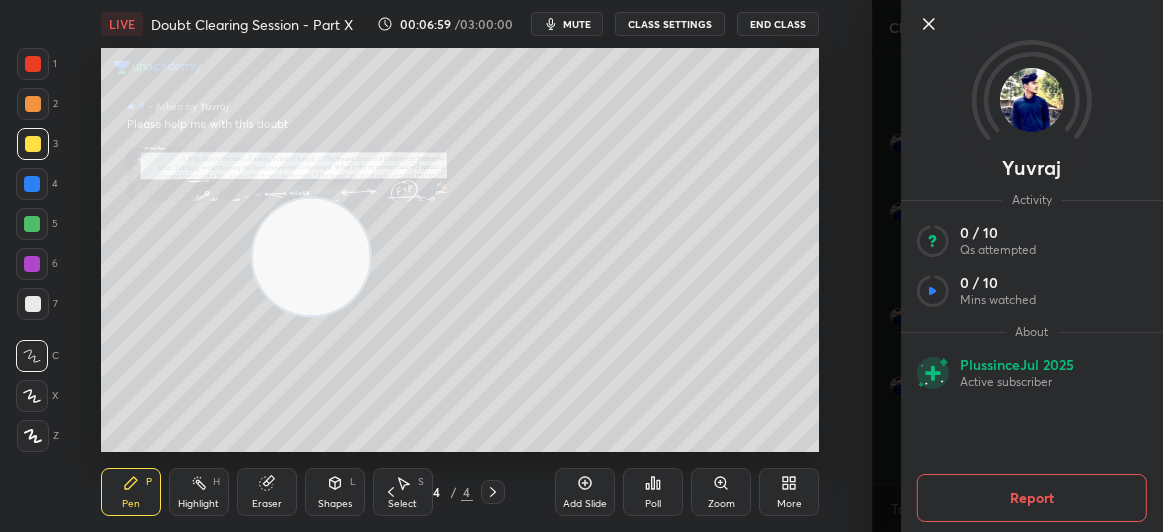 click 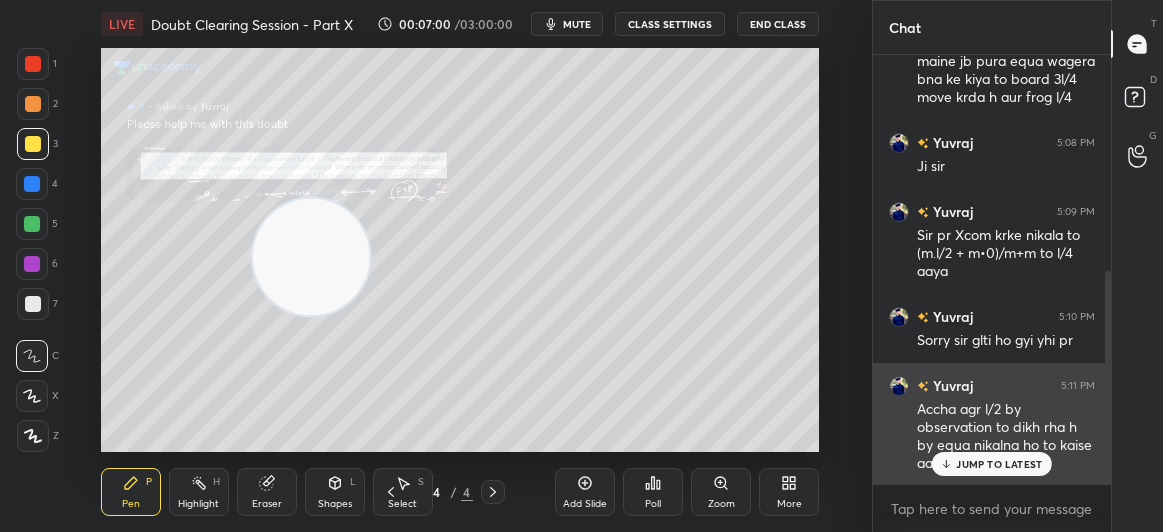 click on "JUMP TO LATEST" at bounding box center [999, 464] 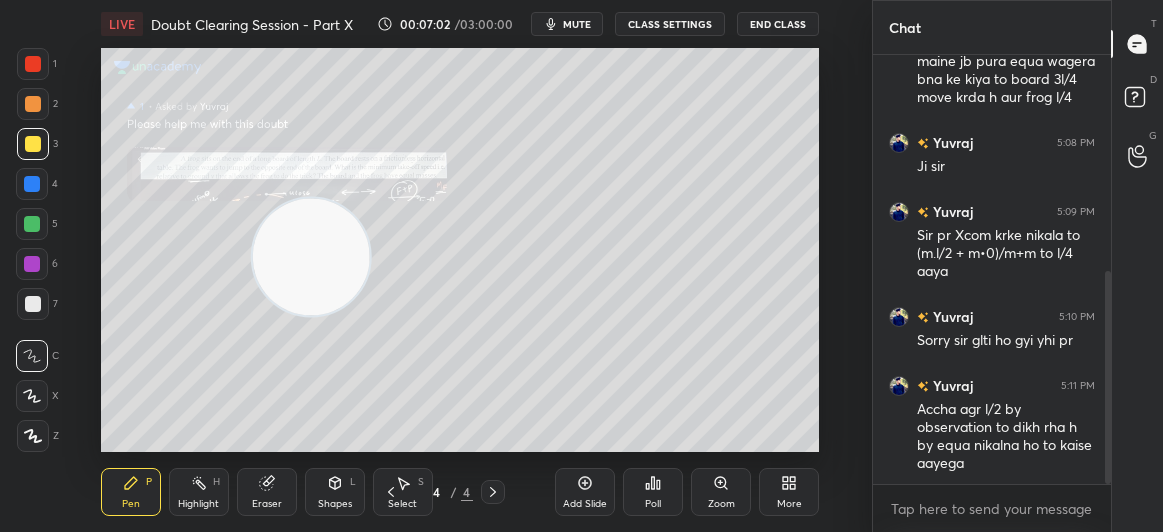 click on "1" at bounding box center (37, 68) 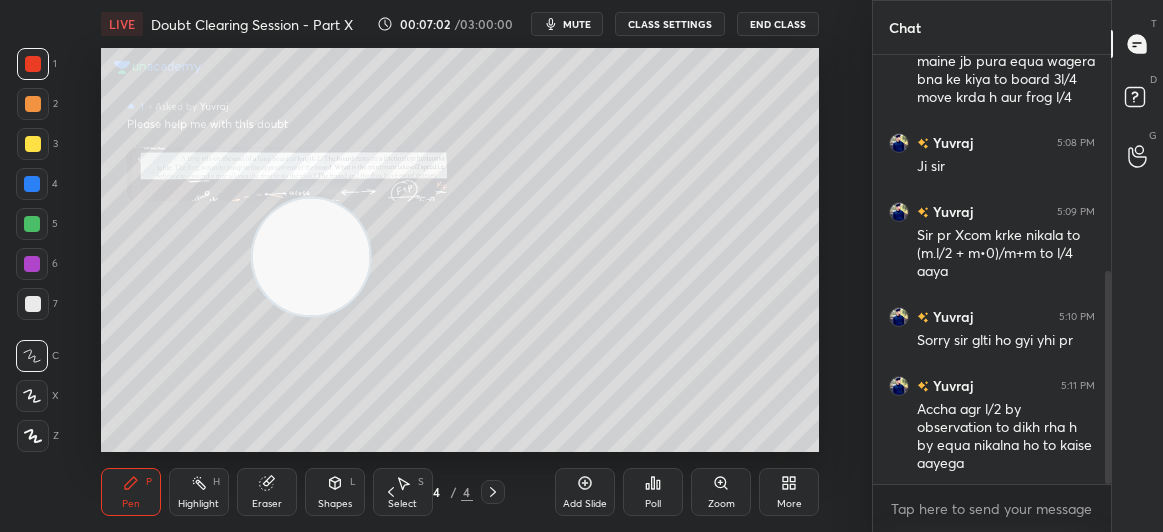 click at bounding box center [33, 64] 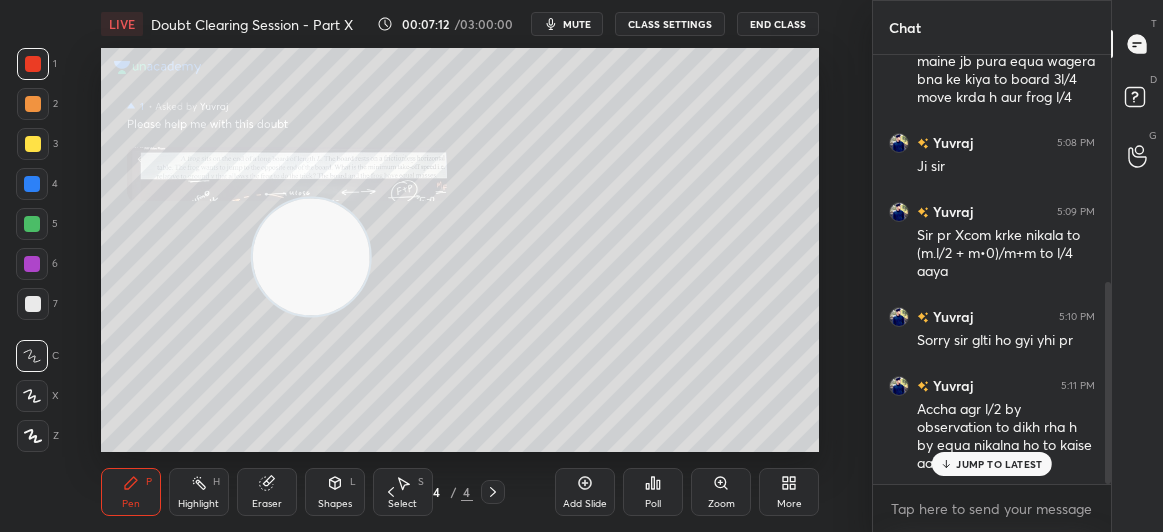 scroll, scrollTop: 485, scrollLeft: 0, axis: vertical 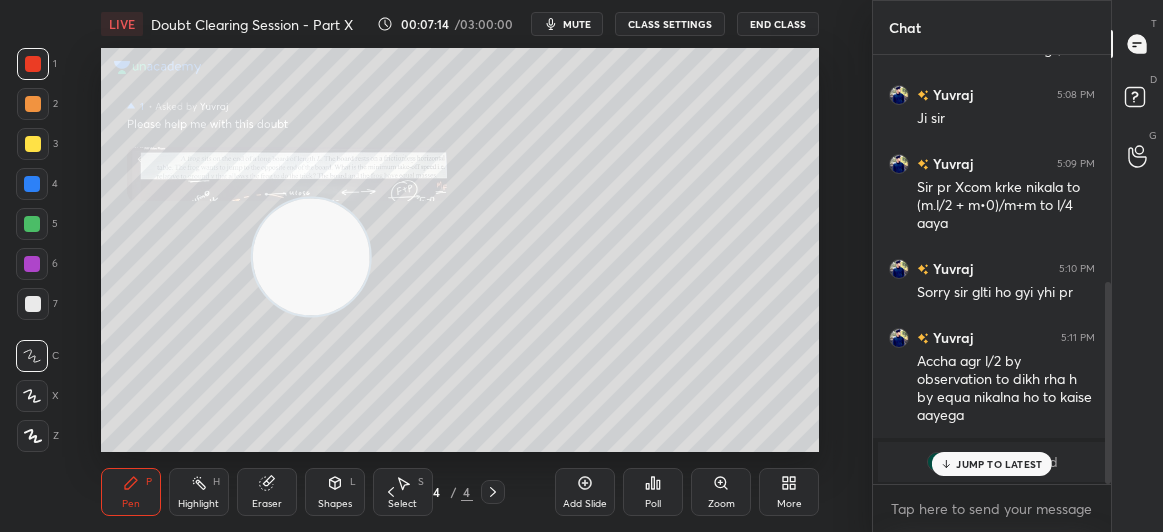 click on "JUMP TO LATEST" at bounding box center [999, 464] 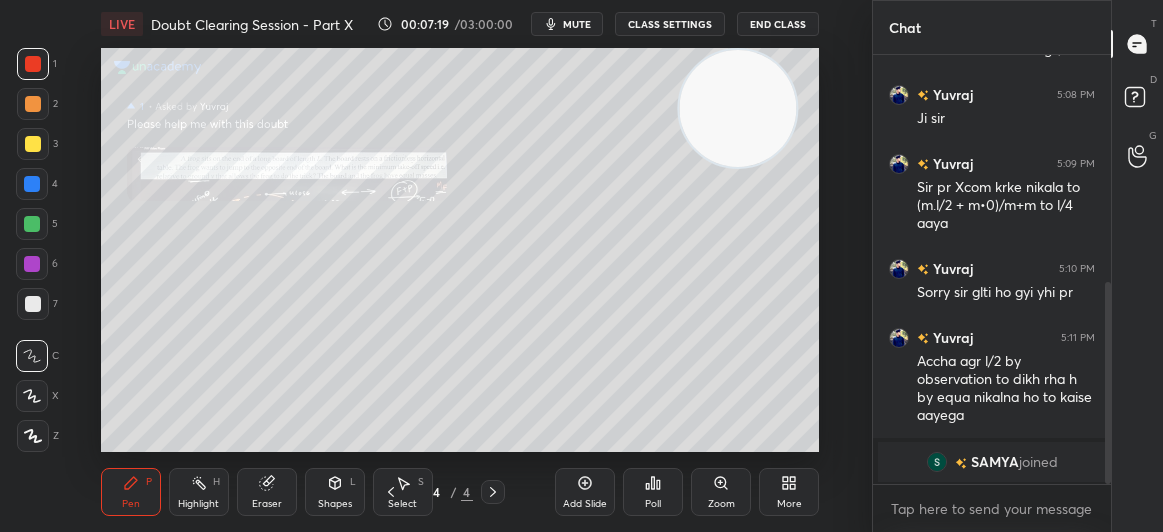 click at bounding box center [33, 144] 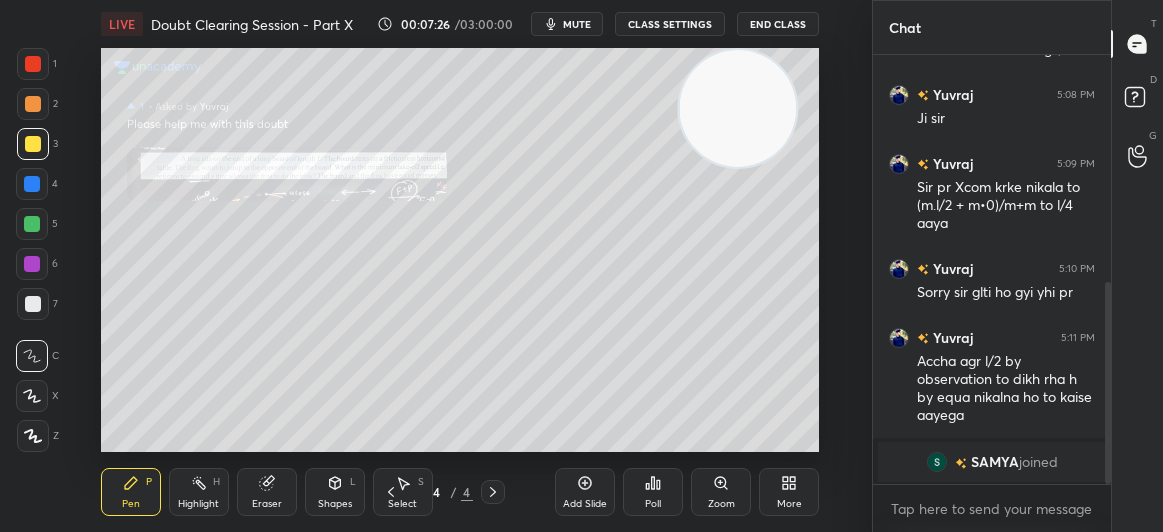click at bounding box center [32, 224] 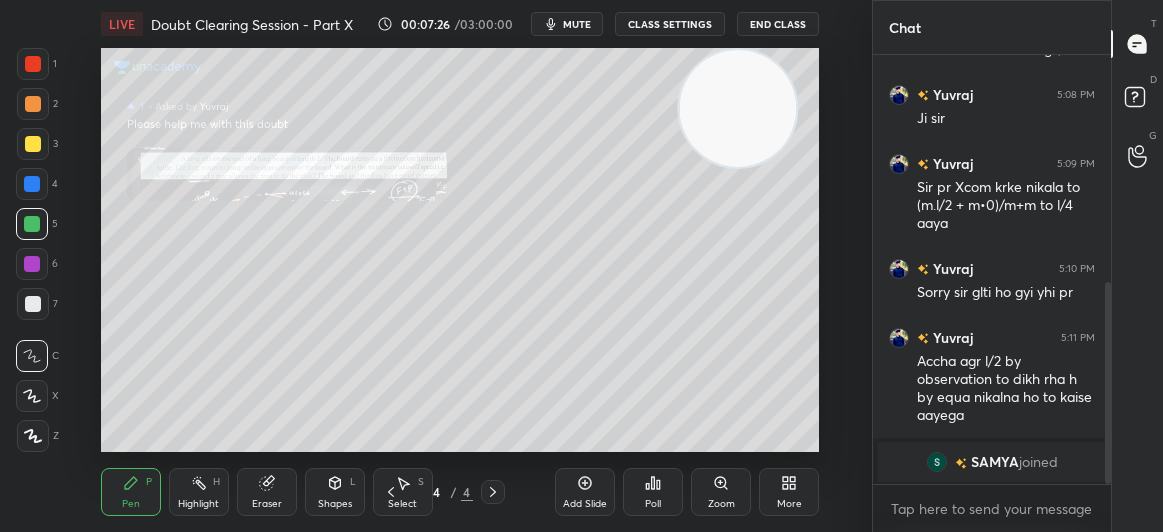 click at bounding box center (32, 224) 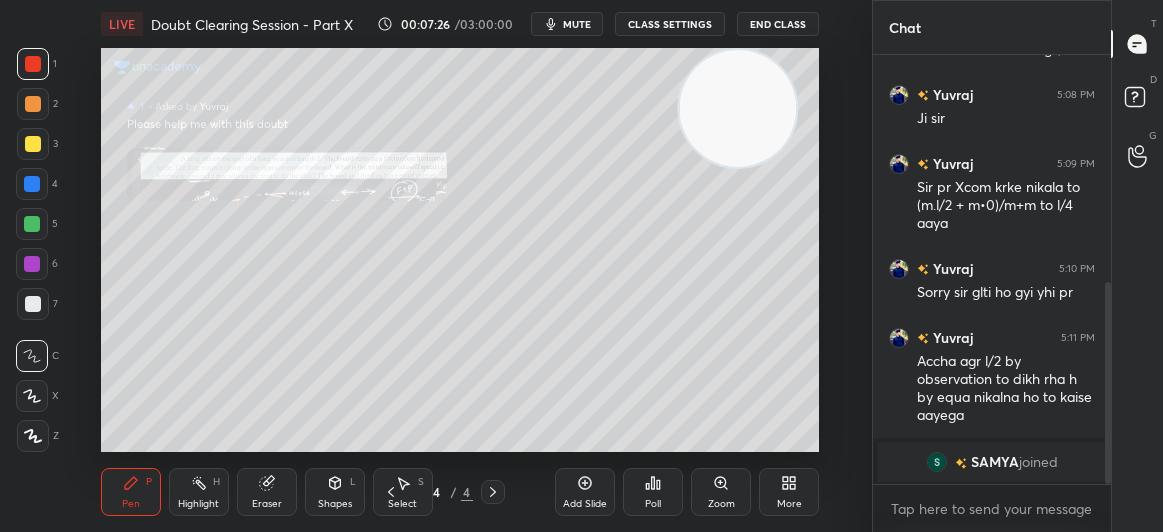 click at bounding box center [33, 64] 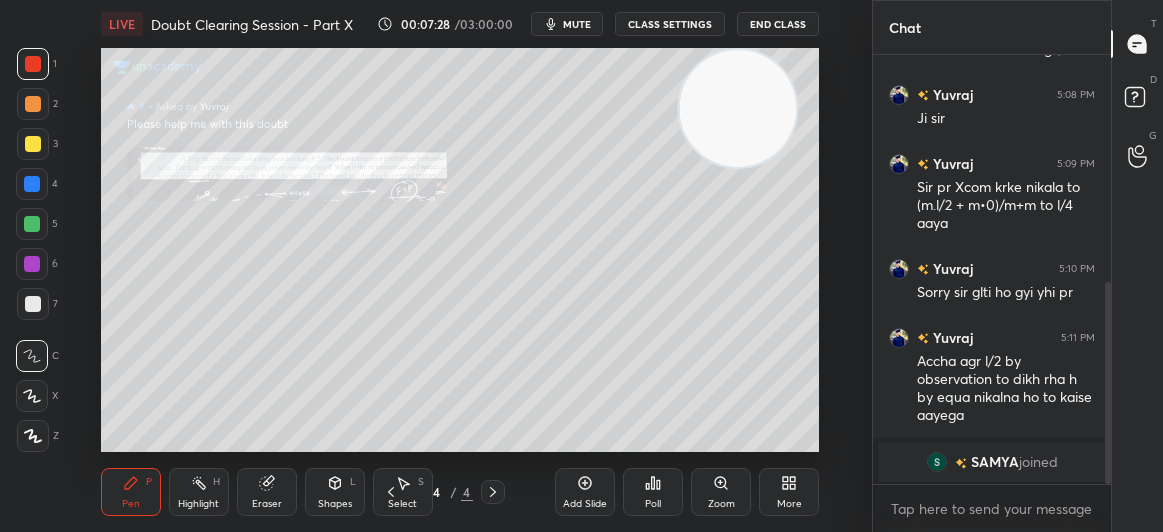 click on "1 2 3 4 5 6 7 C X Z C X Z E E Erase all   H H" at bounding box center [32, 250] 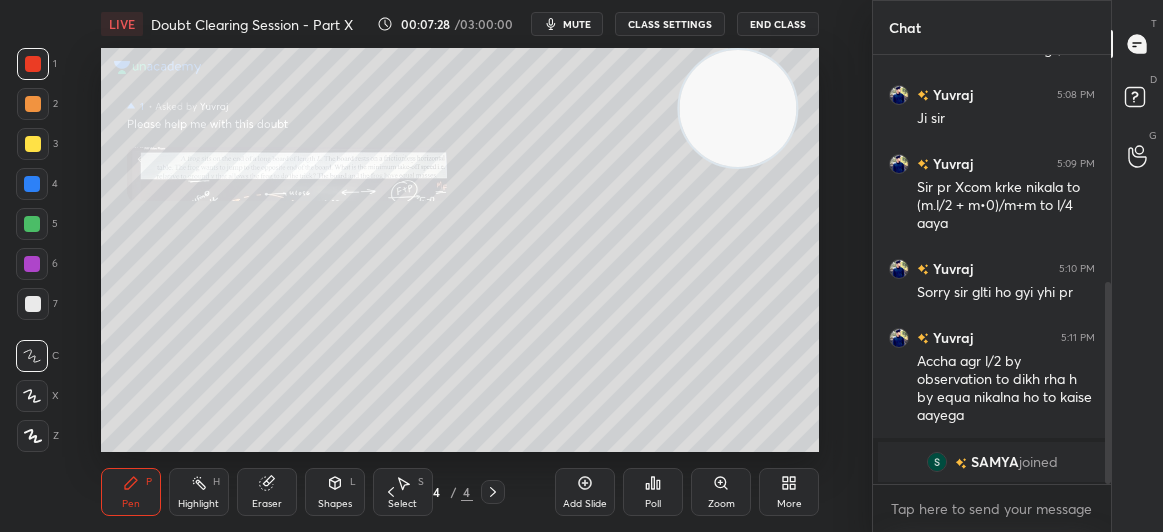 click at bounding box center (33, 304) 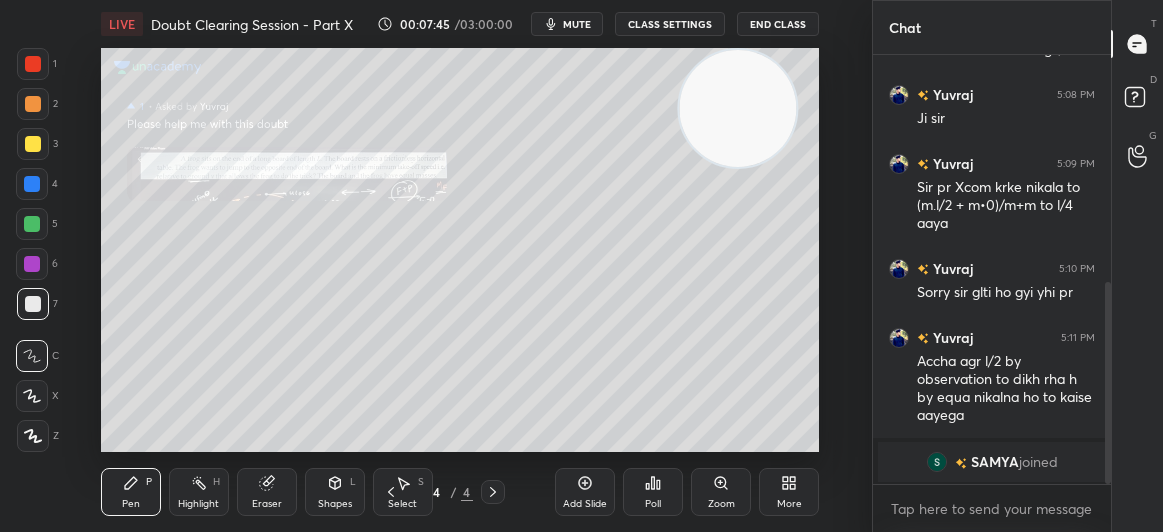 click 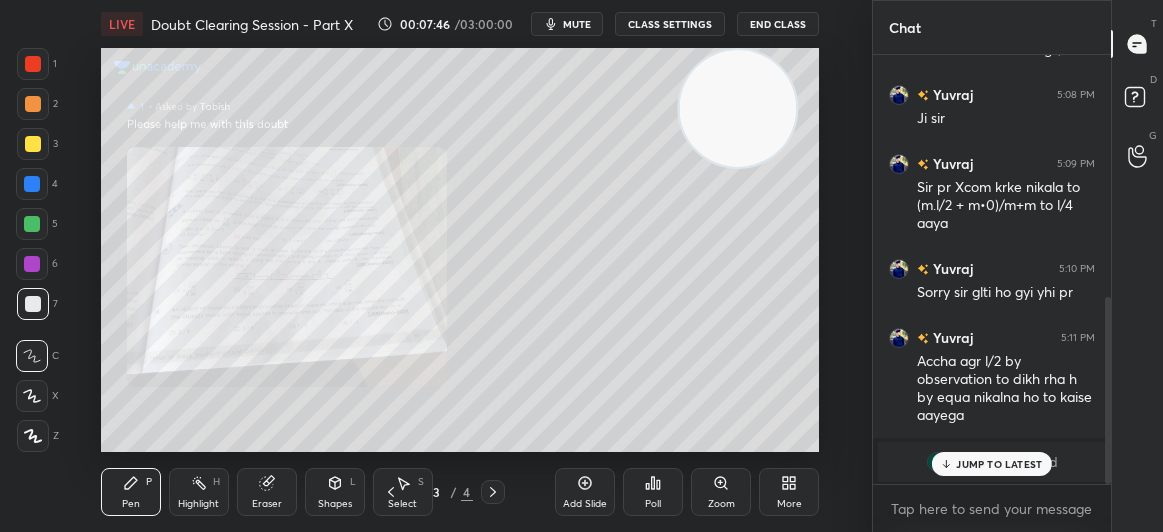 click on "Zoom" at bounding box center (721, 492) 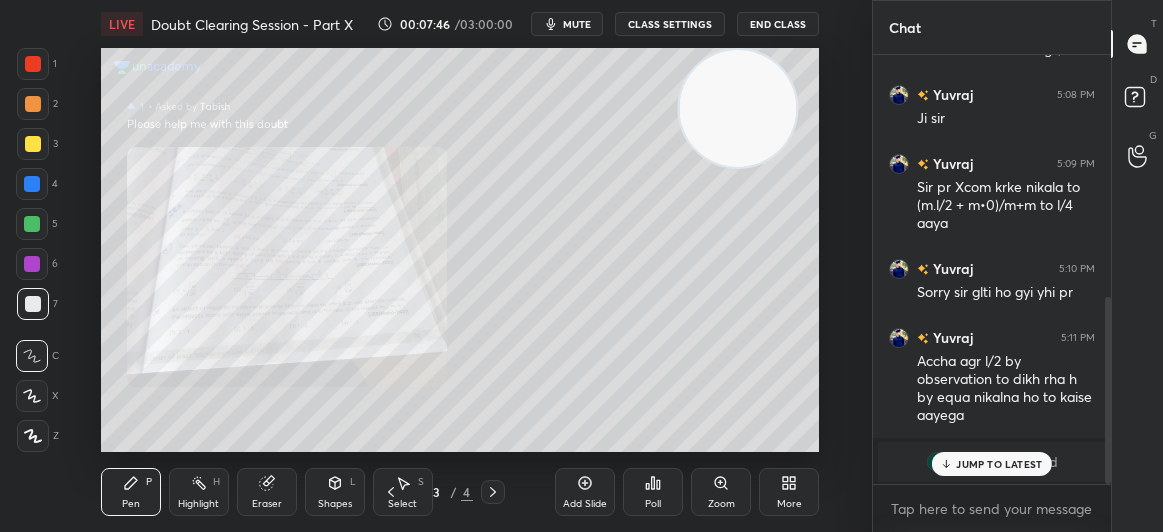scroll, scrollTop: 554, scrollLeft: 0, axis: vertical 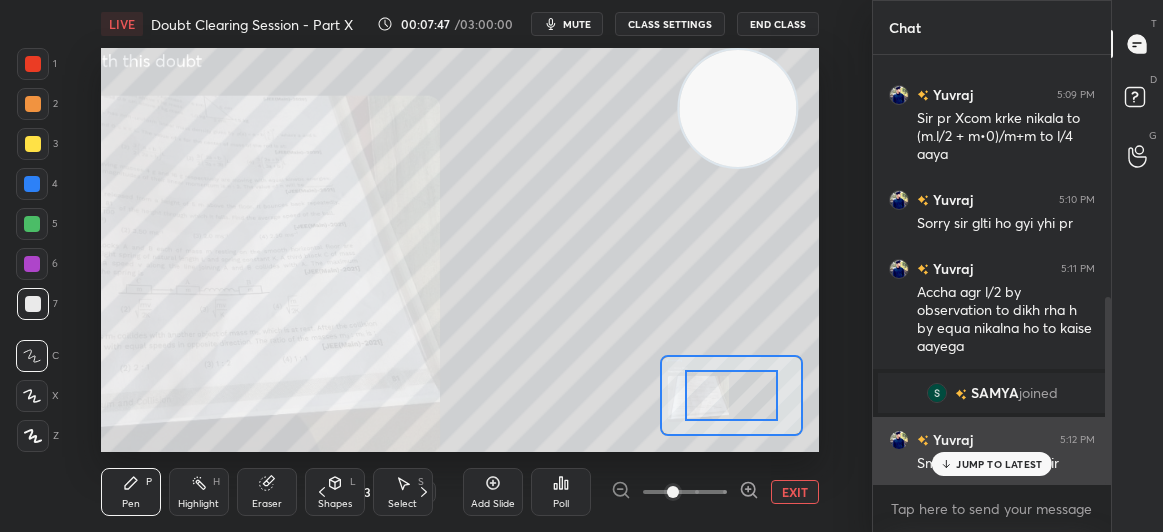 click on "JUMP TO LATEST" at bounding box center [999, 464] 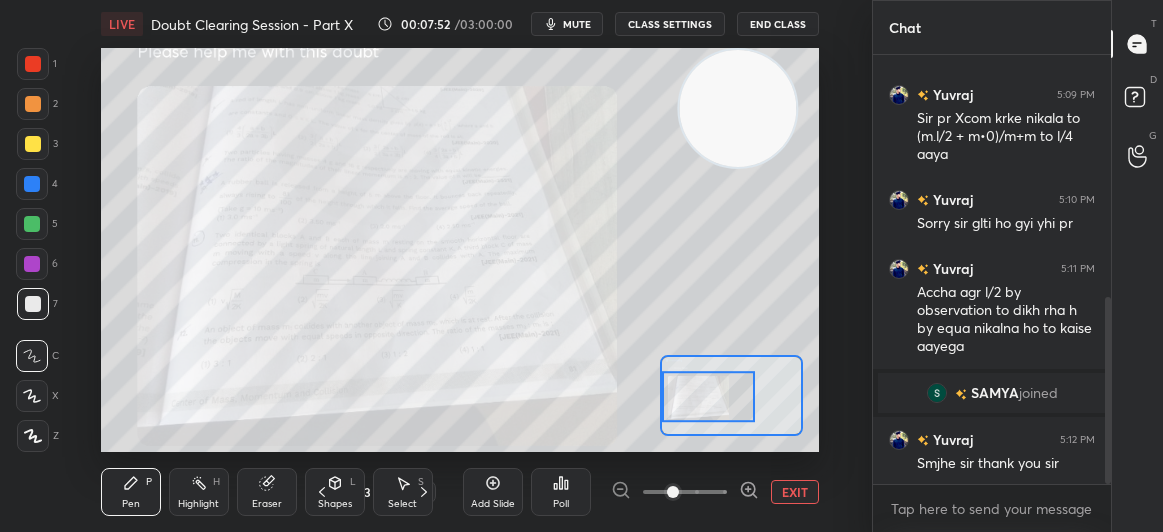 click on "1" at bounding box center [37, 68] 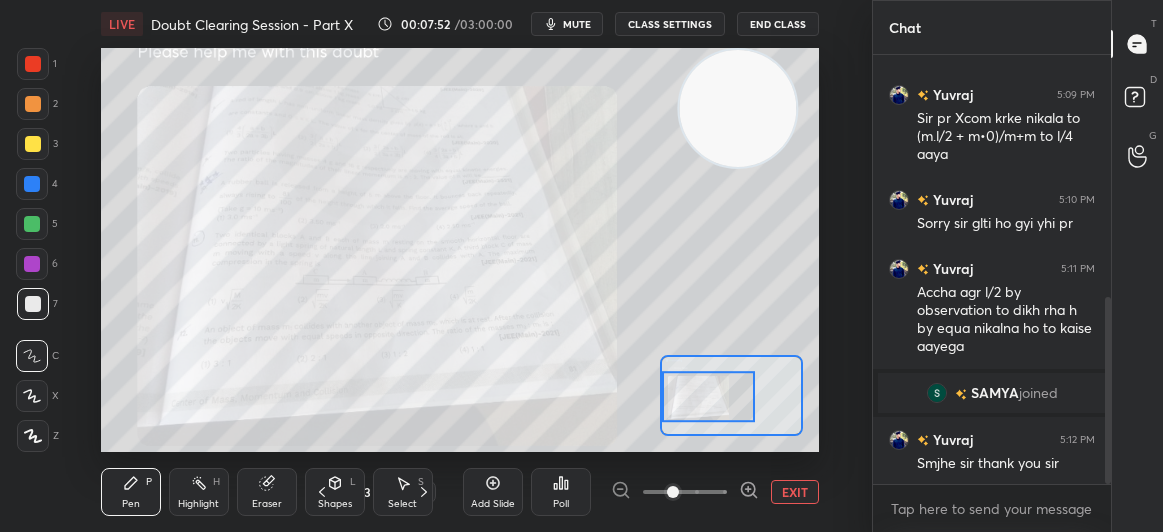 click at bounding box center (33, 64) 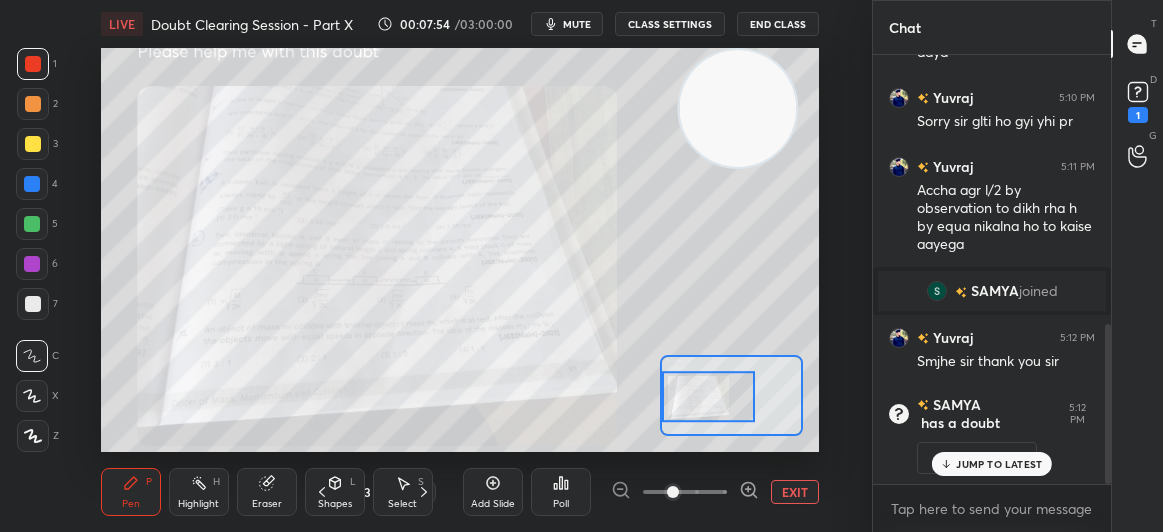 scroll, scrollTop: 725, scrollLeft: 0, axis: vertical 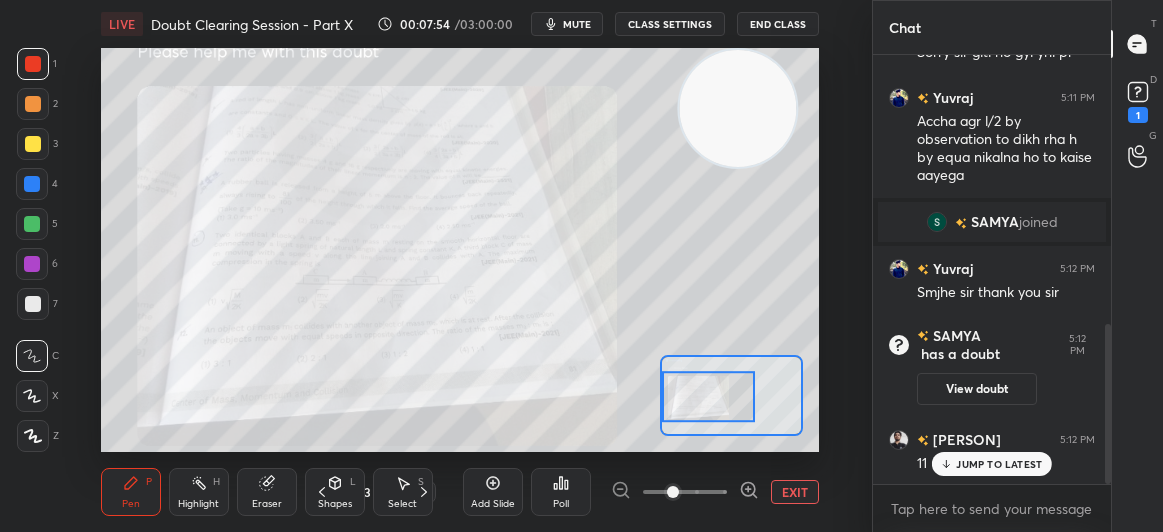 click on "JUMP TO LATEST" at bounding box center [999, 464] 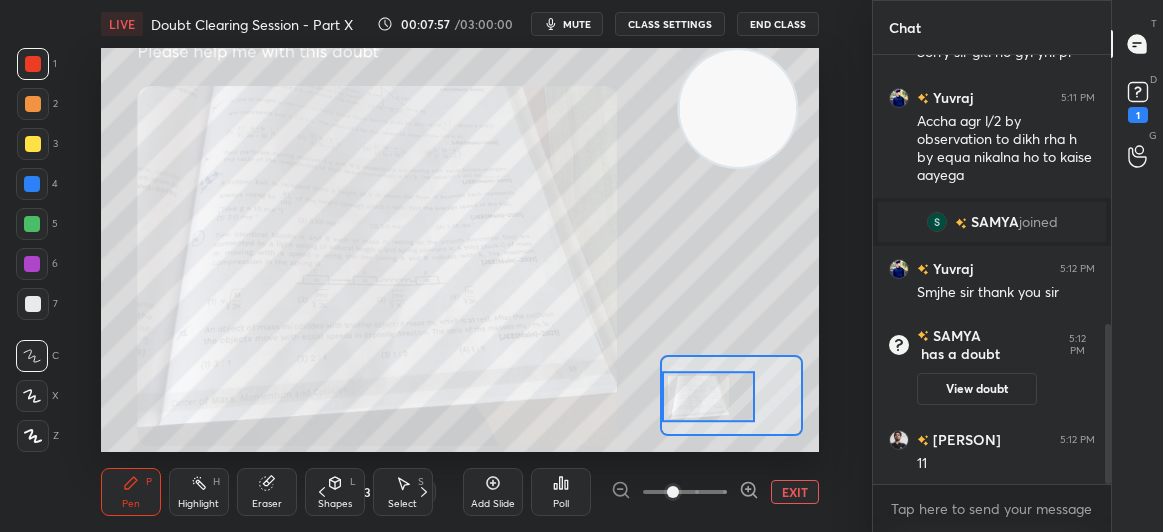 click 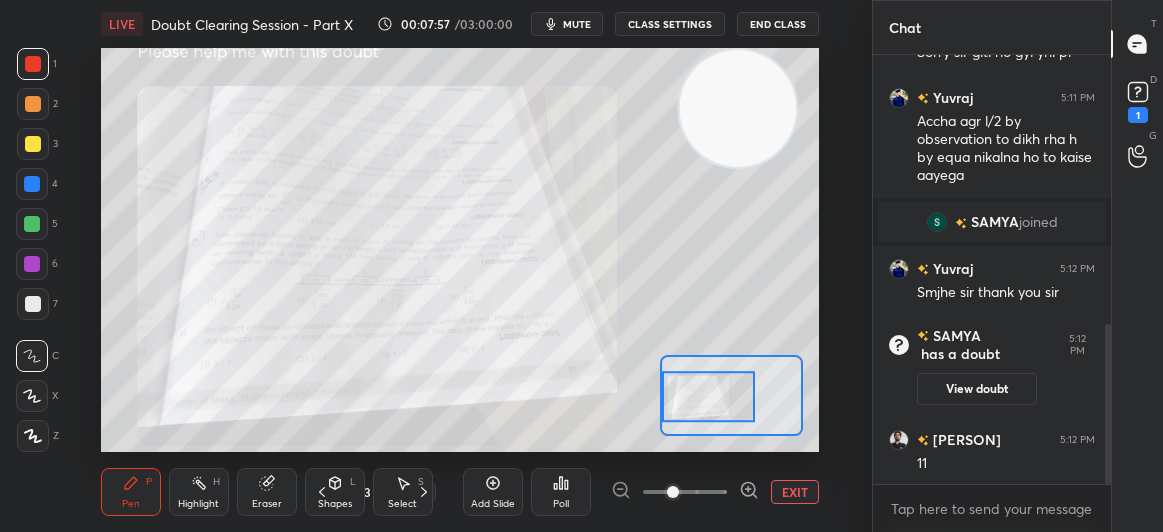 click at bounding box center (749, 492) 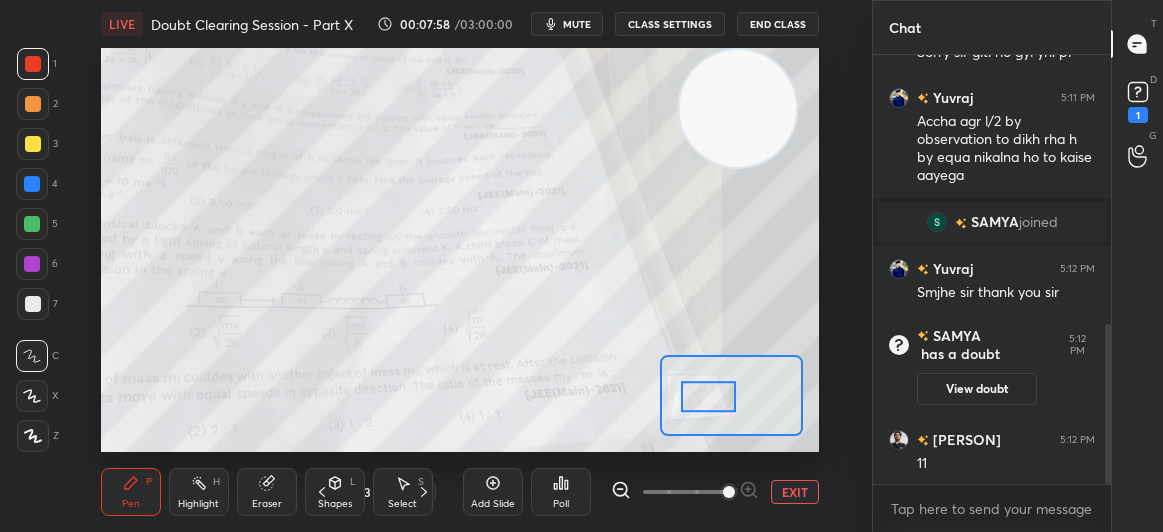 click at bounding box center (685, 492) 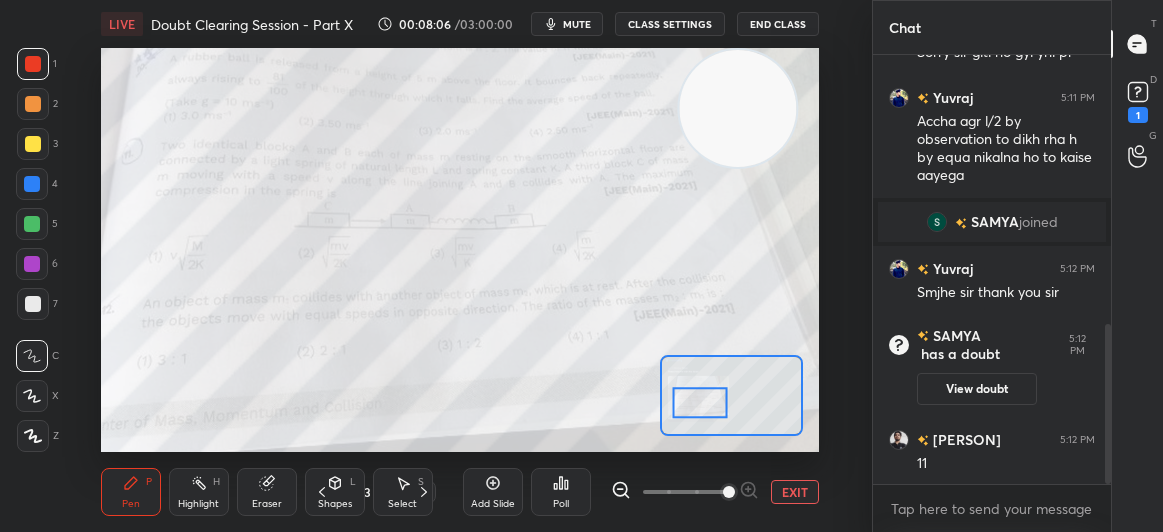 click at bounding box center (33, 64) 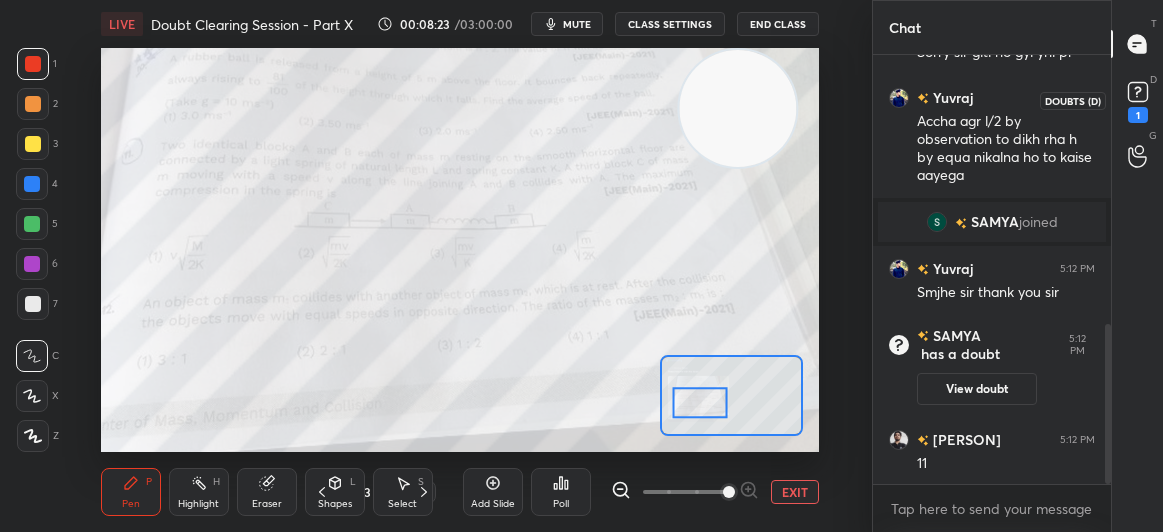 click 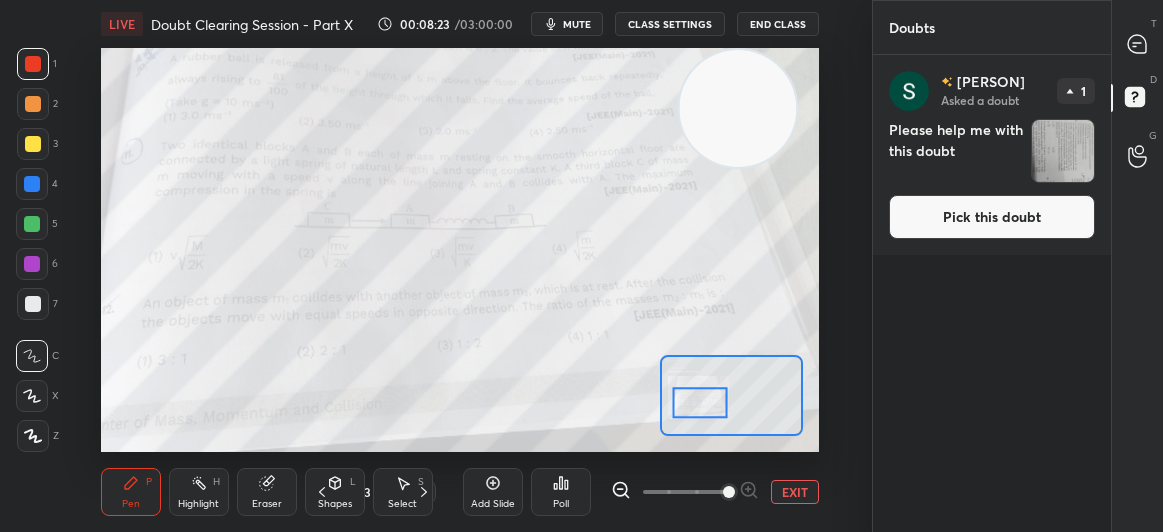 click on "Pick this doubt" at bounding box center [992, 217] 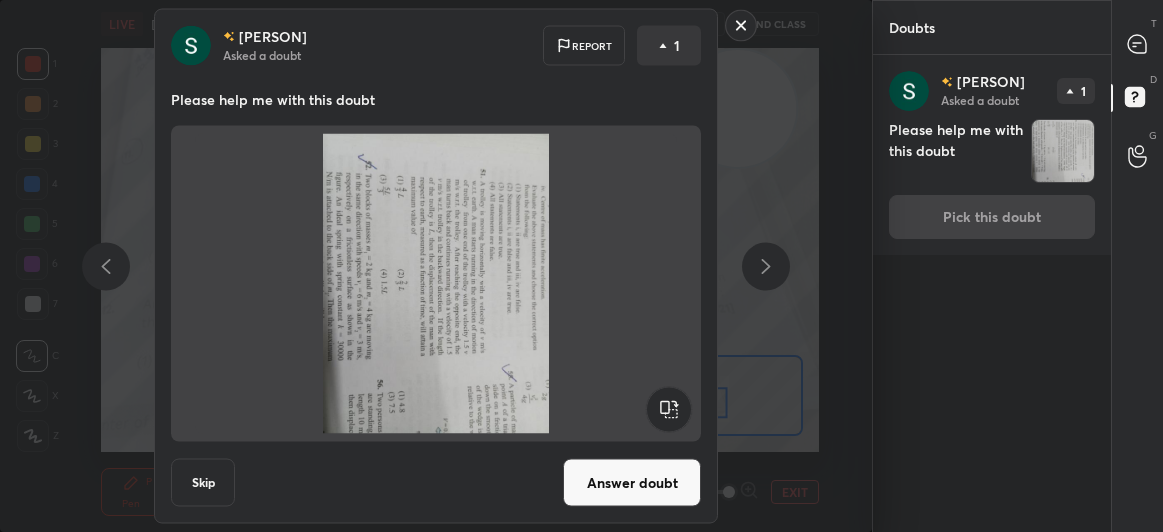 click 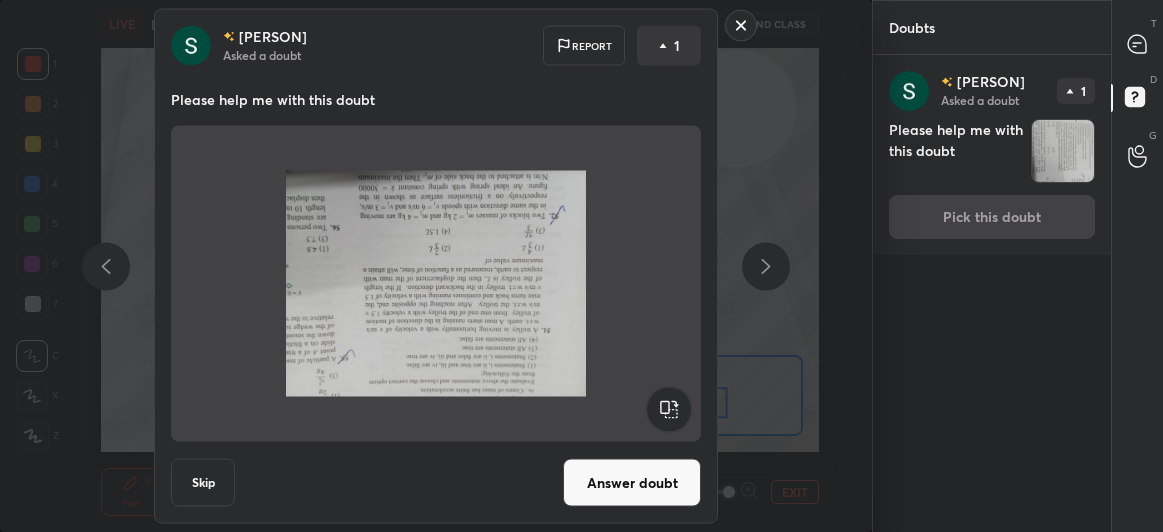 click 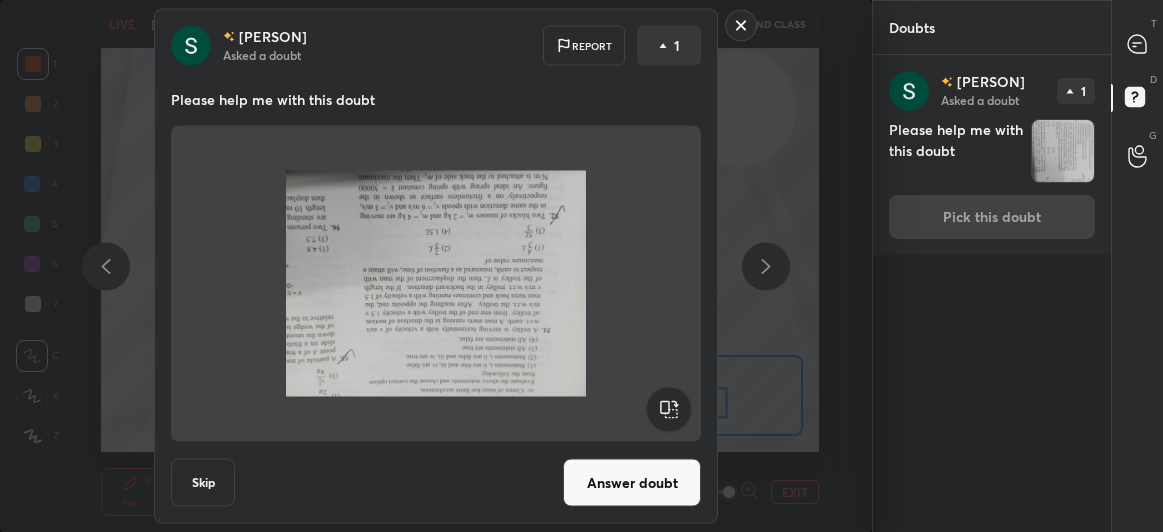 click 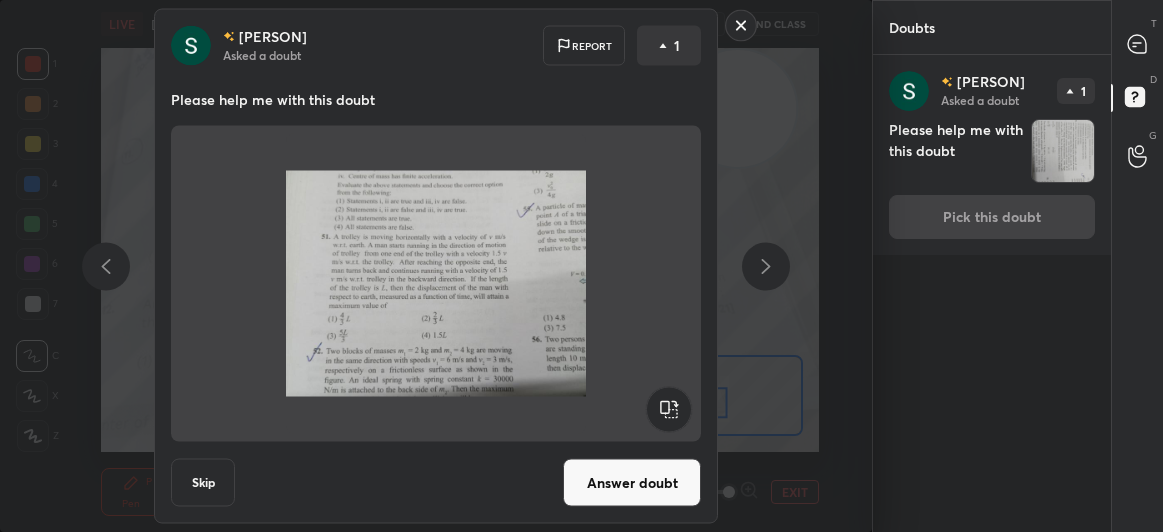 click 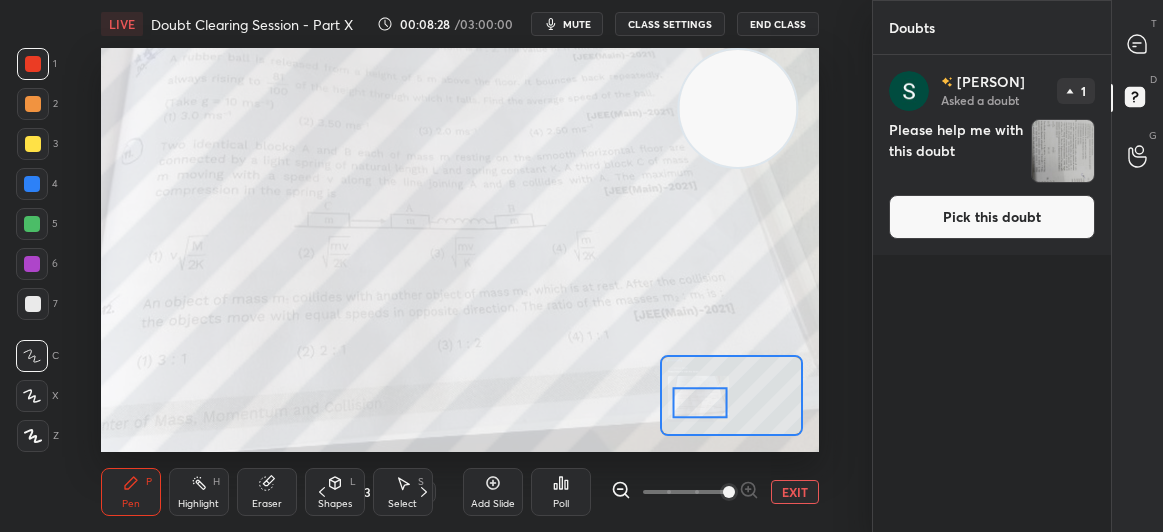 click at bounding box center (1138, 44) 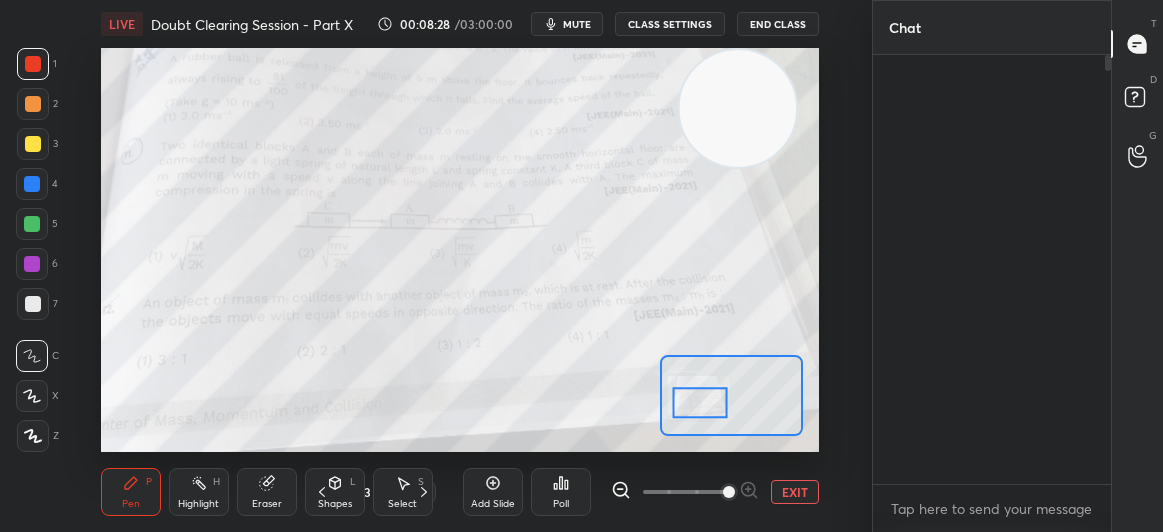 scroll, scrollTop: 725, scrollLeft: 0, axis: vertical 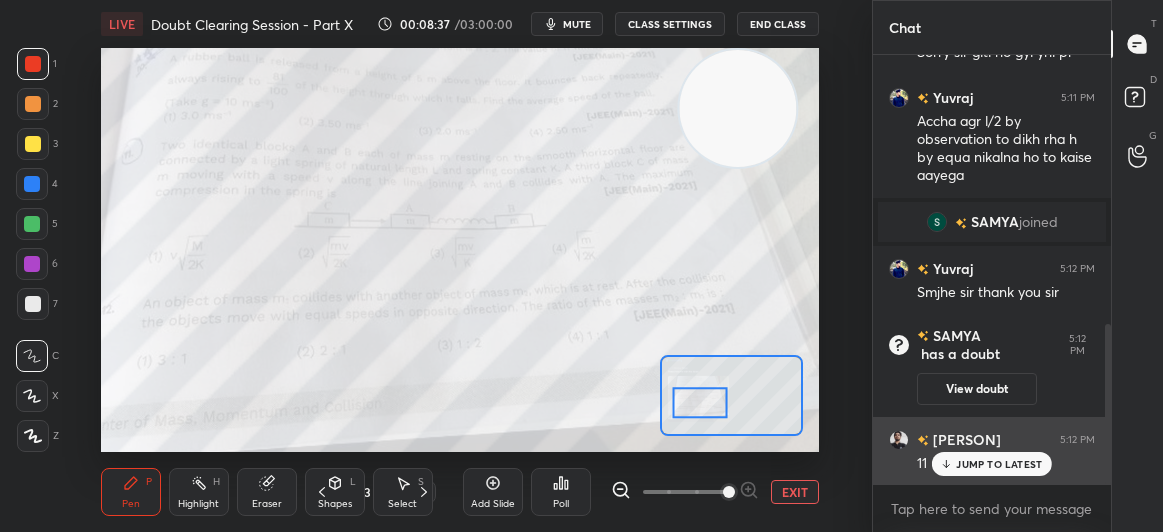 click 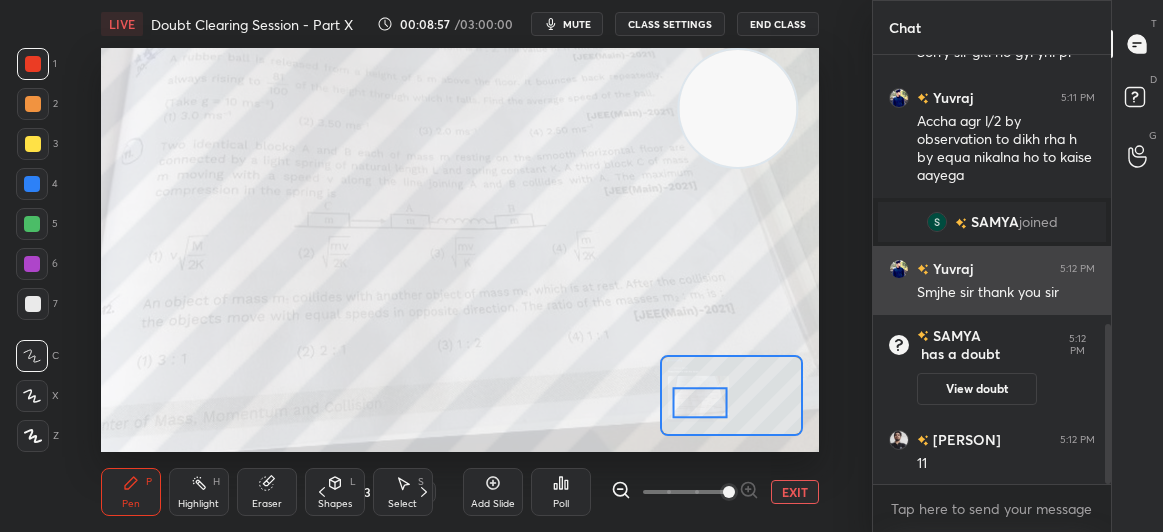 drag, startPoint x: 935, startPoint y: 218, endPoint x: 882, endPoint y: 311, distance: 107.042046 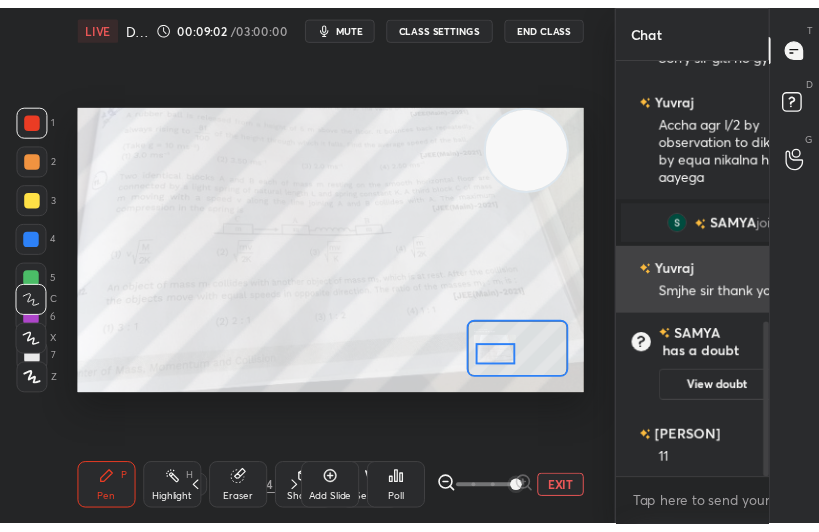 scroll, scrollTop: 404, scrollLeft: 534, axis: both 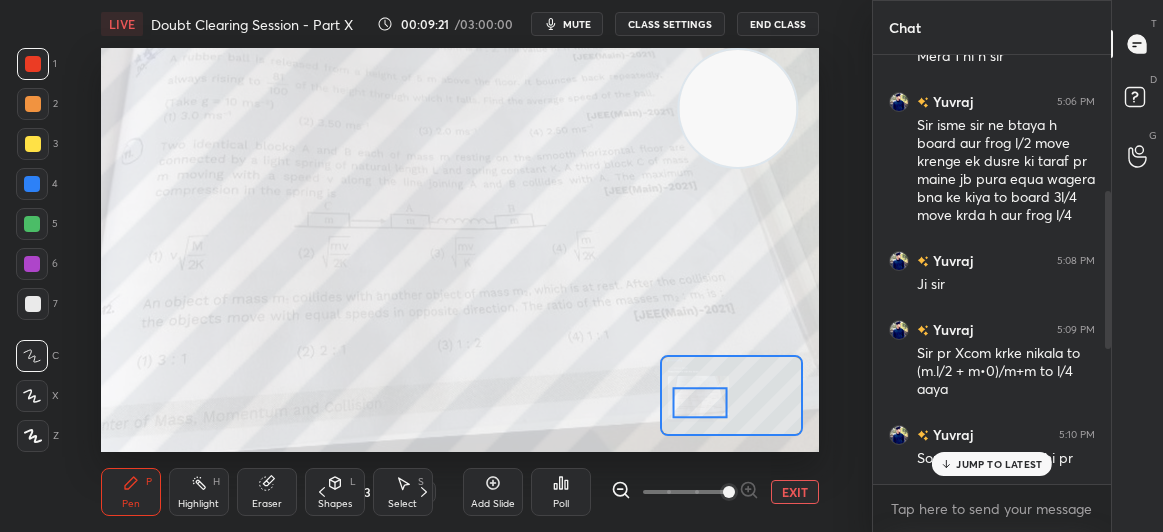 click at bounding box center (33, 64) 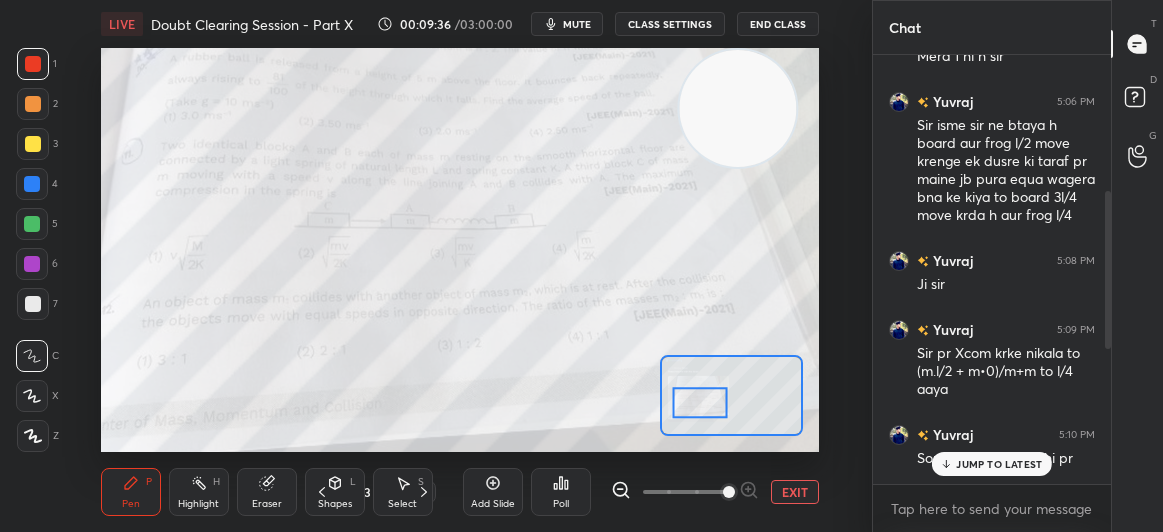 click 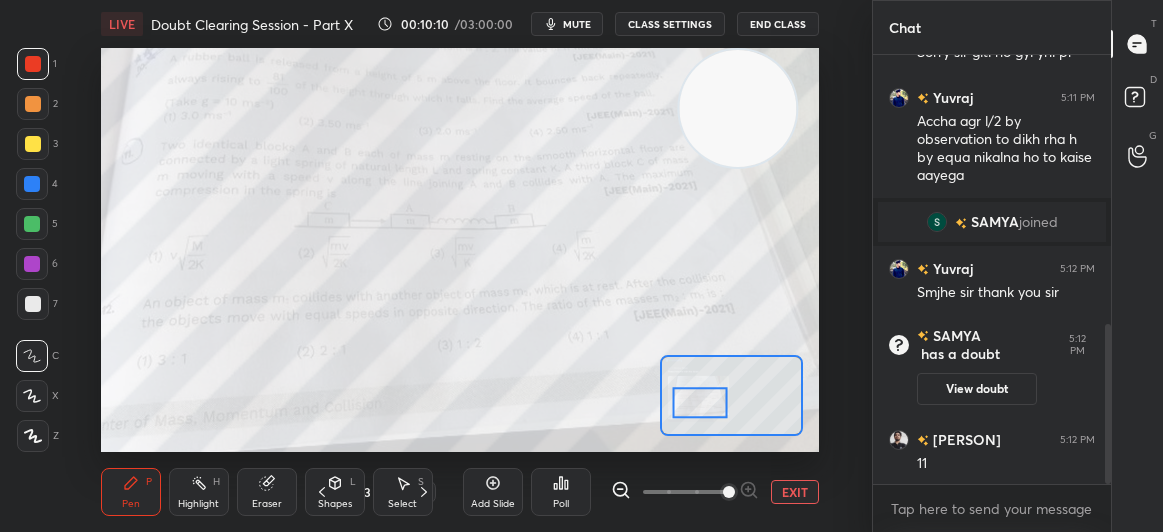 click on "EXIT" at bounding box center [795, 492] 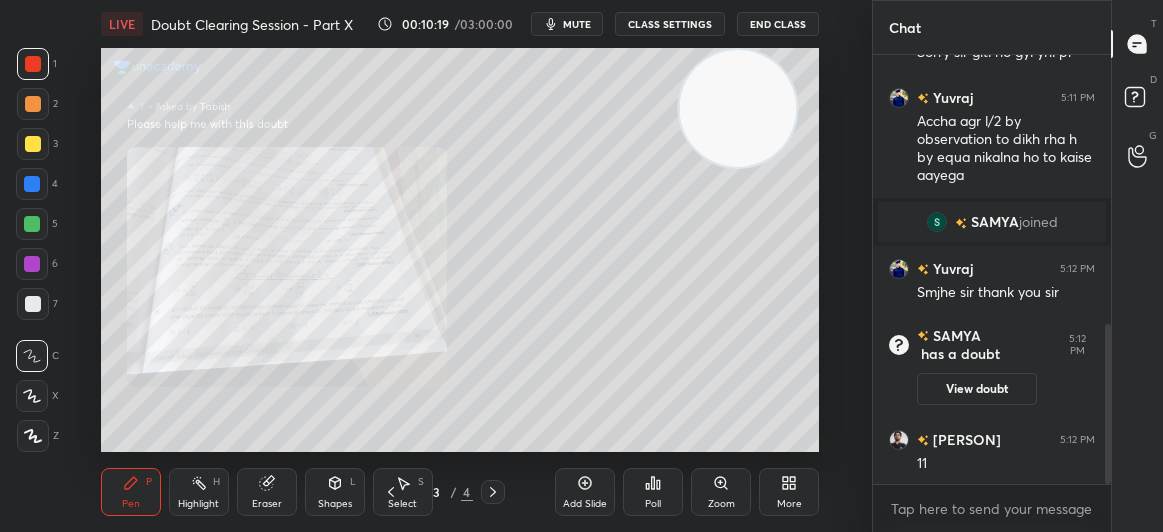 click at bounding box center [33, 144] 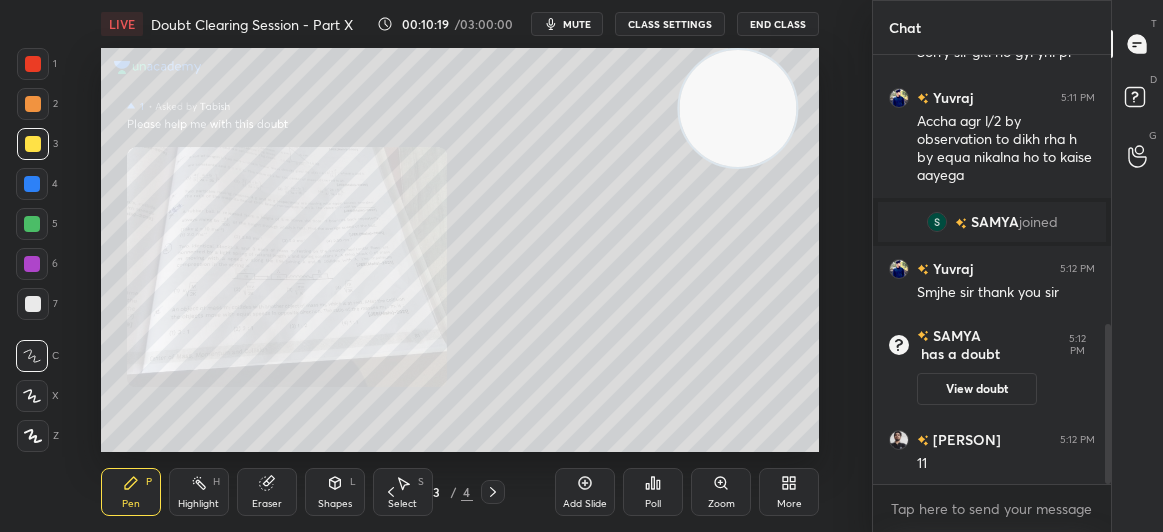 click at bounding box center (33, 144) 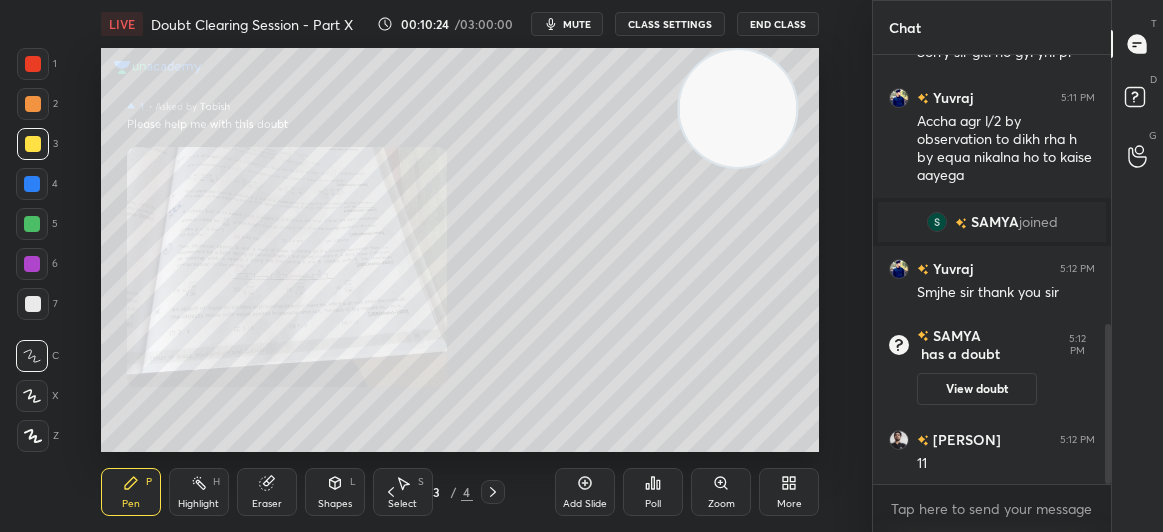 click on "LIVE Doubt Clearing Session - Part X" at bounding box center (235, 24) 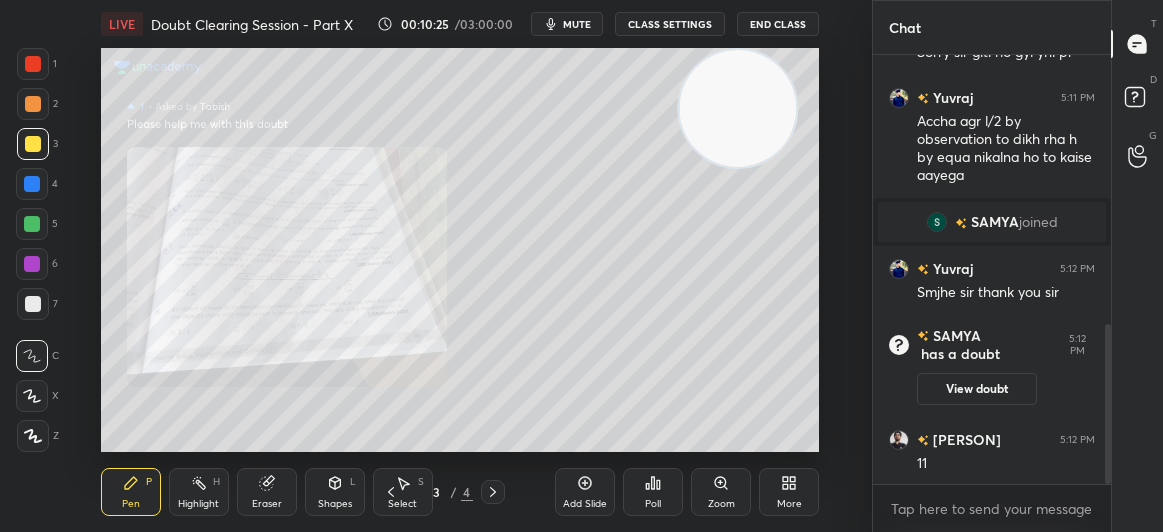 click at bounding box center [33, 64] 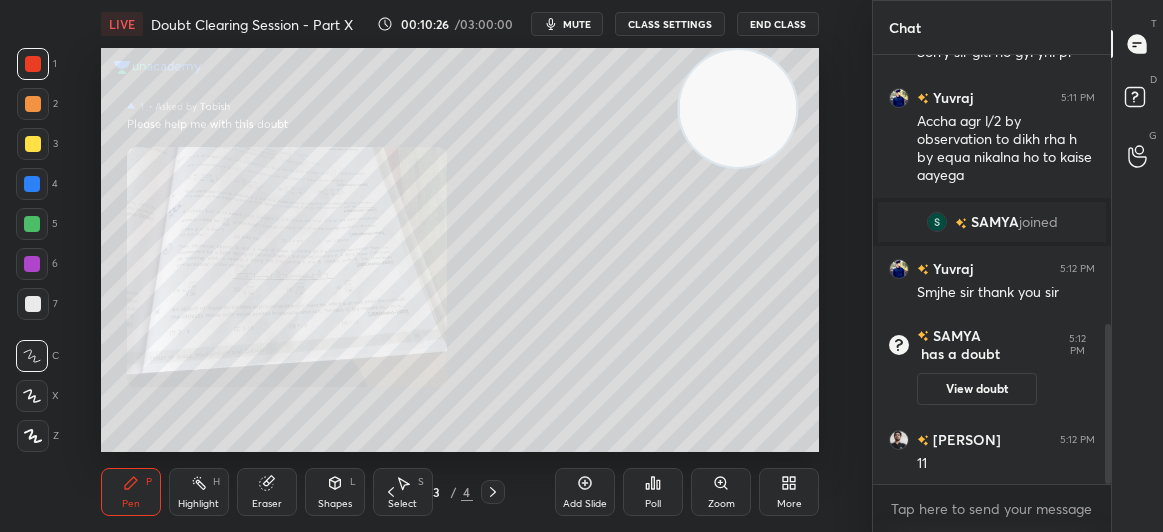 click at bounding box center [33, 64] 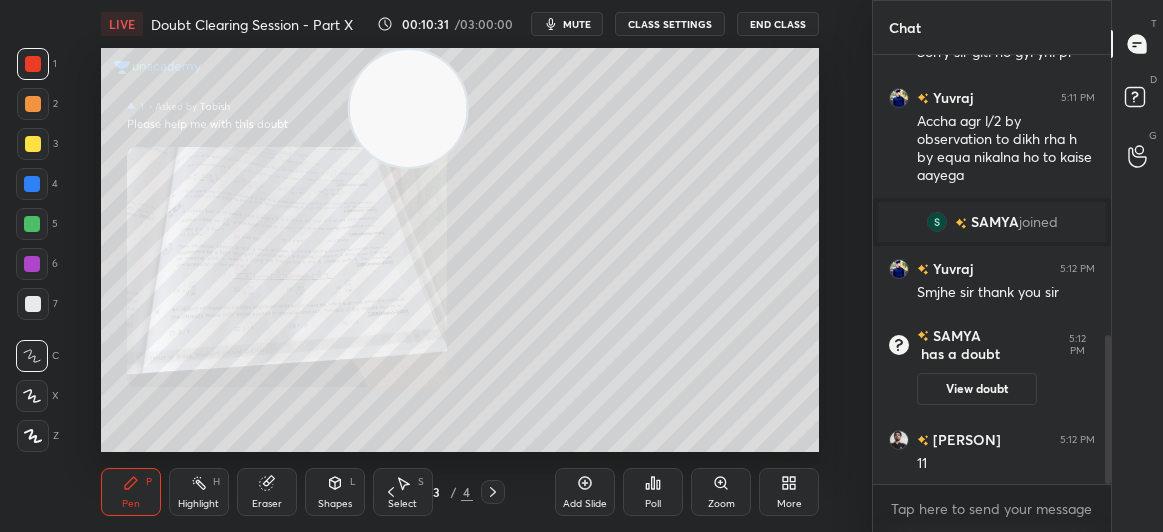 scroll, scrollTop: 812, scrollLeft: 0, axis: vertical 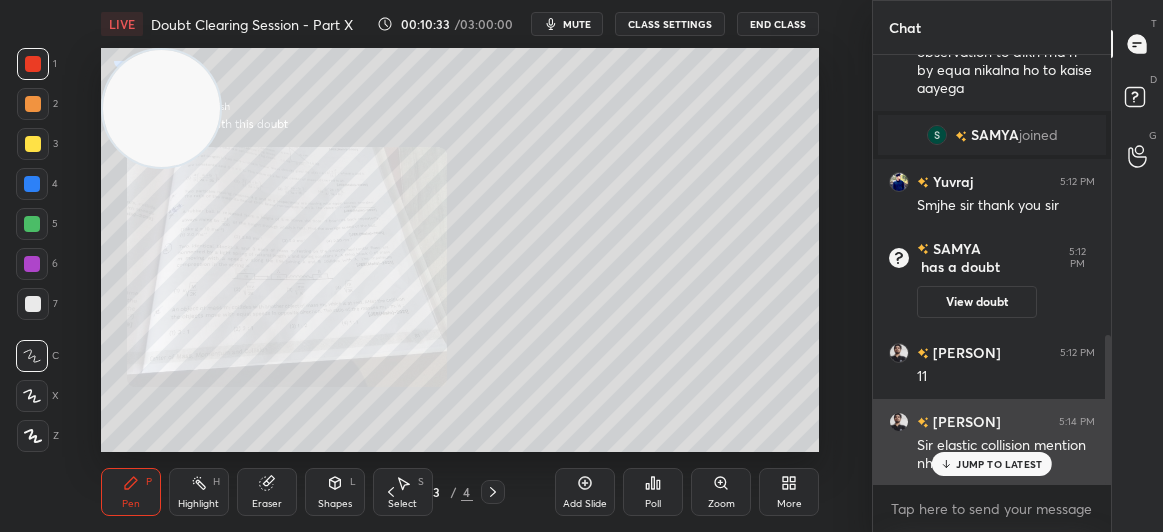 click on "Sir elastic collision mention nhi hain" at bounding box center [1006, 455] 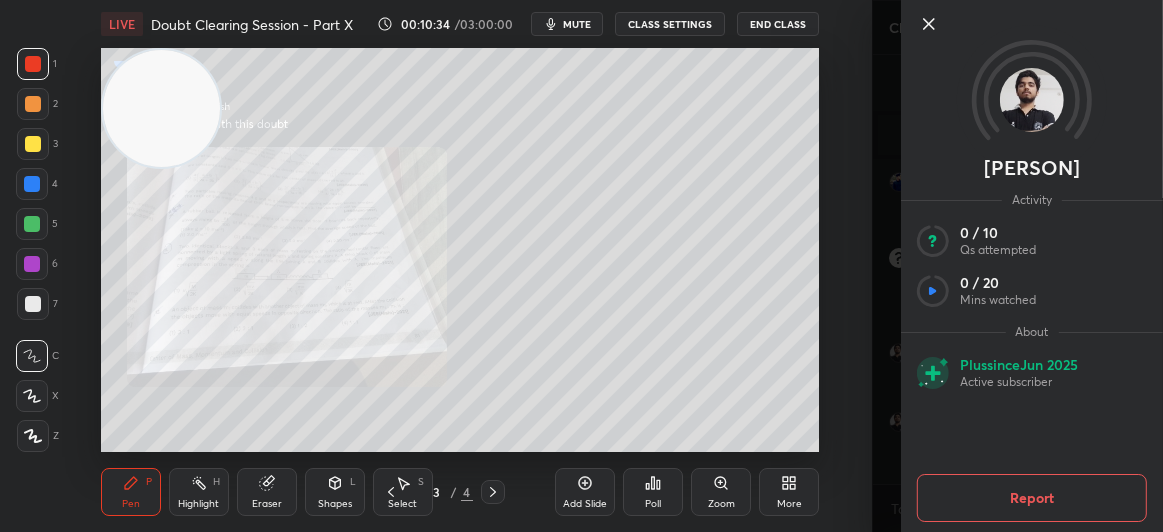 click 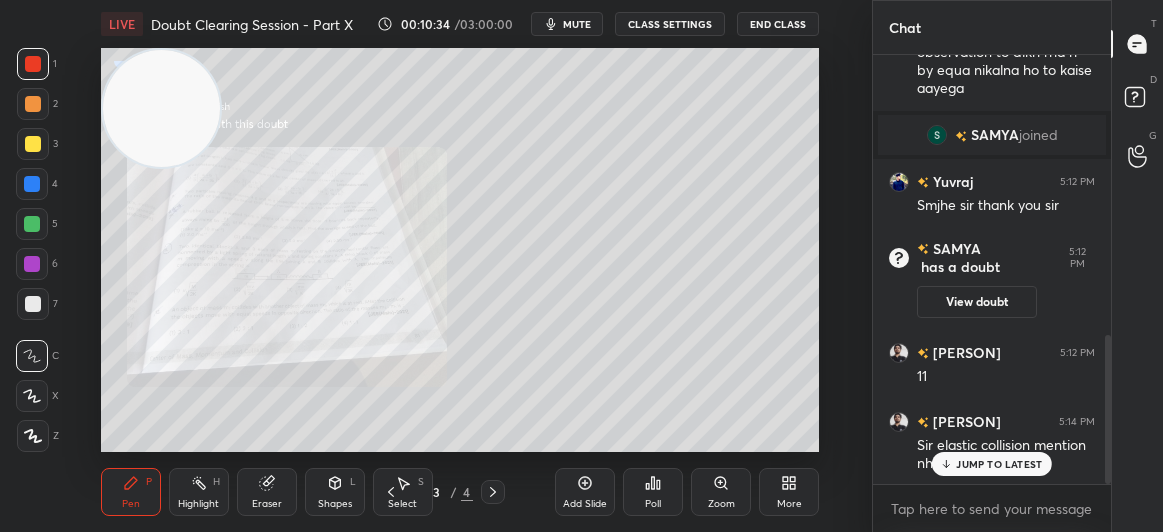 click on "Tabish" at bounding box center [1017, 266] 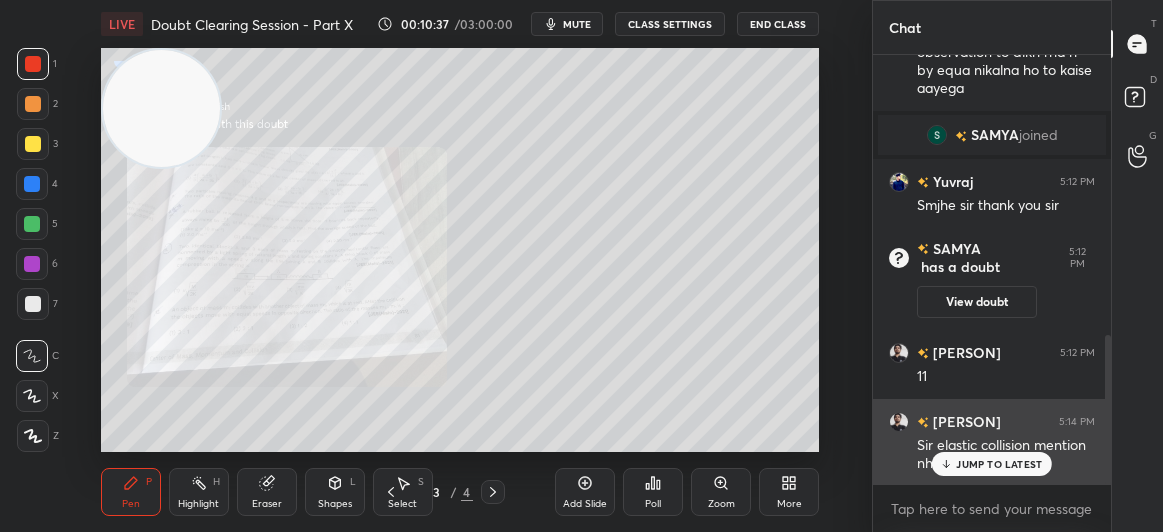 click 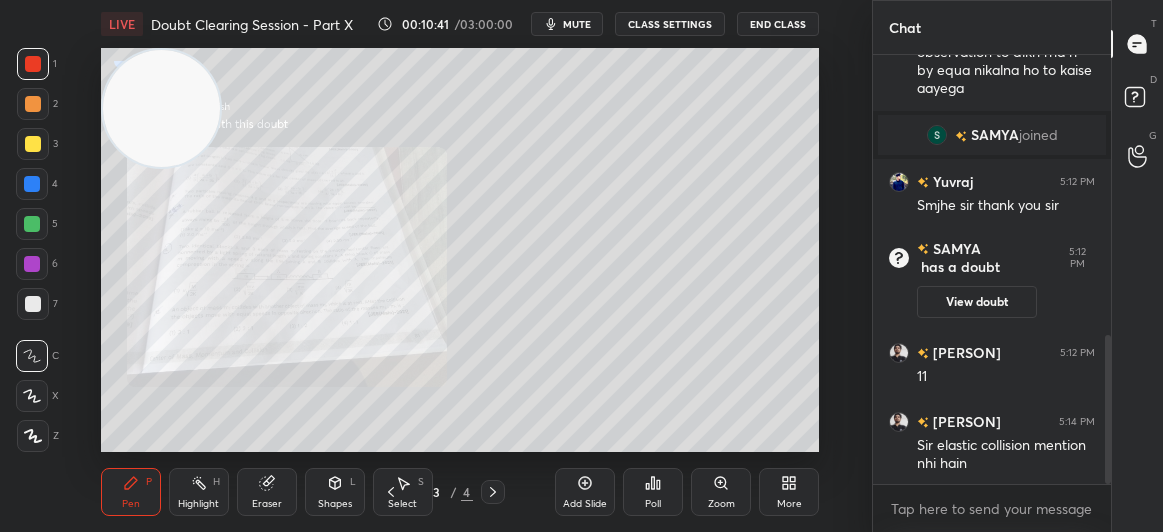 click at bounding box center (33, 144) 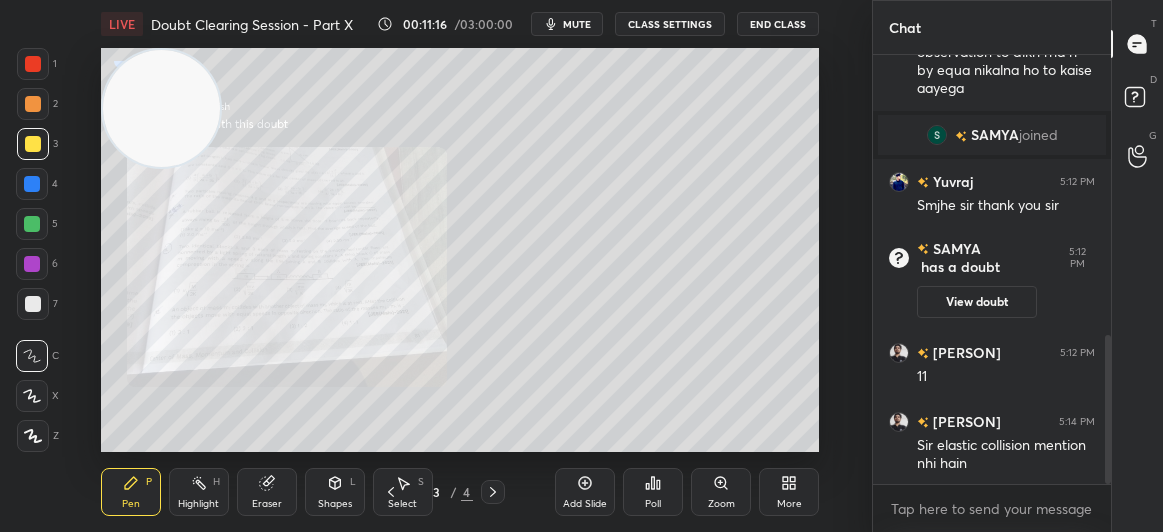 click at bounding box center [33, 64] 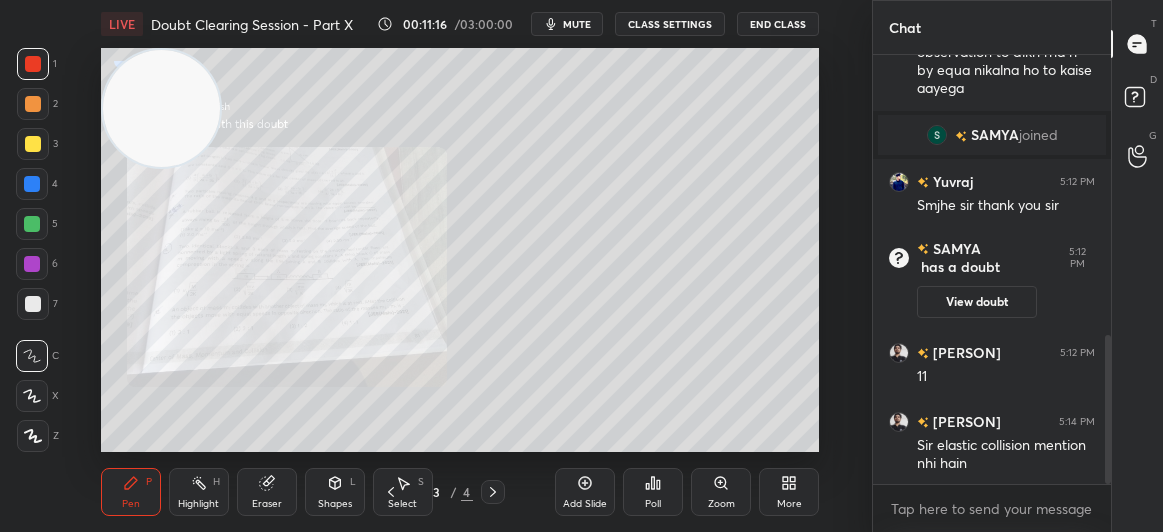 click at bounding box center (33, 64) 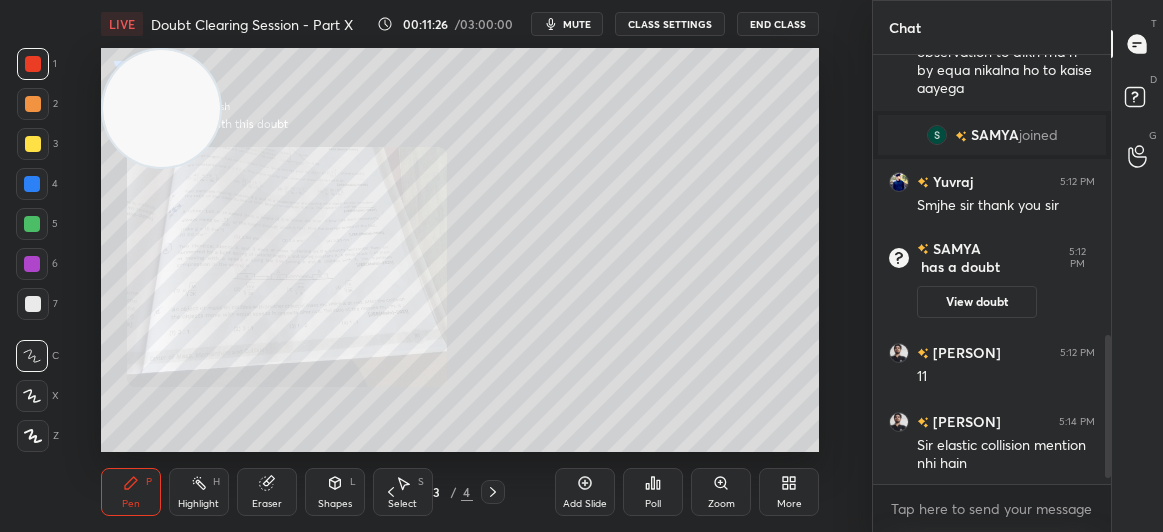 scroll, scrollTop: 881, scrollLeft: 0, axis: vertical 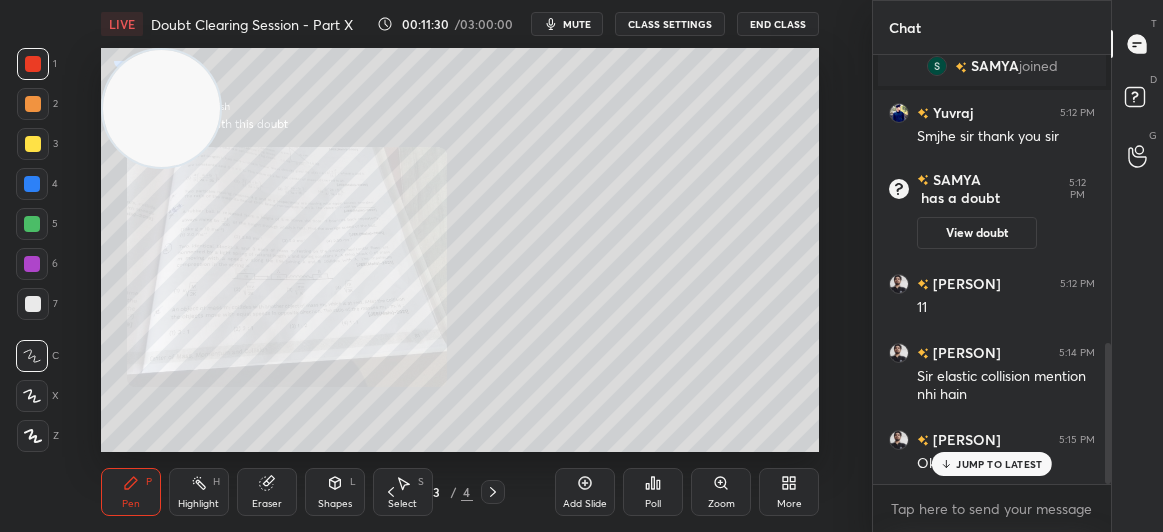click at bounding box center [33, 144] 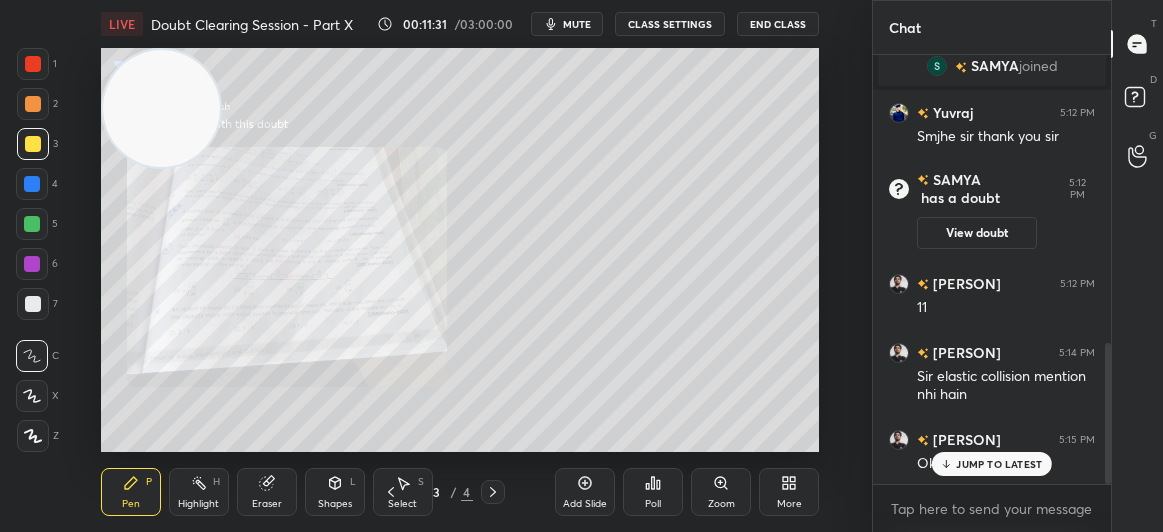 click at bounding box center [33, 144] 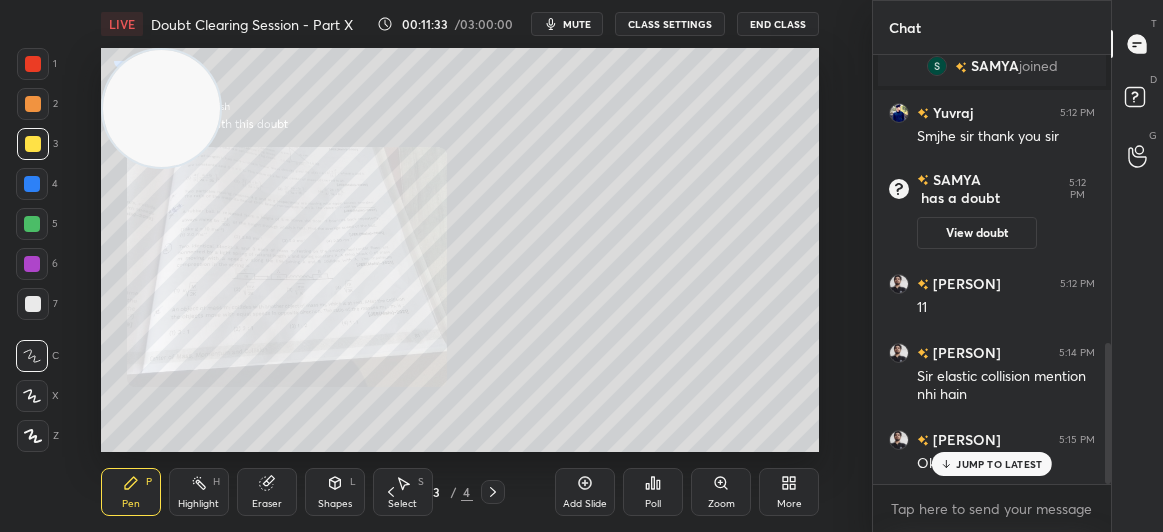 scroll, scrollTop: 901, scrollLeft: 0, axis: vertical 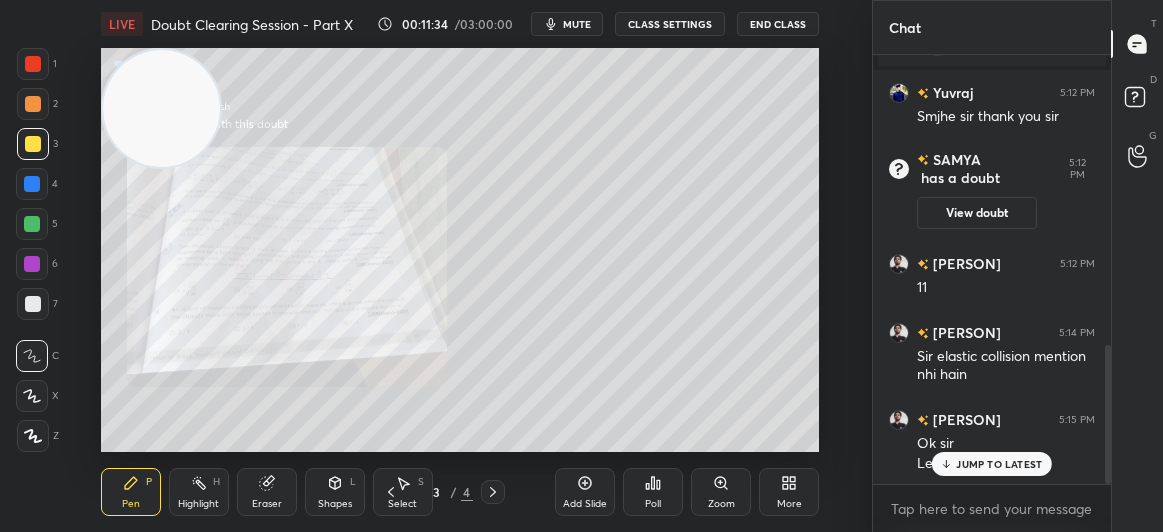 click on "JUMP TO LATEST" at bounding box center (999, 464) 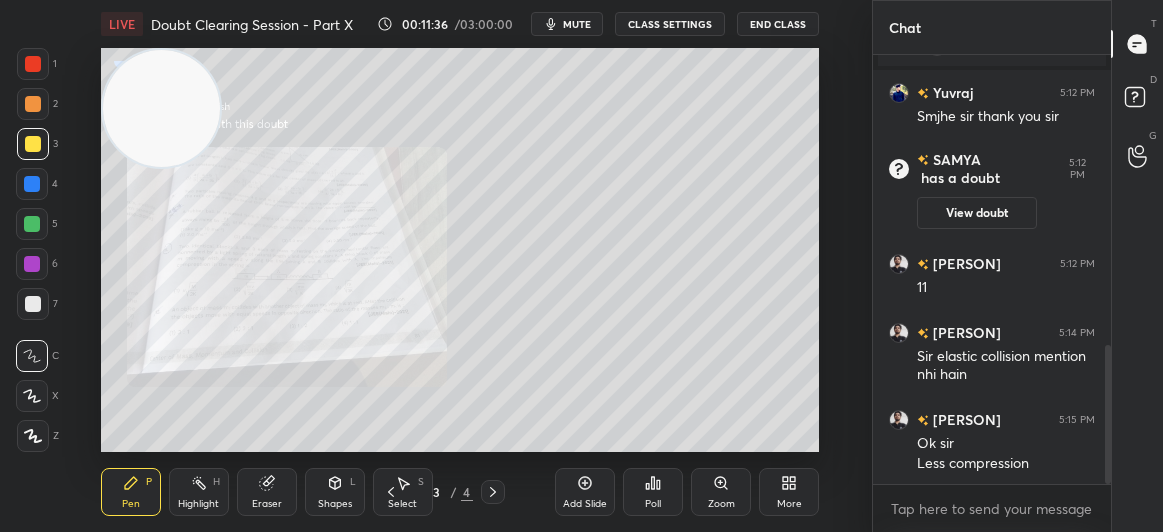 click at bounding box center [32, 264] 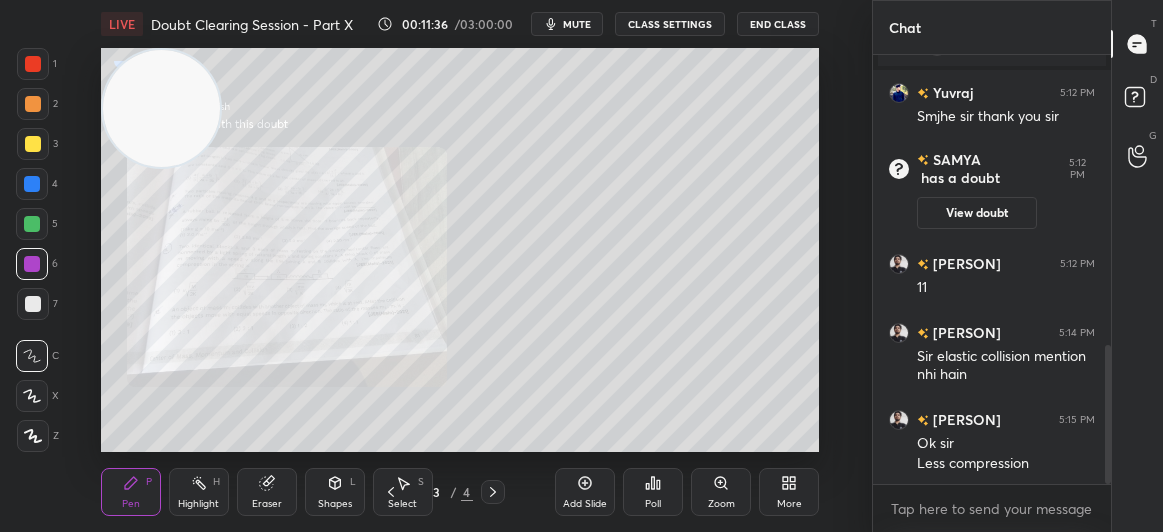 click on "6" at bounding box center (37, 268) 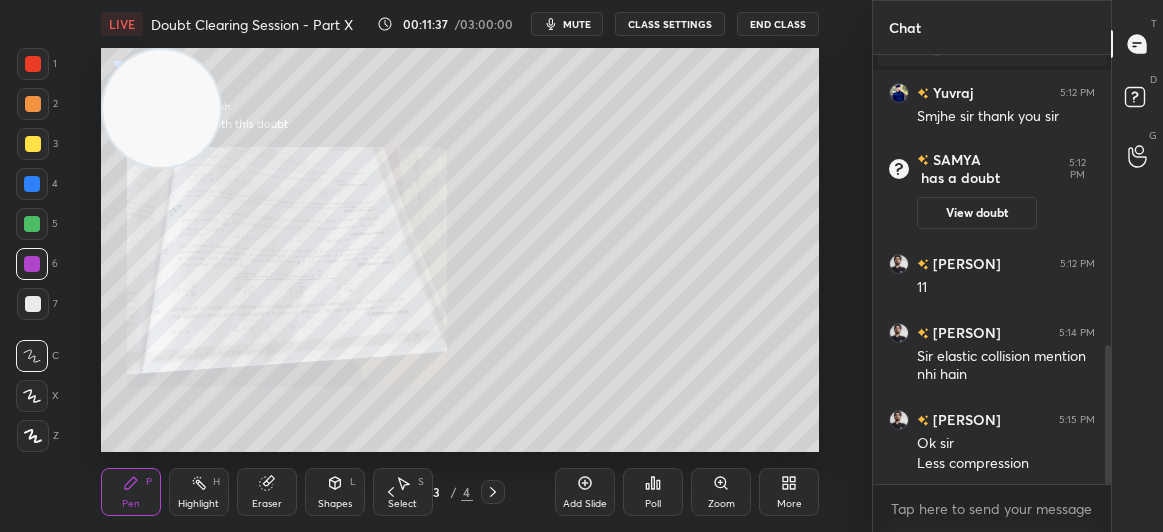 click at bounding box center [33, 304] 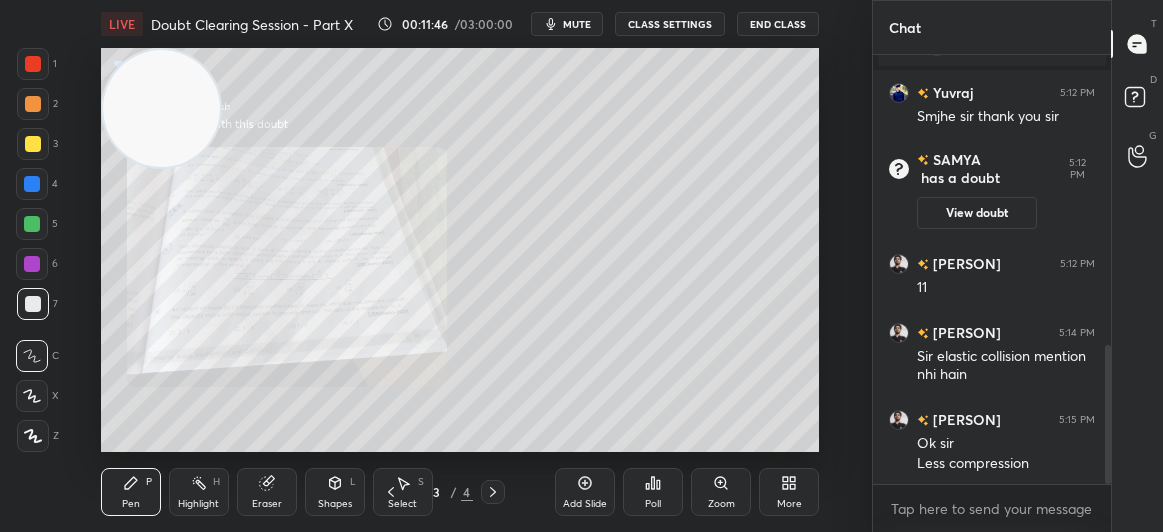 click at bounding box center (33, 144) 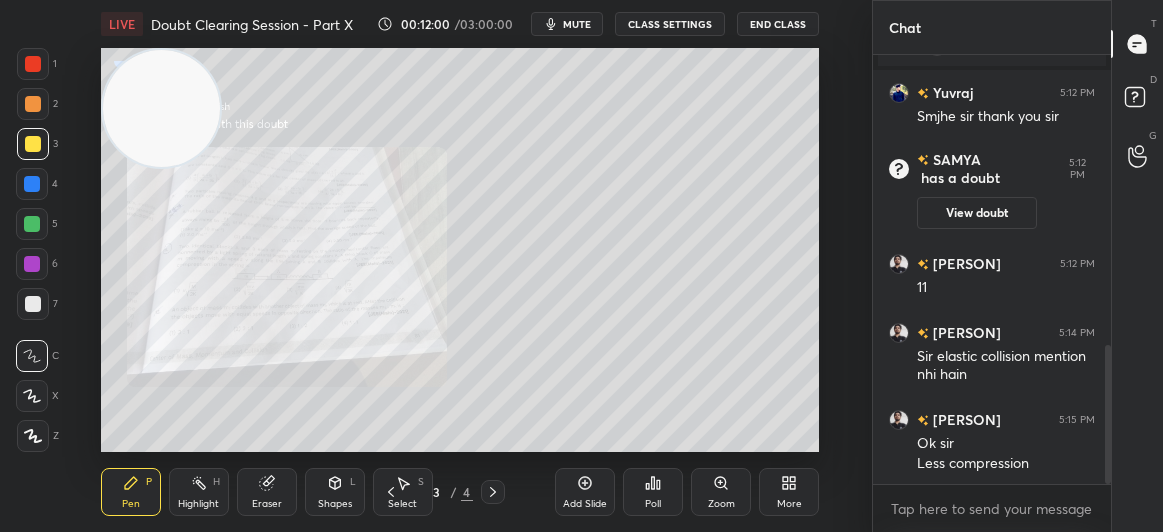 click on "Shapes L" at bounding box center [335, 492] 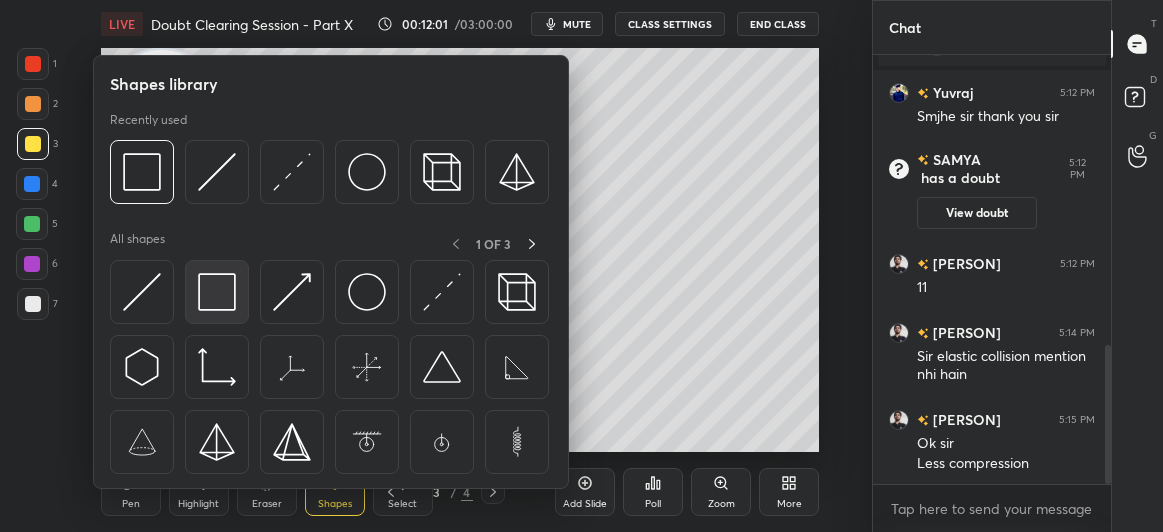 click at bounding box center (217, 292) 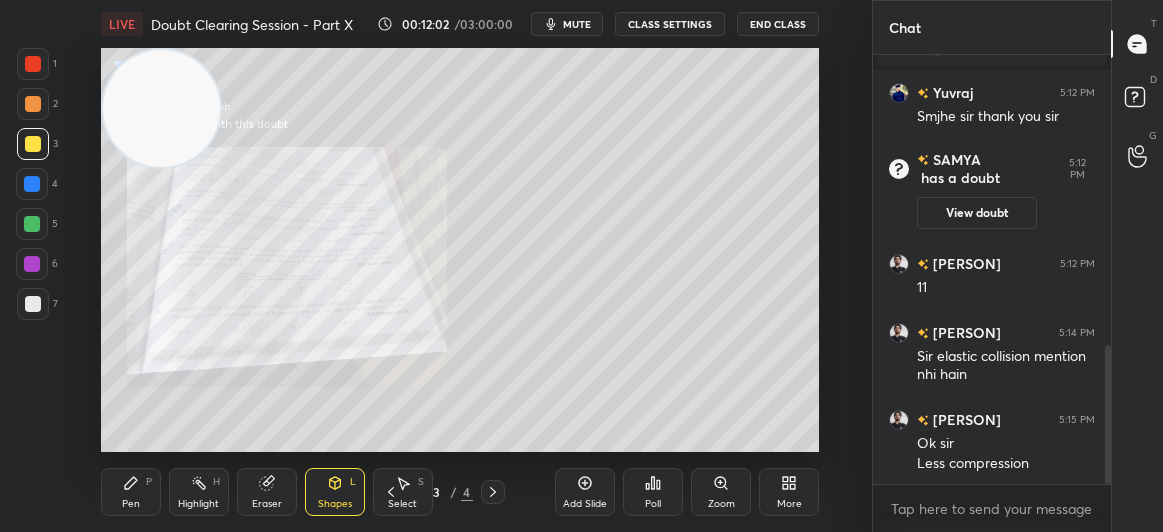 scroll, scrollTop: 970, scrollLeft: 0, axis: vertical 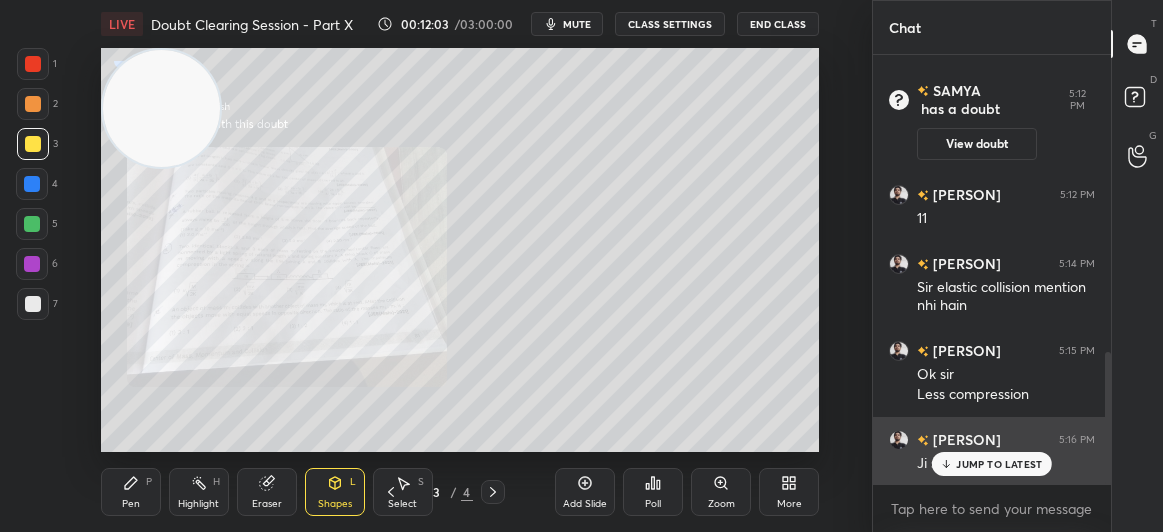 click 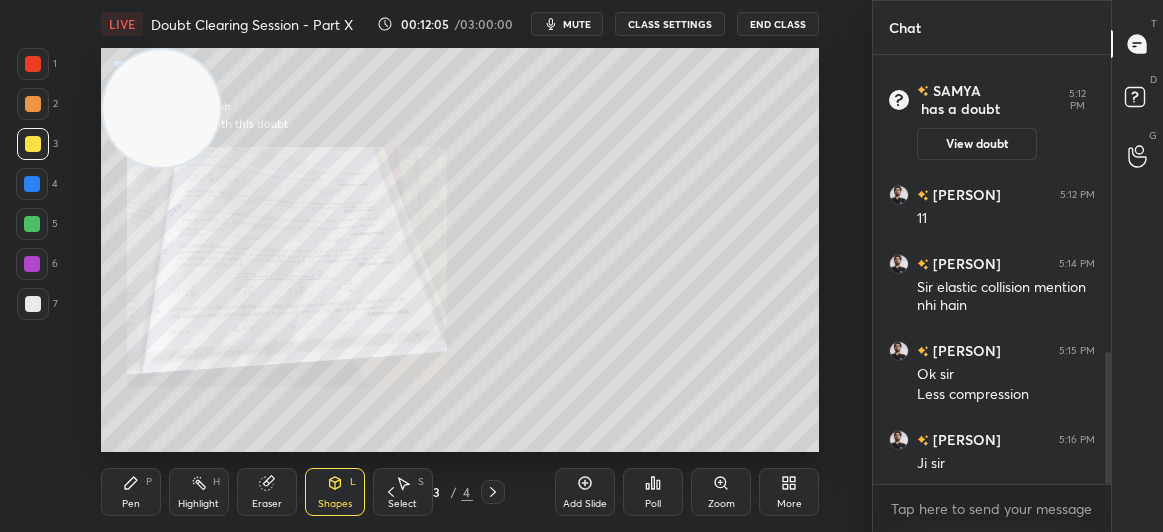 click at bounding box center (32, 184) 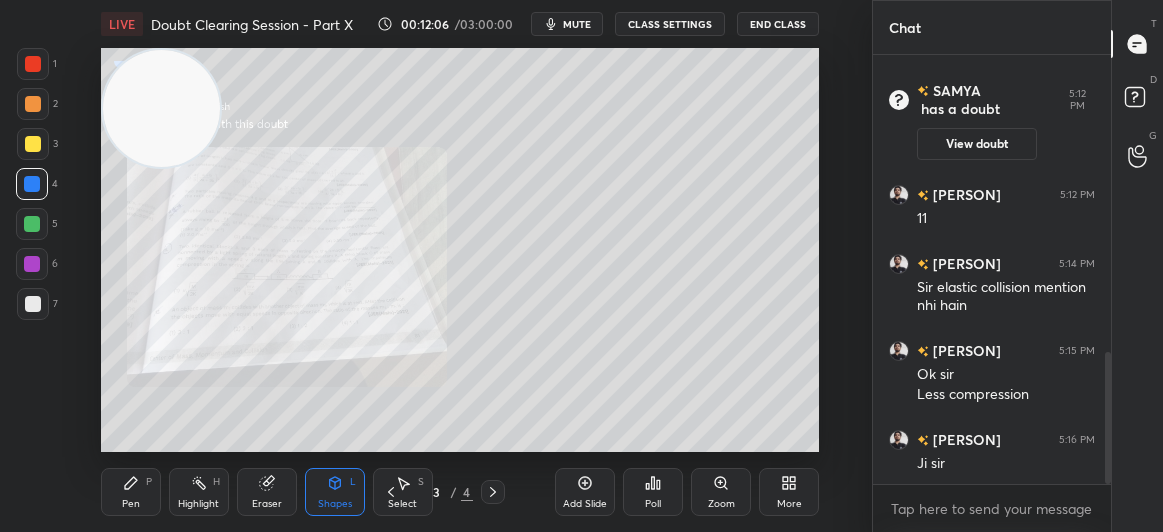 click at bounding box center [32, 224] 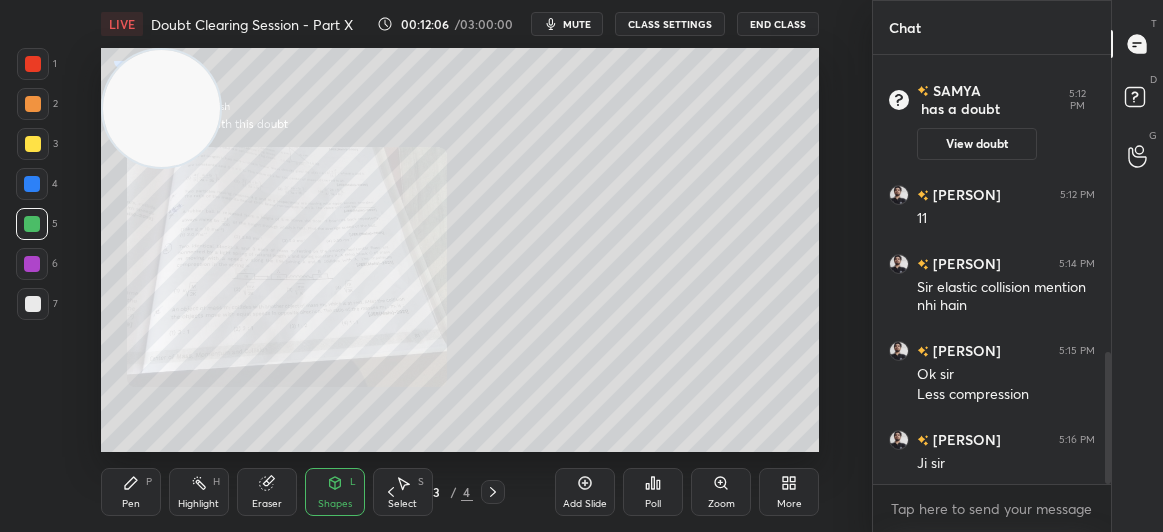 click at bounding box center [33, 64] 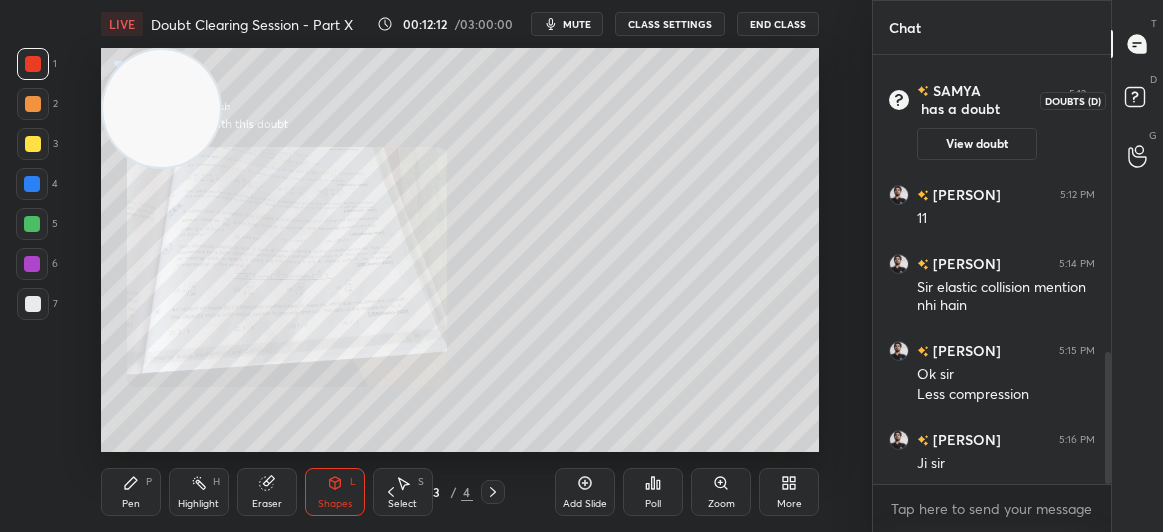 click 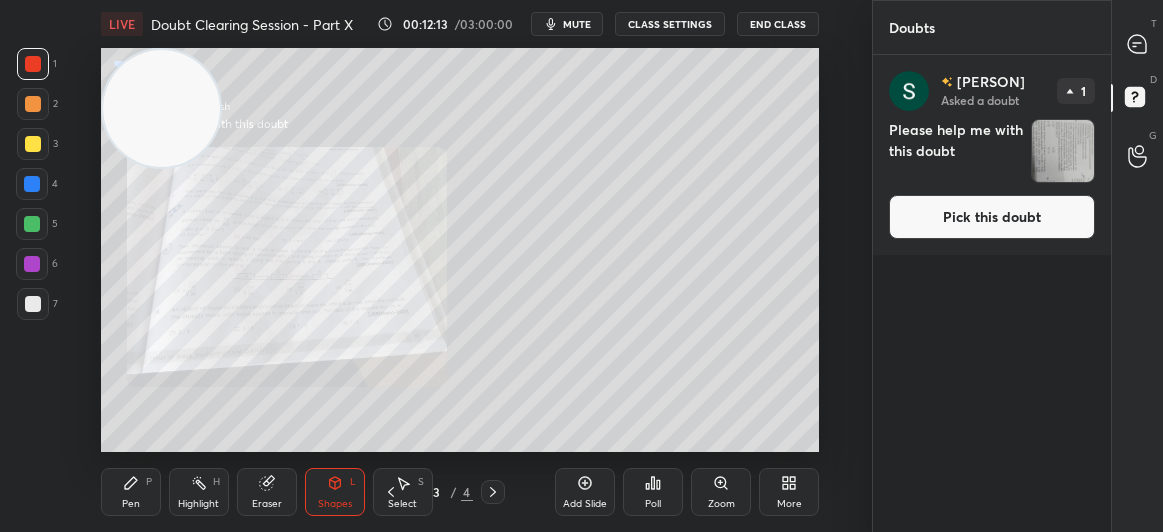 click on "Pick this doubt" at bounding box center [992, 217] 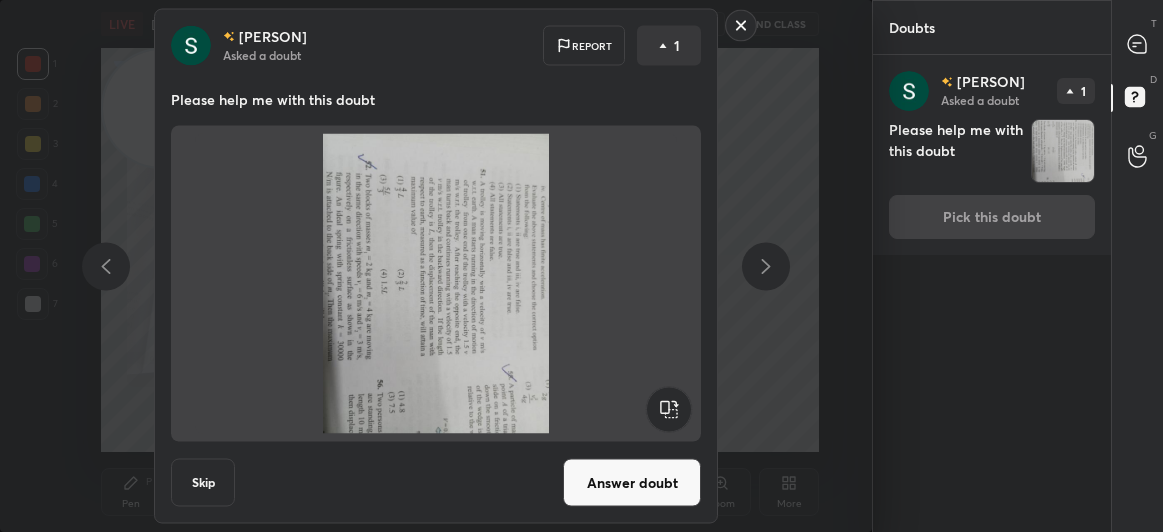 click at bounding box center (436, 284) 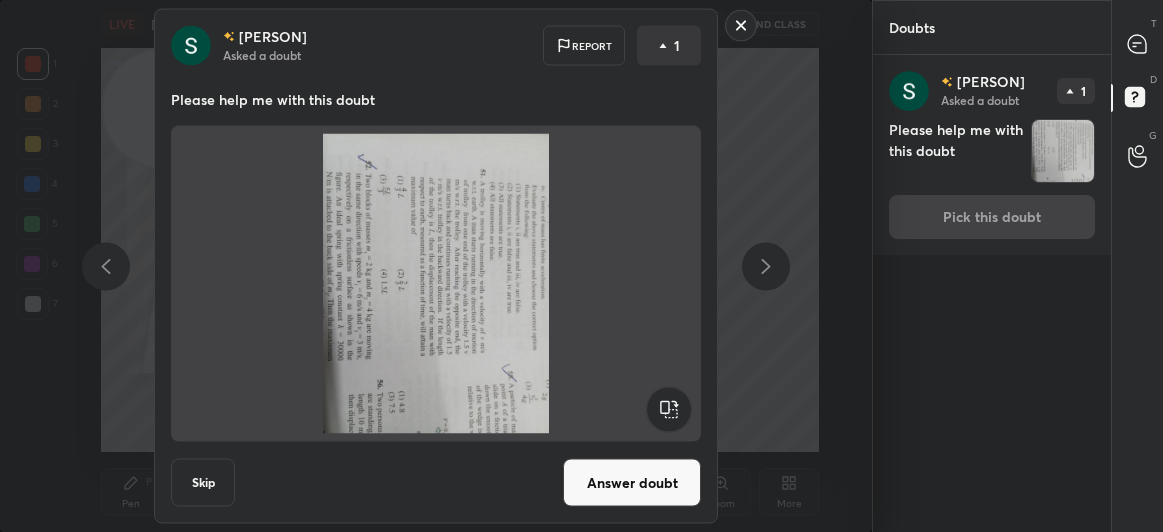 click 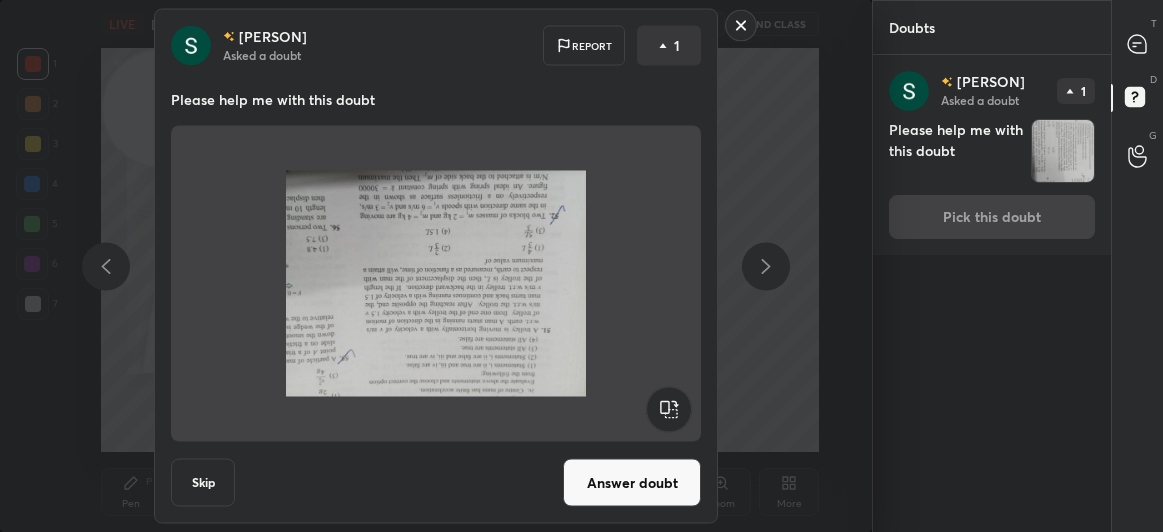 click 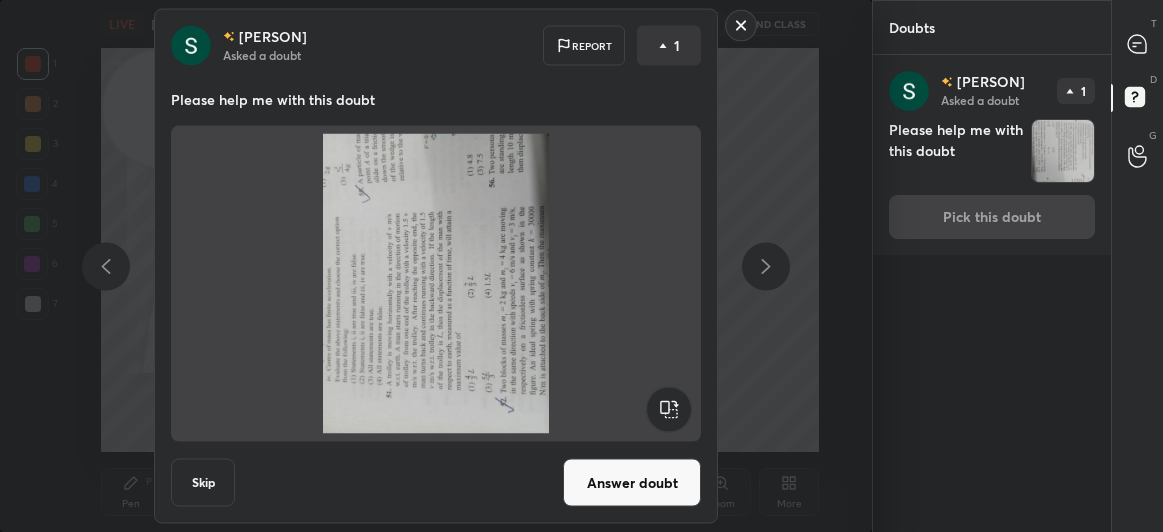 click 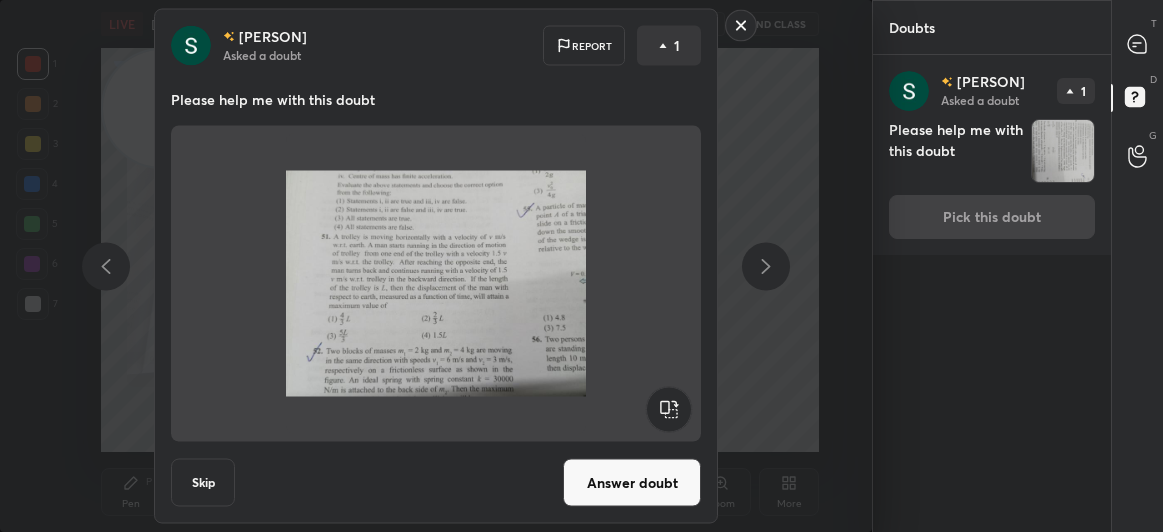 click on "Answer doubt" at bounding box center [632, 483] 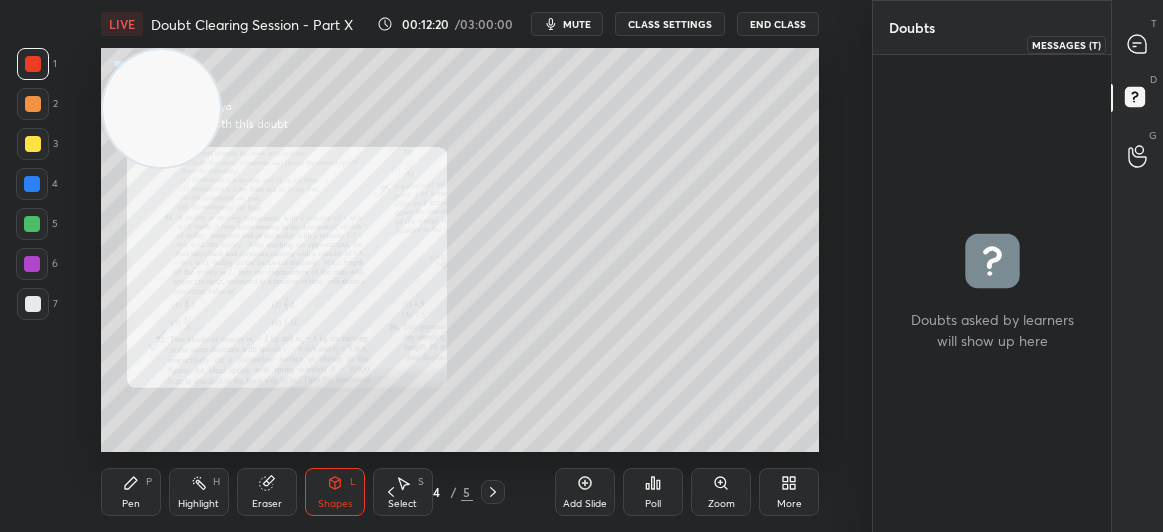 click on "T Messages (T)" at bounding box center [1137, 44] 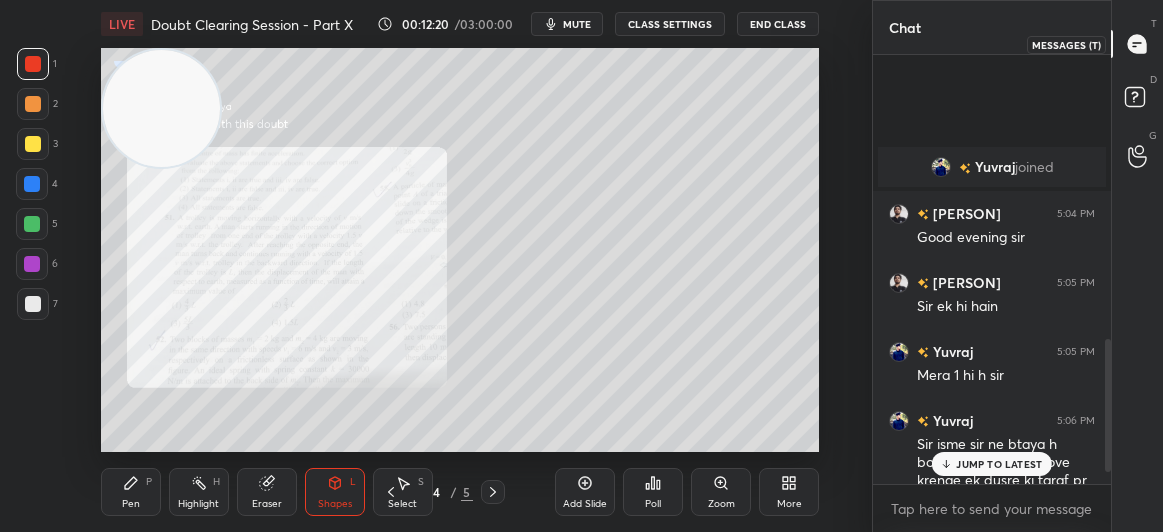 click on "T Messages (T)" at bounding box center (1137, 44) 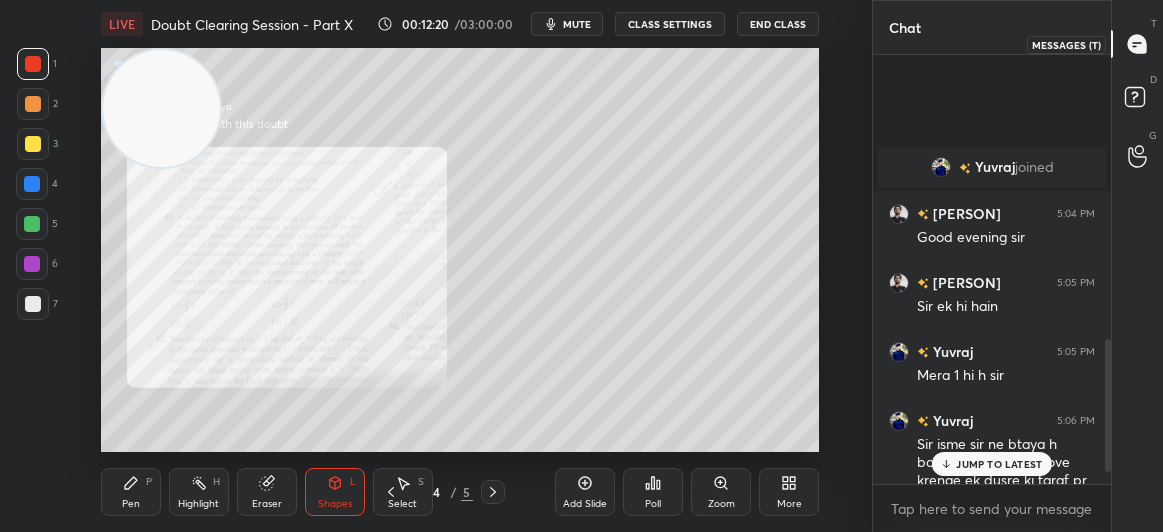 scroll, scrollTop: 918, scrollLeft: 0, axis: vertical 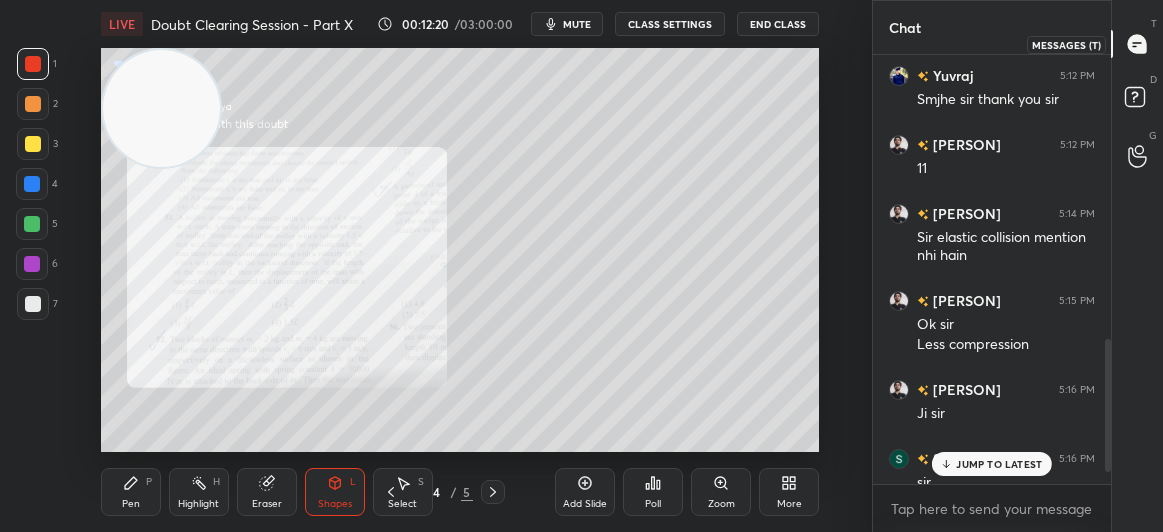 click at bounding box center [1138, 44] 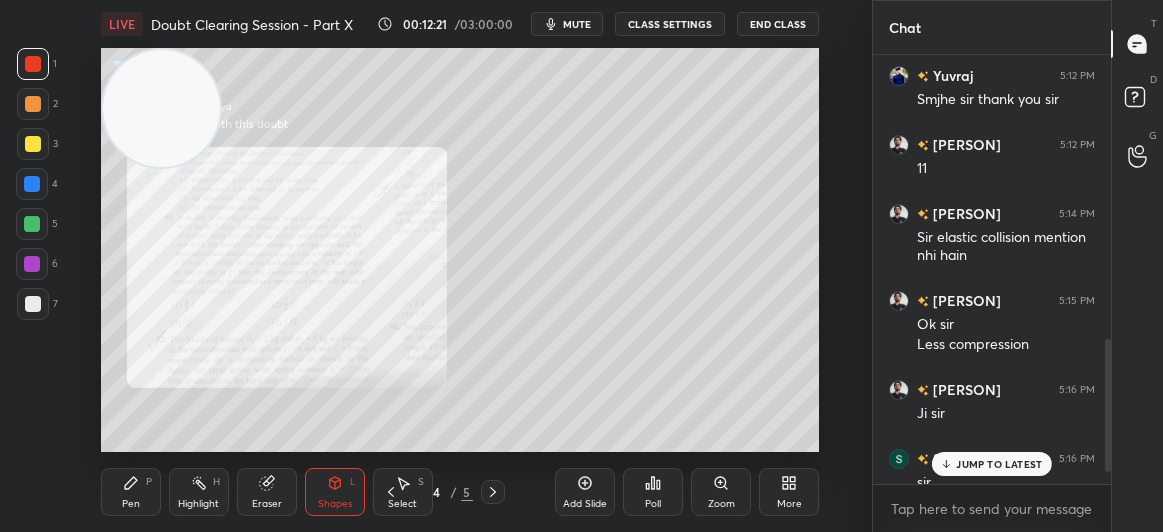 click on "JUMP TO LATEST" at bounding box center [992, 464] 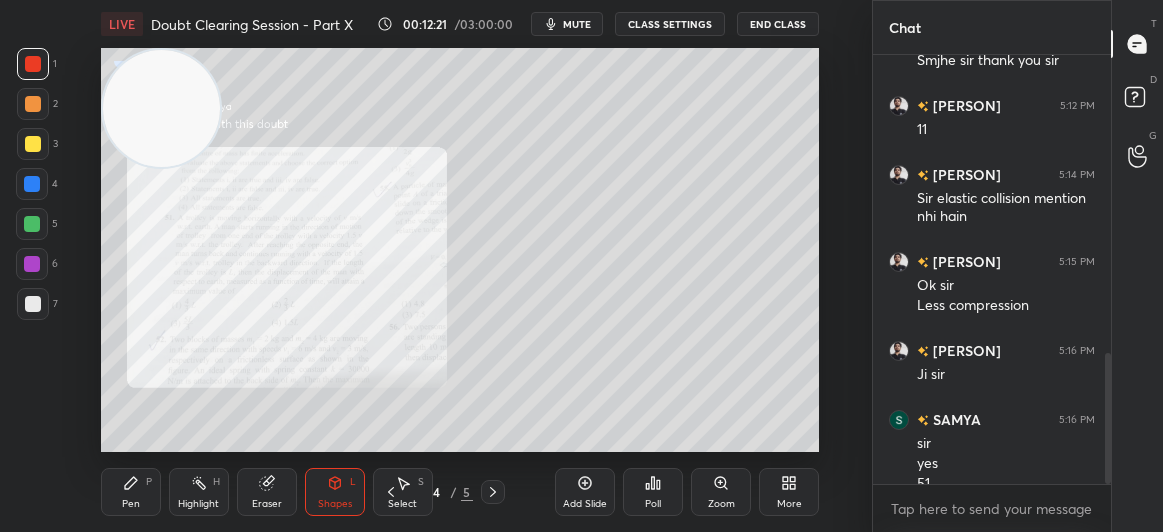 scroll, scrollTop: 977, scrollLeft: 0, axis: vertical 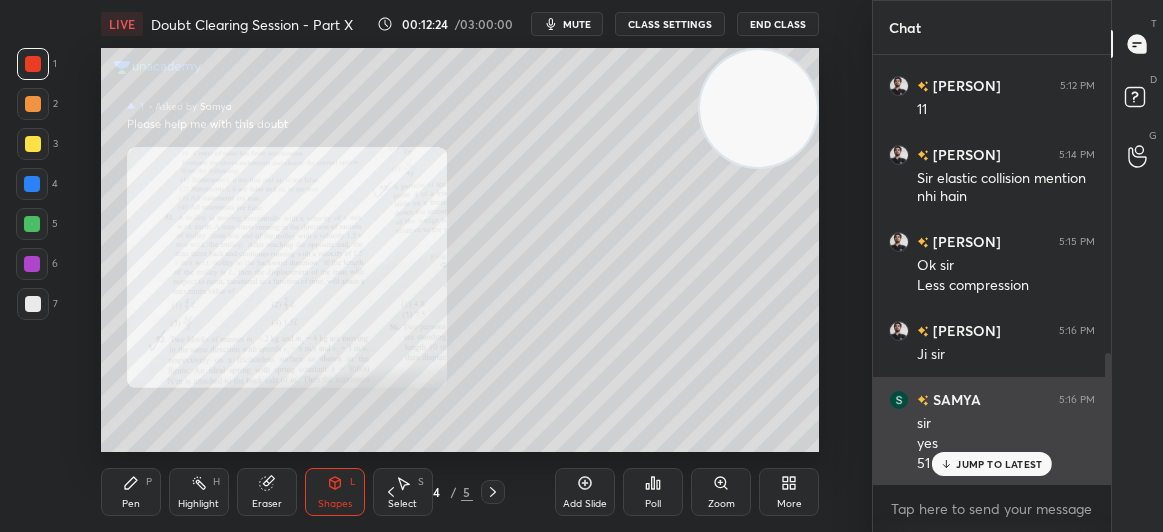 click on "JUMP TO LATEST" at bounding box center [999, 464] 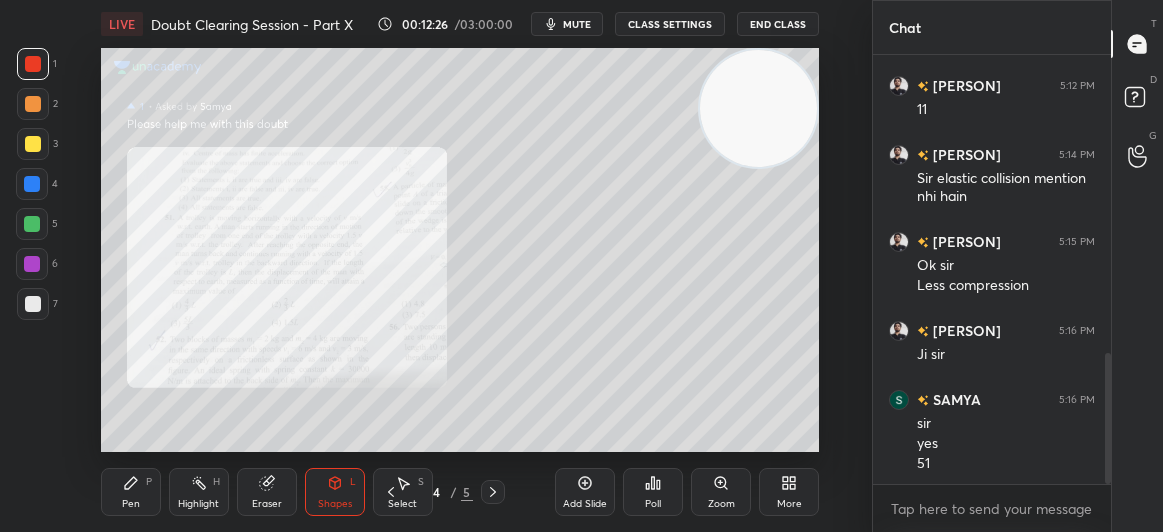 click on "3" at bounding box center (37, 148) 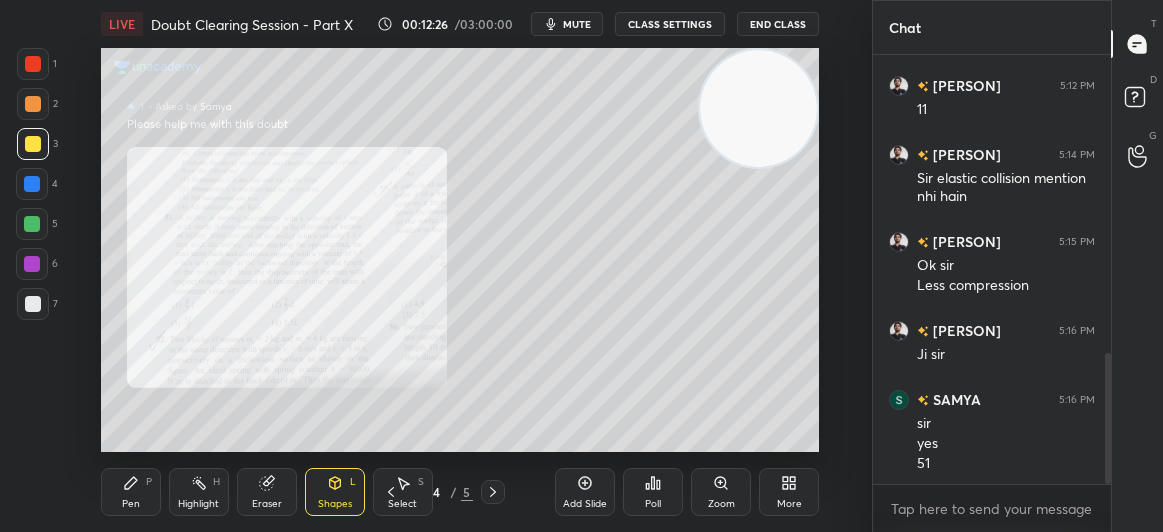 click on "3" at bounding box center (37, 148) 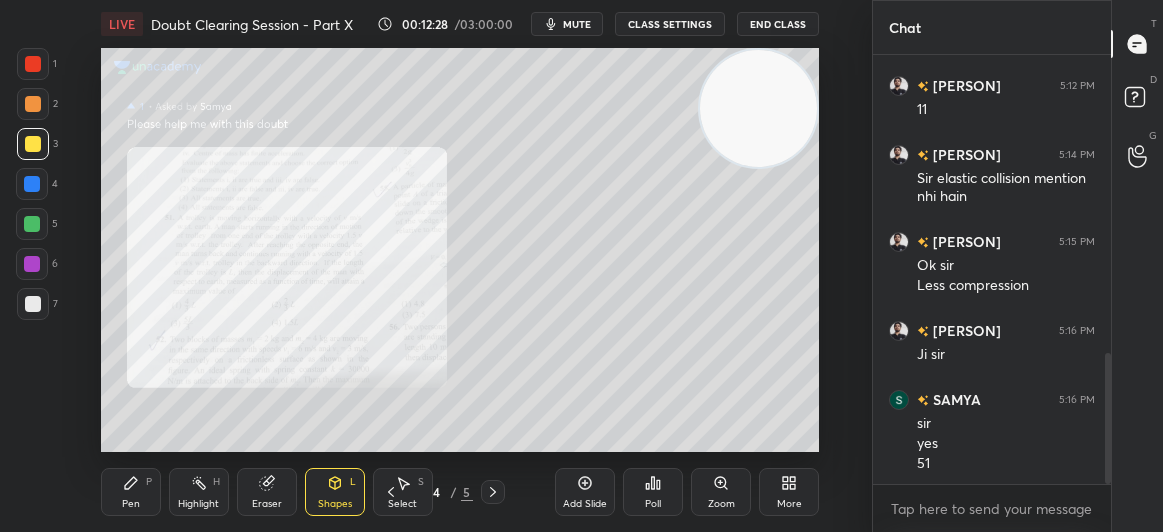 click on "Pen" at bounding box center (131, 504) 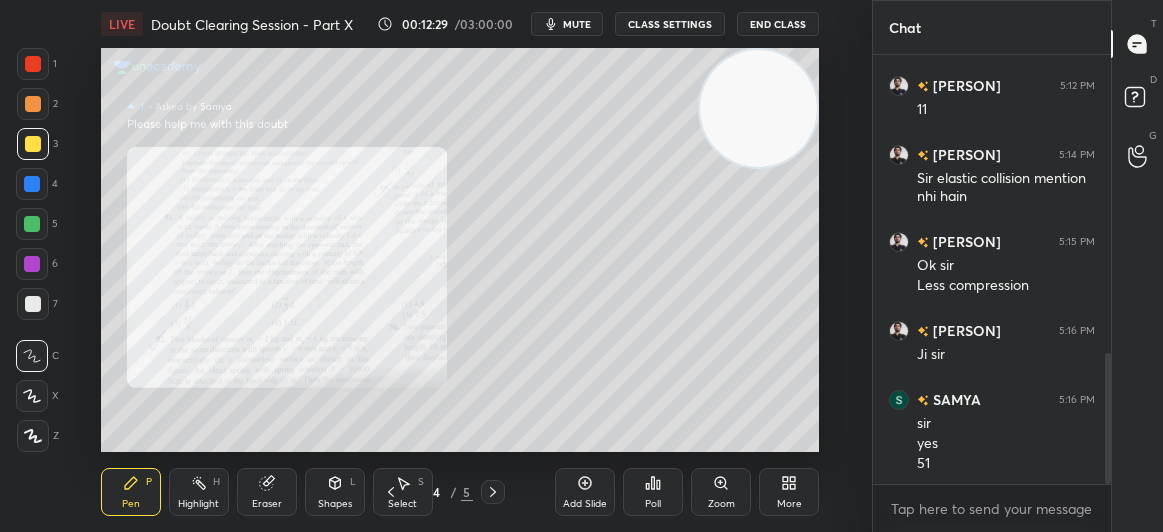 click on "Pen" at bounding box center [131, 504] 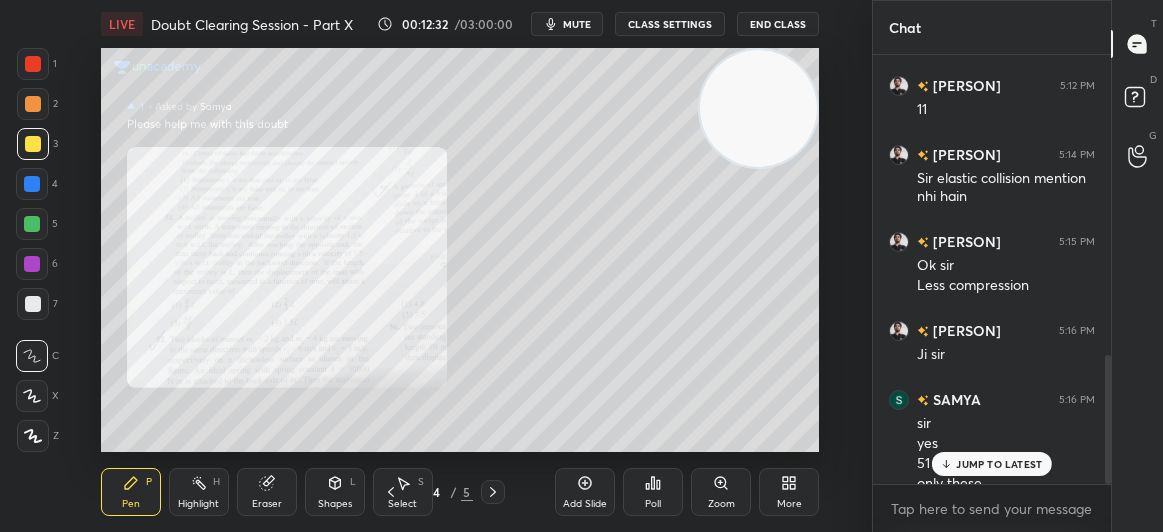 scroll, scrollTop: 997, scrollLeft: 0, axis: vertical 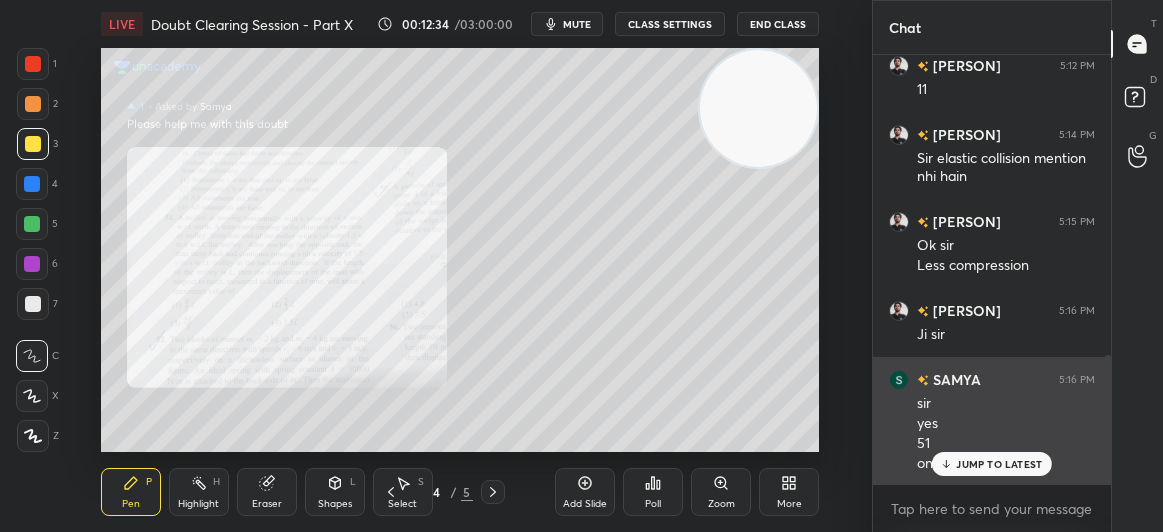 click 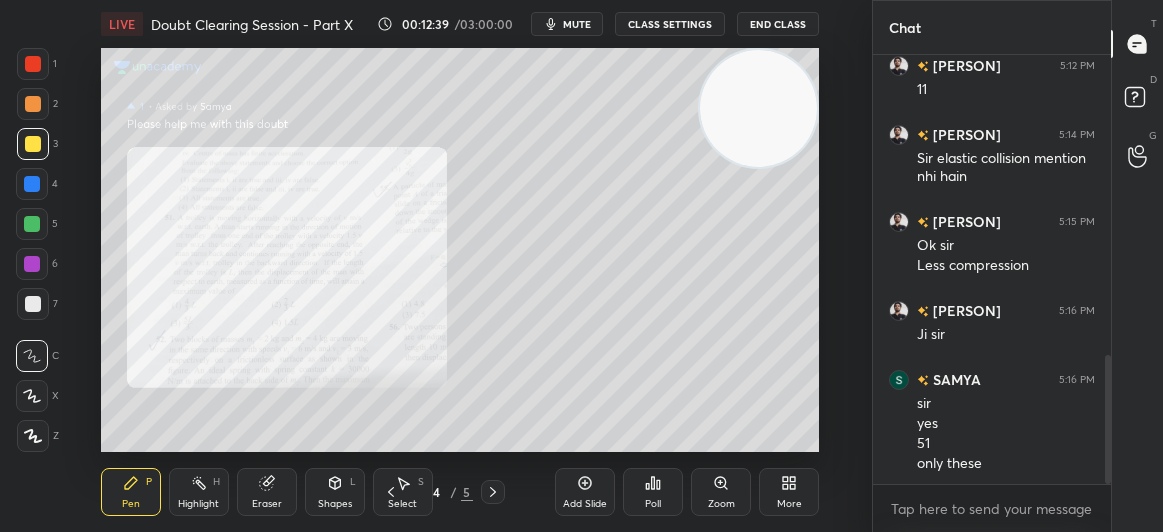 click at bounding box center [33, 64] 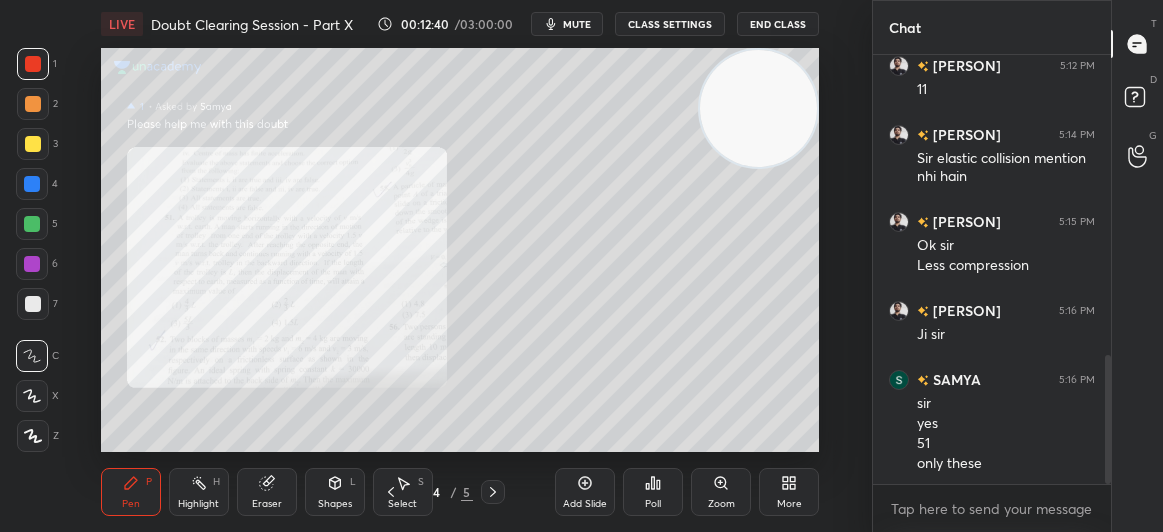 click at bounding box center [33, 64] 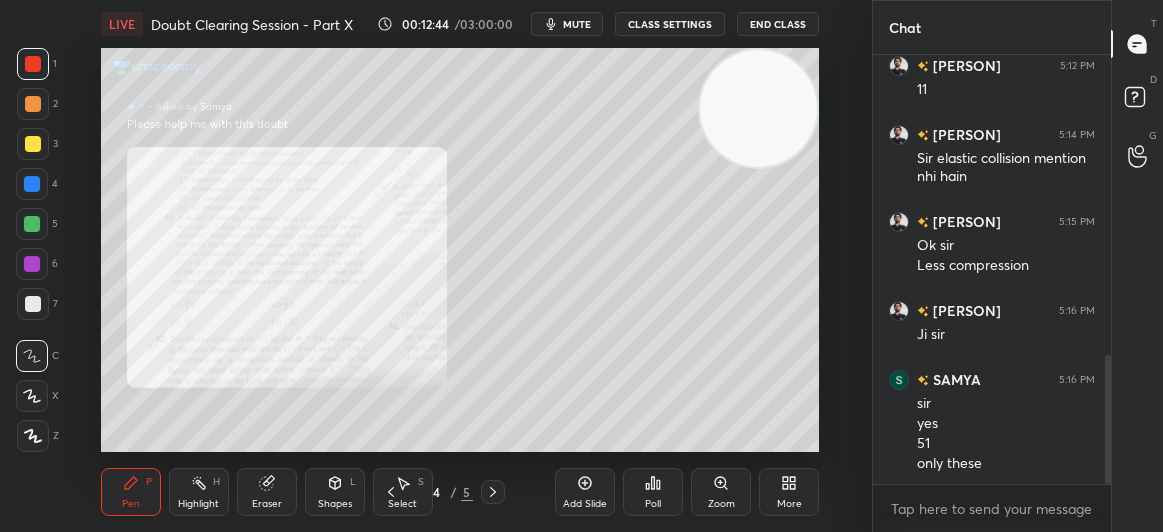click at bounding box center [33, 144] 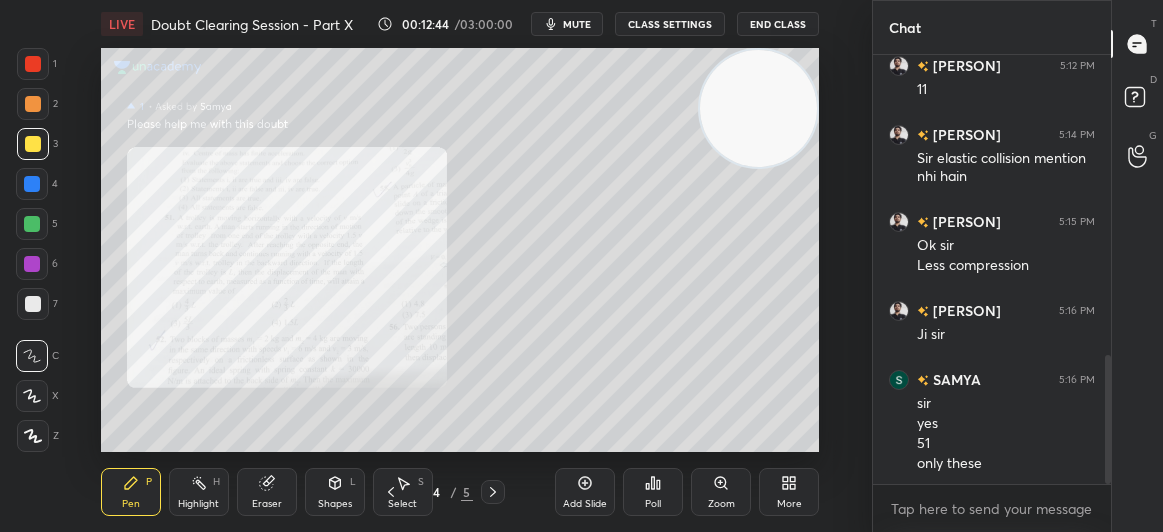 click at bounding box center (33, 144) 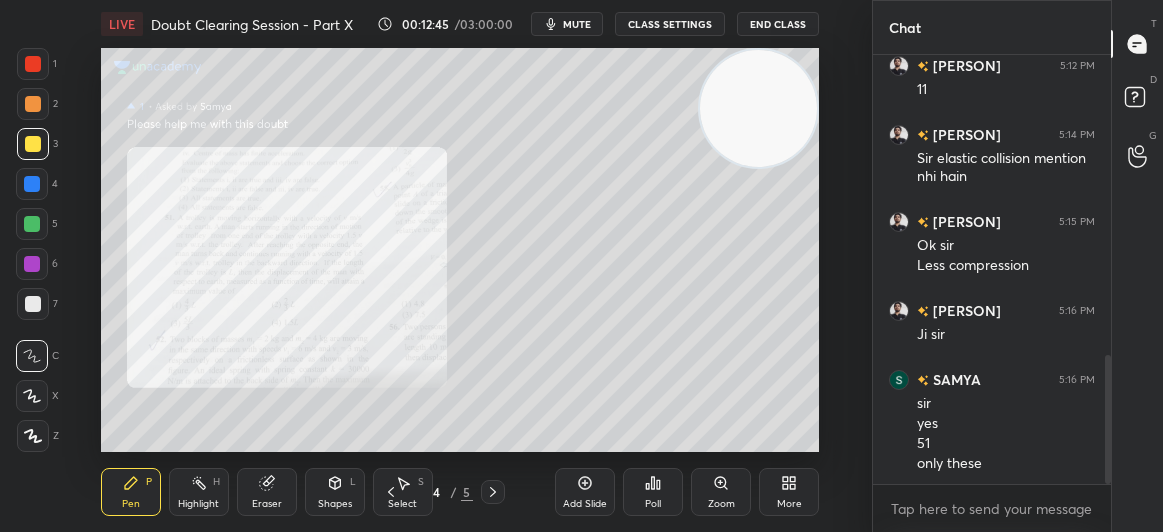 click at bounding box center [33, 64] 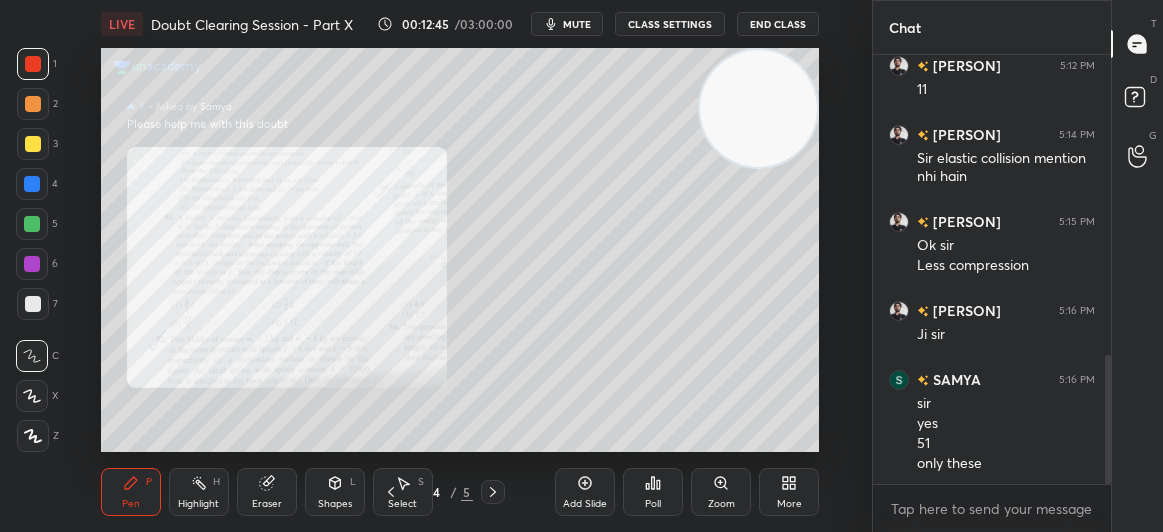 click at bounding box center [33, 64] 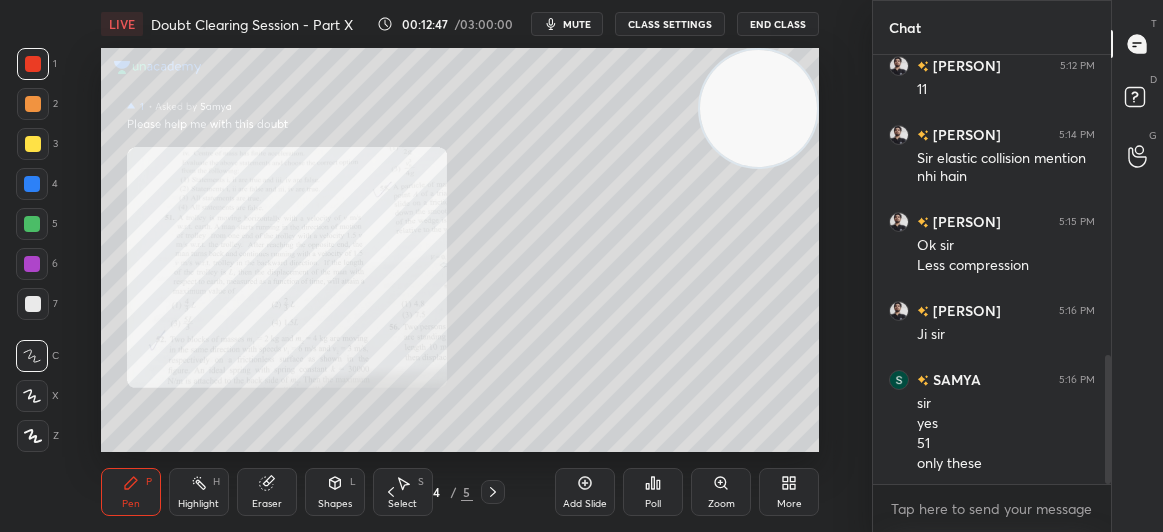 click 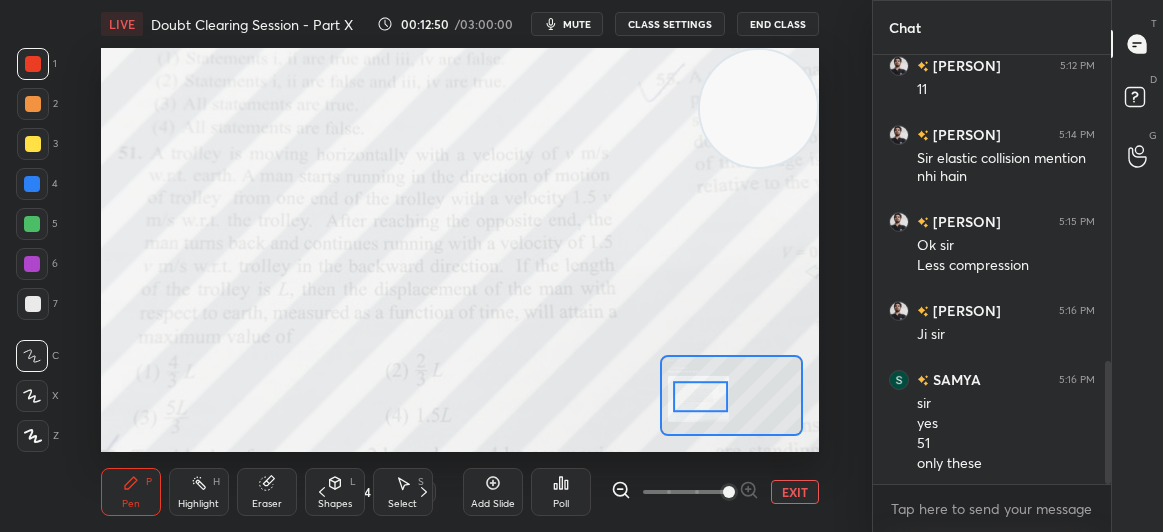 scroll, scrollTop: 1066, scrollLeft: 0, axis: vertical 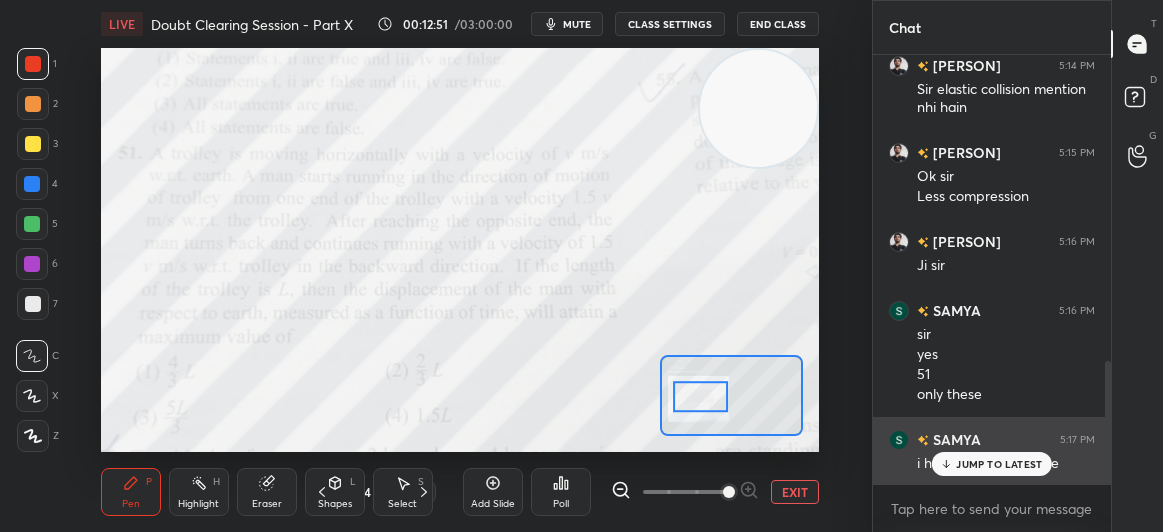 click on "JUMP TO LATEST" at bounding box center [999, 464] 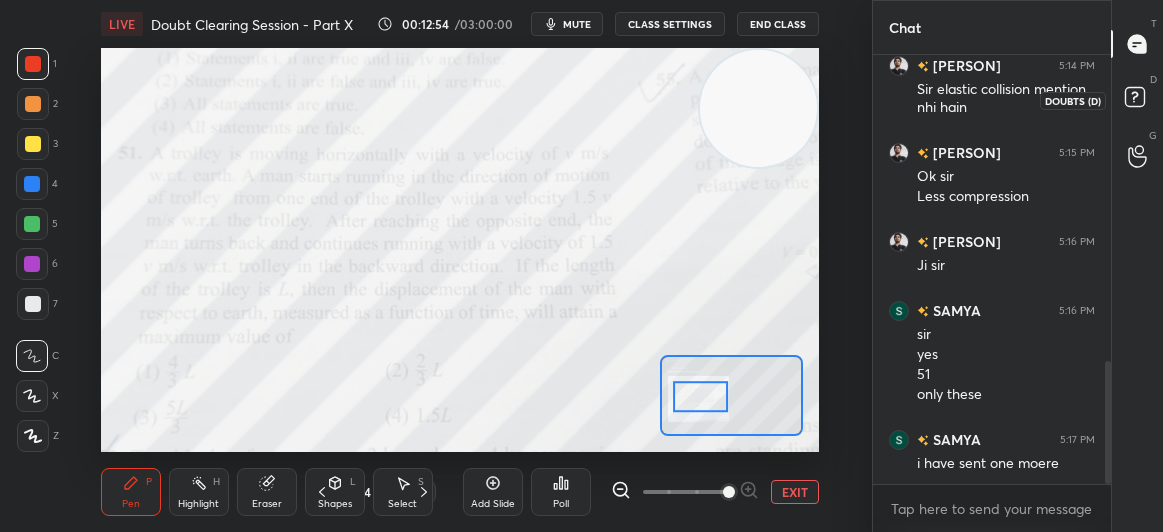click 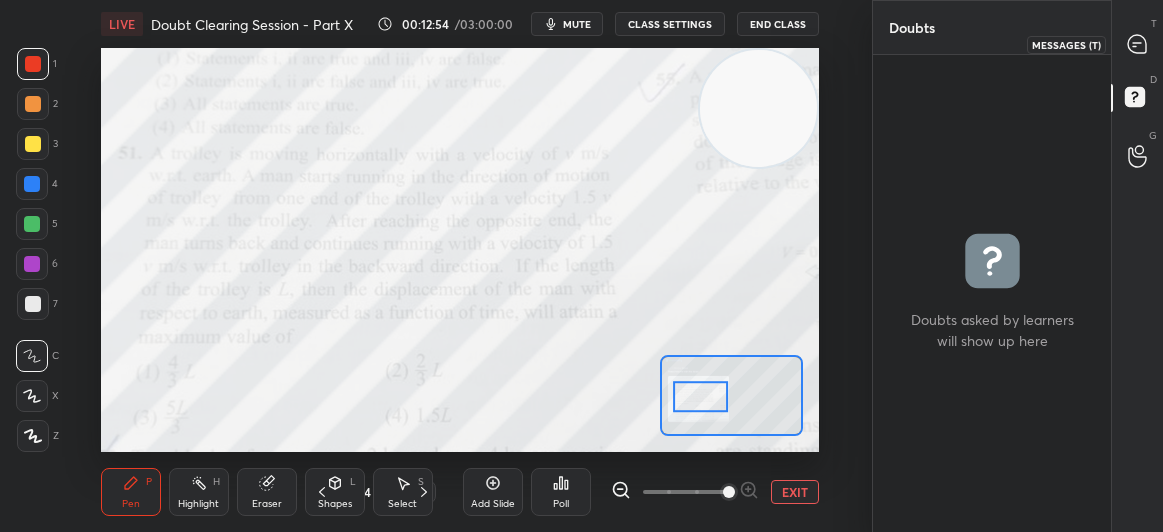 click 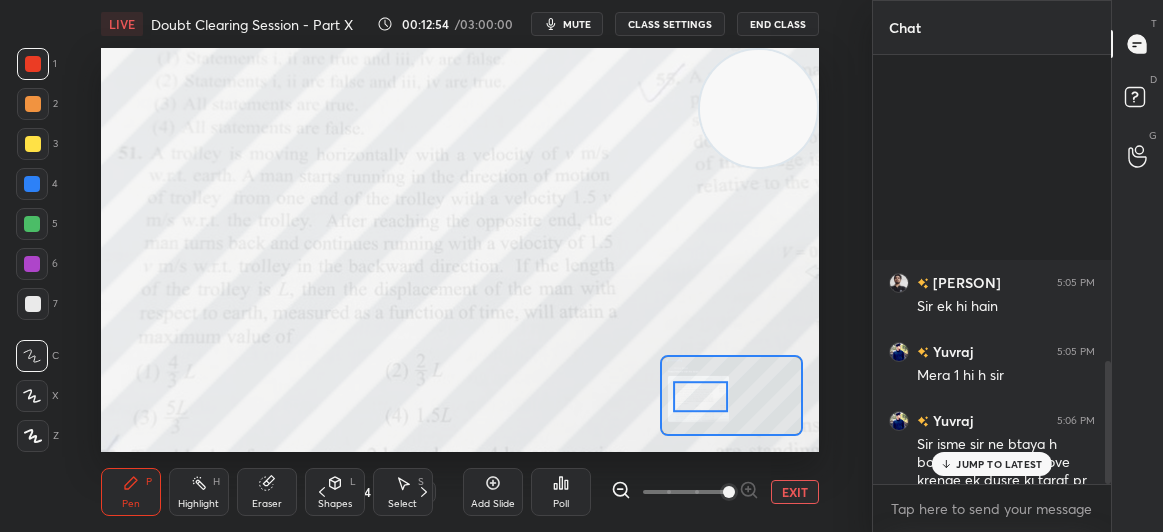 scroll, scrollTop: 1066, scrollLeft: 0, axis: vertical 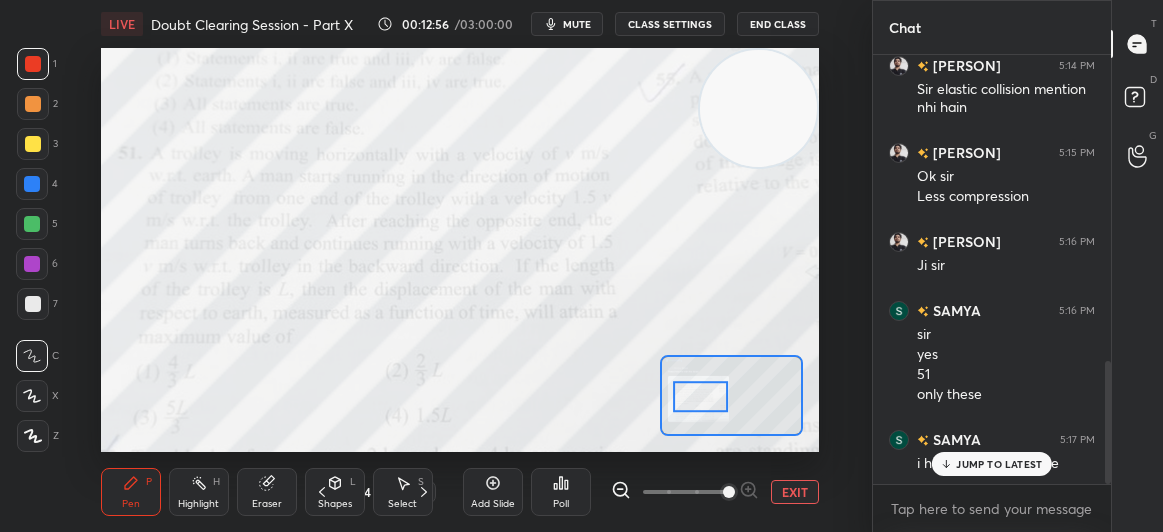 click 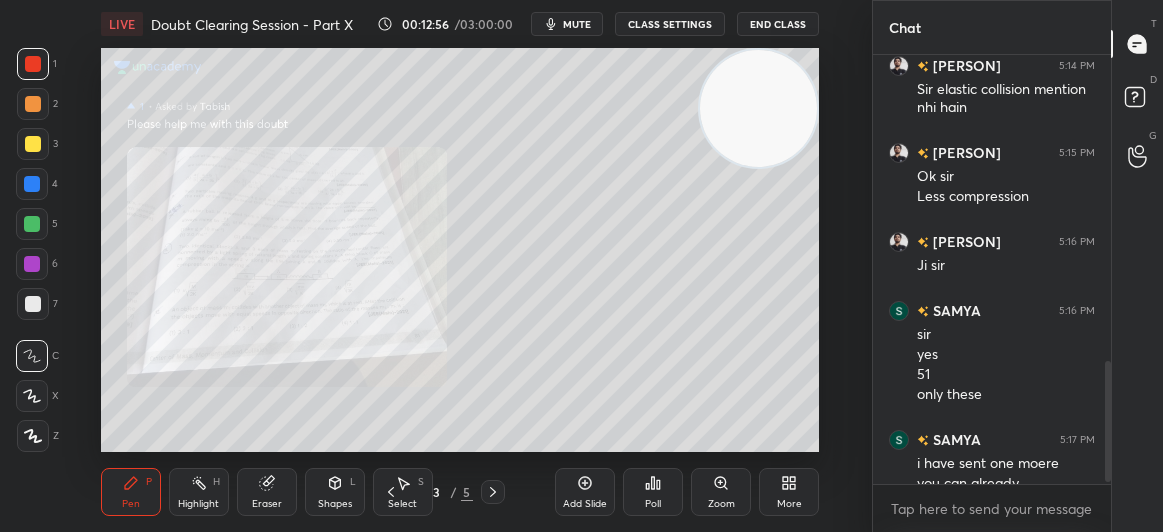 scroll, scrollTop: 1086, scrollLeft: 0, axis: vertical 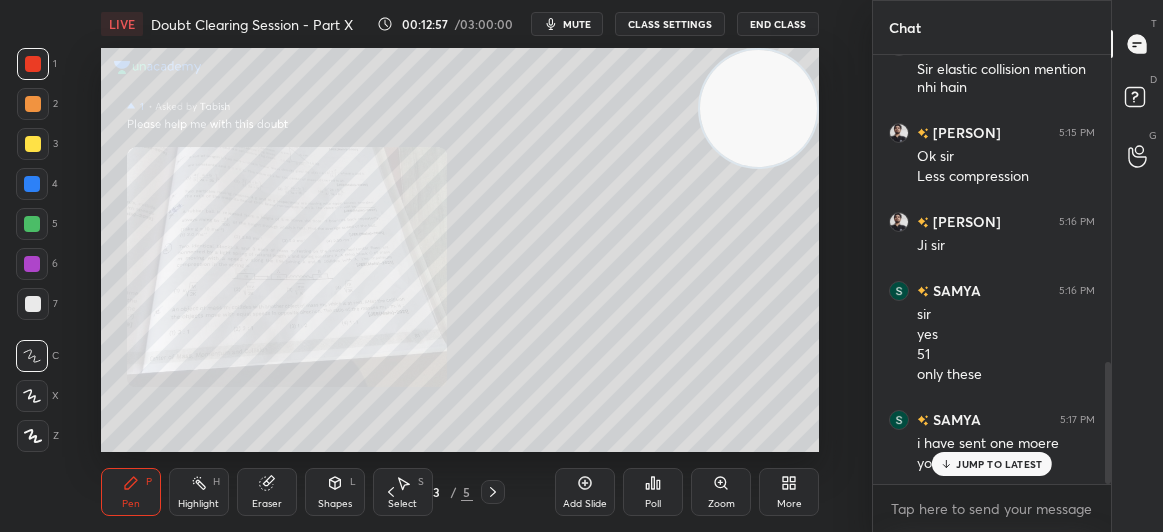 click on "Select S" at bounding box center [403, 492] 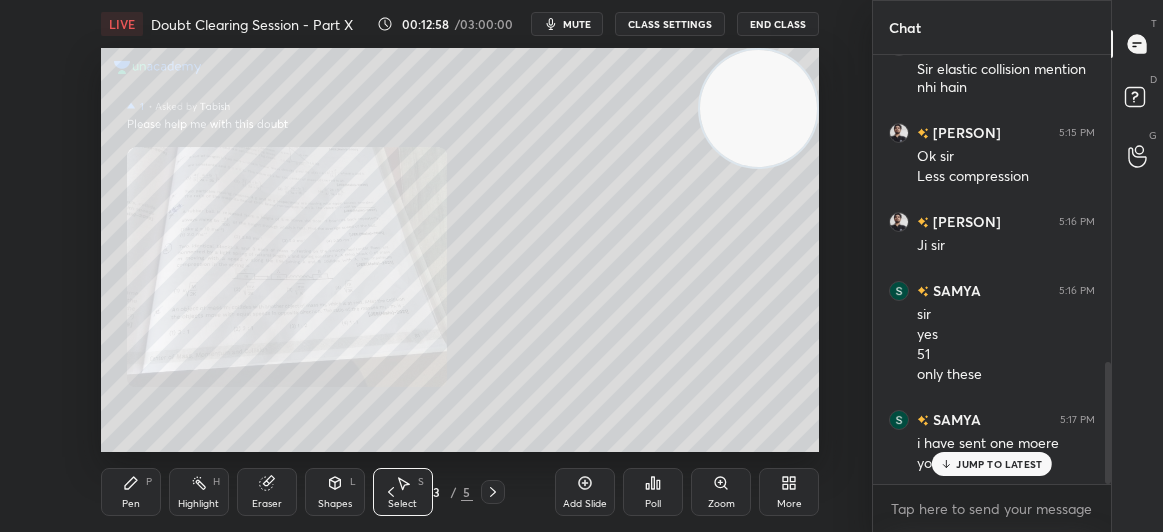 click 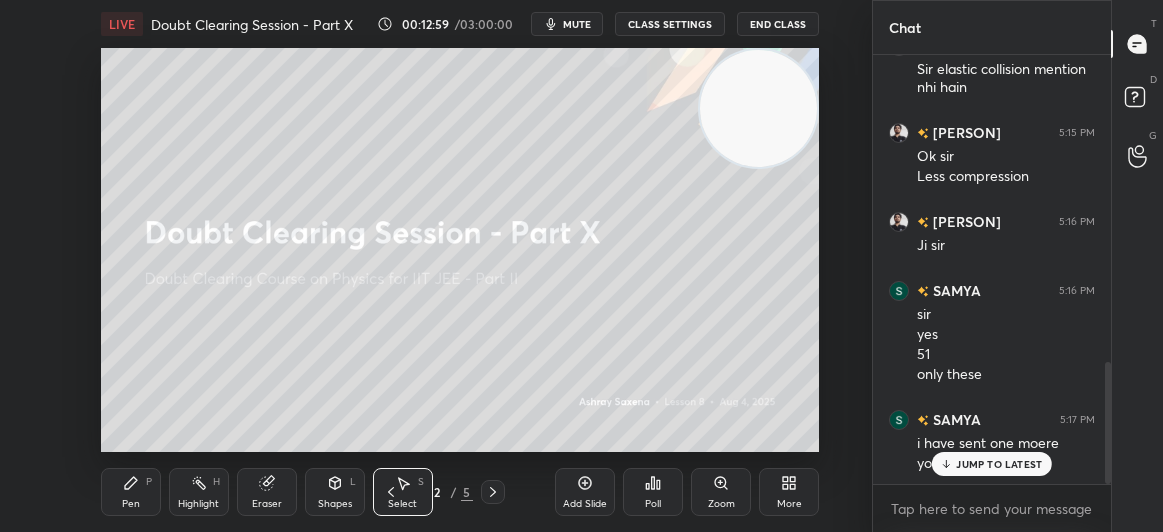 click 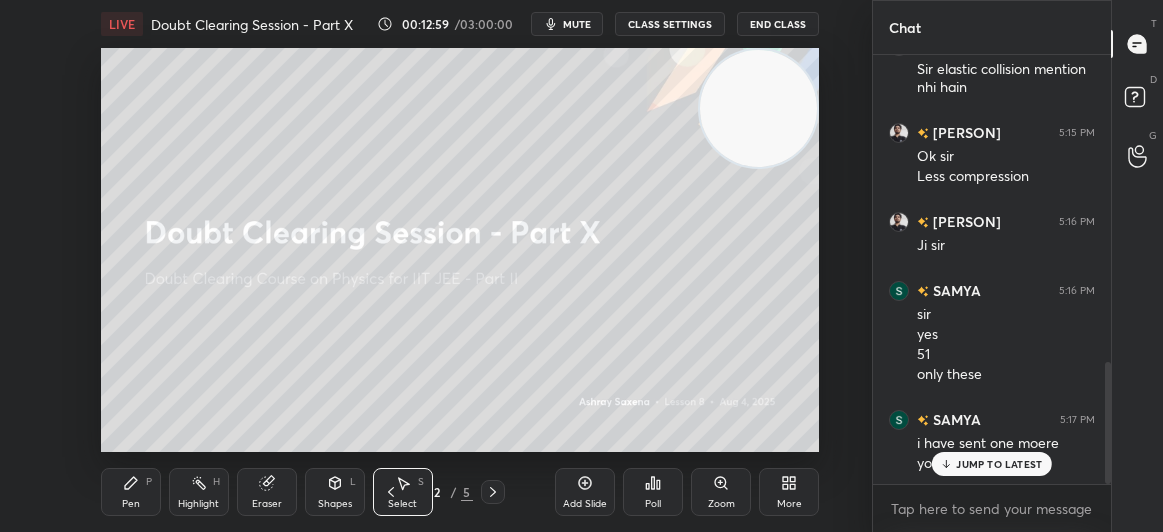 click 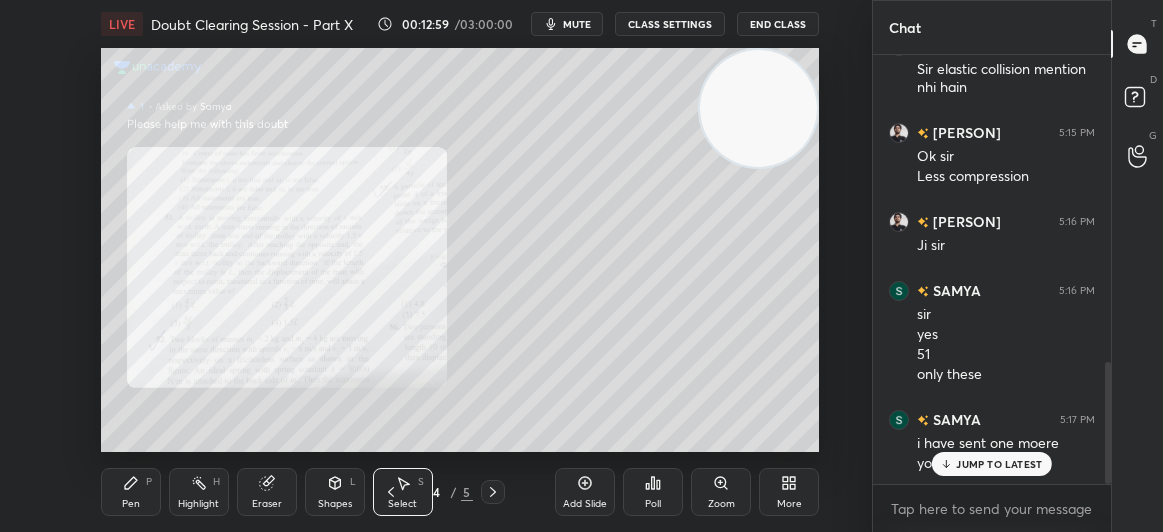 click 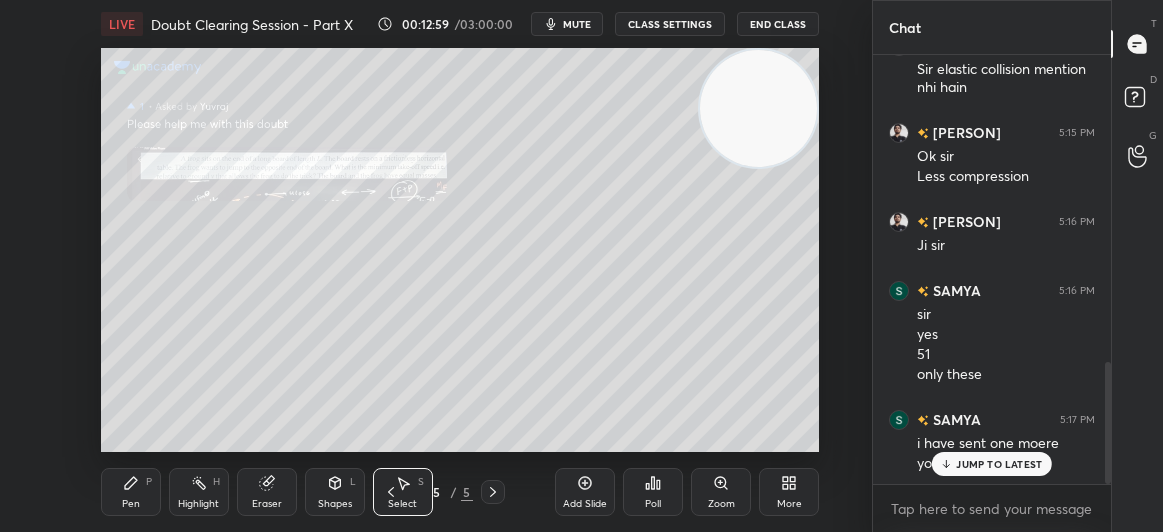 click 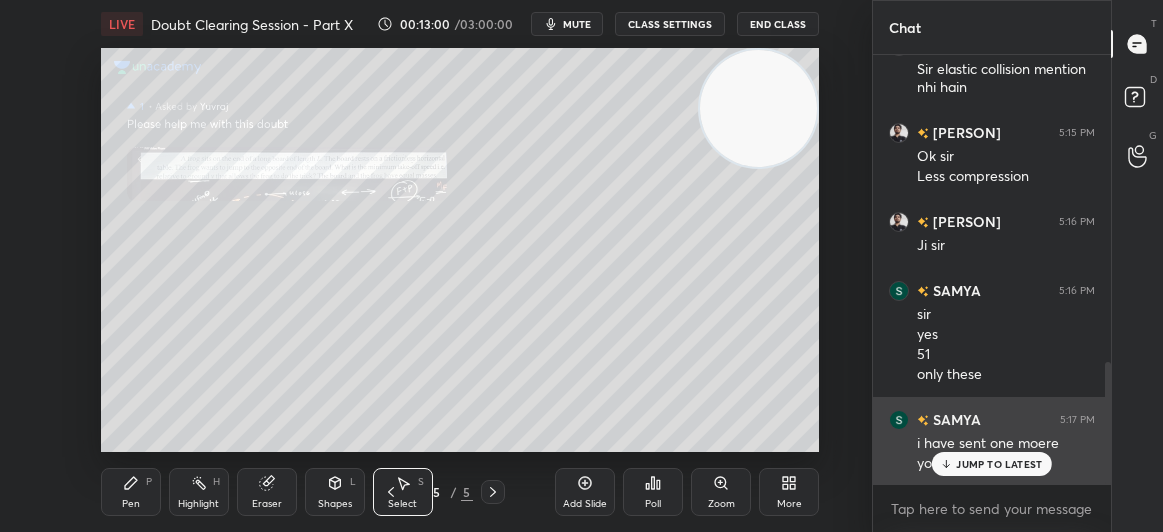 click on "JUMP TO LATEST" at bounding box center (999, 464) 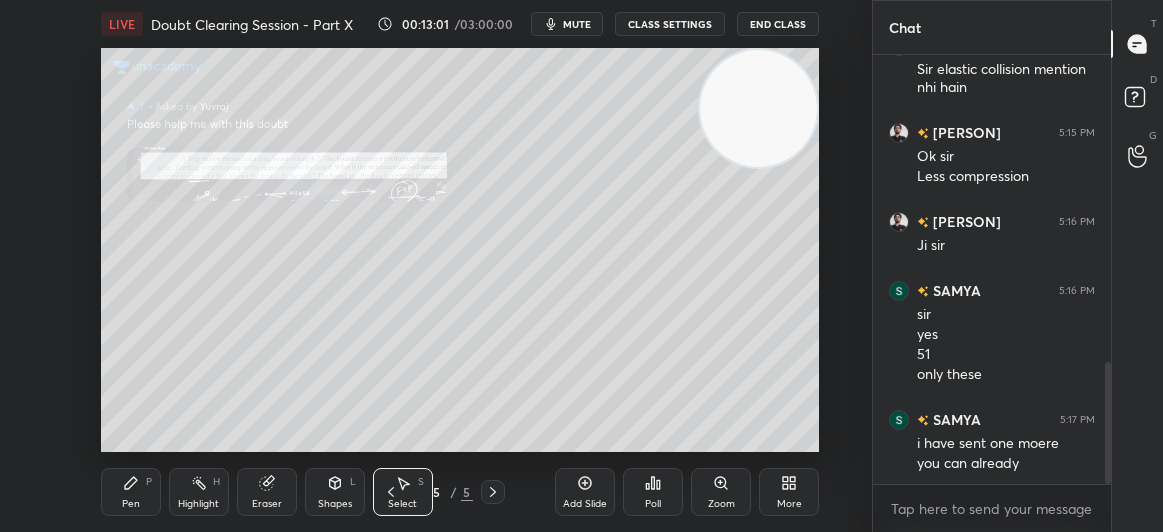 click 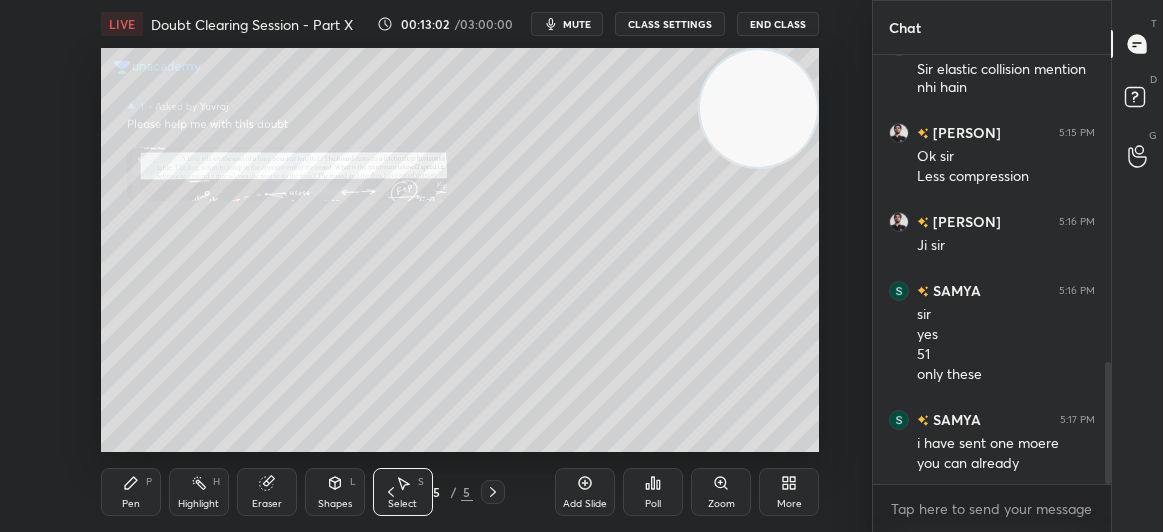click 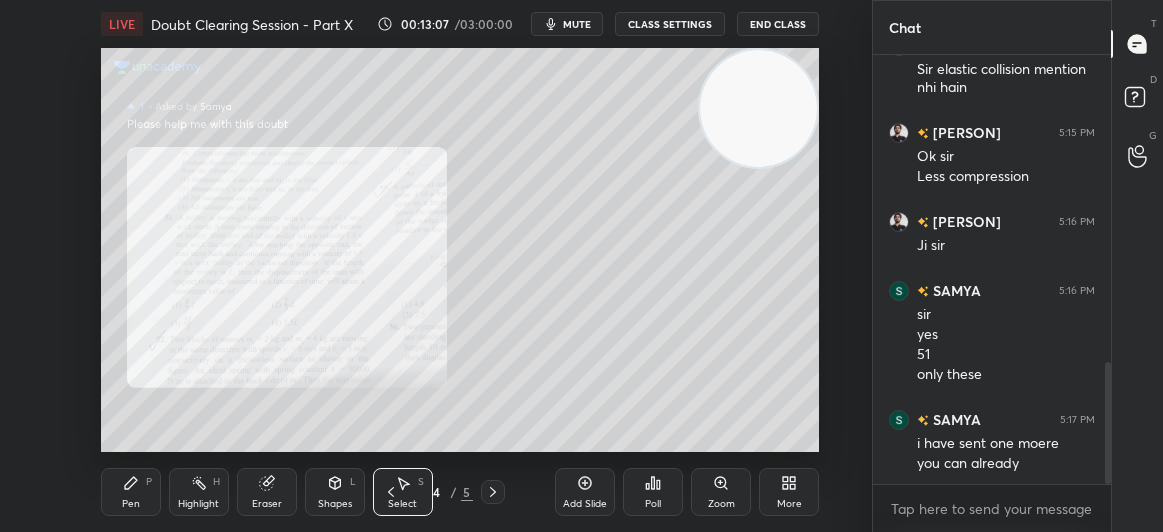 click 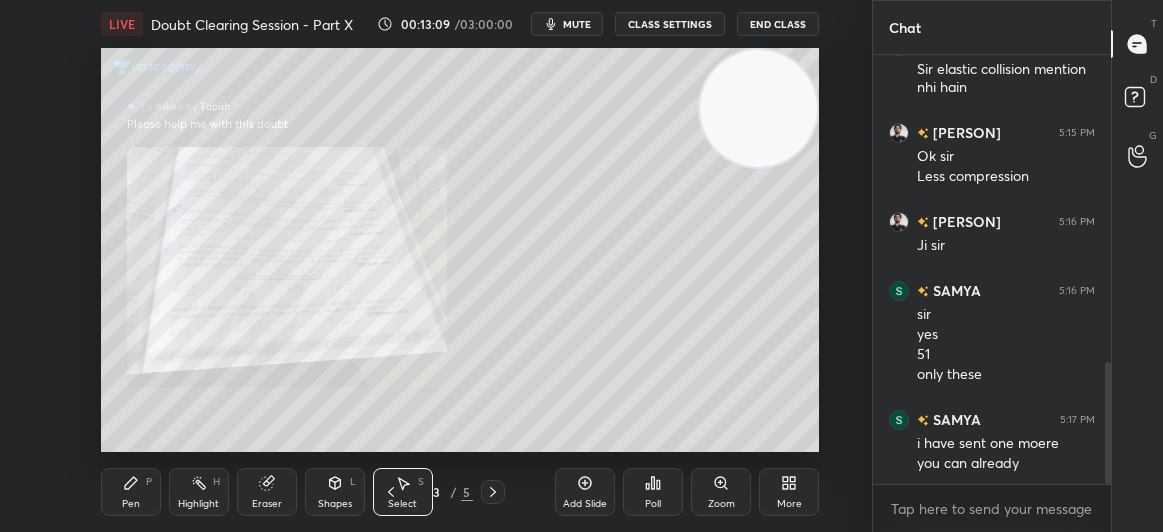click 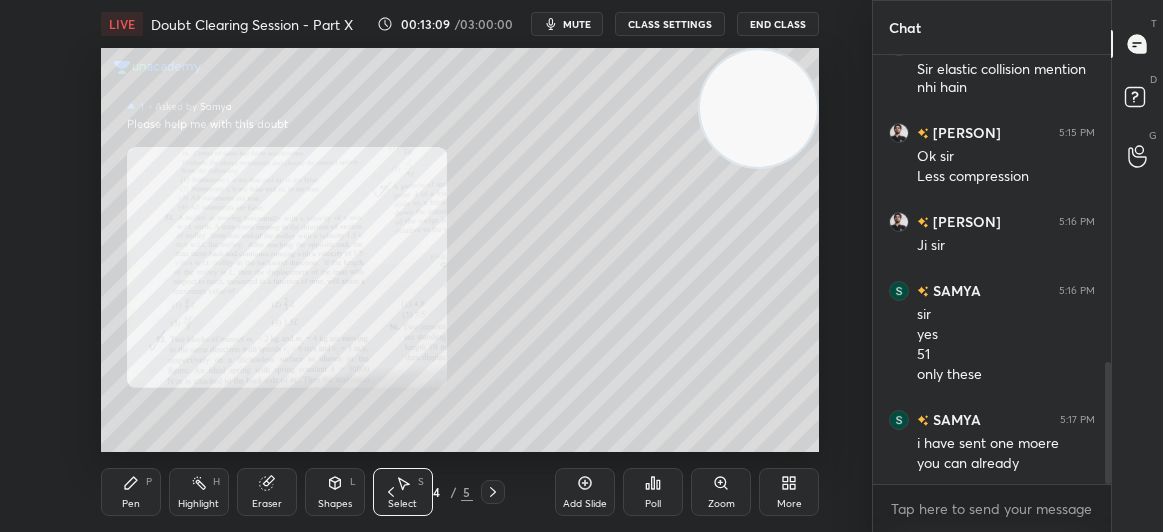 click on "Eraser" at bounding box center [267, 492] 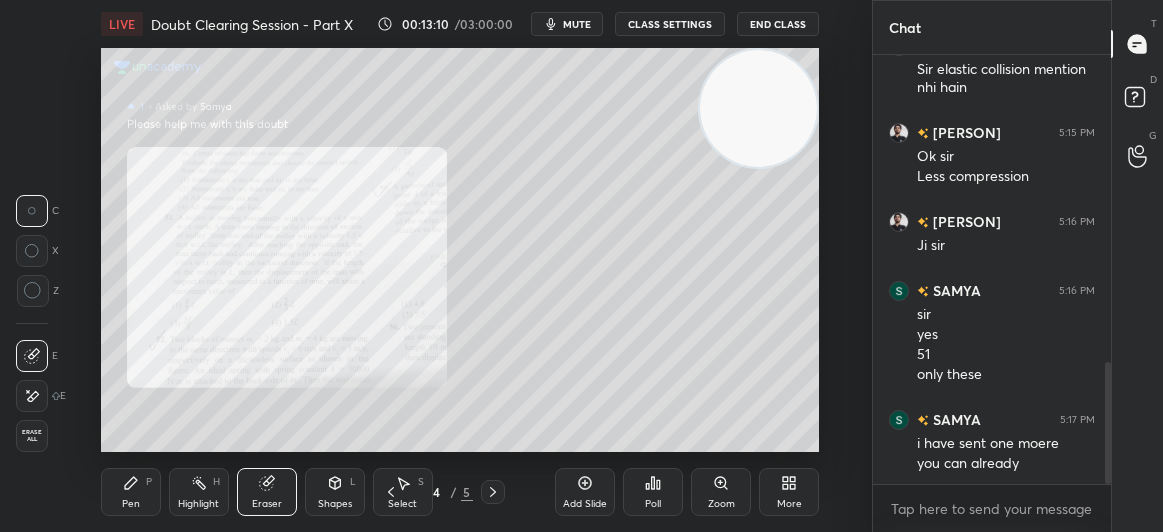 click at bounding box center (32, 396) 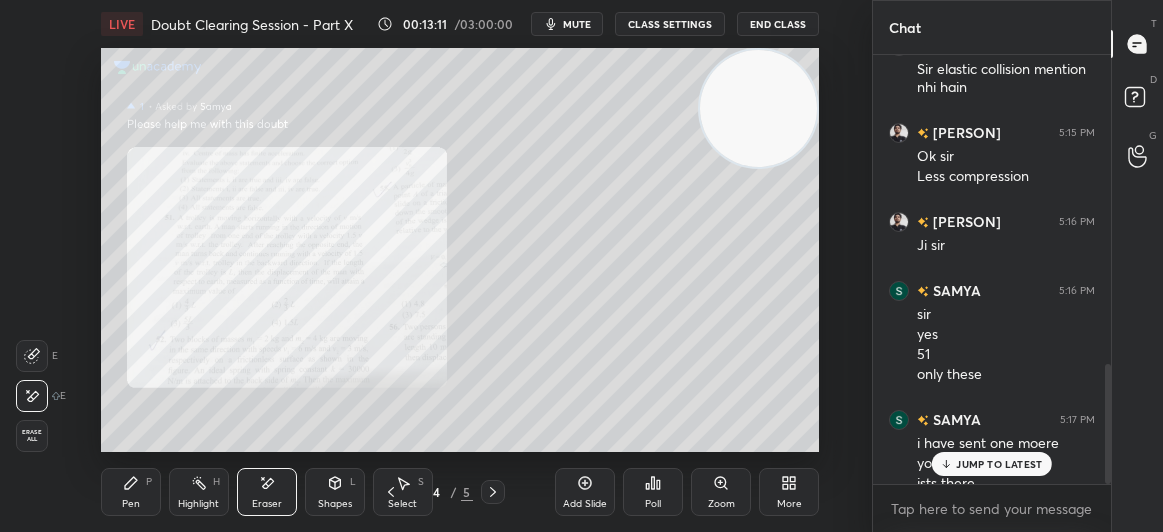scroll, scrollTop: 1106, scrollLeft: 0, axis: vertical 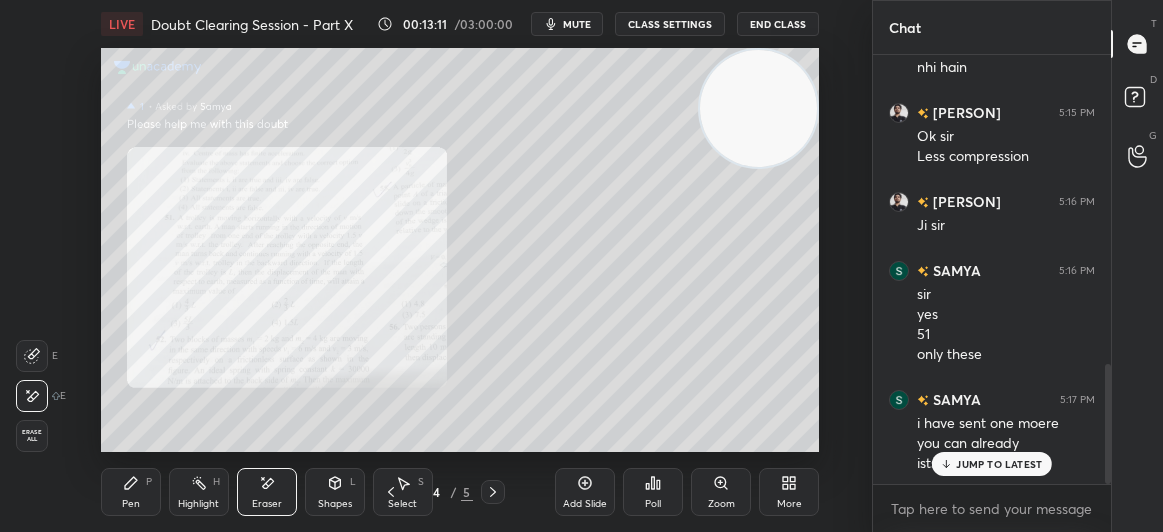 click on "Erase all" at bounding box center (32, 436) 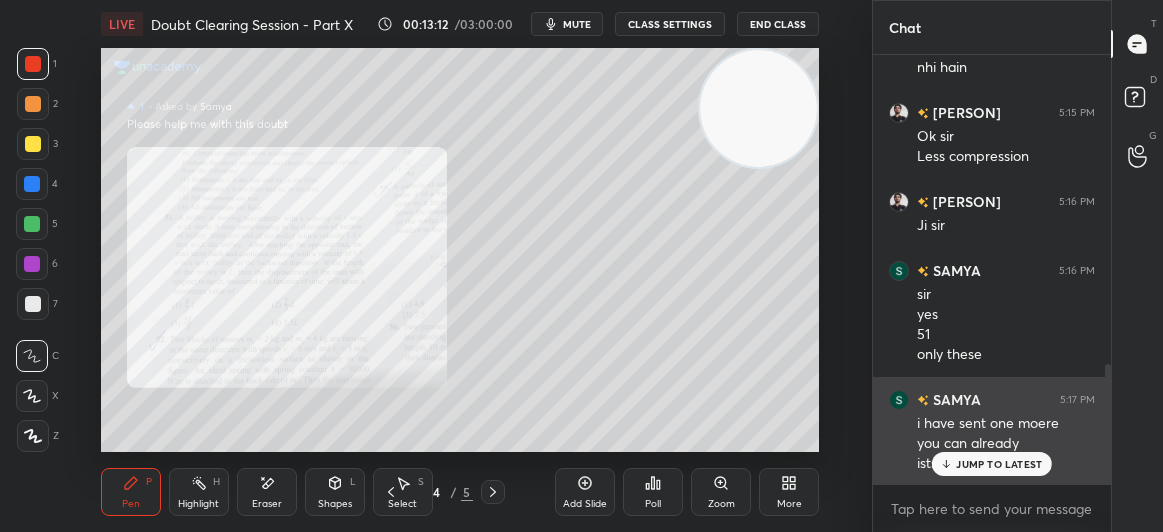 click on "JUMP TO LATEST" at bounding box center [999, 464] 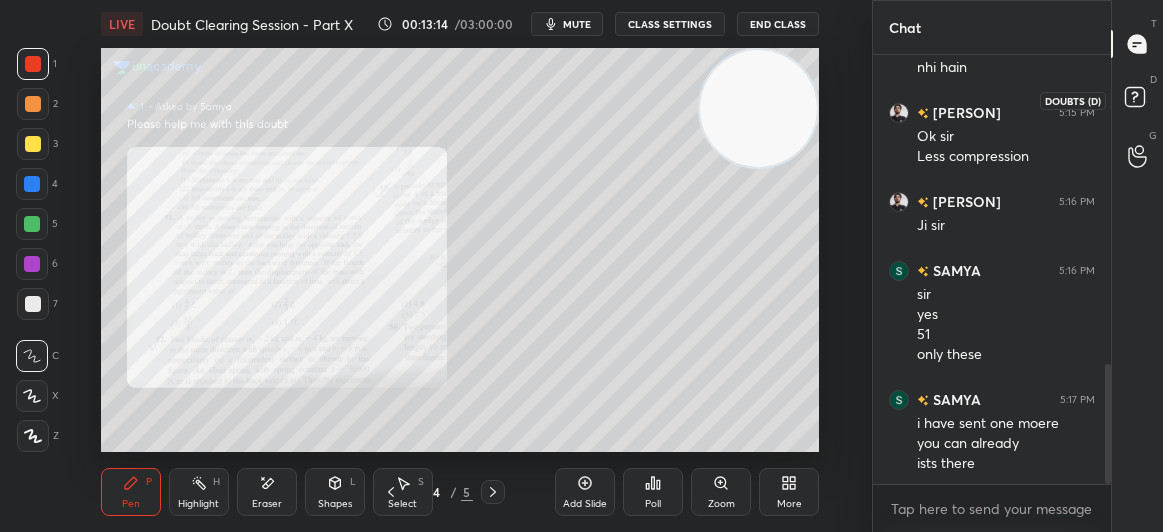 click on "D Doubts (D)" at bounding box center [1137, 100] 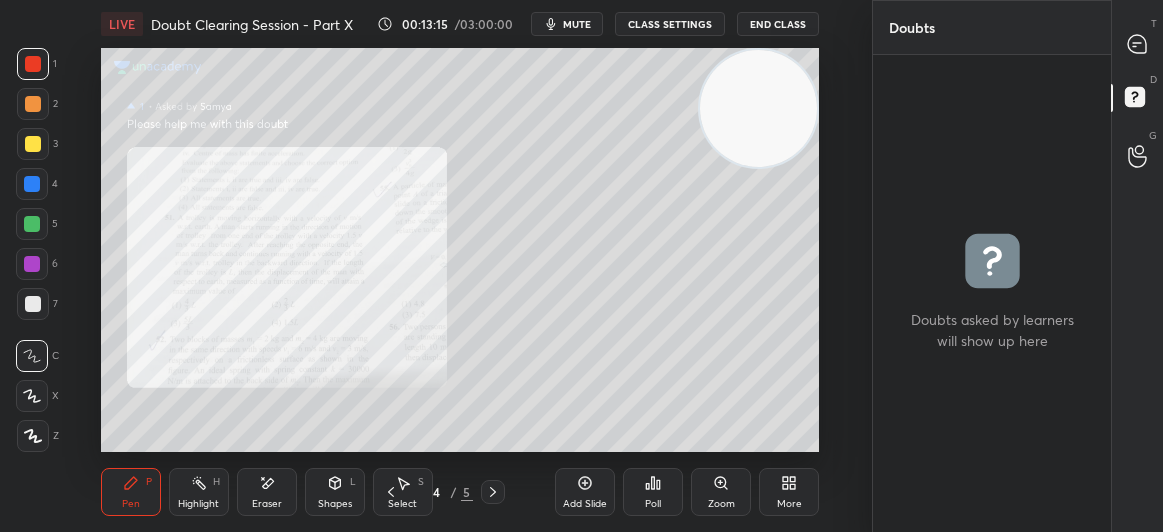 click on "T Messages (T)" at bounding box center (1137, 44) 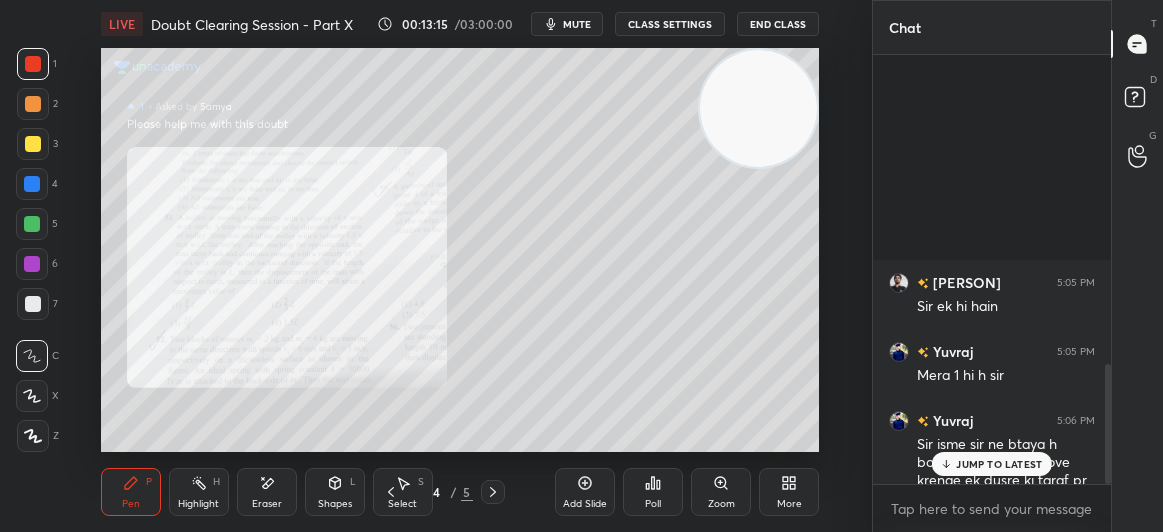 scroll, scrollTop: 1106, scrollLeft: 0, axis: vertical 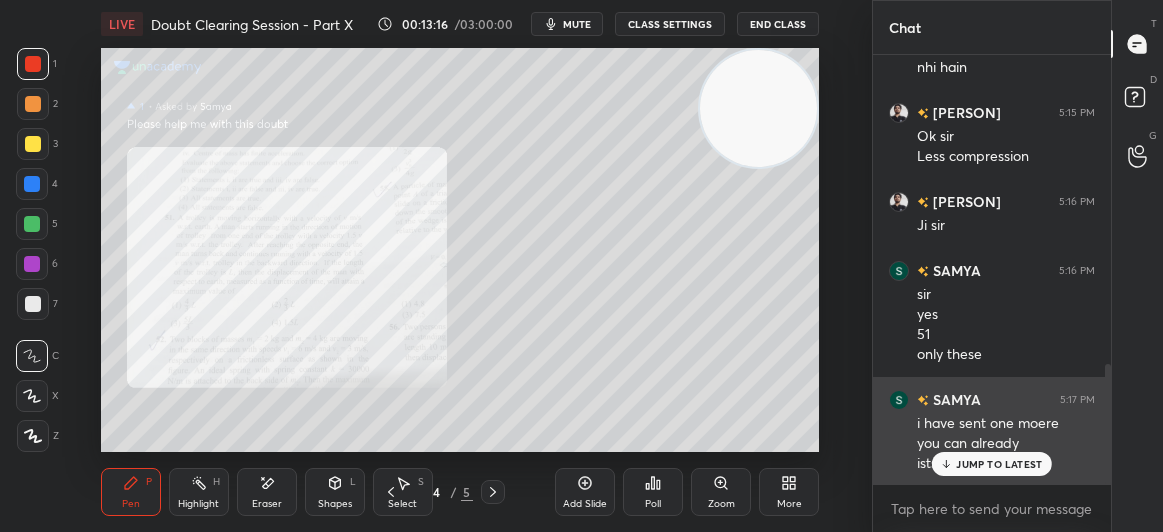 click on "JUMP TO LATEST" at bounding box center (992, 464) 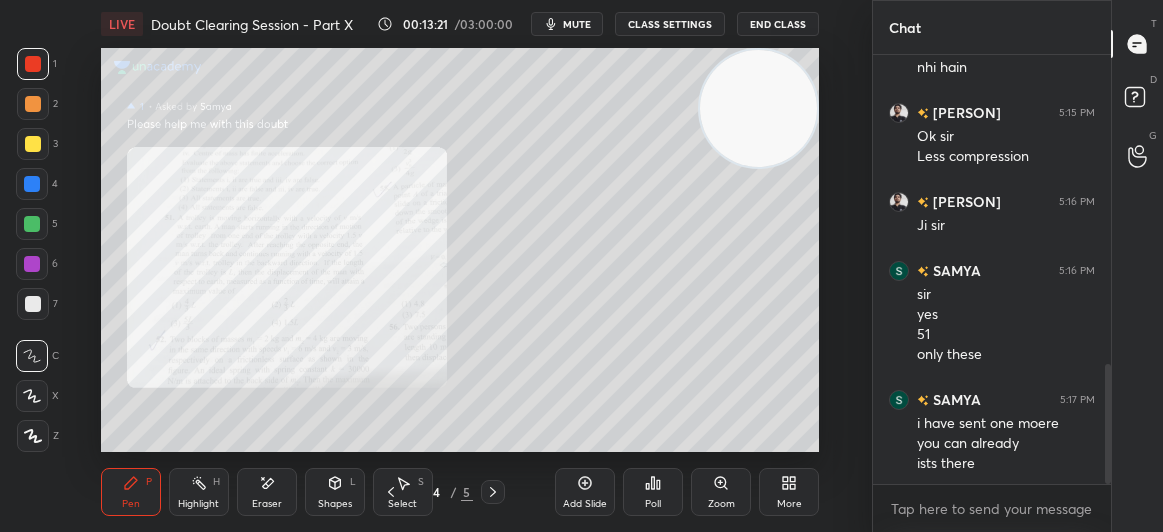 click on "3" at bounding box center [37, 144] 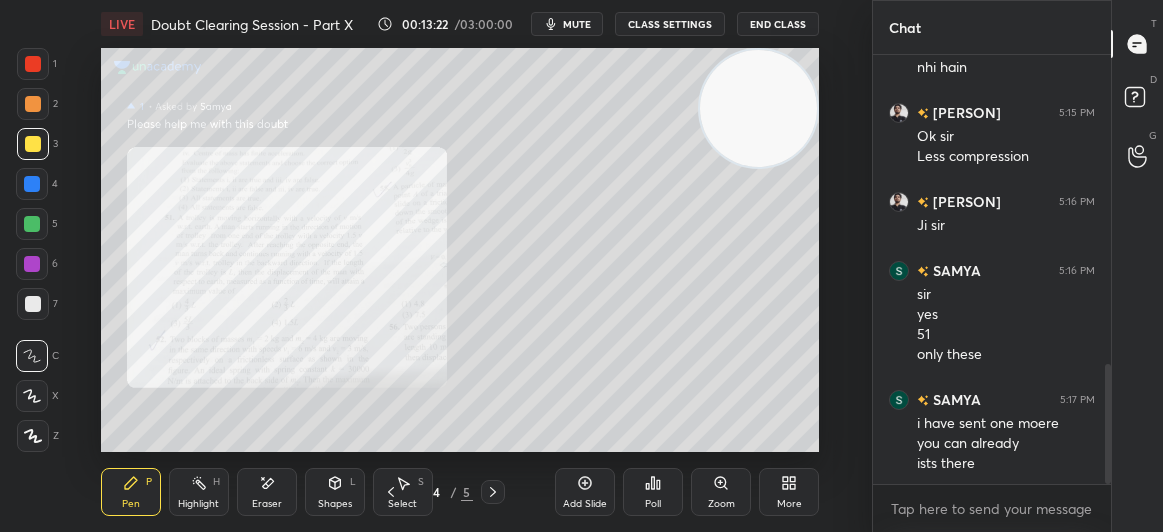 click at bounding box center (33, 144) 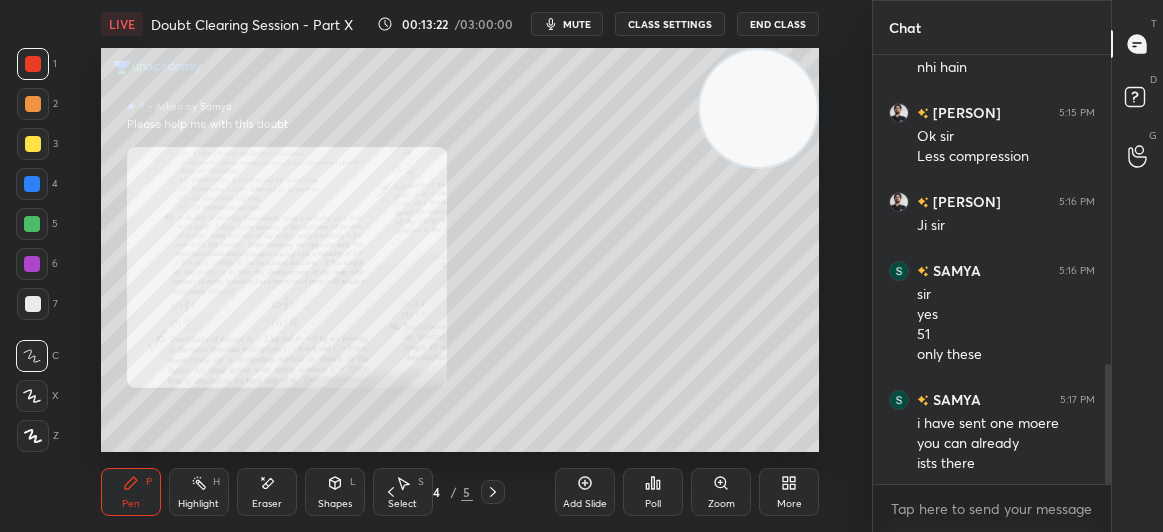 click at bounding box center [33, 64] 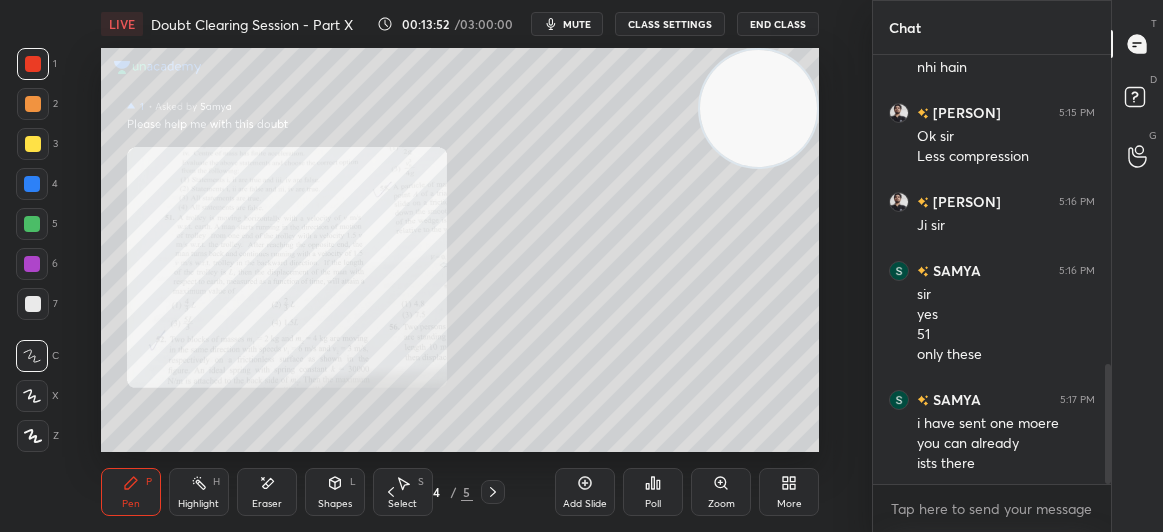 click on "3" at bounding box center [37, 148] 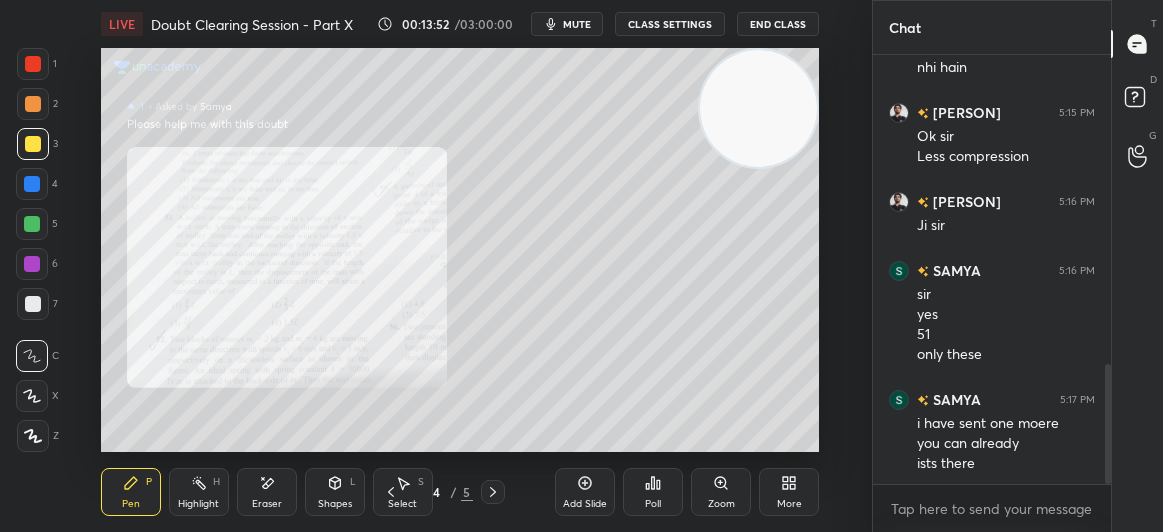 click on "3" at bounding box center [37, 144] 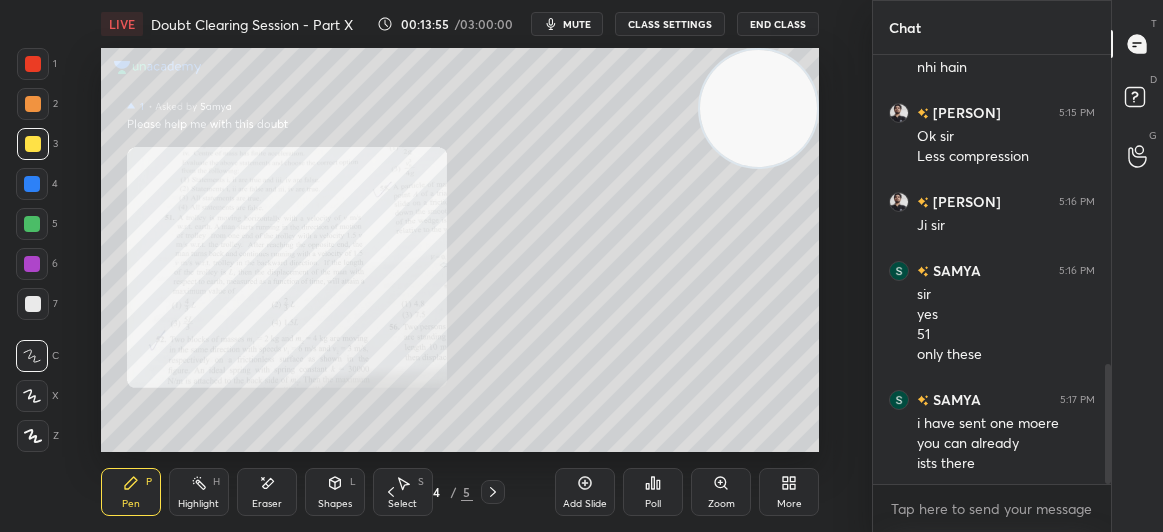 scroll, scrollTop: 1208, scrollLeft: 0, axis: vertical 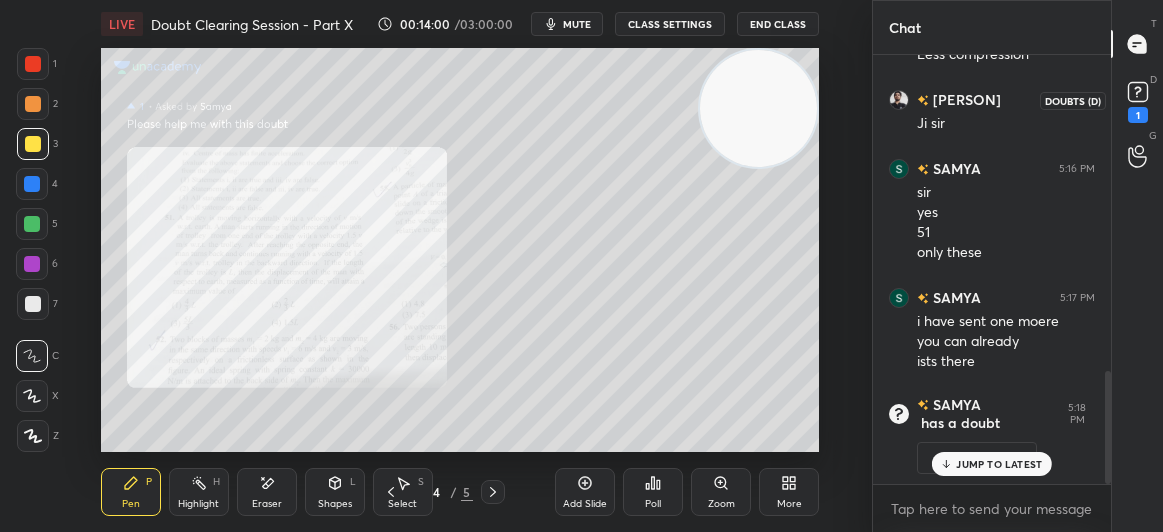 click 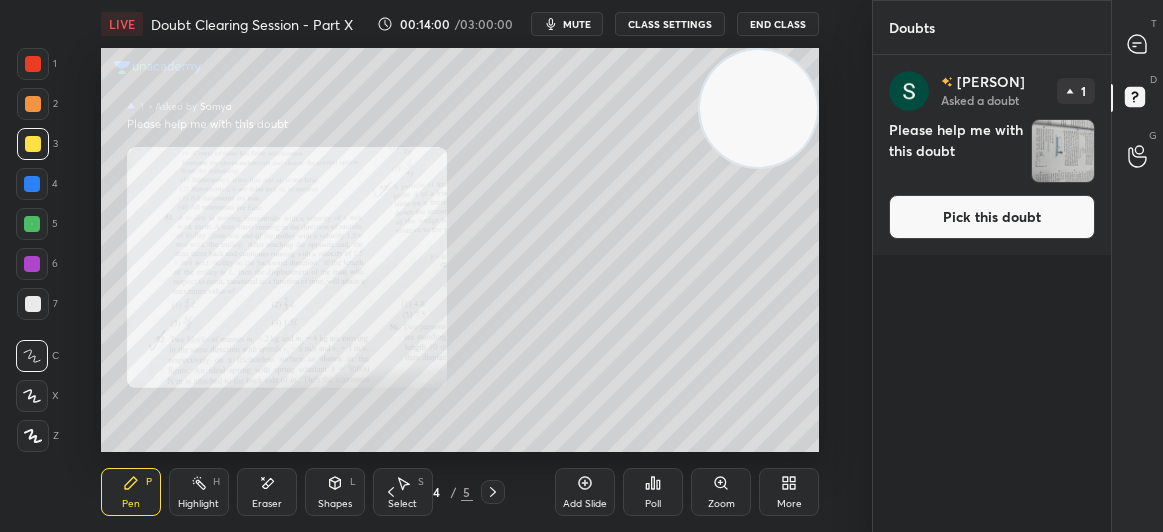 click on "Pick this doubt" at bounding box center (992, 217) 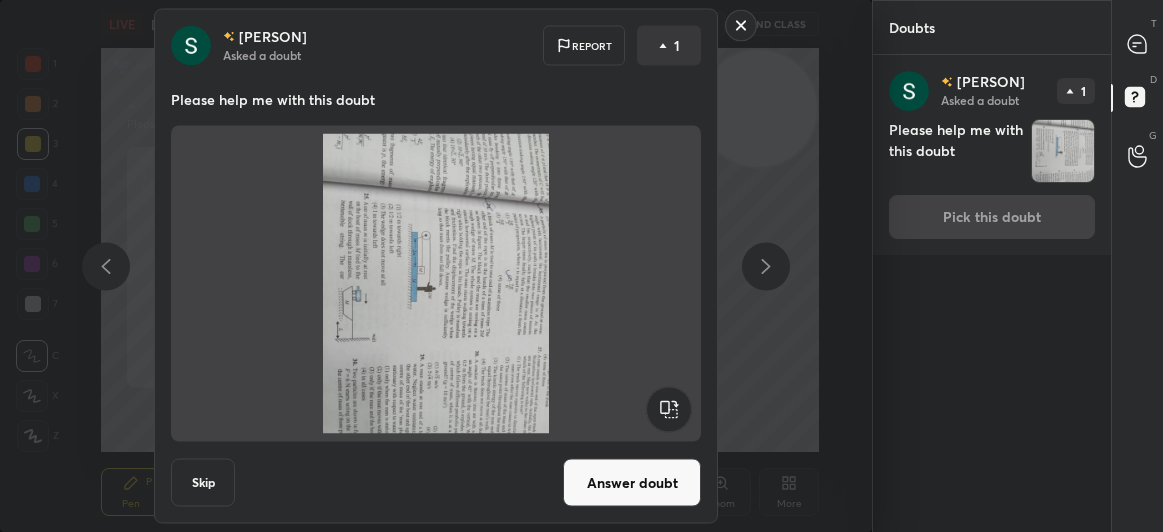 click 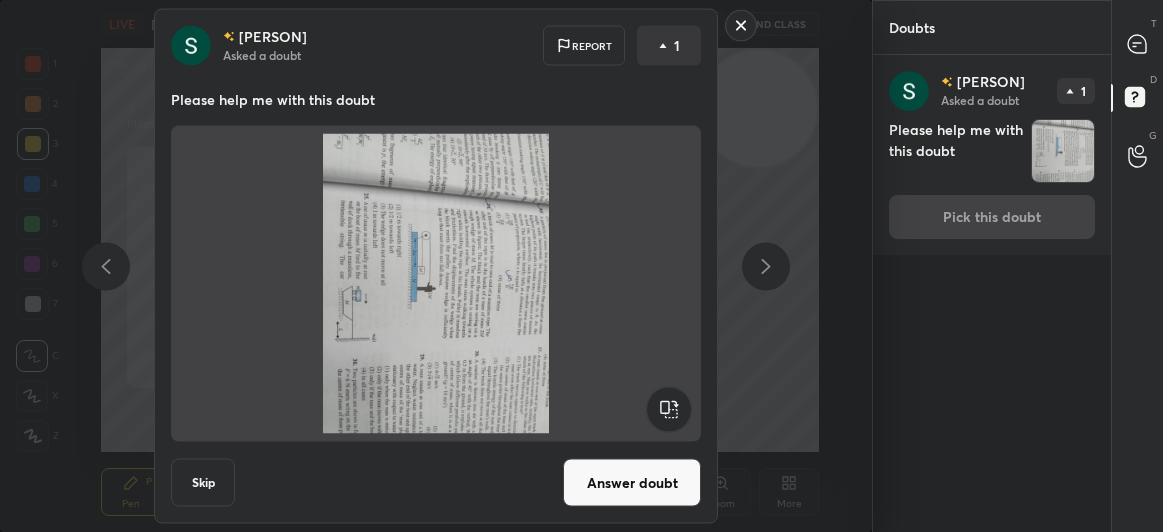 click 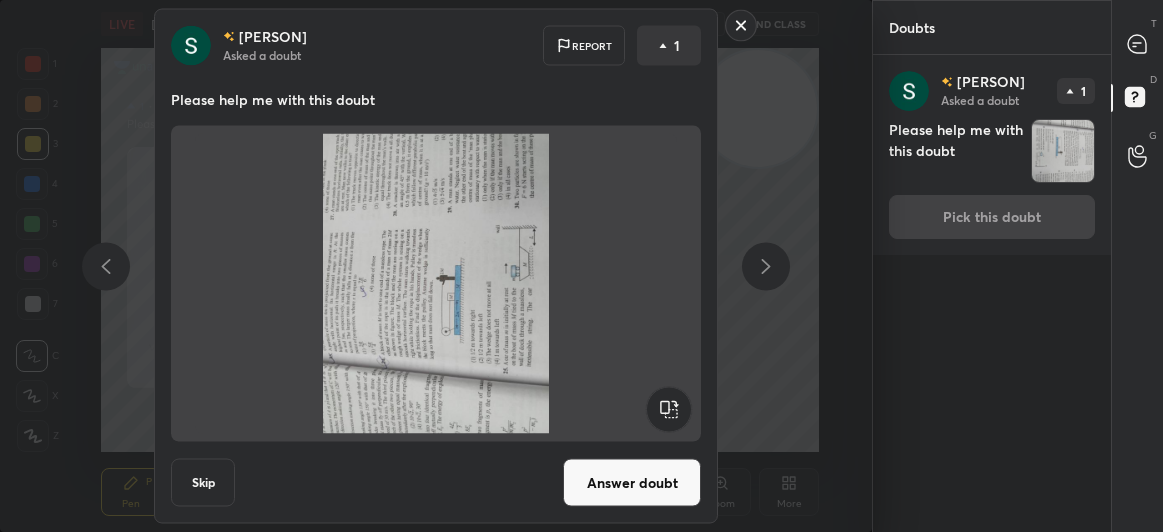 click 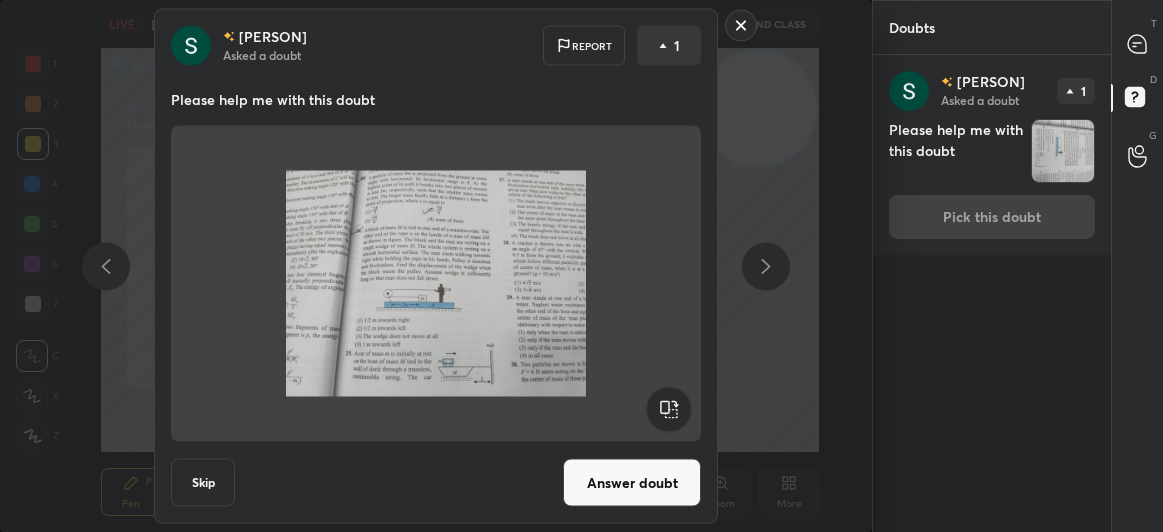 click on "Answer doubt" at bounding box center (632, 483) 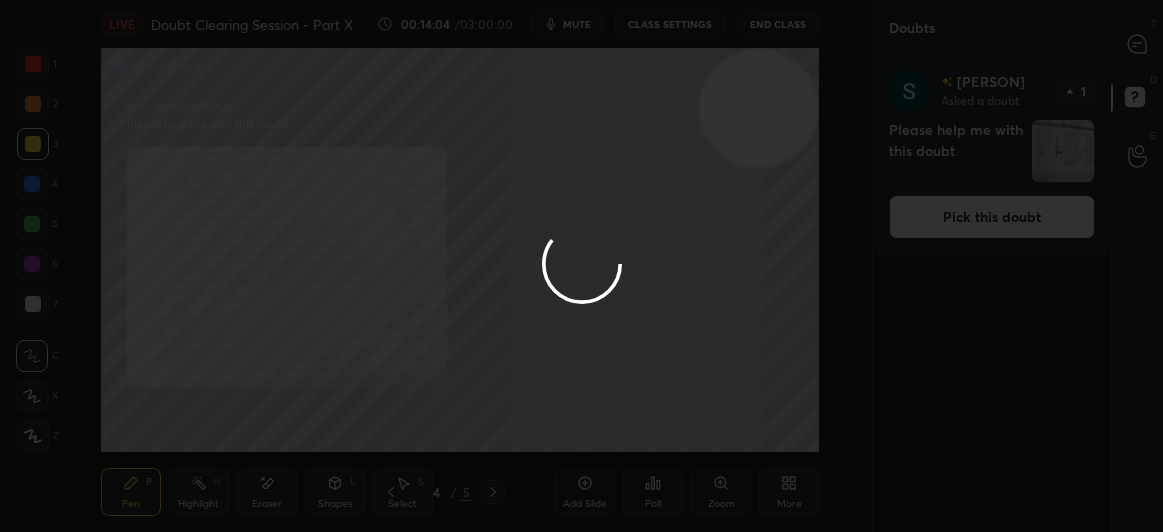 click at bounding box center [581, 266] 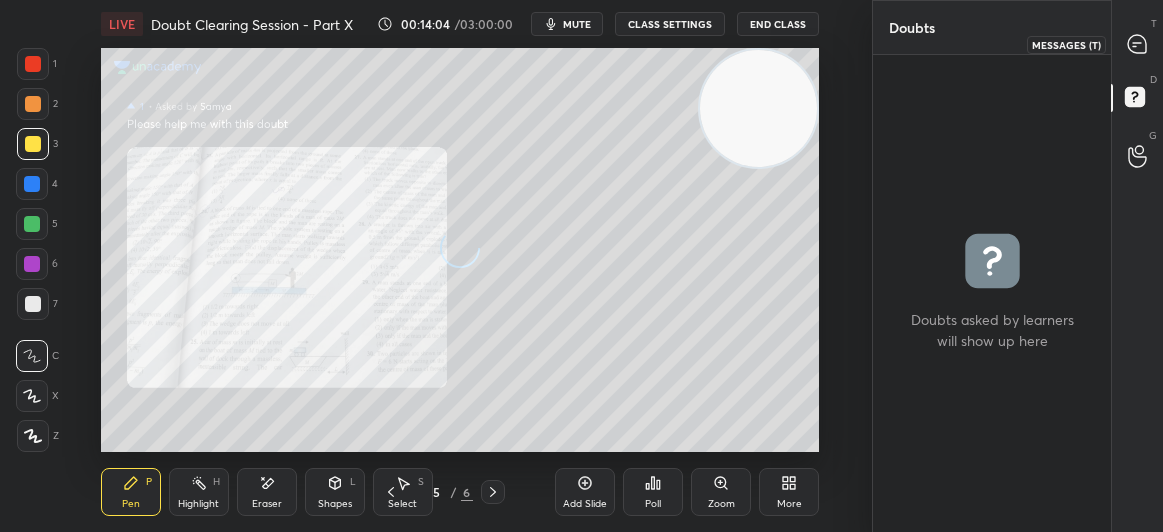 click at bounding box center (1138, 44) 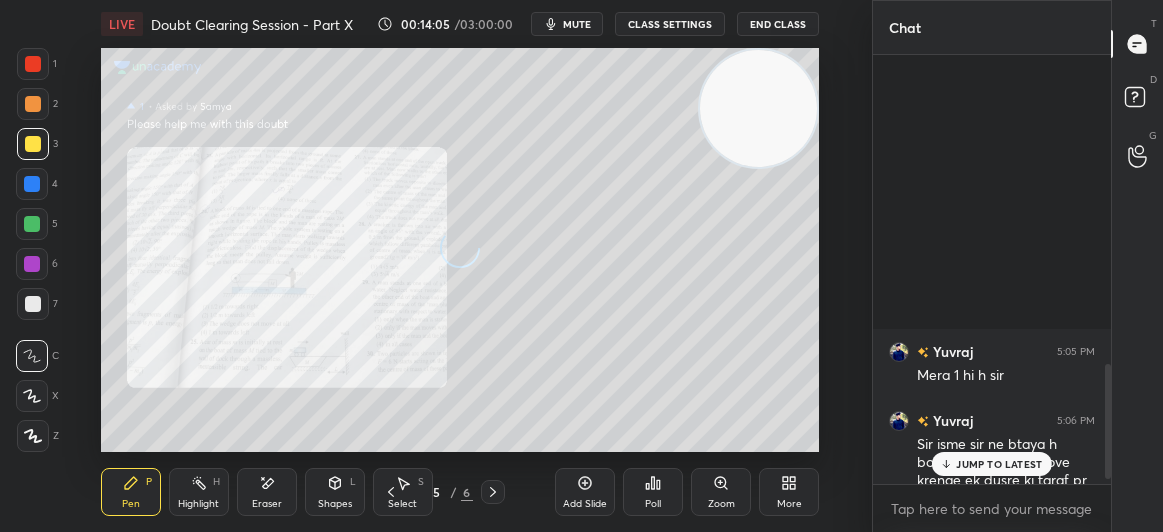 scroll, scrollTop: 1156, scrollLeft: 0, axis: vertical 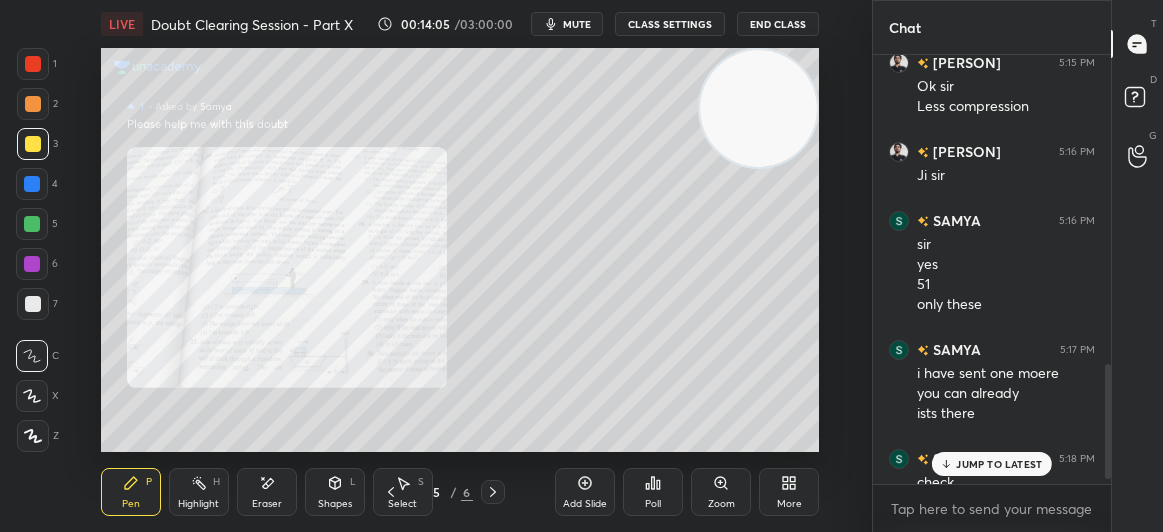 click on "JUMP TO LATEST" at bounding box center [999, 464] 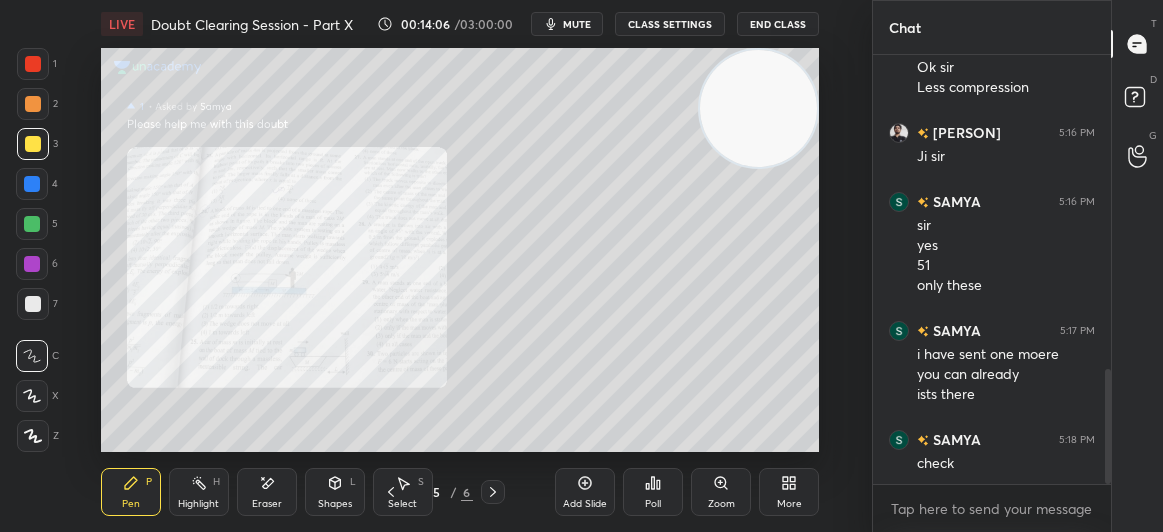 scroll, scrollTop: 1195, scrollLeft: 0, axis: vertical 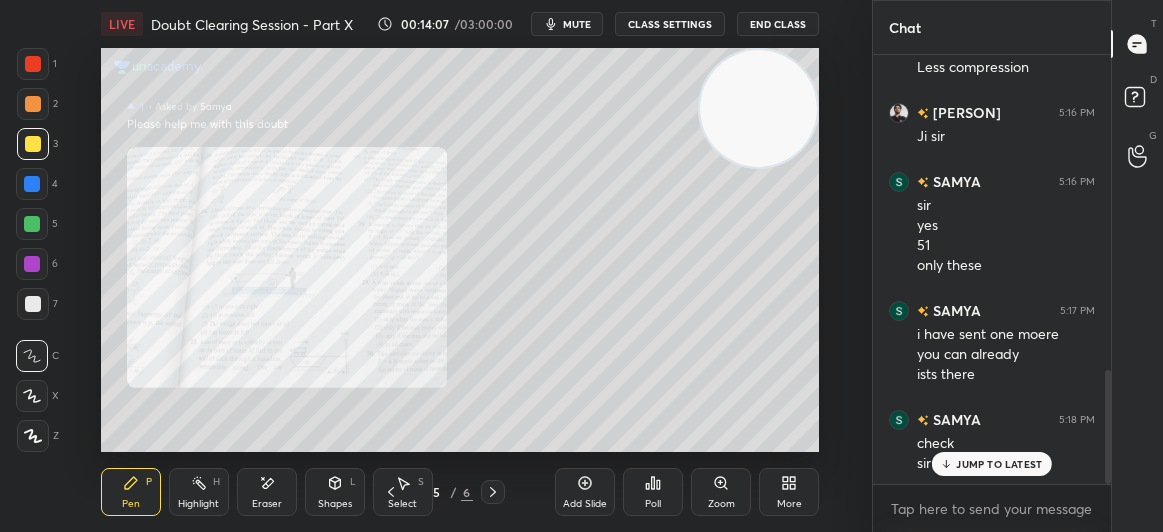 click 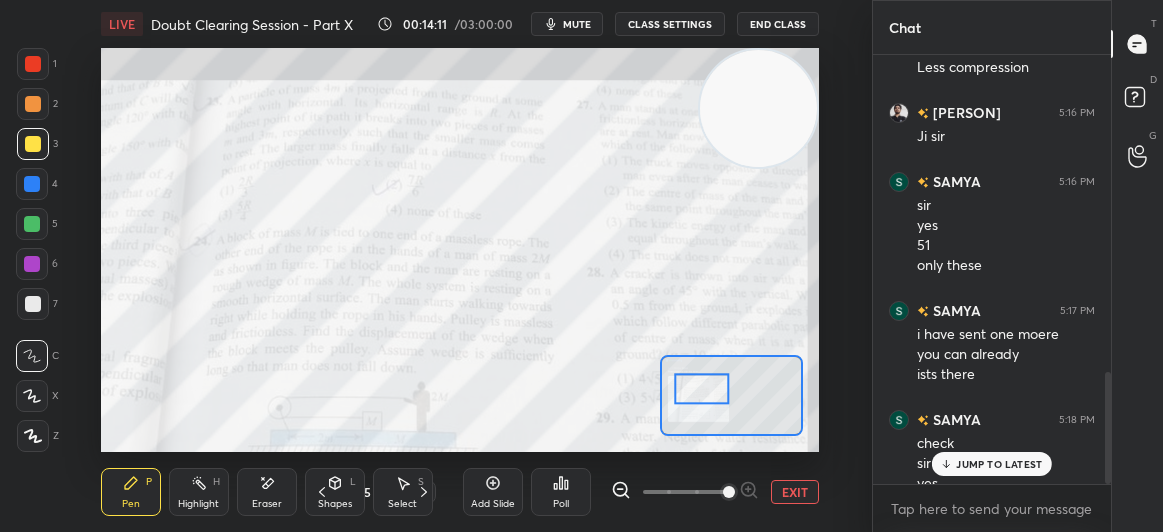 scroll, scrollTop: 1215, scrollLeft: 0, axis: vertical 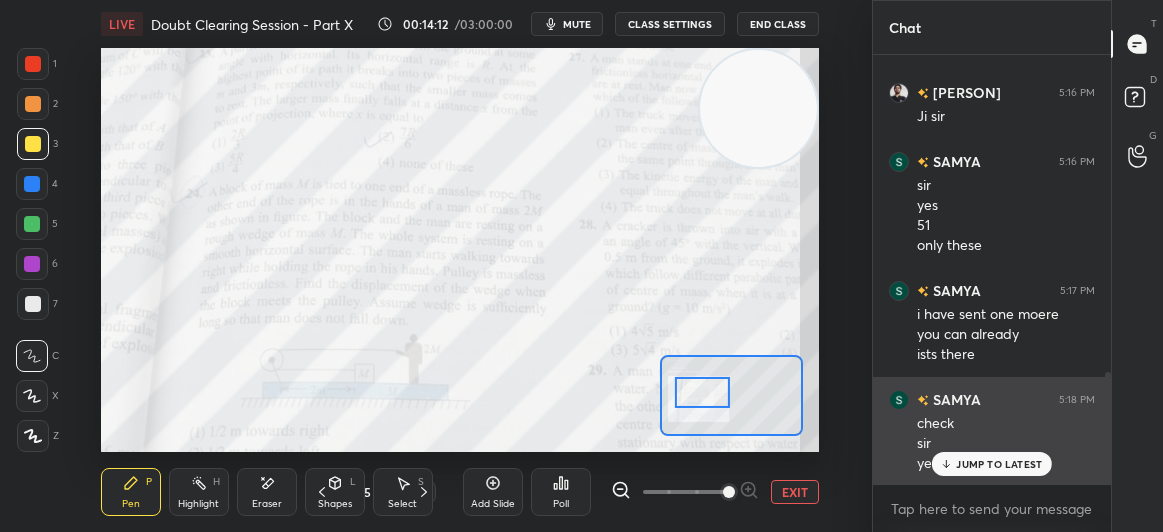 click on "JUMP TO LATEST" at bounding box center [999, 464] 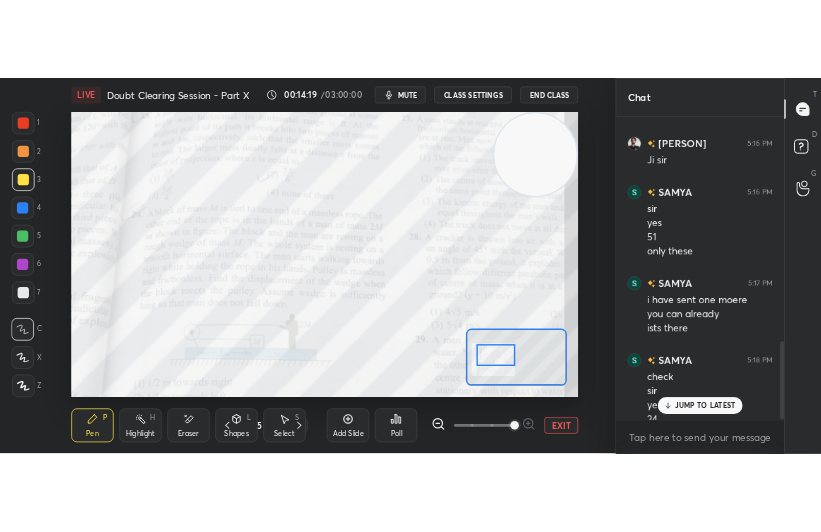 scroll, scrollTop: 1235, scrollLeft: 0, axis: vertical 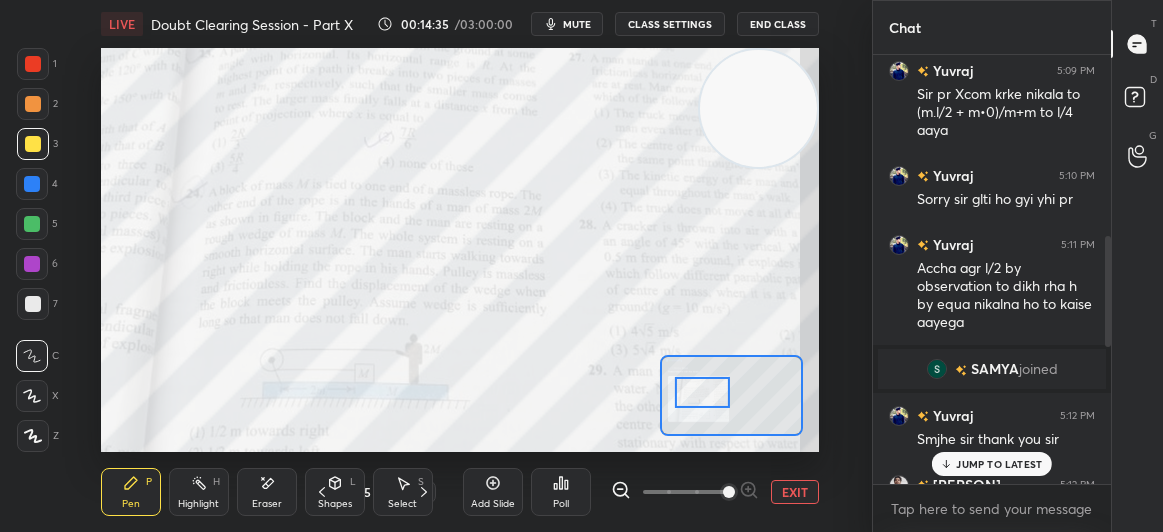 click on "JUMP TO LATEST" at bounding box center (999, 464) 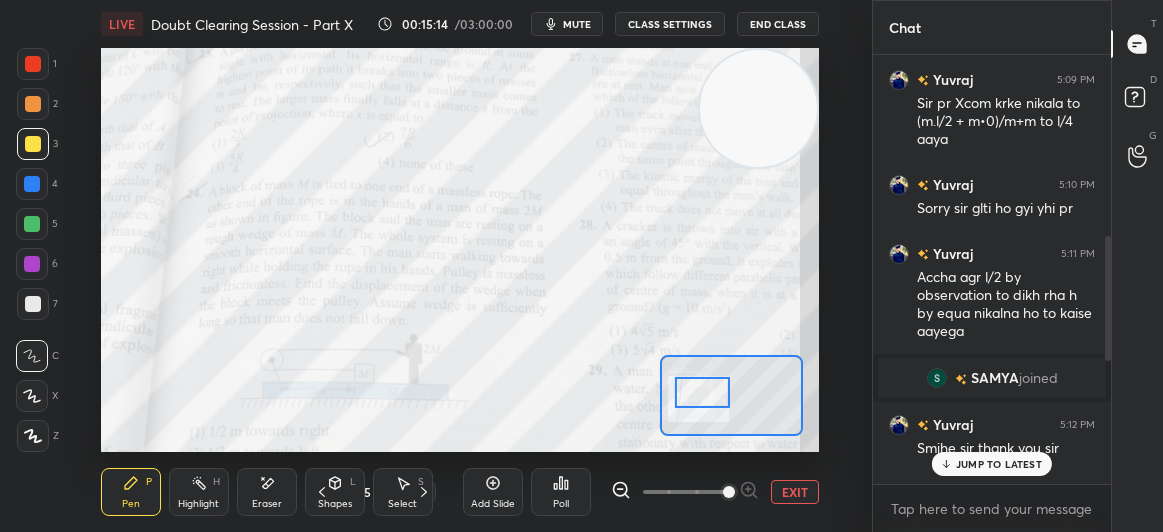 click on "JUMP TO LATEST" at bounding box center [999, 464] 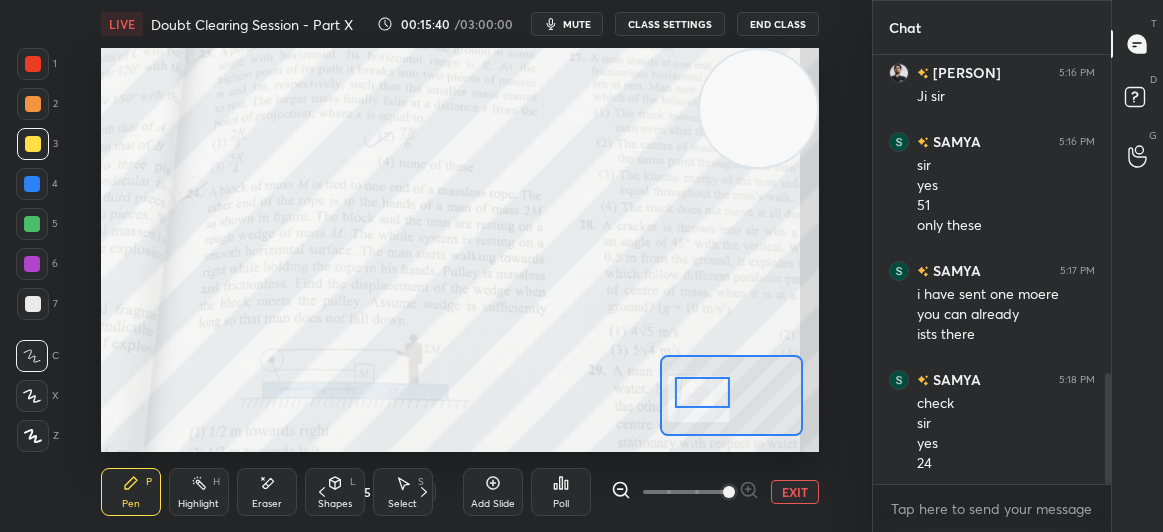 click on "1 2 3 4 5 6 7 C X Z E E Erase all   H H" at bounding box center (32, 250) 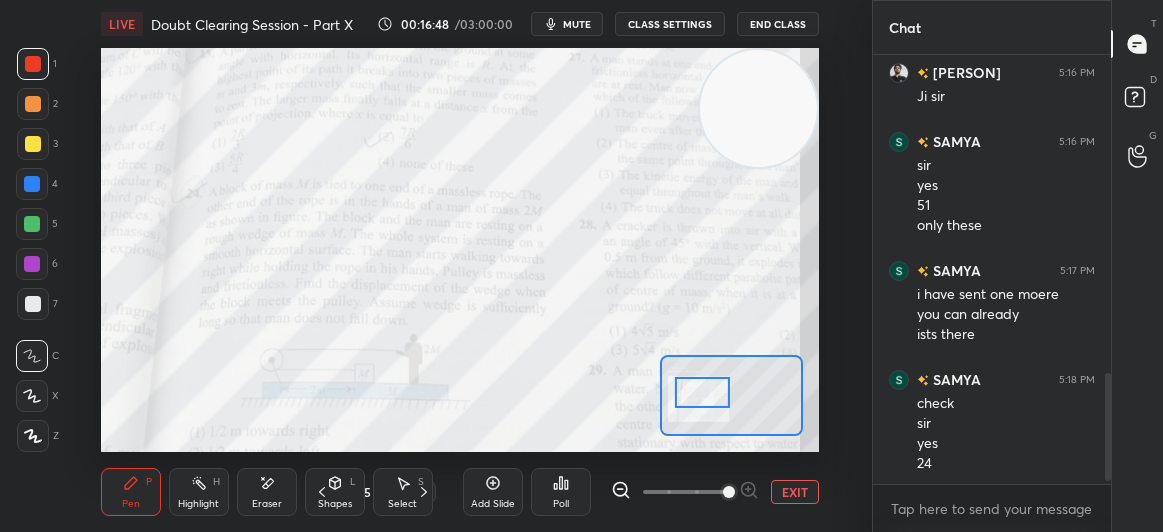 scroll, scrollTop: 1283, scrollLeft: 0, axis: vertical 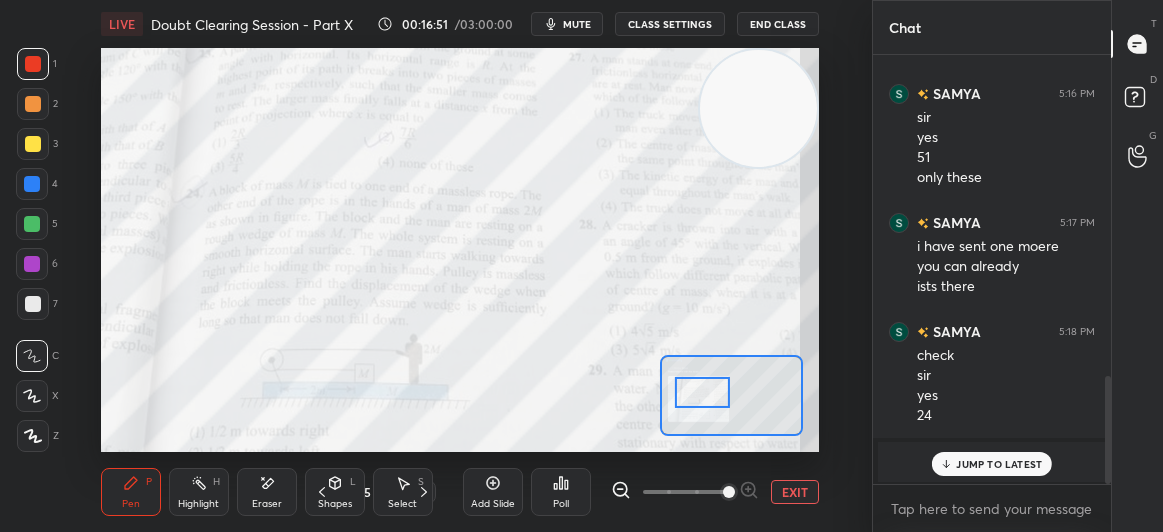 click on "JUMP TO LATEST" at bounding box center [999, 464] 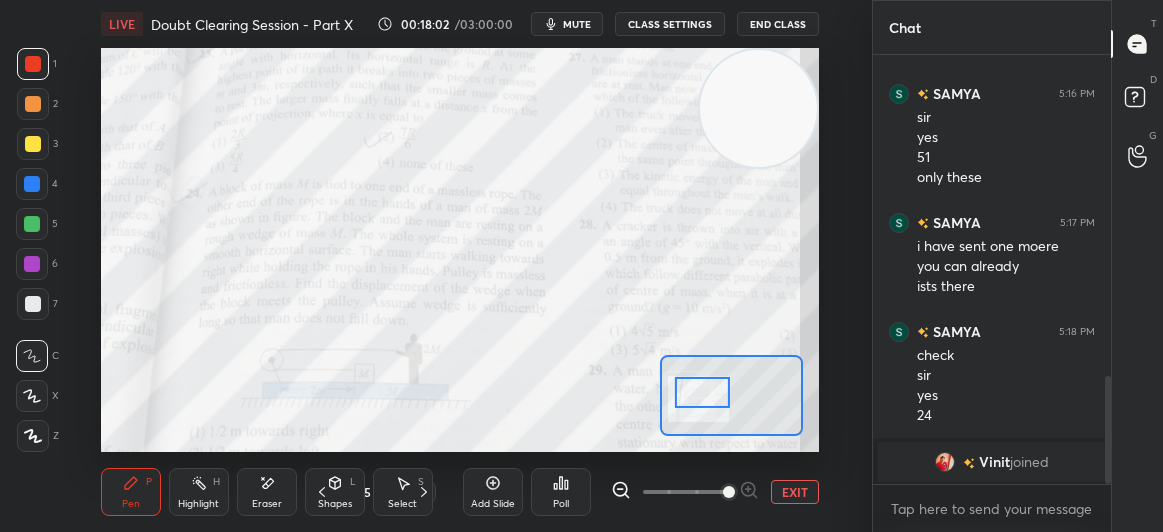 click on "EXIT" at bounding box center (795, 492) 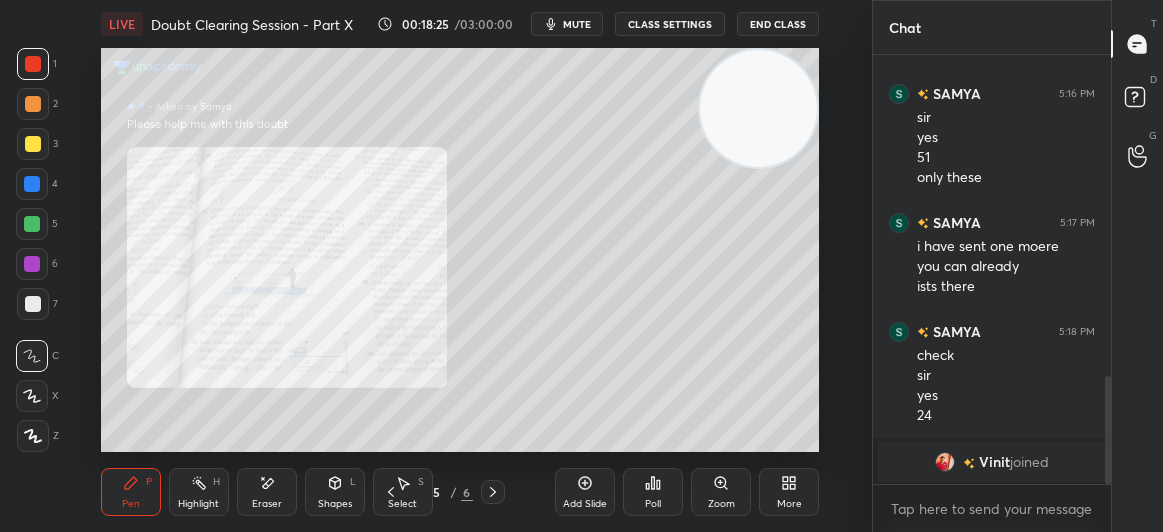 click on "1 2 3 4 5 6 7 C X Z E E Erase all   H H LIVE Doubt Clearing Session - Part X 00:18:25 /  03:00:00 mute CLASS SETTINGS End Class Setting up your live class Poll for   secs No correct answer Start poll Back Doubt Clearing Session - Part X • L8 of Doubt Clearing Course on Physics for IIT JEE - Part II Ashray Saxena Pen P Highlight H Eraser Shapes L Select S 5 / 6 Add Slide Poll Zoom More" at bounding box center (428, 266) 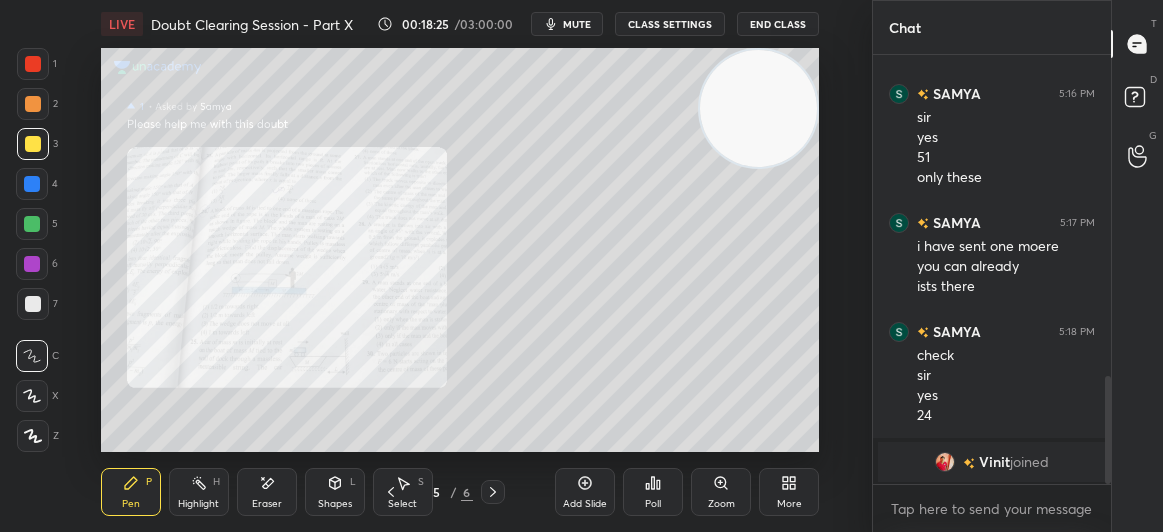 click at bounding box center [33, 144] 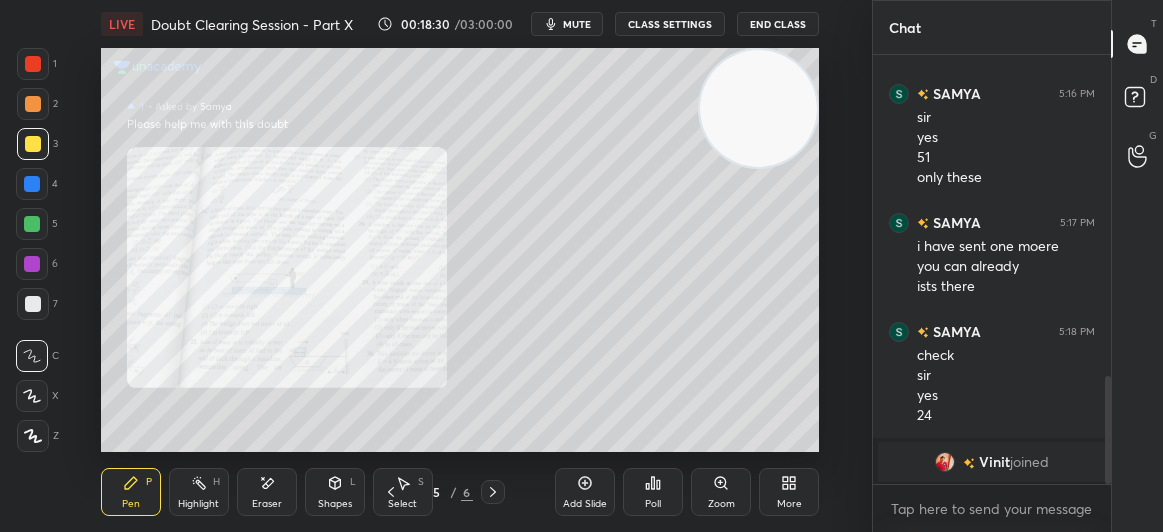 click 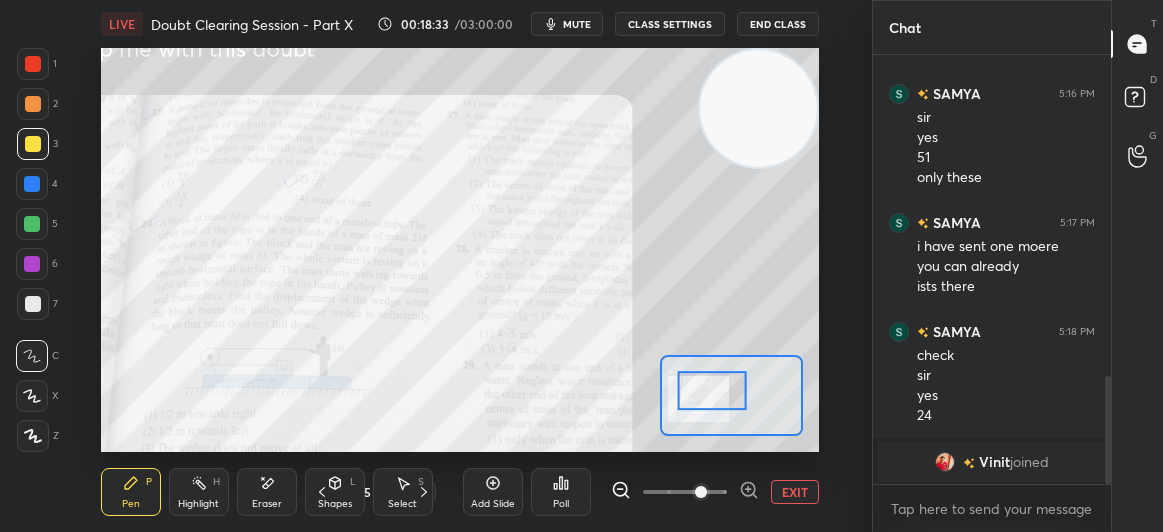 click on "EXIT" at bounding box center (795, 492) 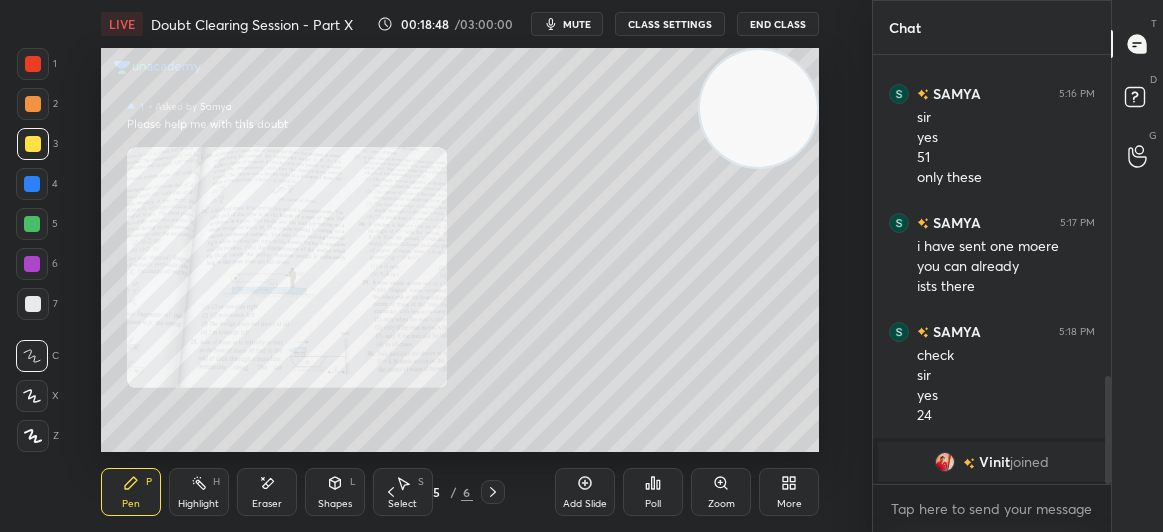 click at bounding box center [33, 64] 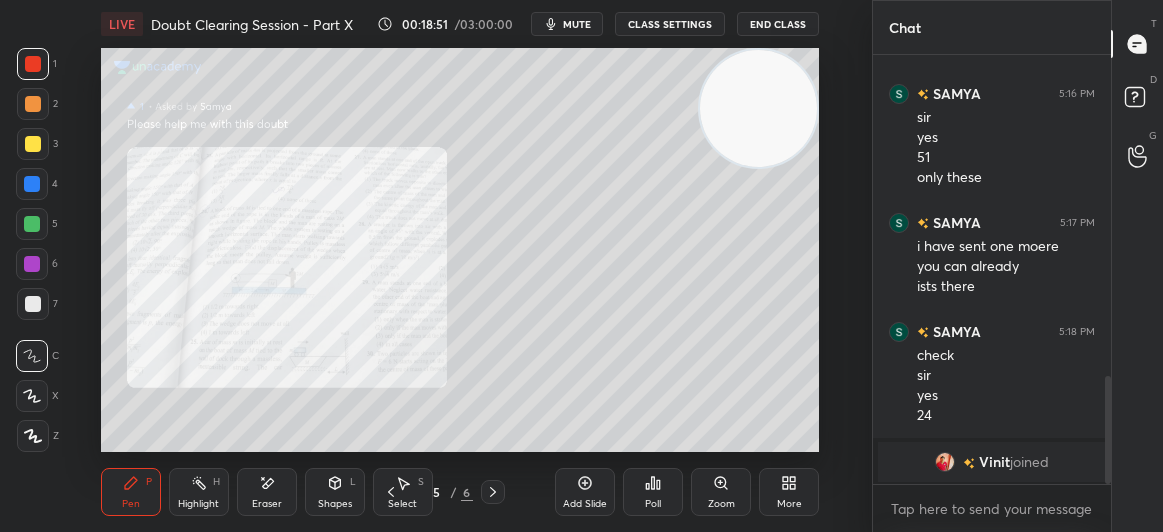 click at bounding box center (33, 144) 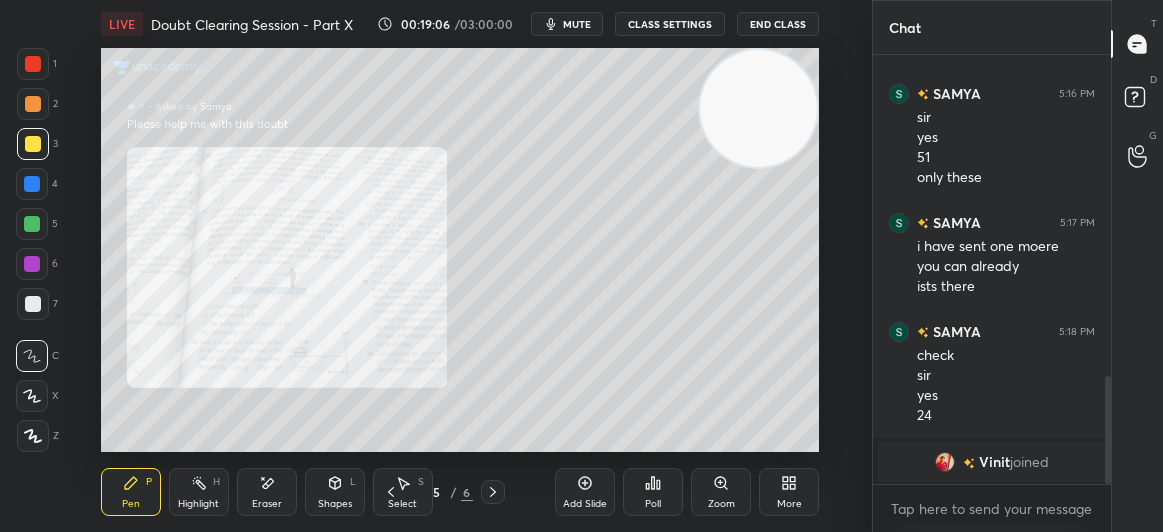 scroll, scrollTop: 1309, scrollLeft: 0, axis: vertical 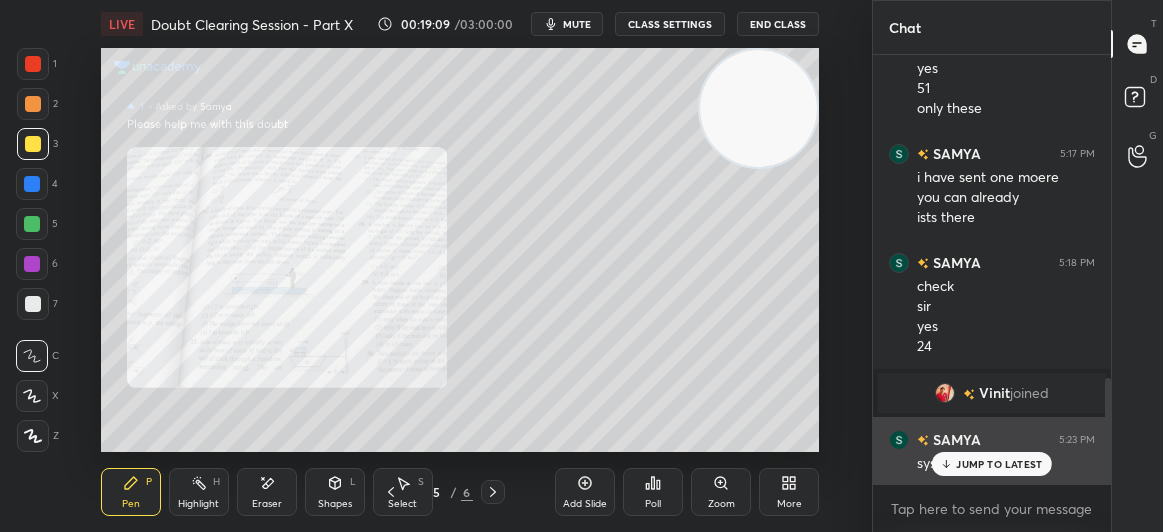 click on "JUMP TO LATEST" at bounding box center (992, 464) 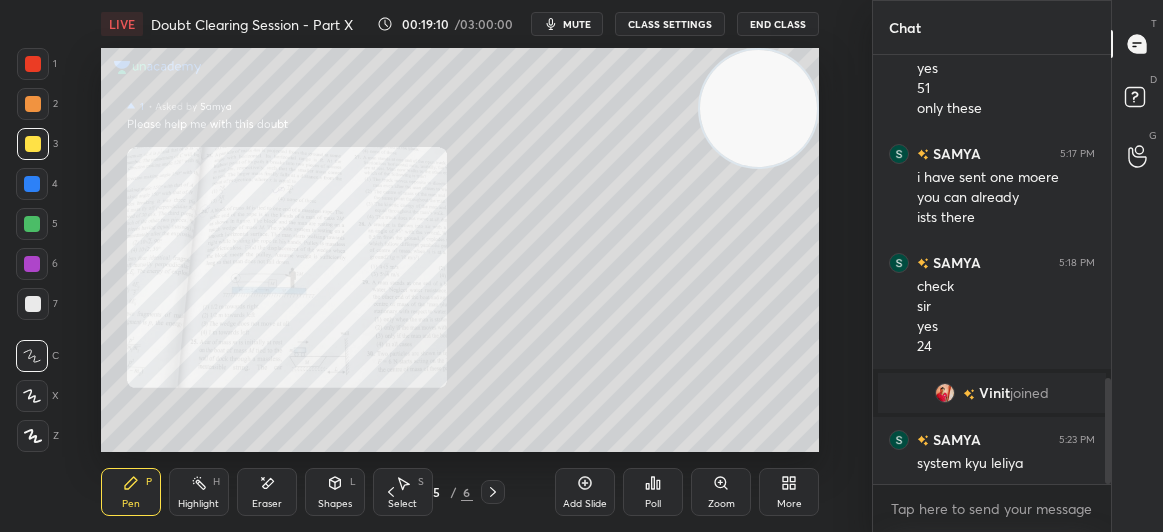 click on "Zoom" at bounding box center (721, 504) 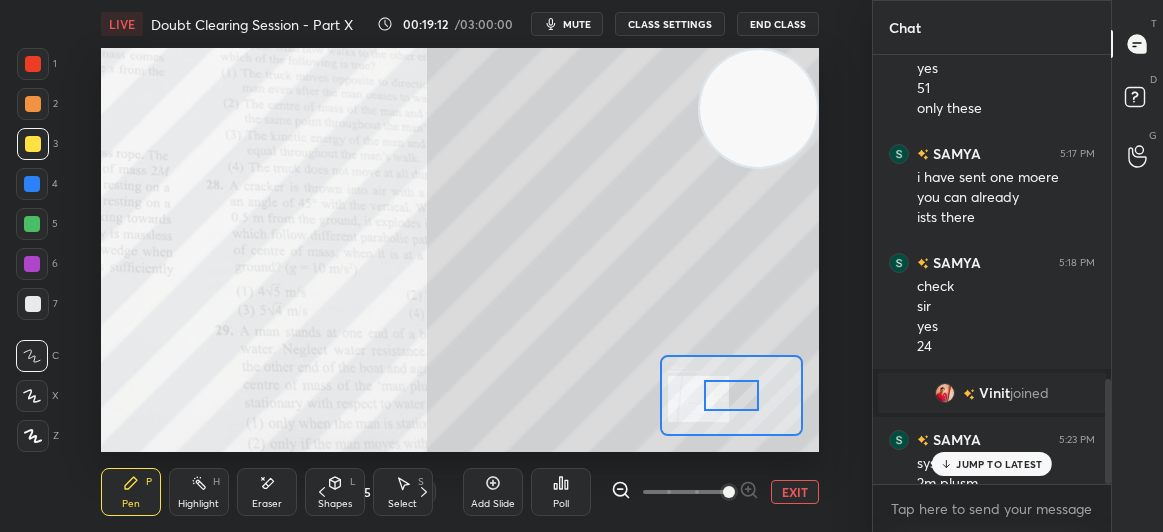 scroll, scrollTop: 1329, scrollLeft: 0, axis: vertical 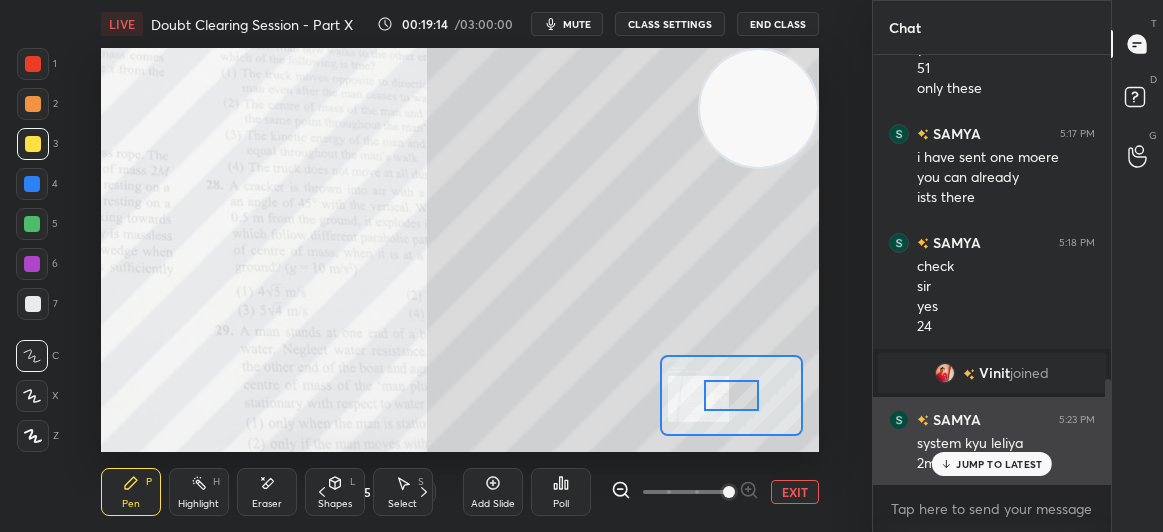 click on "SAMYA 5:23 PM system kyu leliya 2m plusm" at bounding box center [992, 441] 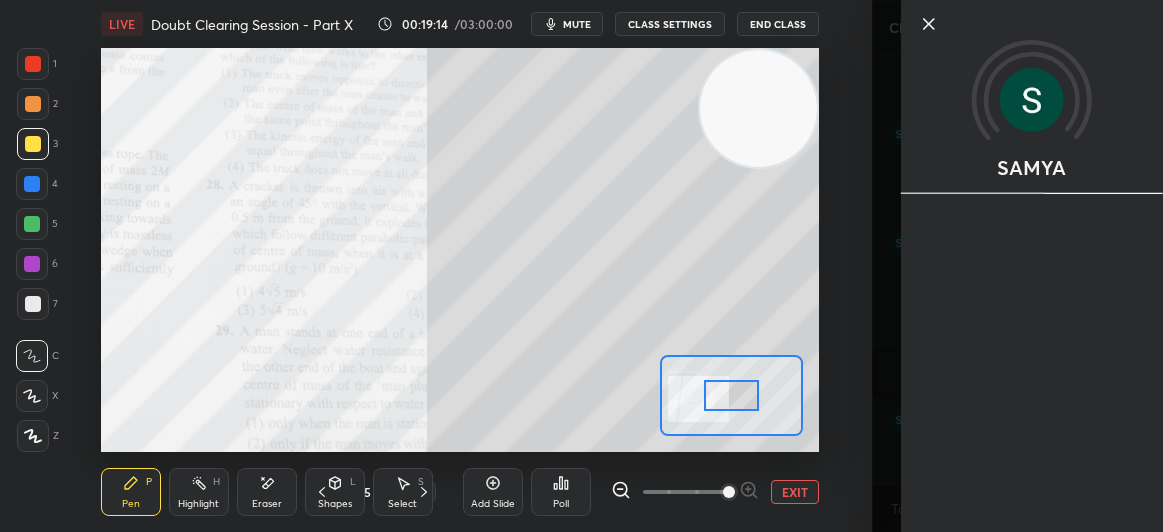 click on "SAMYA" at bounding box center (1032, 266) 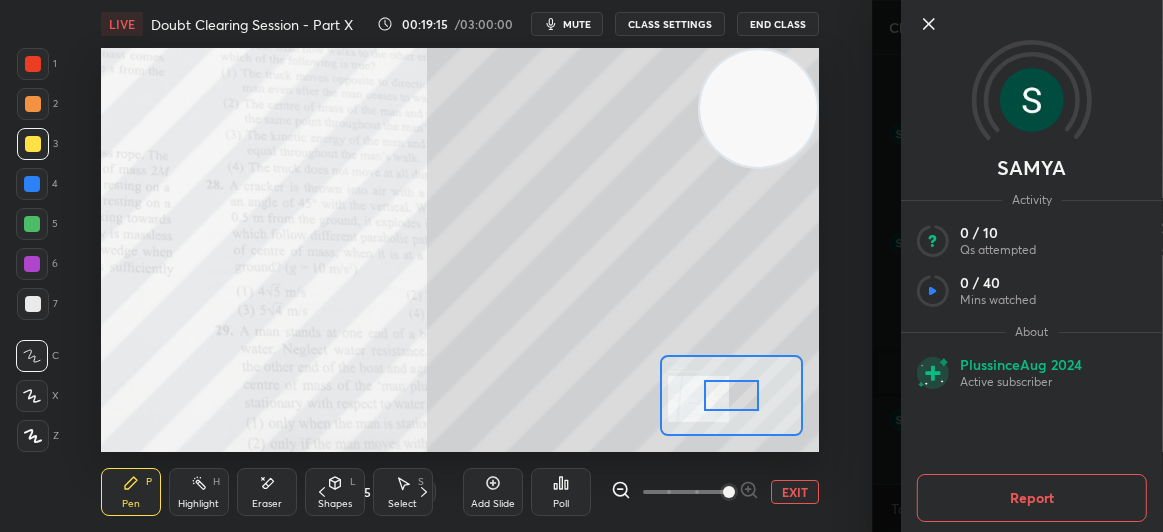 click 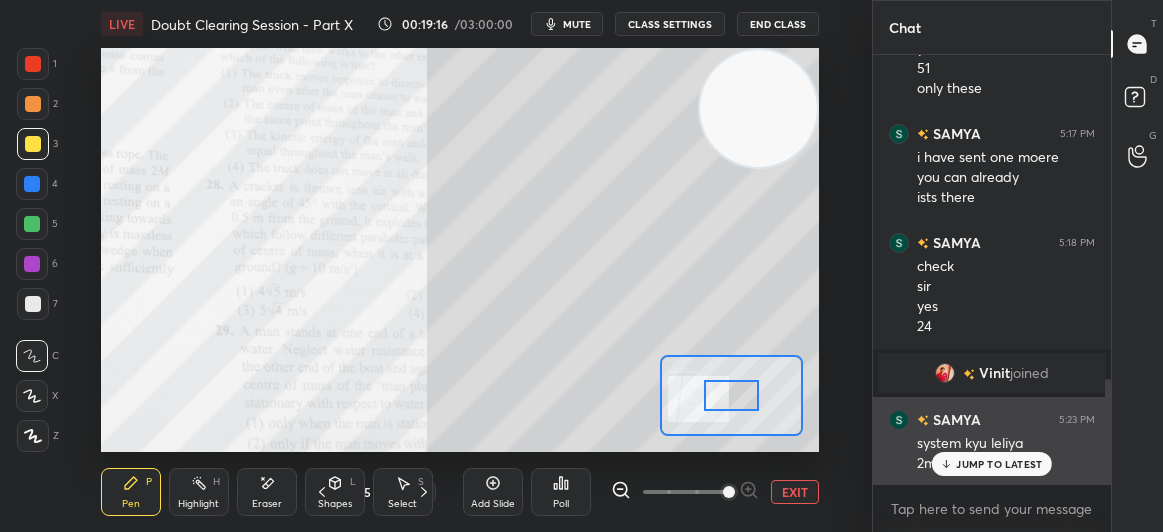 click on "JUMP TO LATEST" at bounding box center (999, 464) 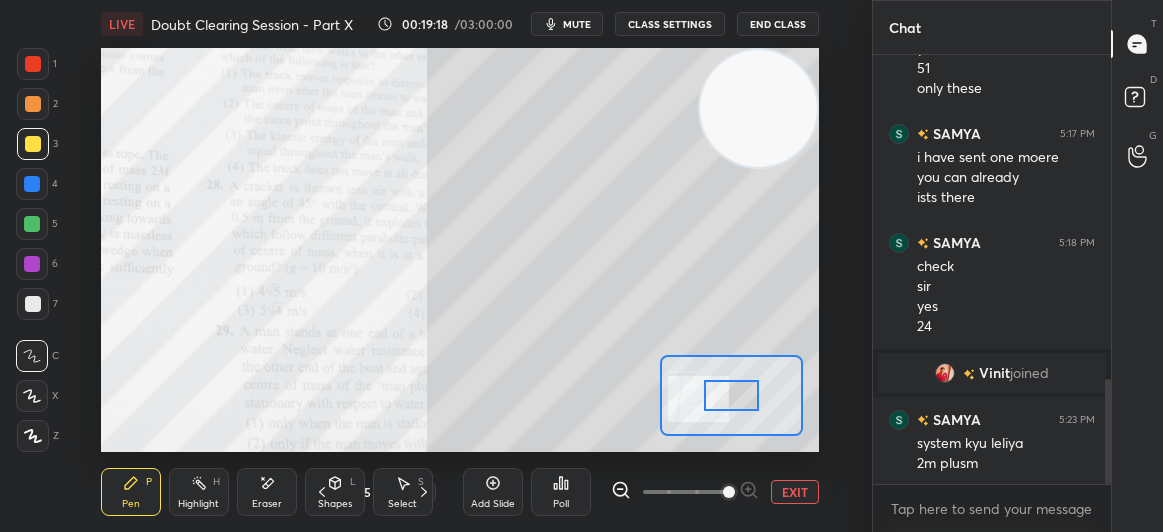click on "EXIT" at bounding box center (795, 492) 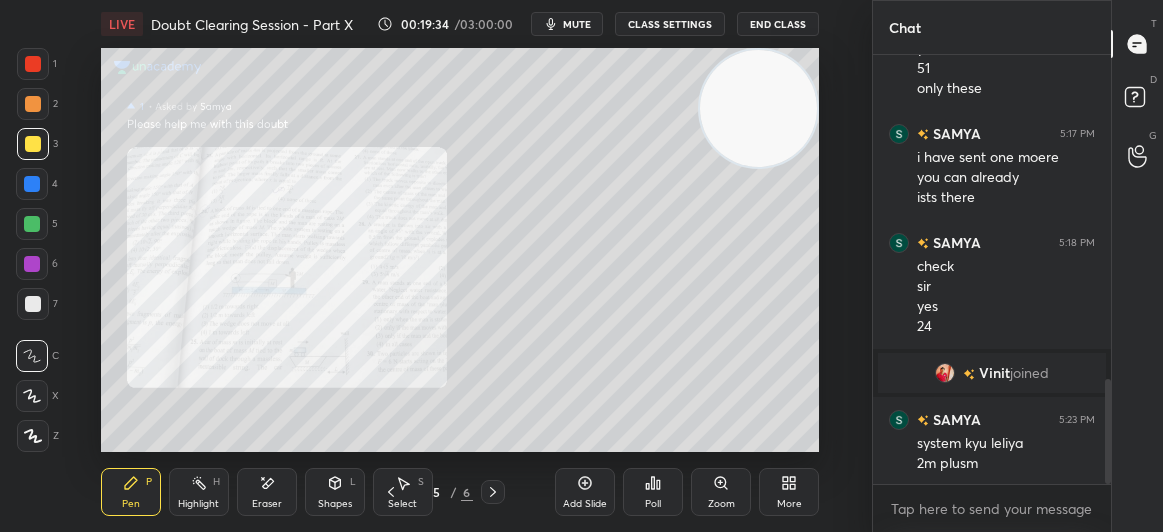 click at bounding box center (33, 304) 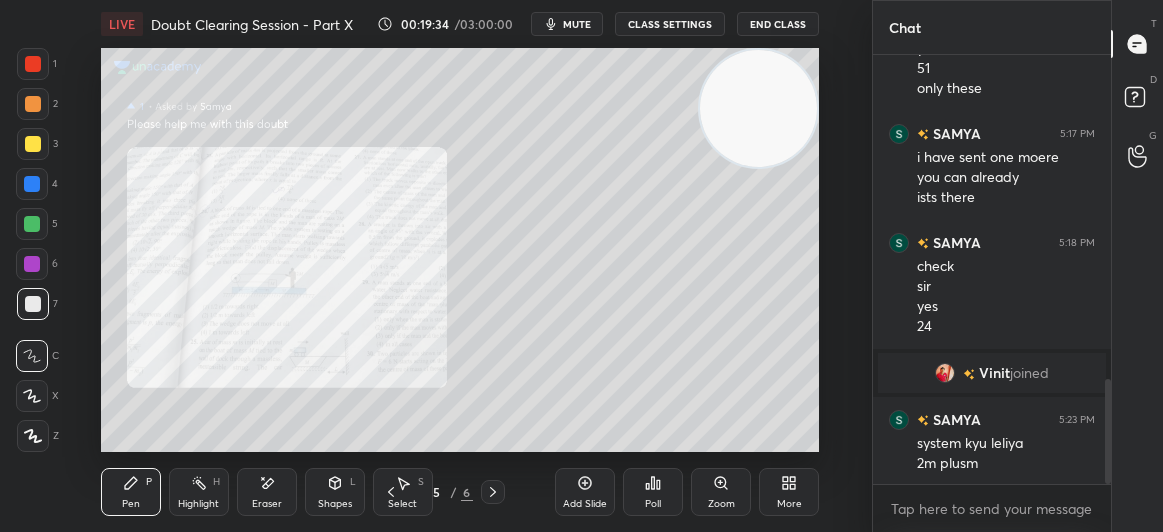 click at bounding box center (33, 304) 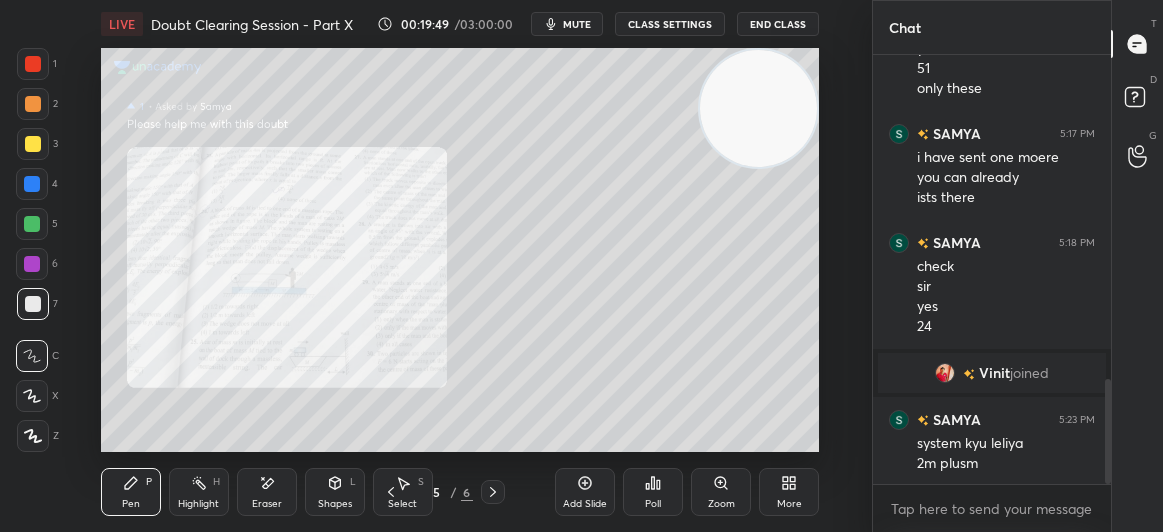 click 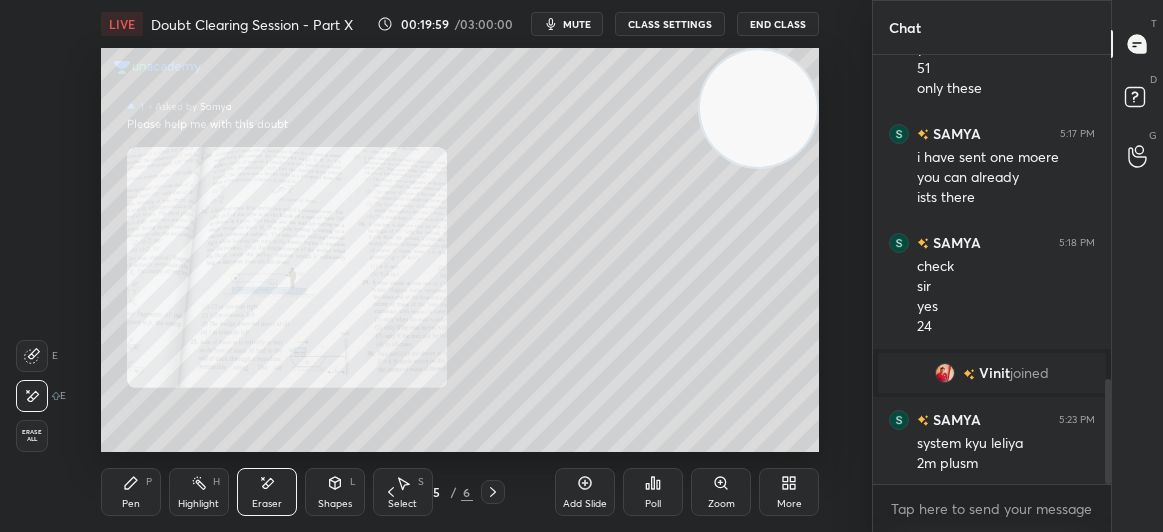 click on "Pen P" at bounding box center [131, 492] 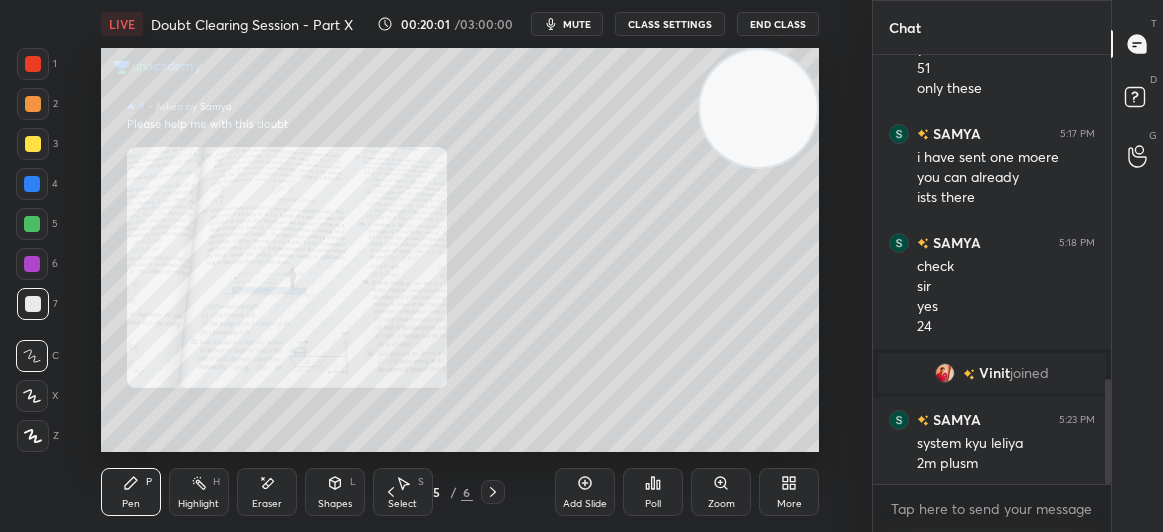 click at bounding box center [33, 144] 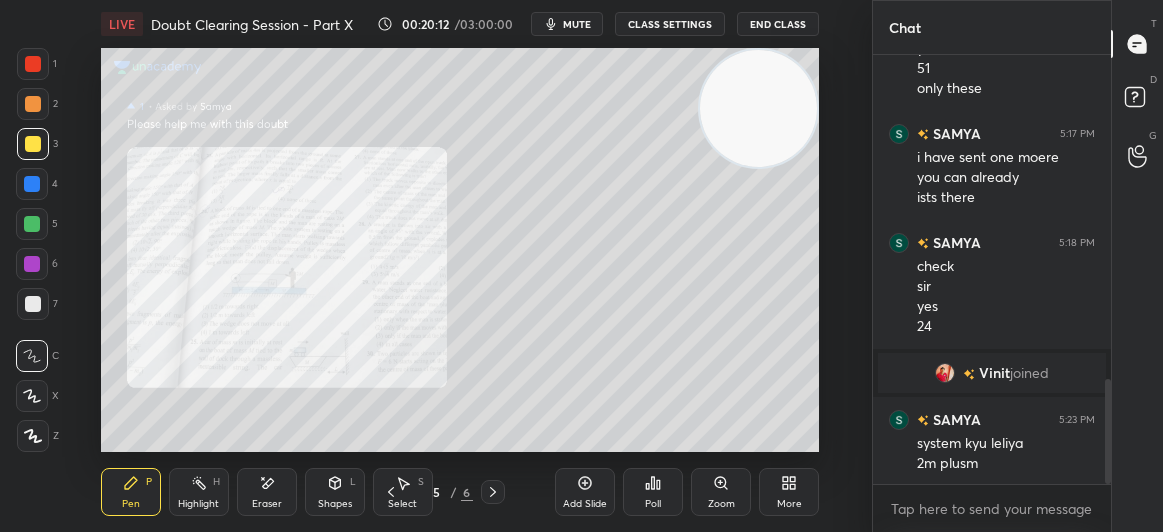 click on "Zoom" at bounding box center [721, 504] 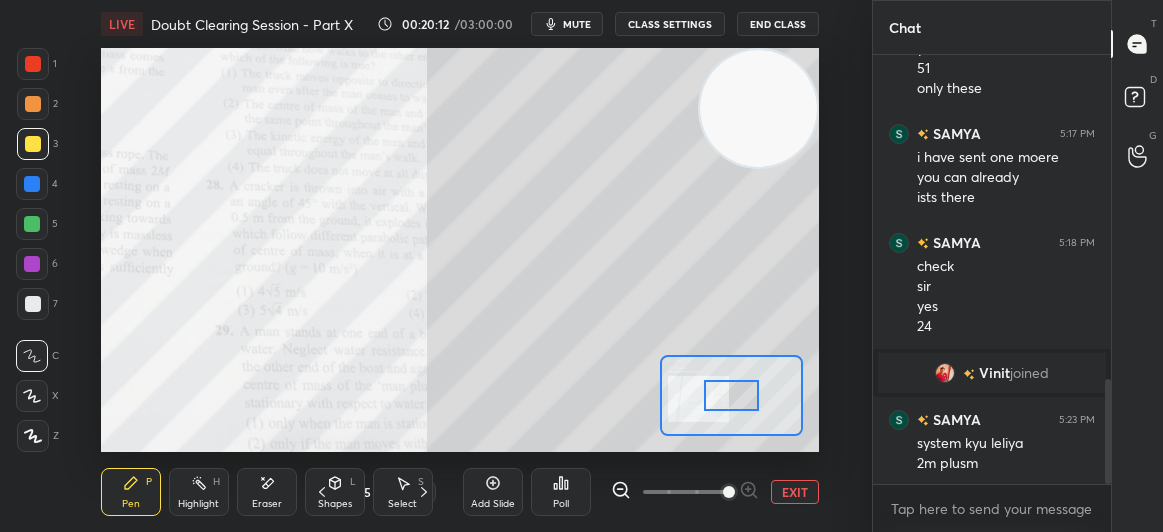 click at bounding box center (729, 492) 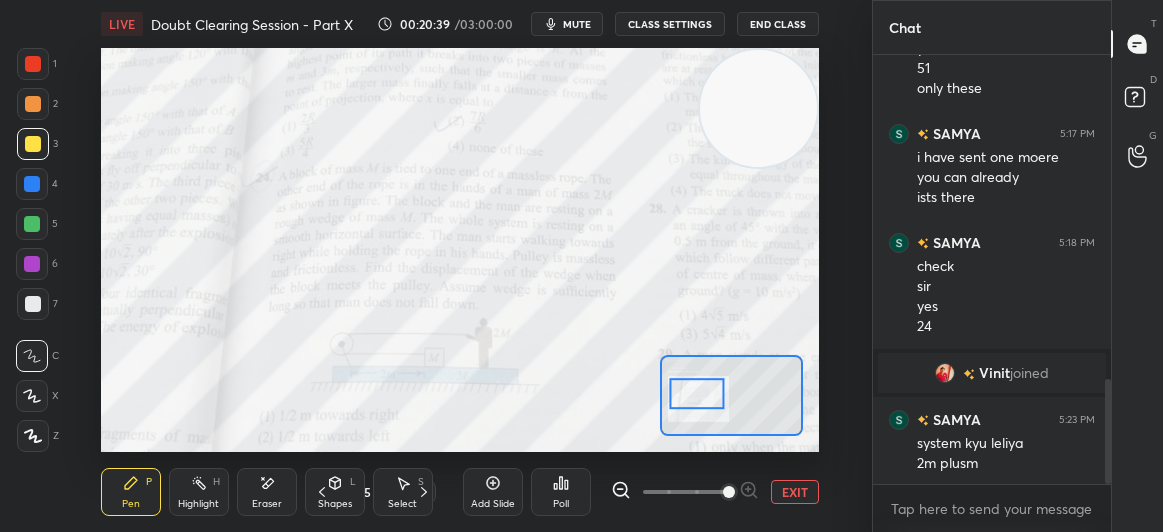 click at bounding box center (33, 64) 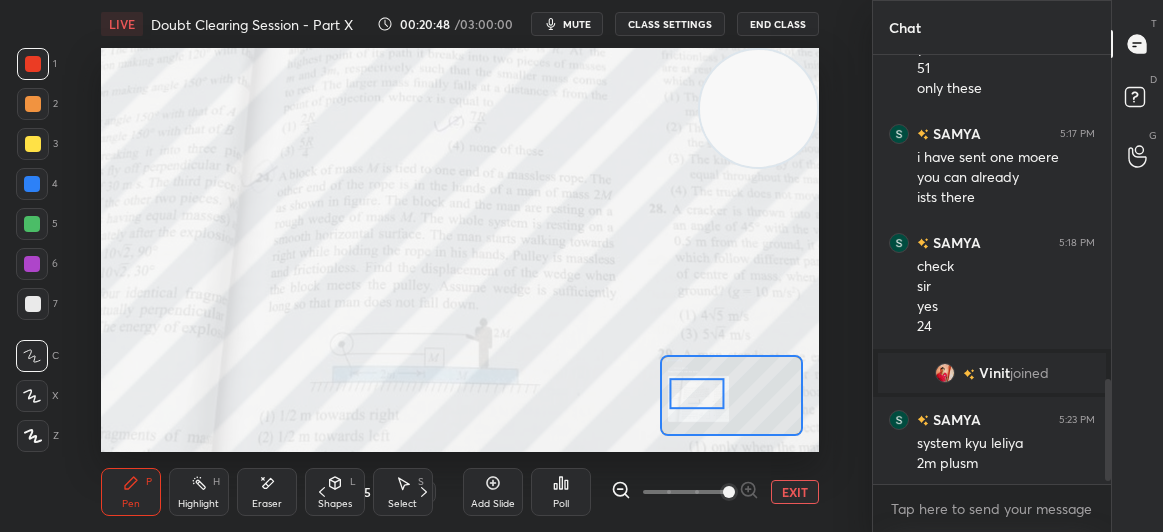 scroll, scrollTop: 1398, scrollLeft: 0, axis: vertical 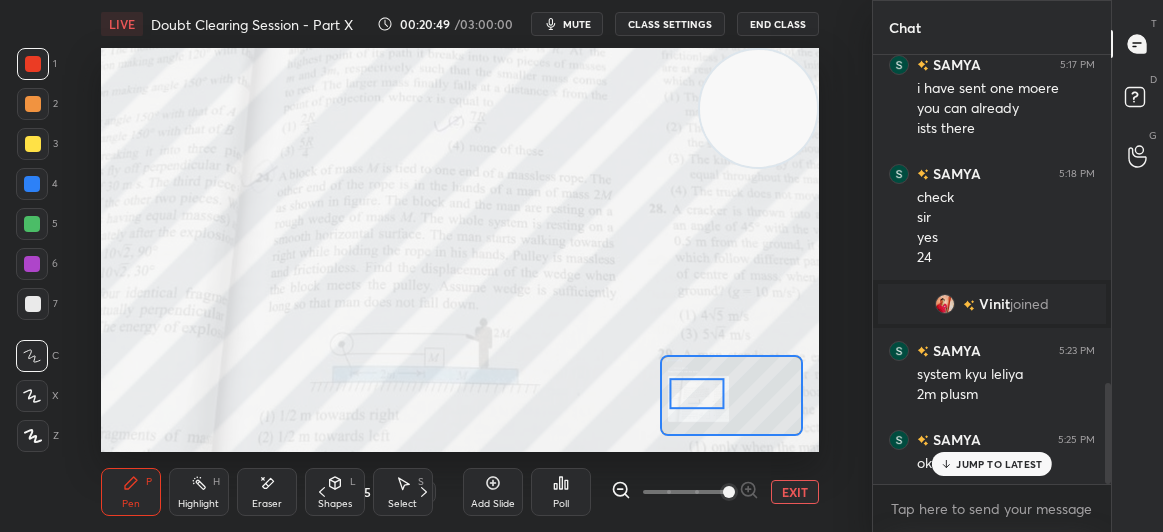click on "JUMP TO LATEST" at bounding box center [999, 464] 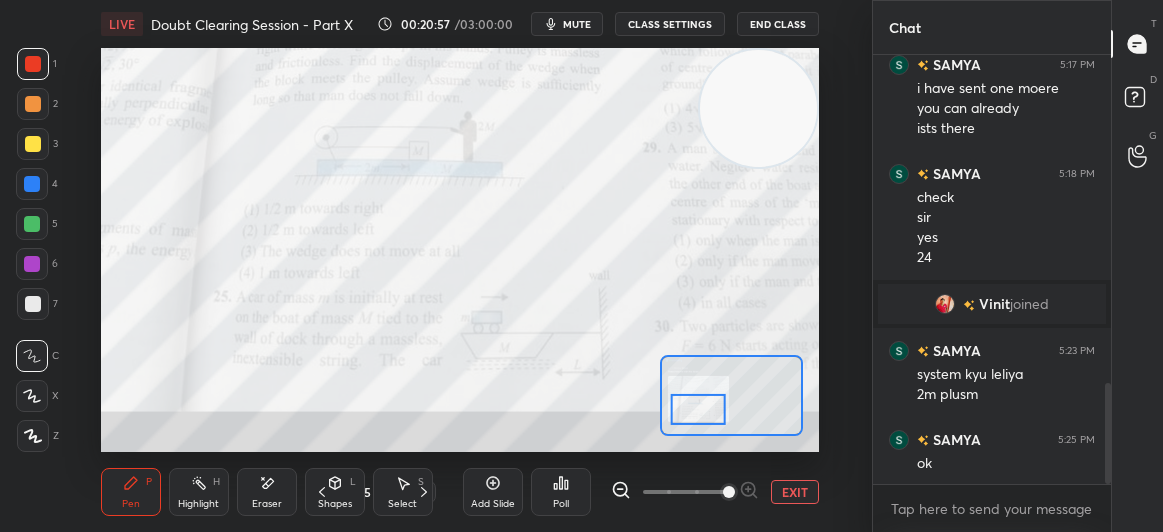 click at bounding box center (33, 144) 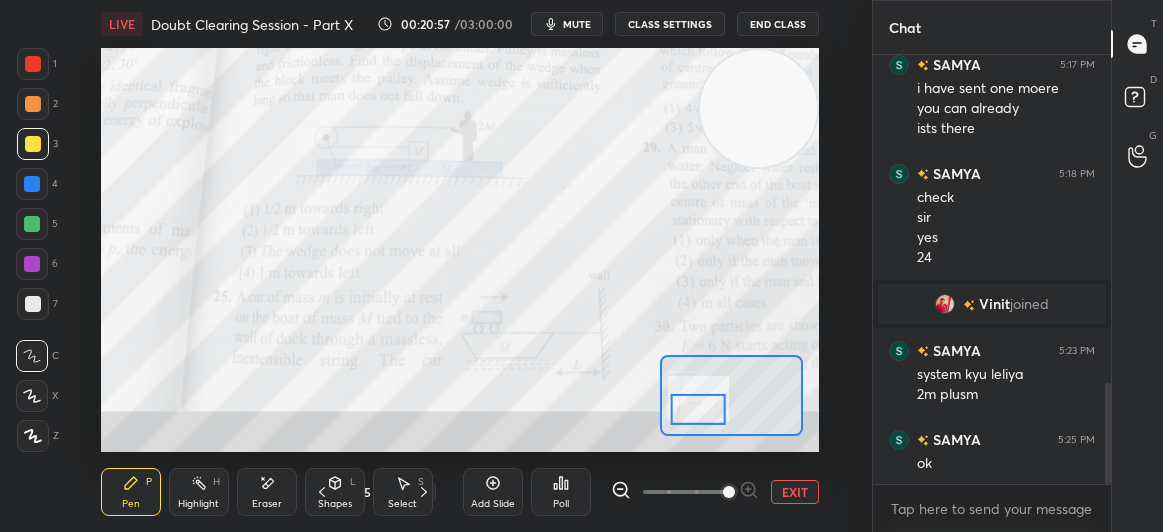 click at bounding box center [33, 64] 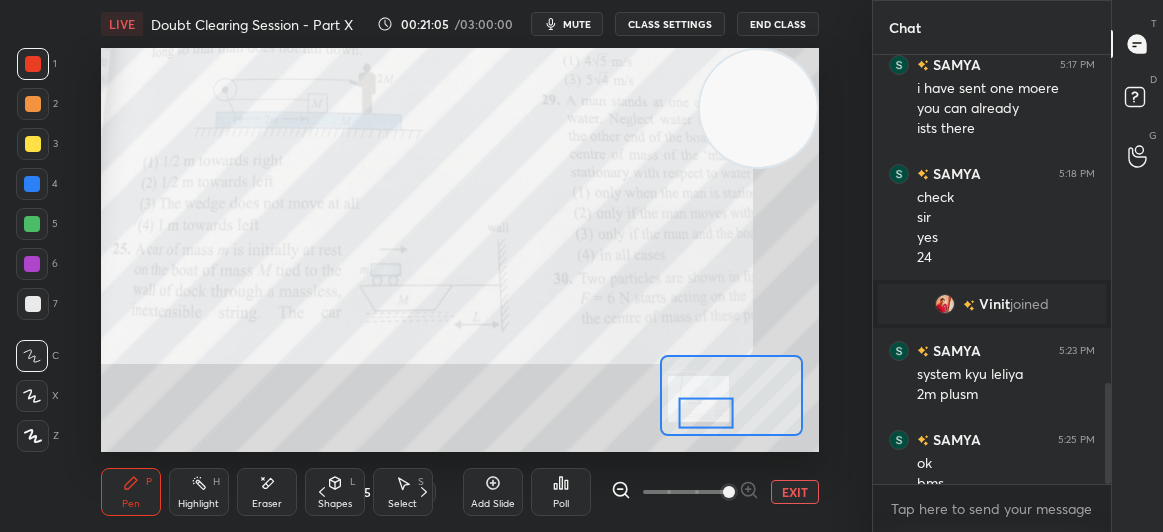 scroll, scrollTop: 1418, scrollLeft: 0, axis: vertical 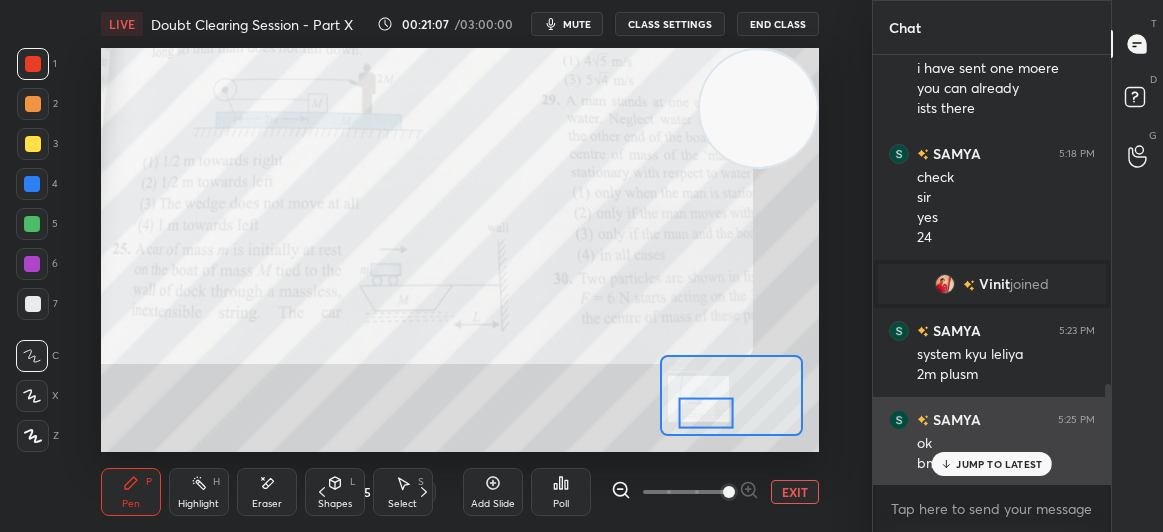 click on "SAMYA 5:25 PM ok bms" at bounding box center [992, 441] 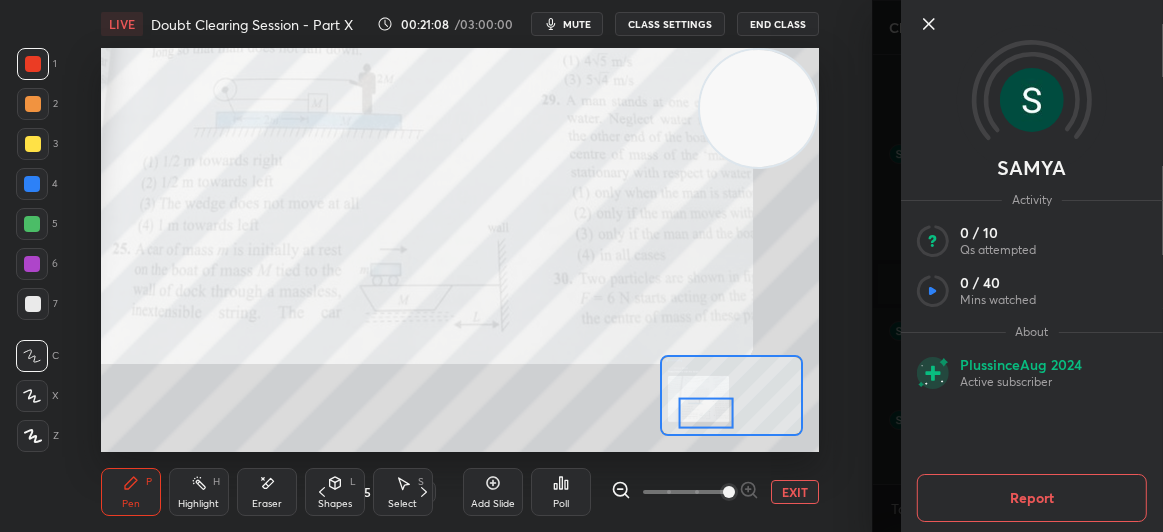 click 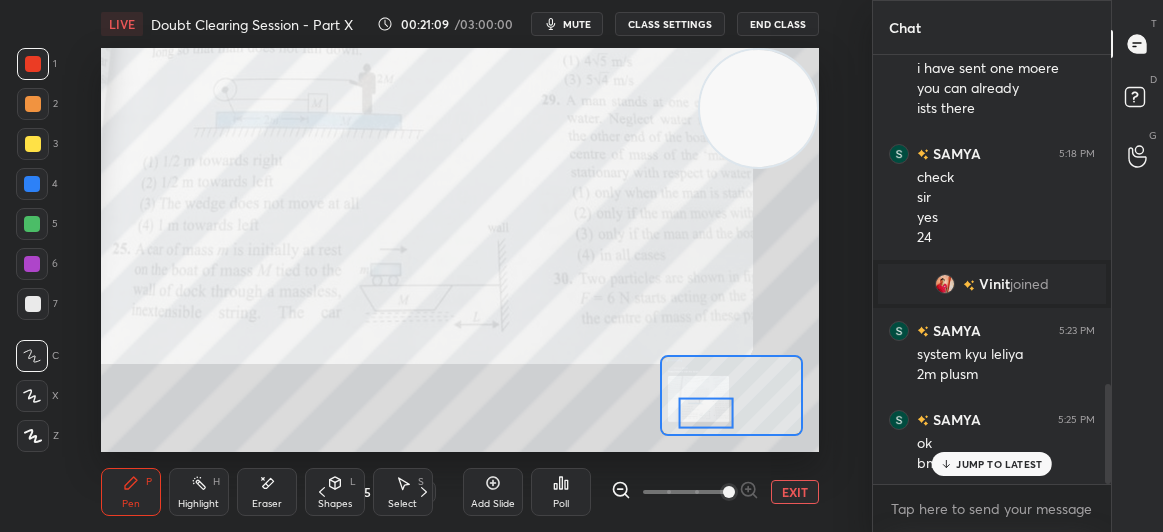 click on "ok" at bounding box center [1006, 444] 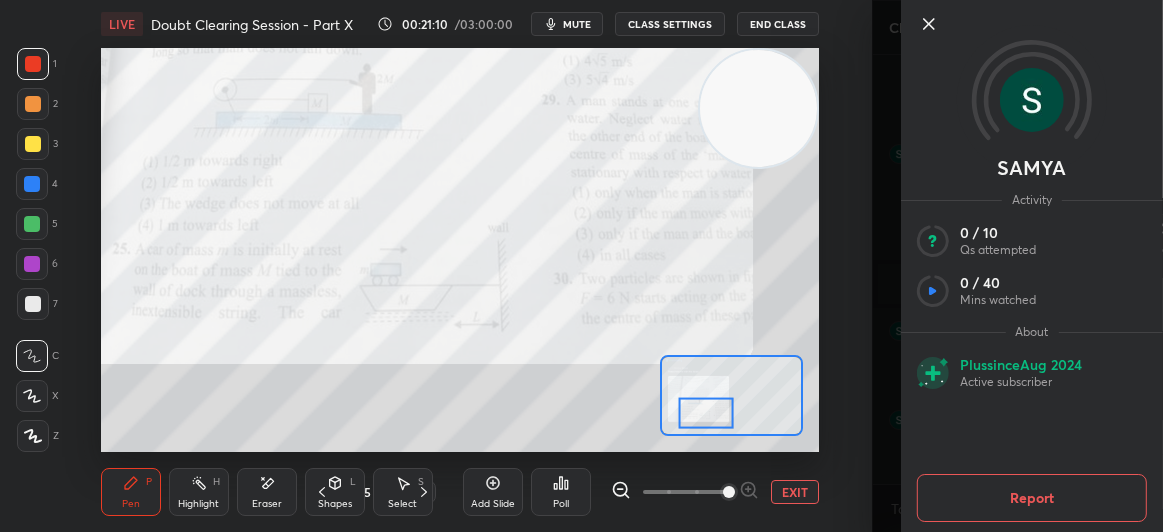 click 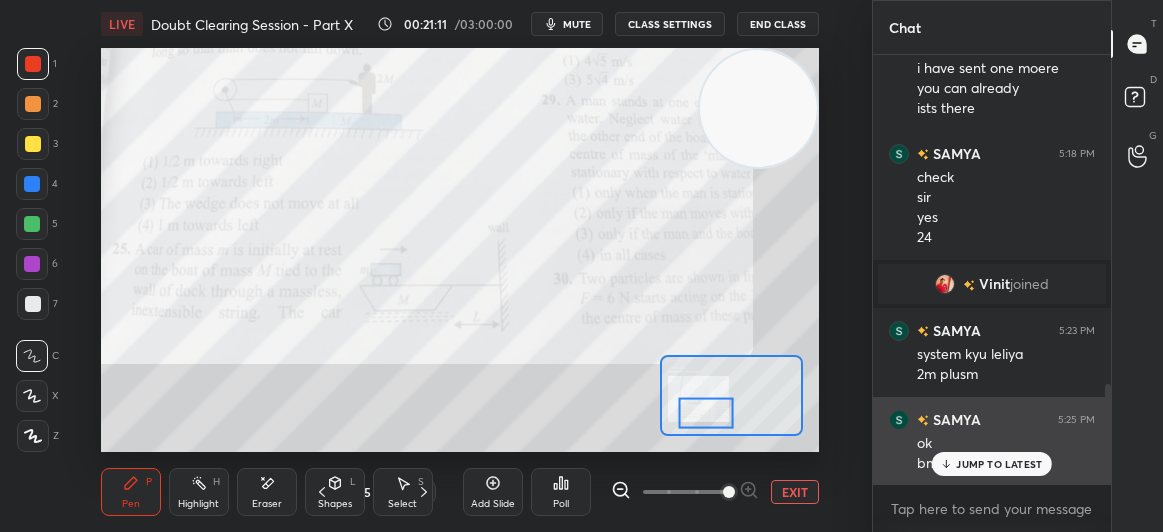click on "JUMP TO LATEST" at bounding box center [999, 464] 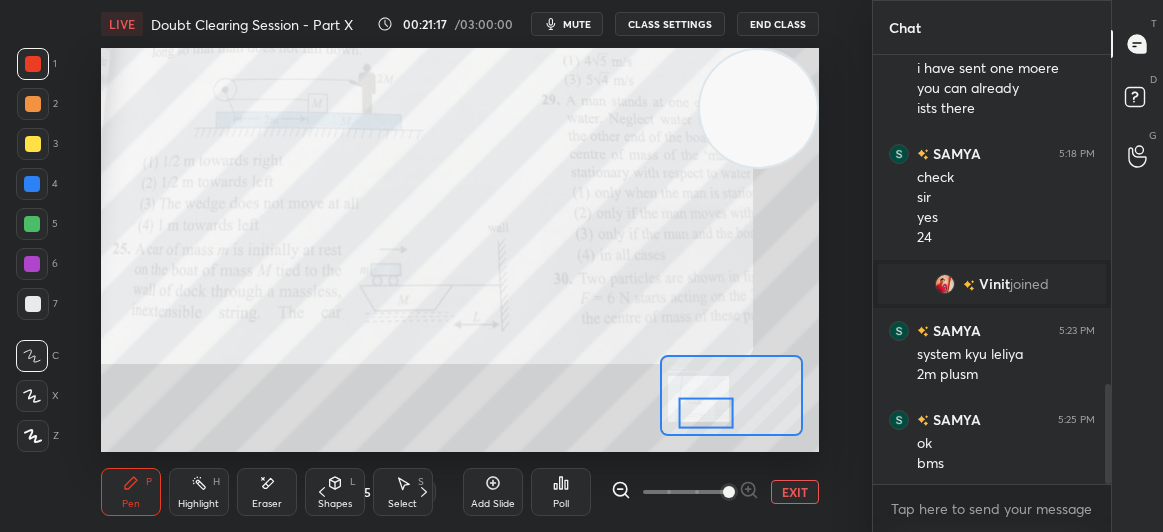 click at bounding box center (33, 144) 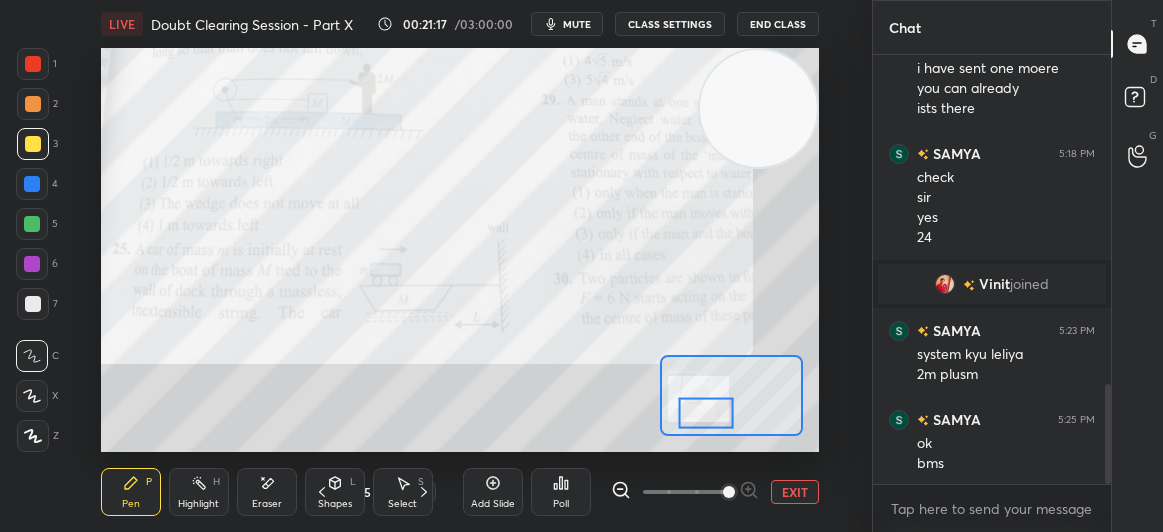 click at bounding box center (33, 144) 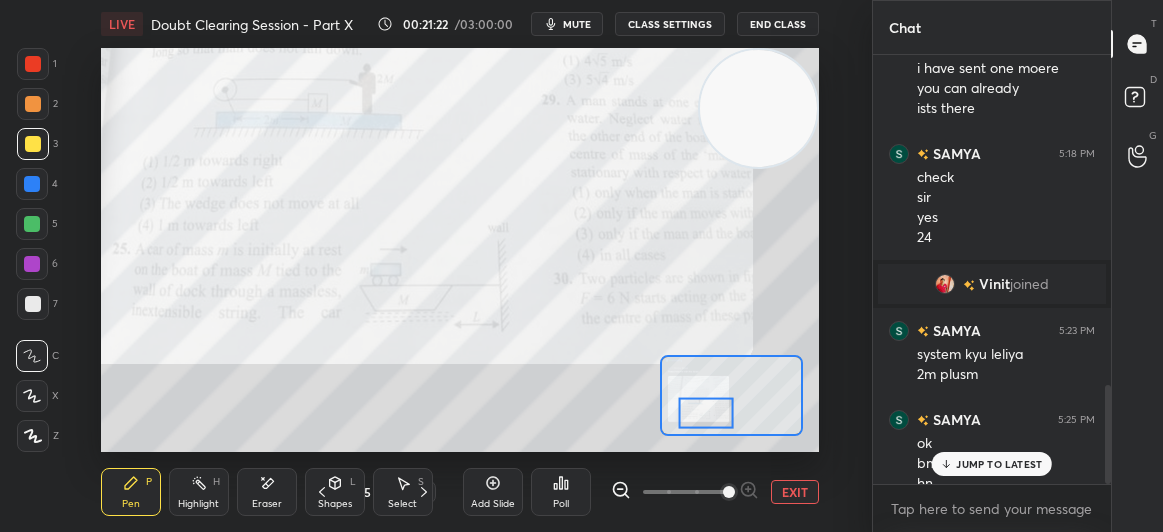 scroll, scrollTop: 1438, scrollLeft: 0, axis: vertical 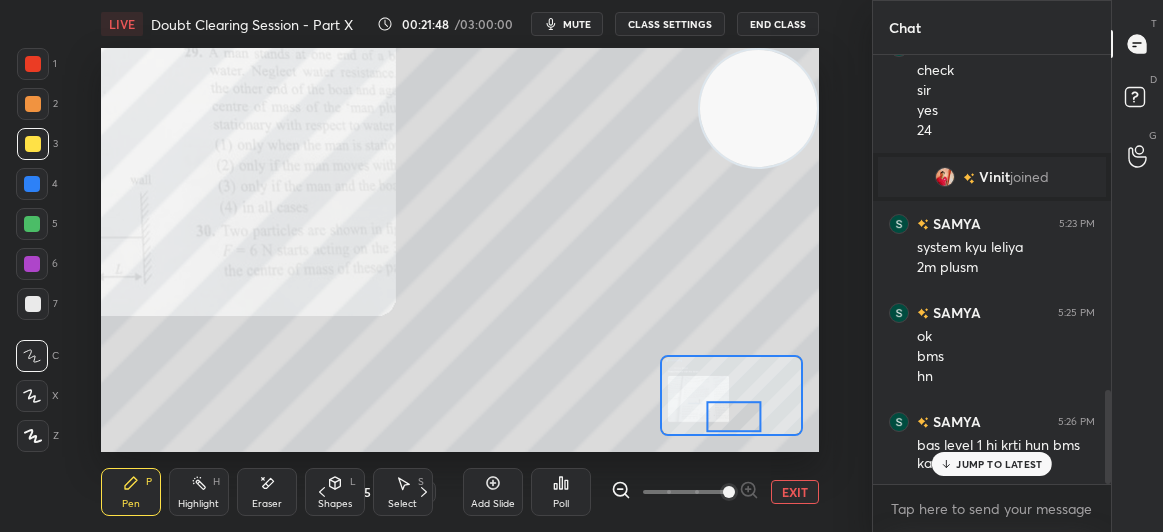 click on "JUMP TO LATEST" at bounding box center (992, 464) 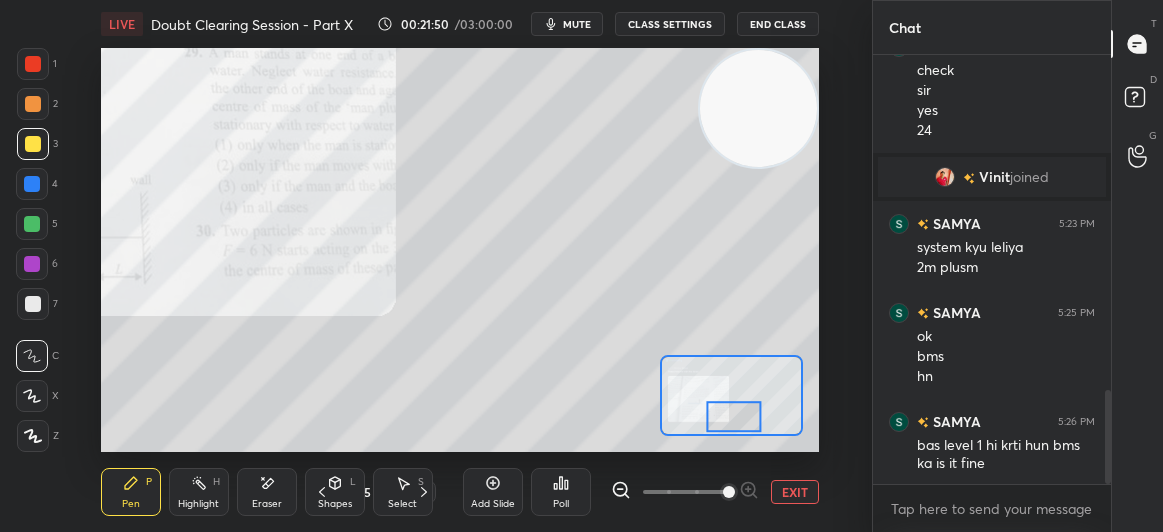 click on "EXIT" at bounding box center [715, 492] 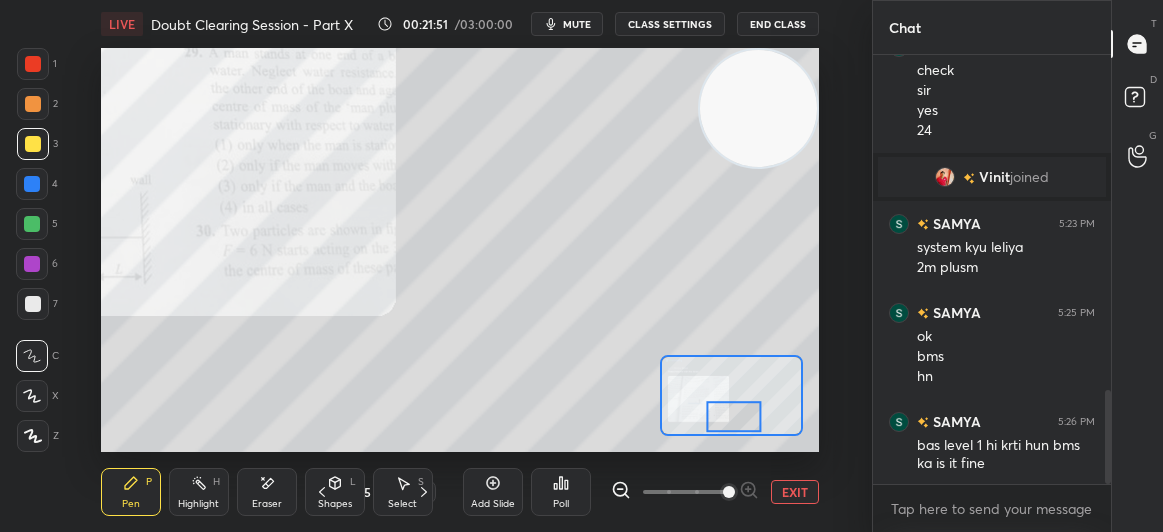 click on "Add Slide Poll EXIT" at bounding box center [641, 492] 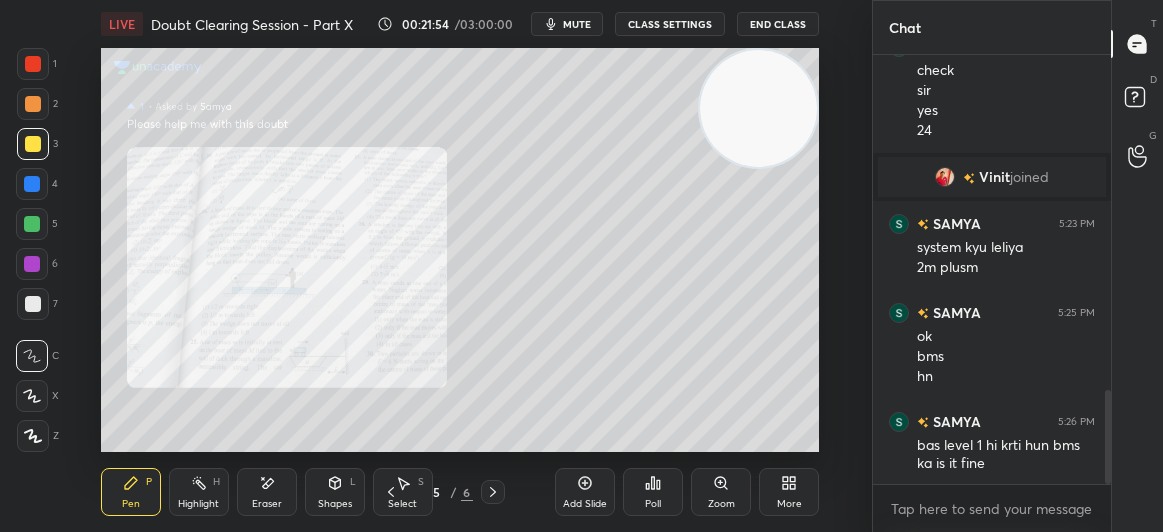click on "1" at bounding box center (37, 64) 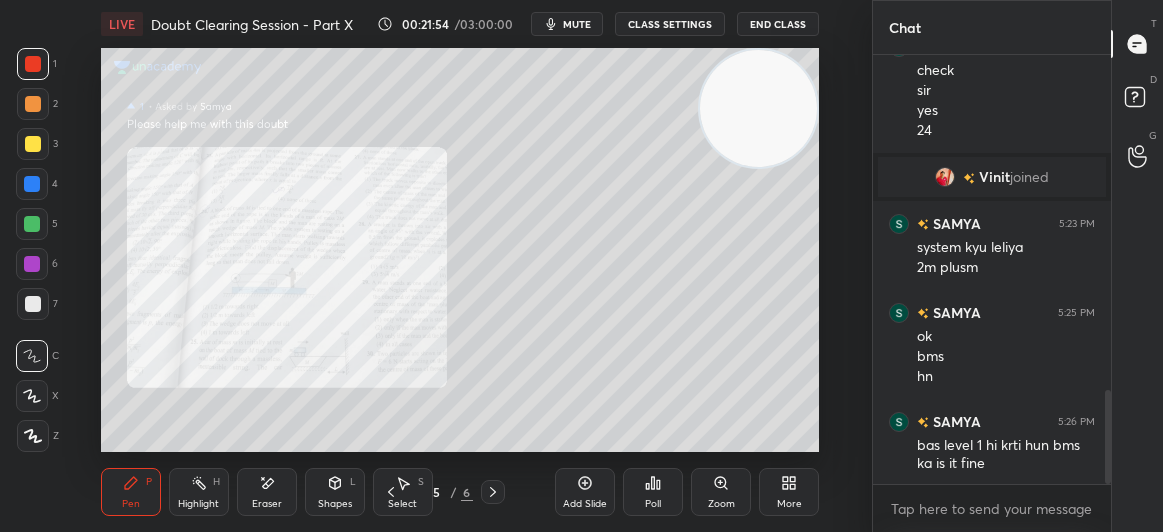 click at bounding box center [33, 64] 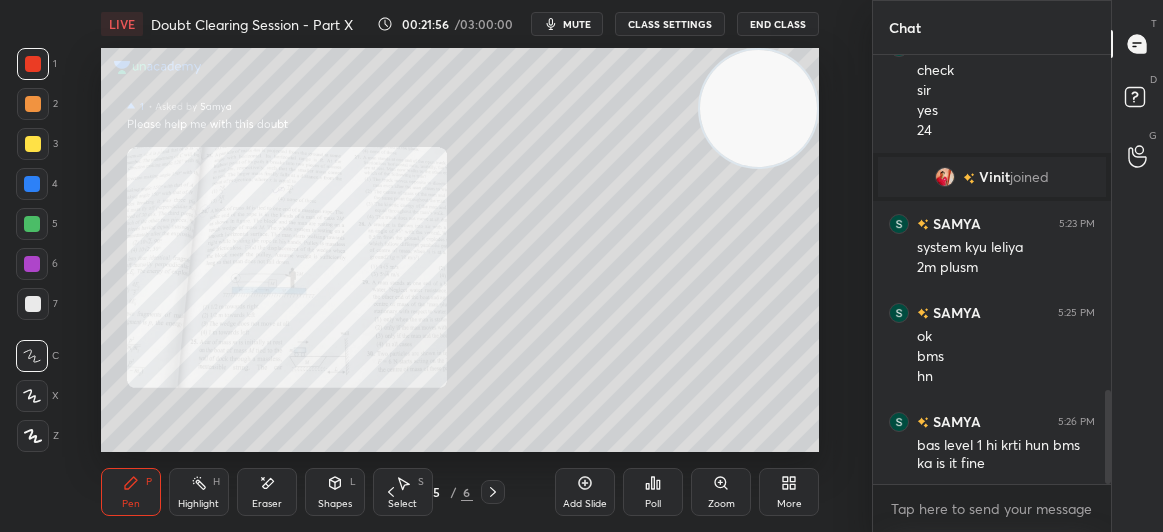 click 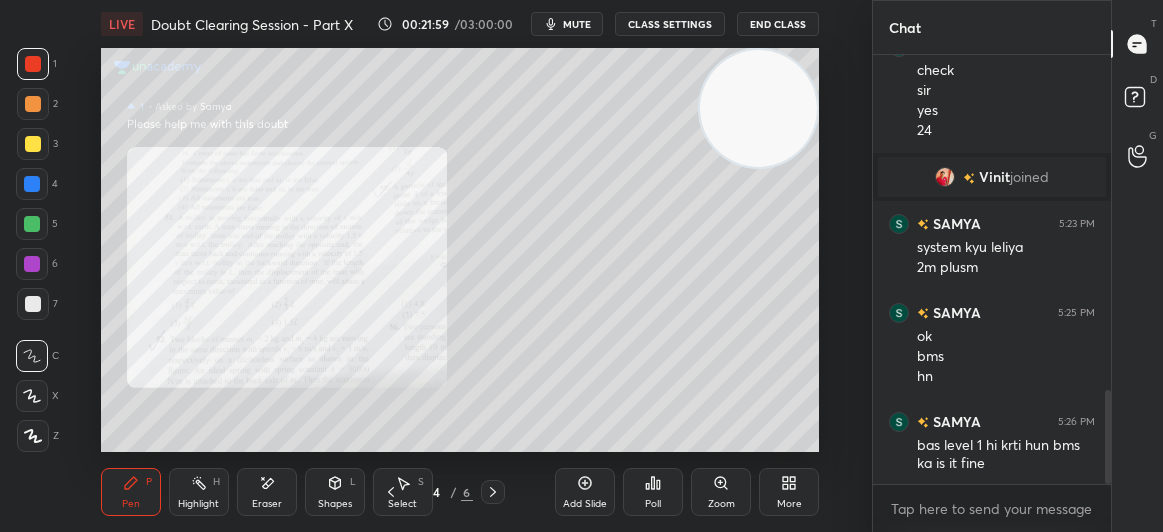 click on "Zoom" at bounding box center (721, 504) 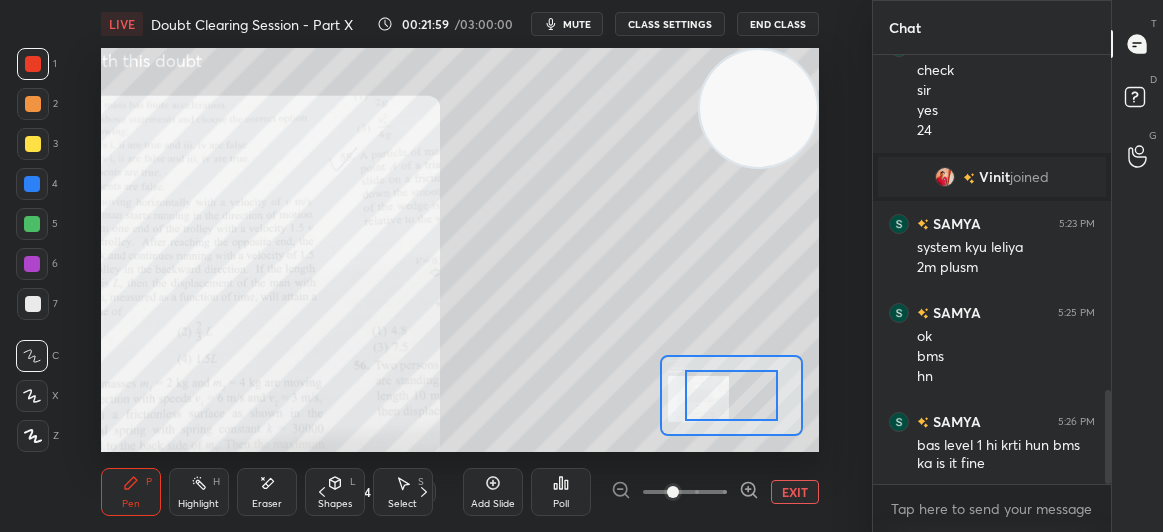 click at bounding box center [673, 492] 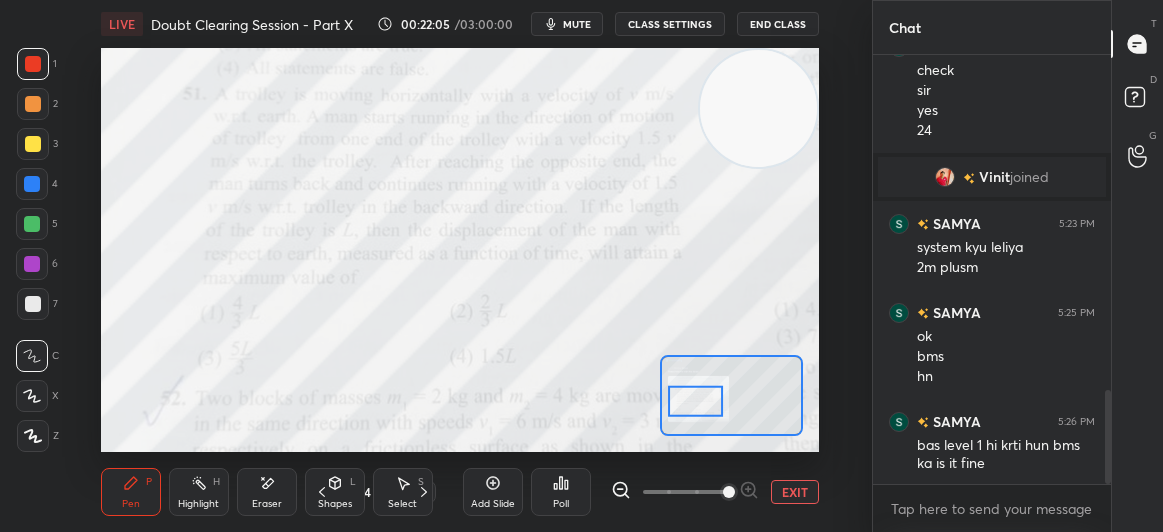 drag, startPoint x: 686, startPoint y: 376, endPoint x: 684, endPoint y: 392, distance: 16.124516 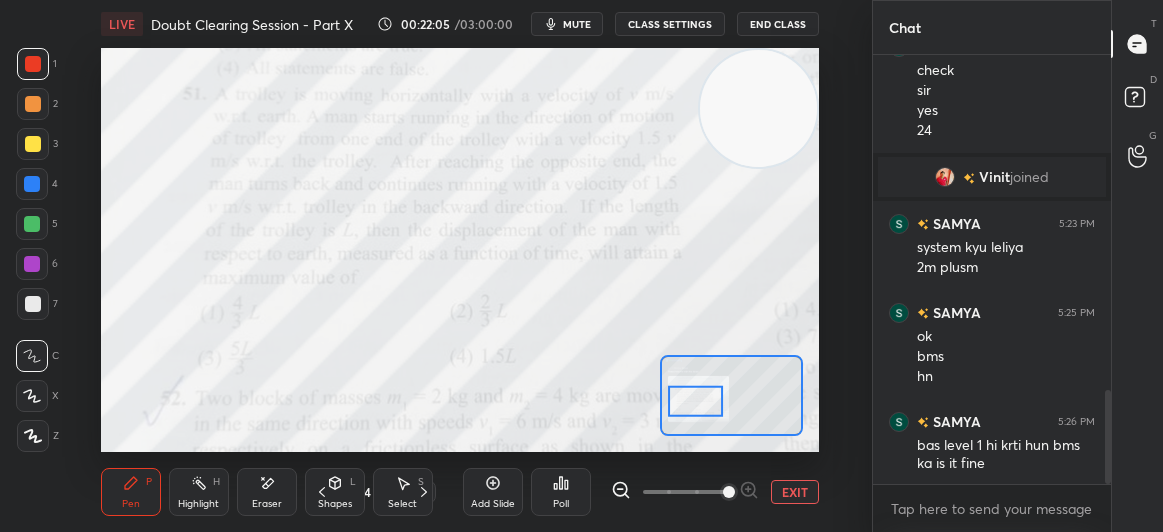click at bounding box center (696, 401) 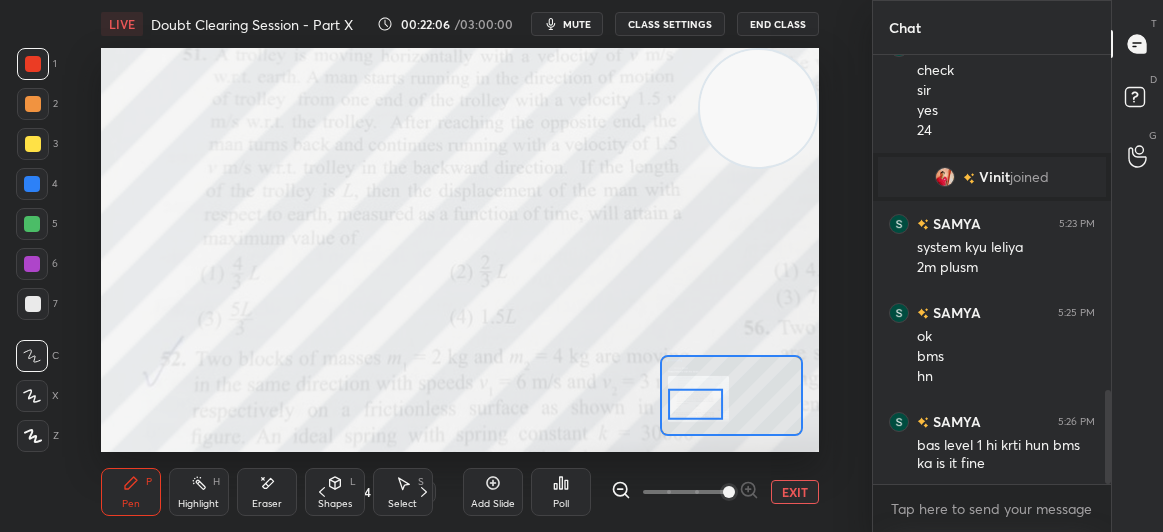 click at bounding box center (696, 404) 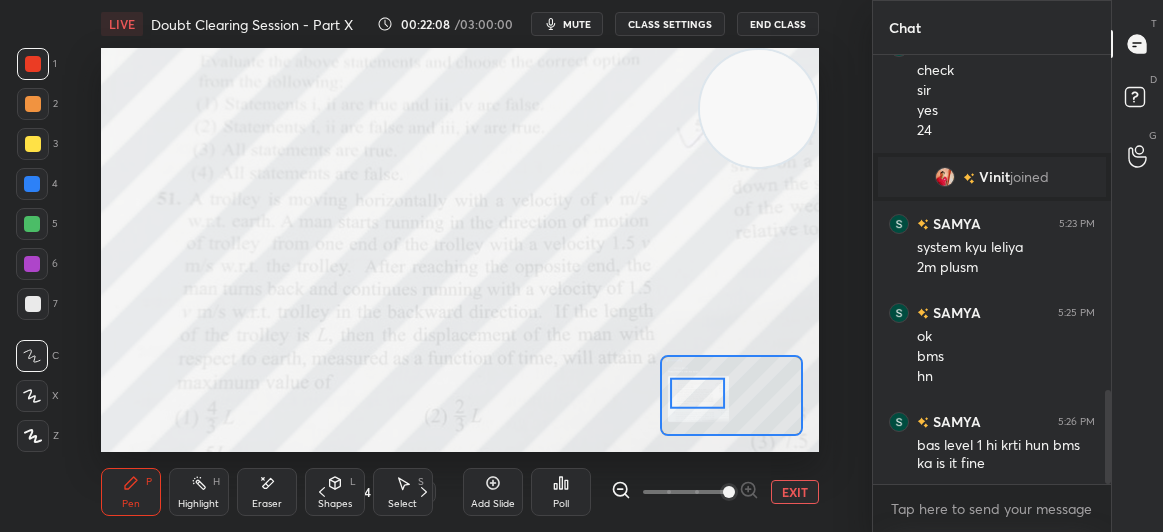 drag, startPoint x: 684, startPoint y: 407, endPoint x: 684, endPoint y: 395, distance: 12 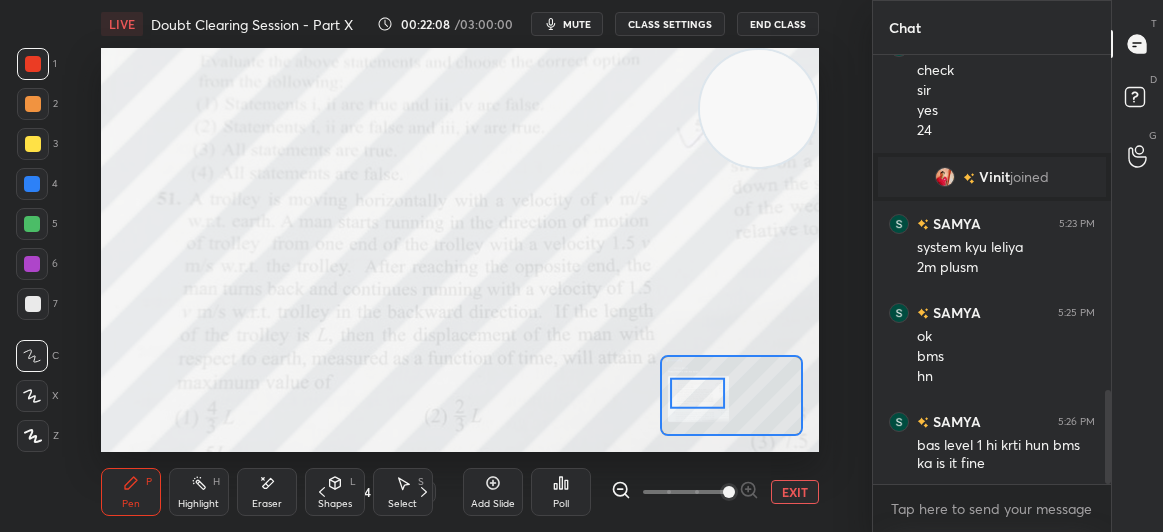 click at bounding box center (698, 393) 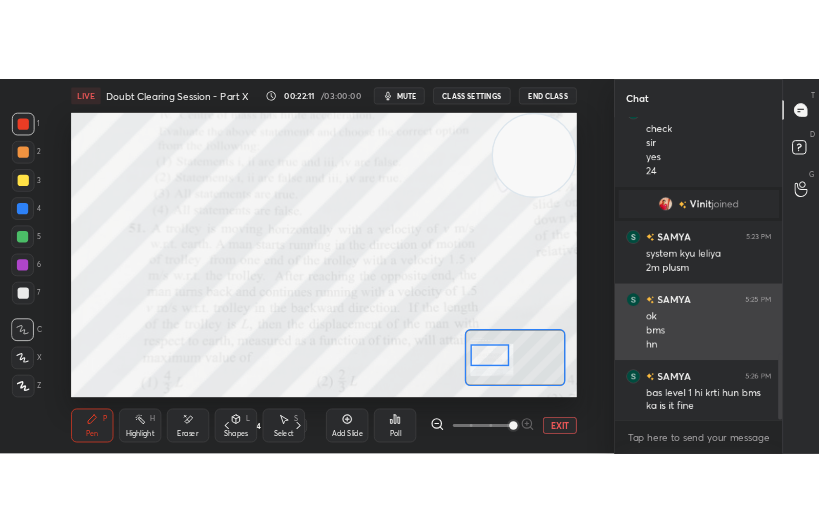 scroll, scrollTop: 1545, scrollLeft: 0, axis: vertical 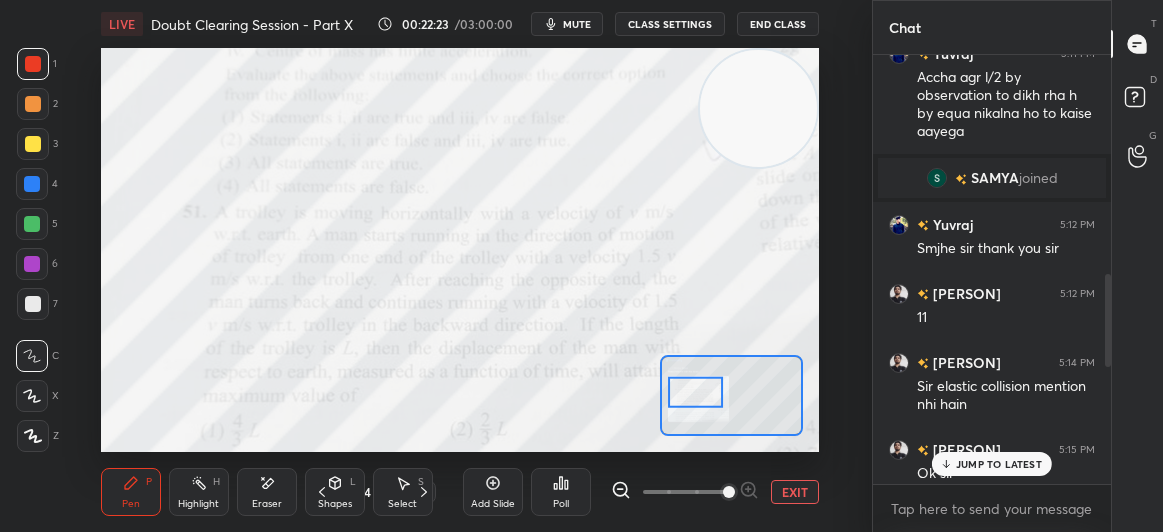 click on "x" at bounding box center (992, 508) 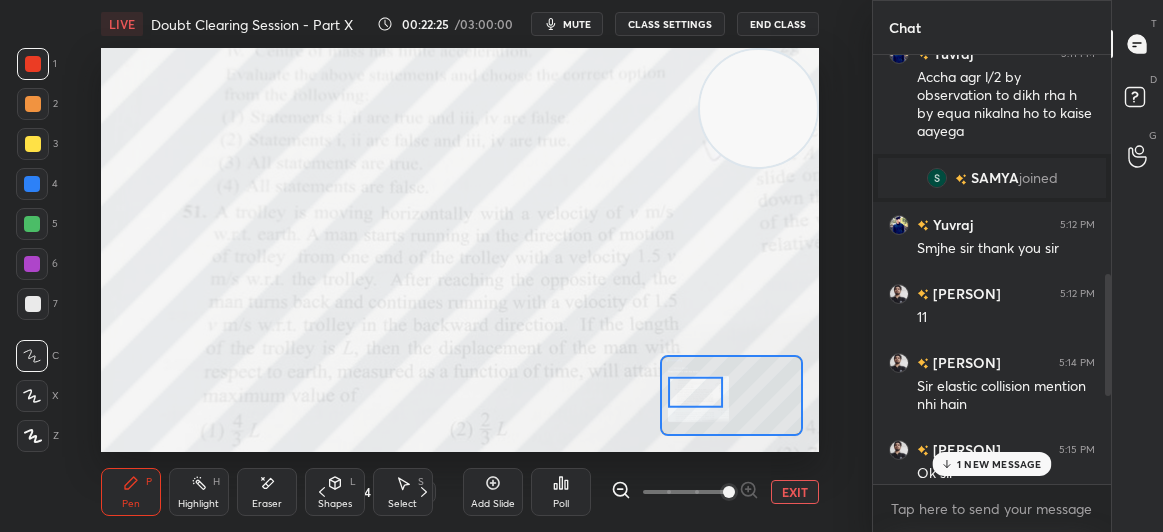 click on "1 NEW MESSAGE" at bounding box center [999, 464] 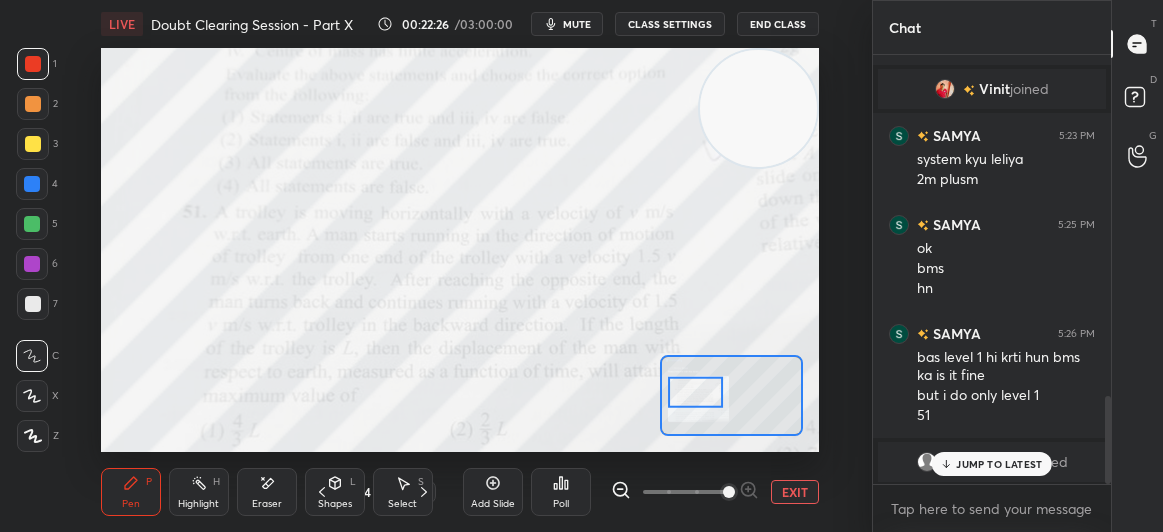 click on "JUMP TO LATEST" at bounding box center [999, 464] 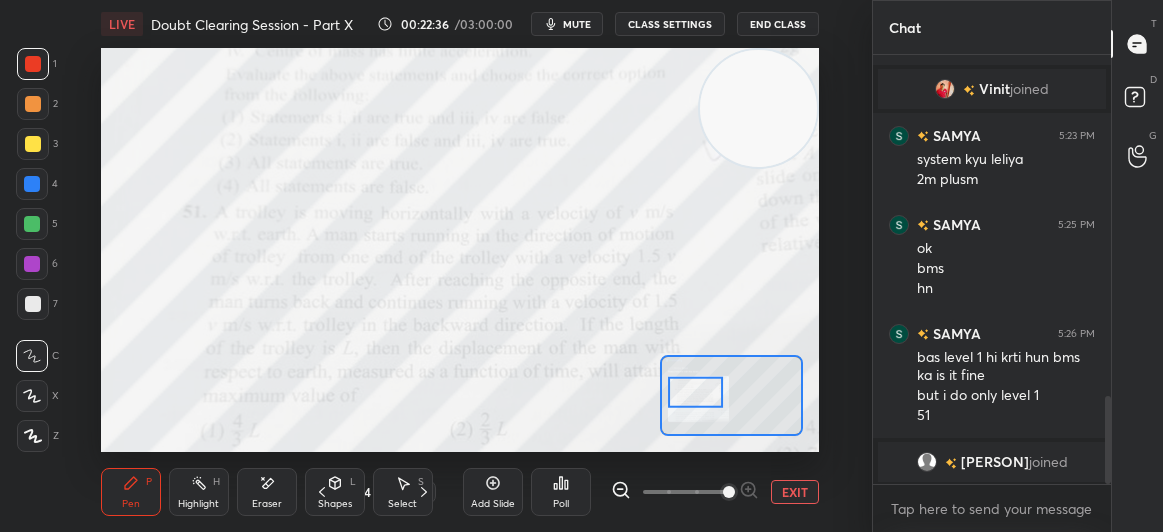 click at bounding box center [33, 144] 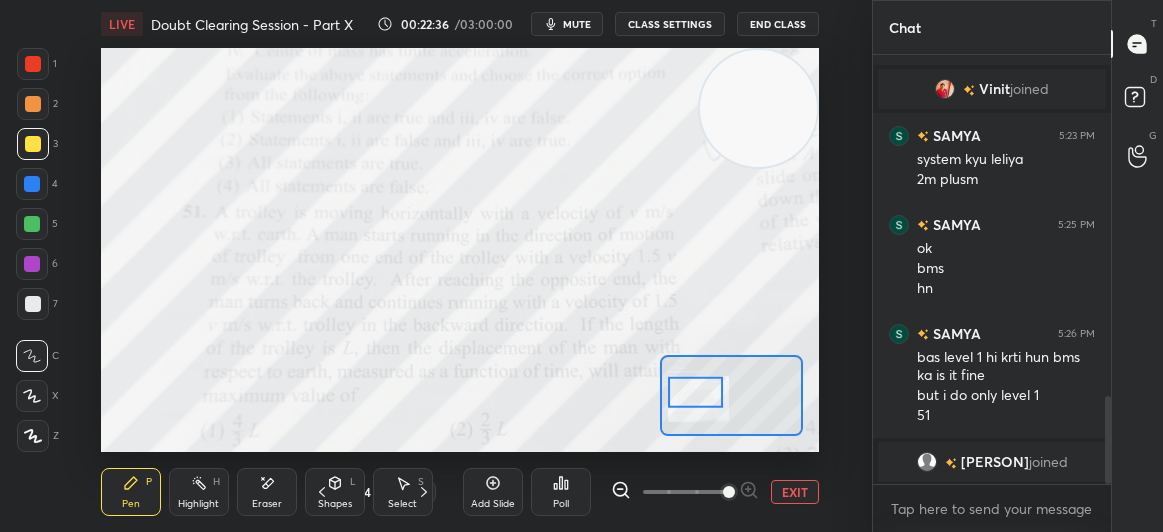 click at bounding box center [33, 64] 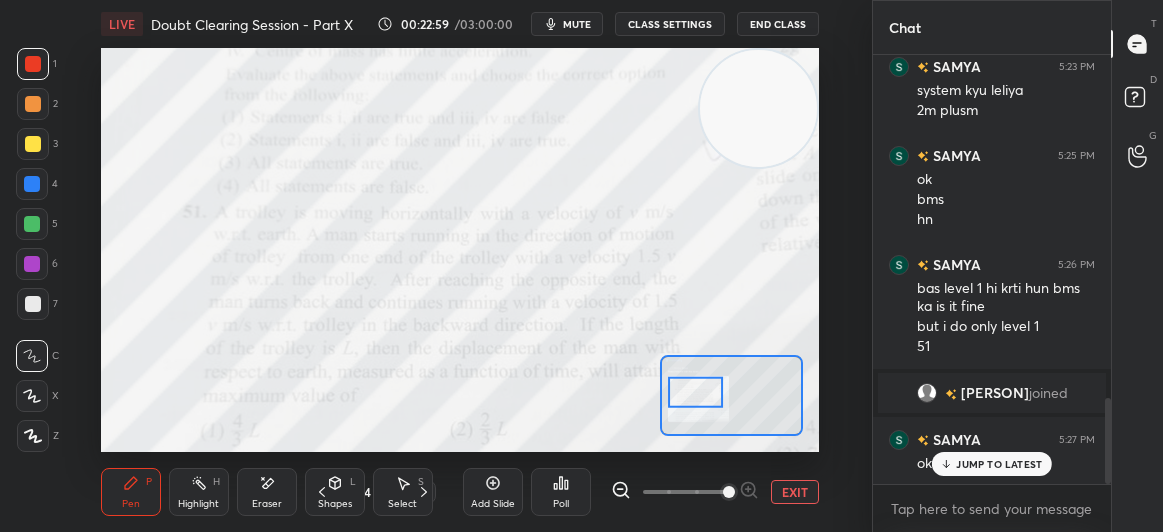 click 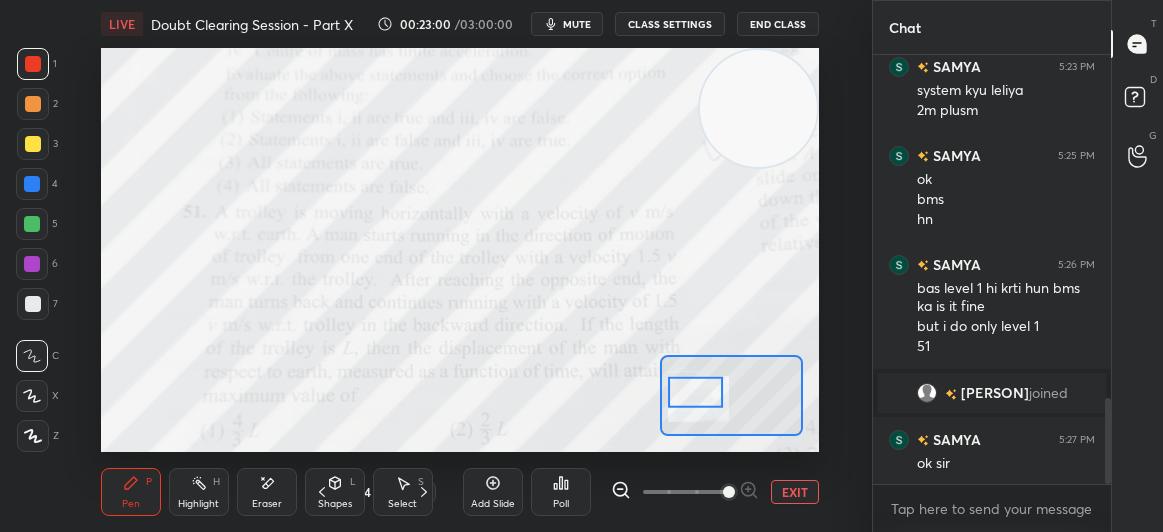 click on "EXIT" at bounding box center [795, 492] 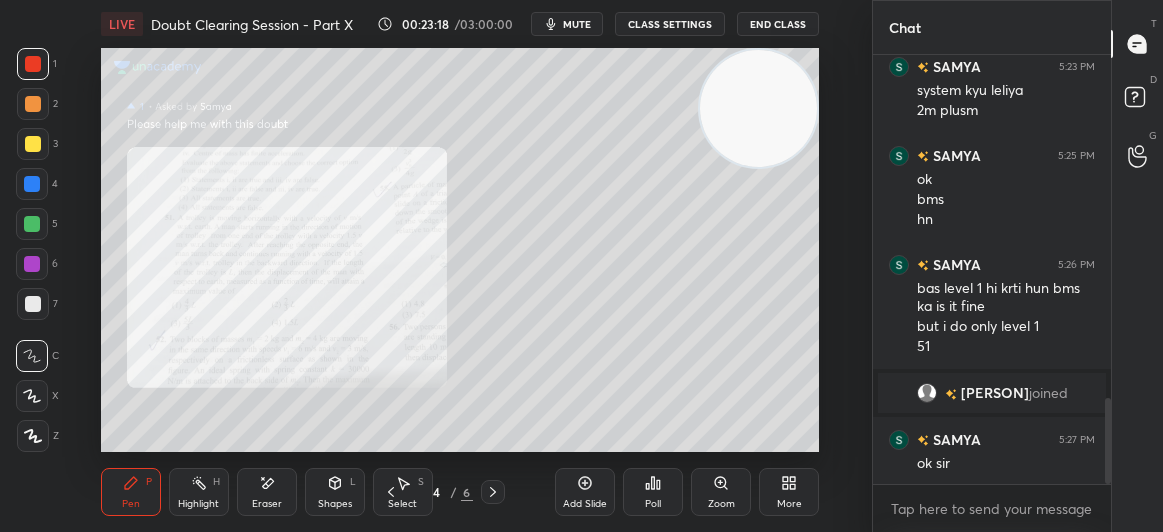 click at bounding box center (33, 144) 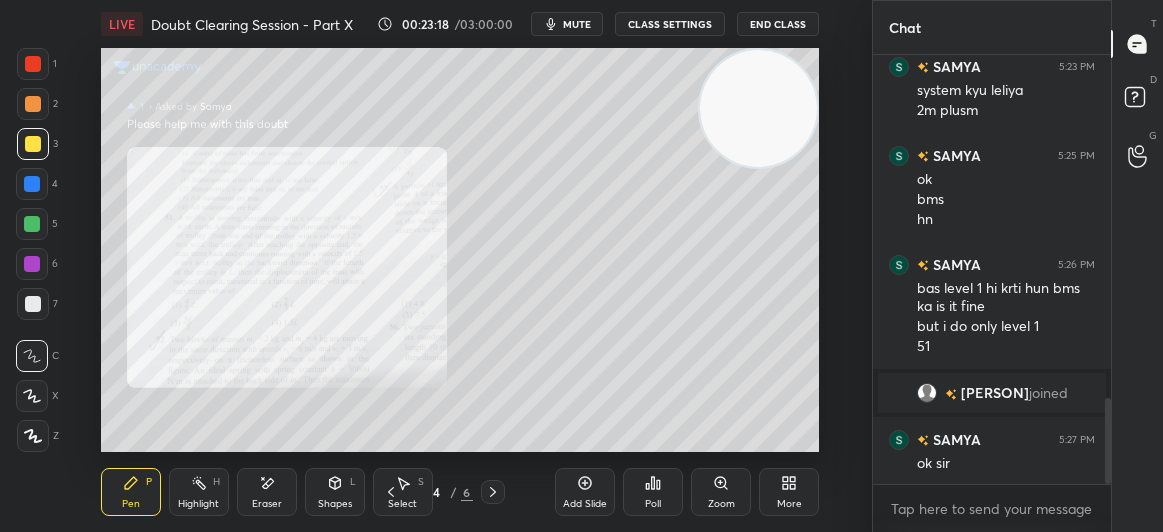 click at bounding box center [33, 144] 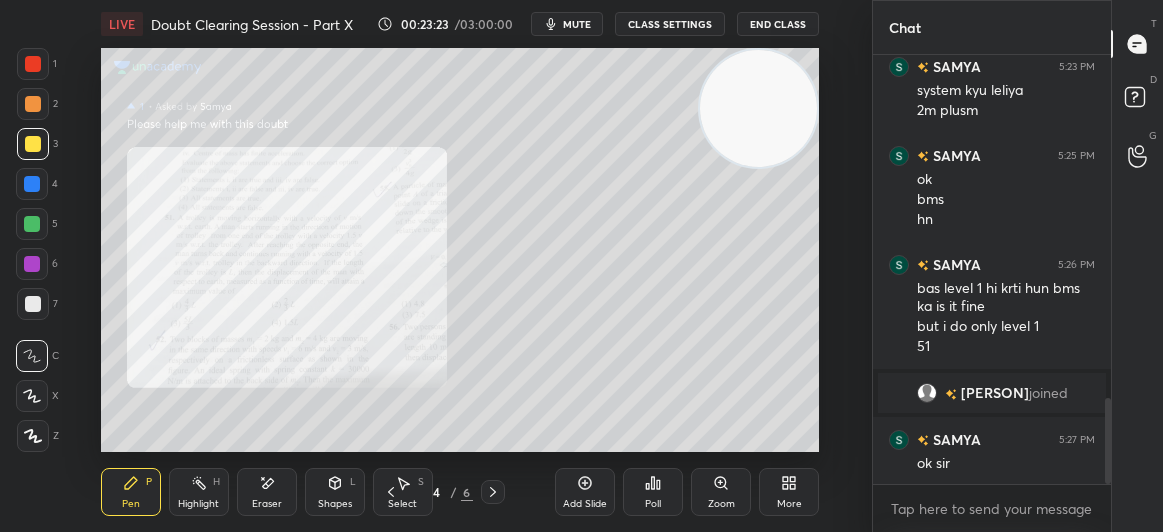 click on "Eraser" at bounding box center (267, 492) 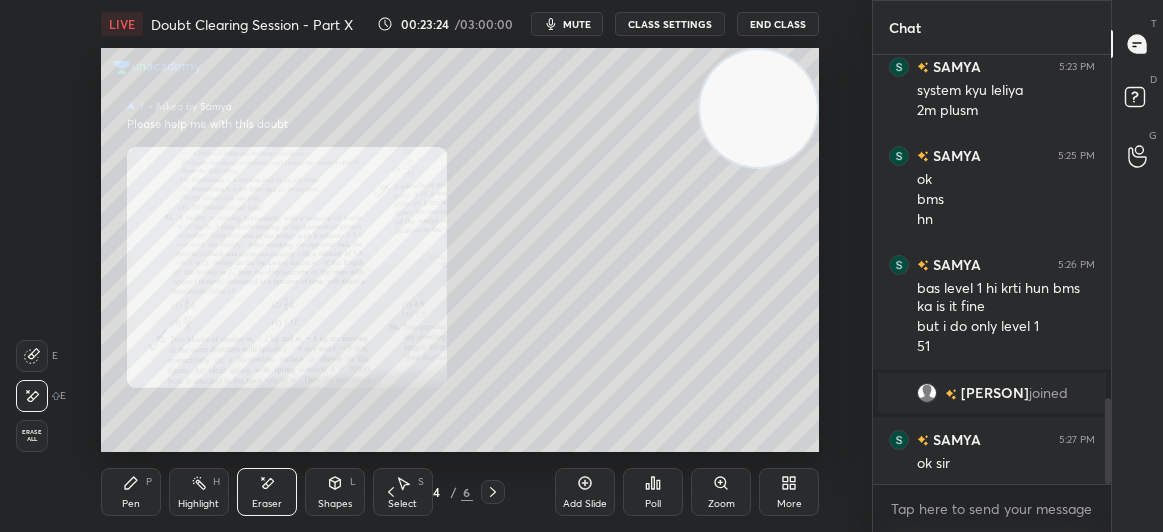 click on "Eraser" at bounding box center [267, 492] 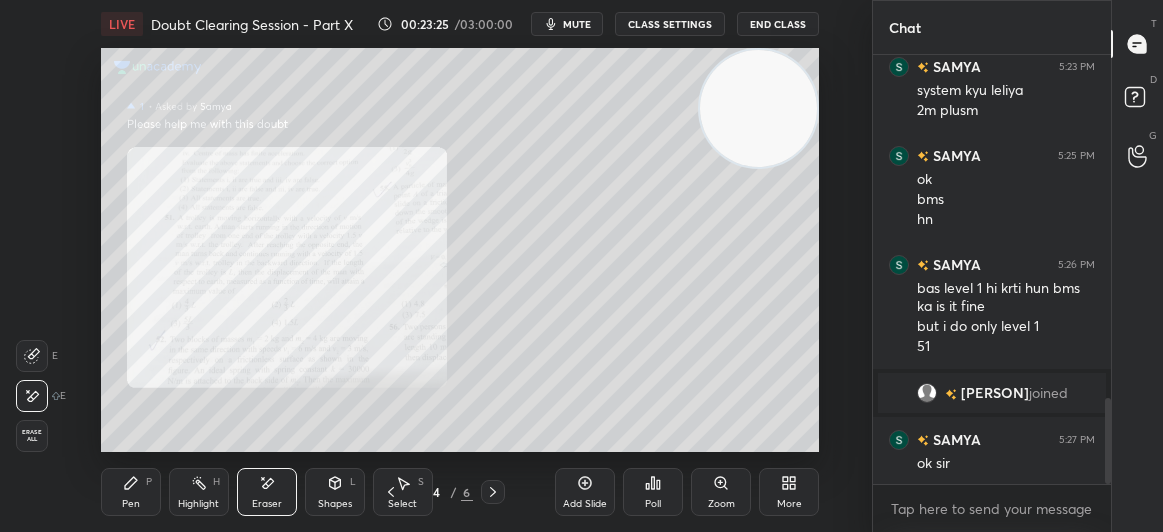 click on "Pen P" at bounding box center (131, 492) 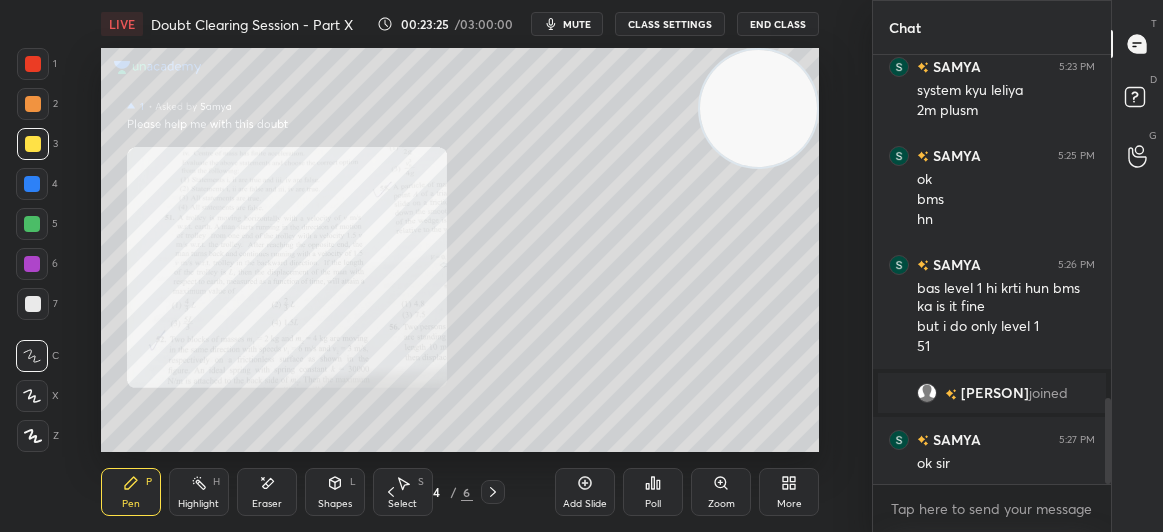 click on "Pen P" at bounding box center [131, 492] 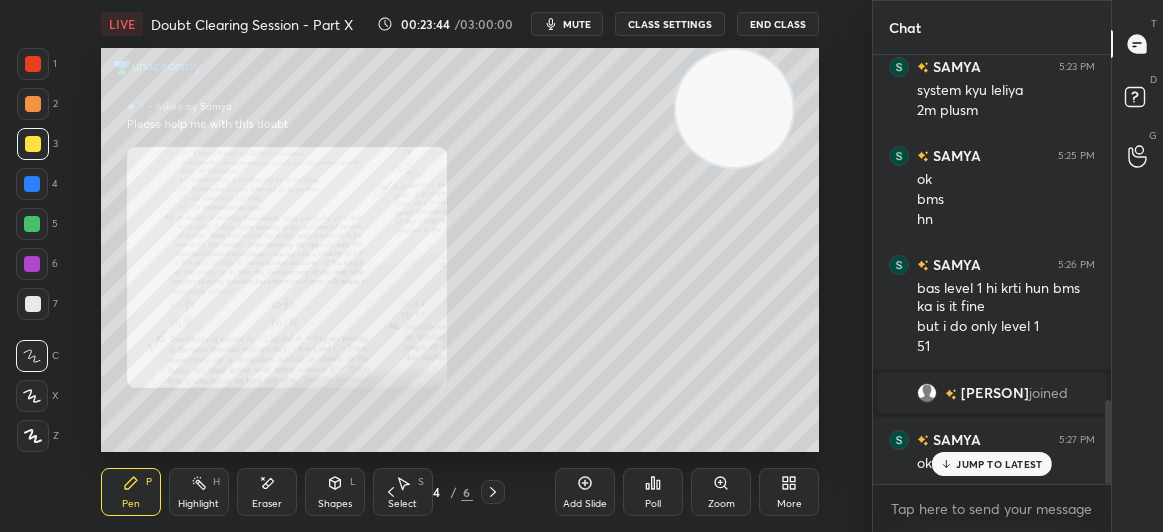 scroll, scrollTop: 1773, scrollLeft: 0, axis: vertical 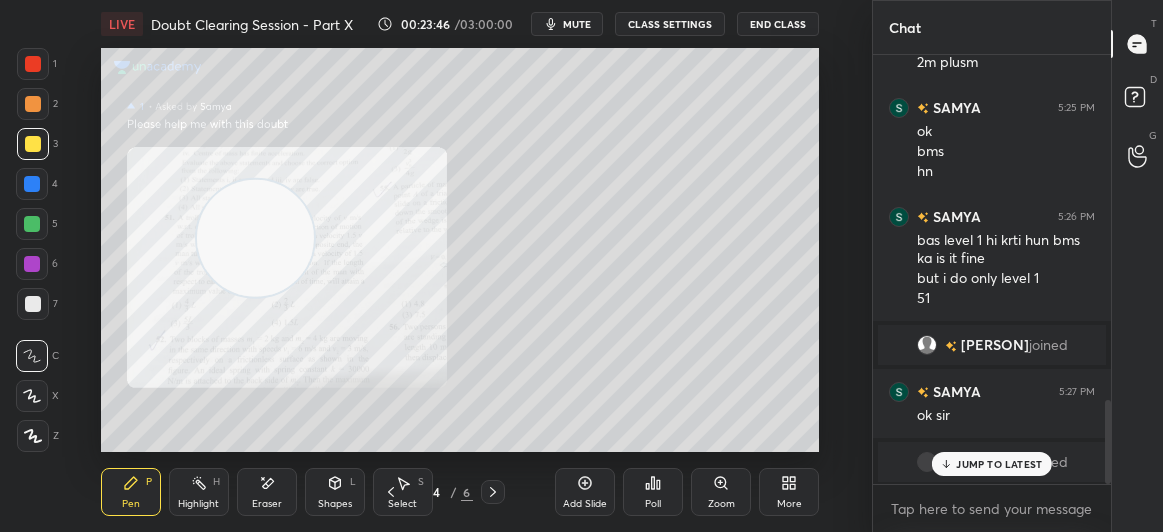 click 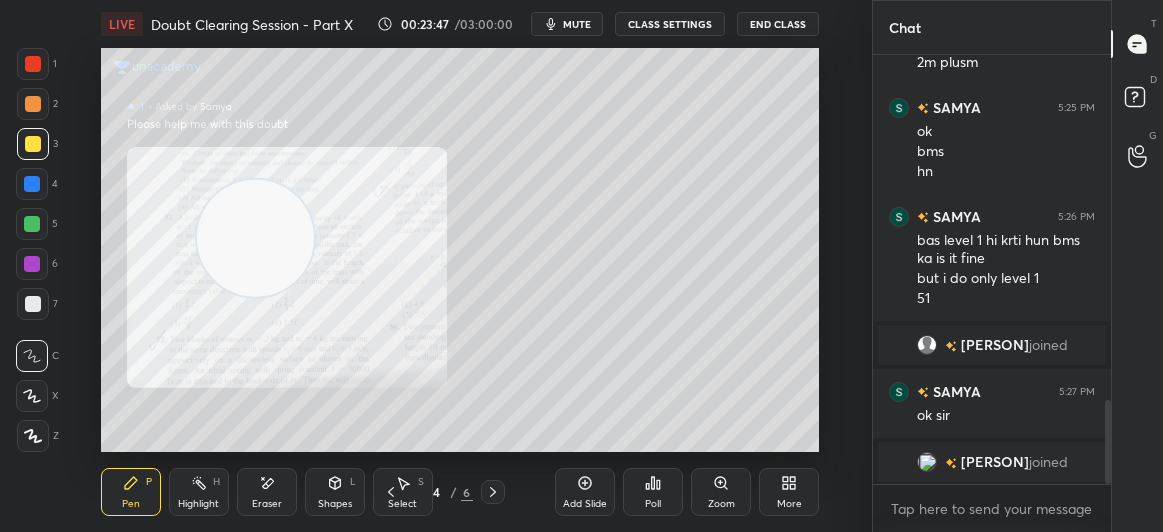 click at bounding box center [33, 64] 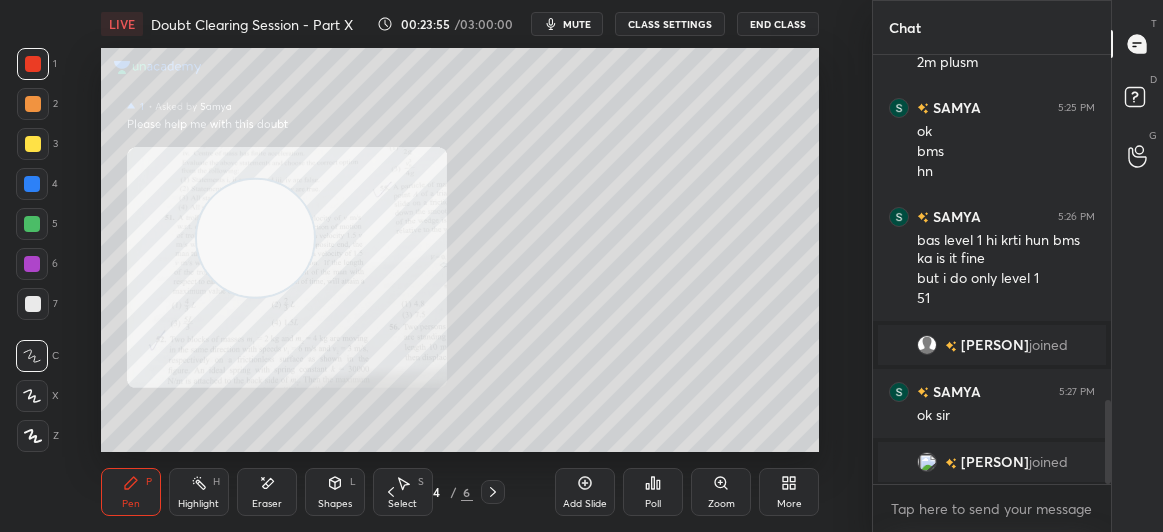 click on "3" at bounding box center (37, 144) 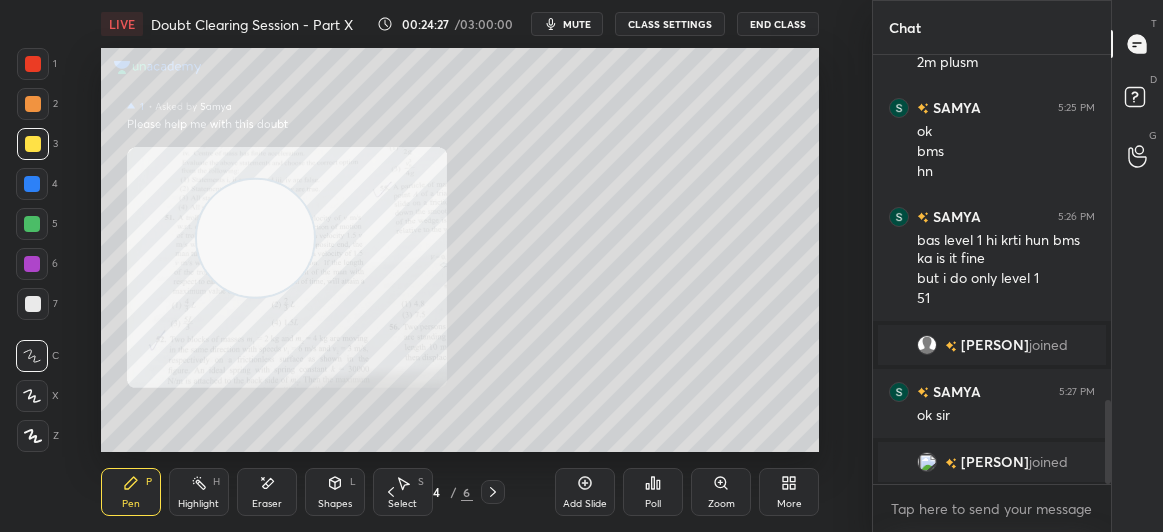 click at bounding box center [33, 144] 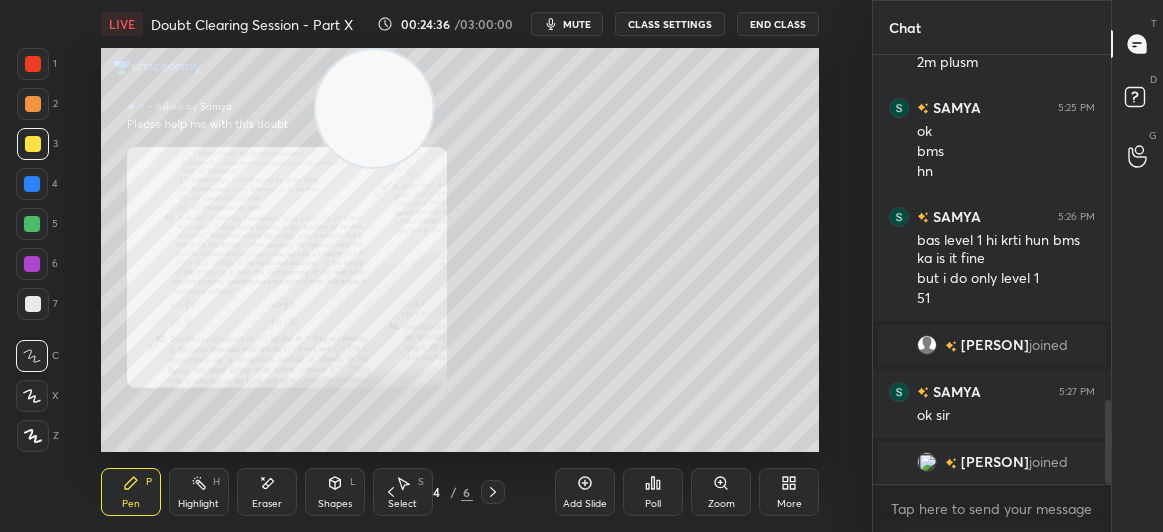 click at bounding box center (33, 64) 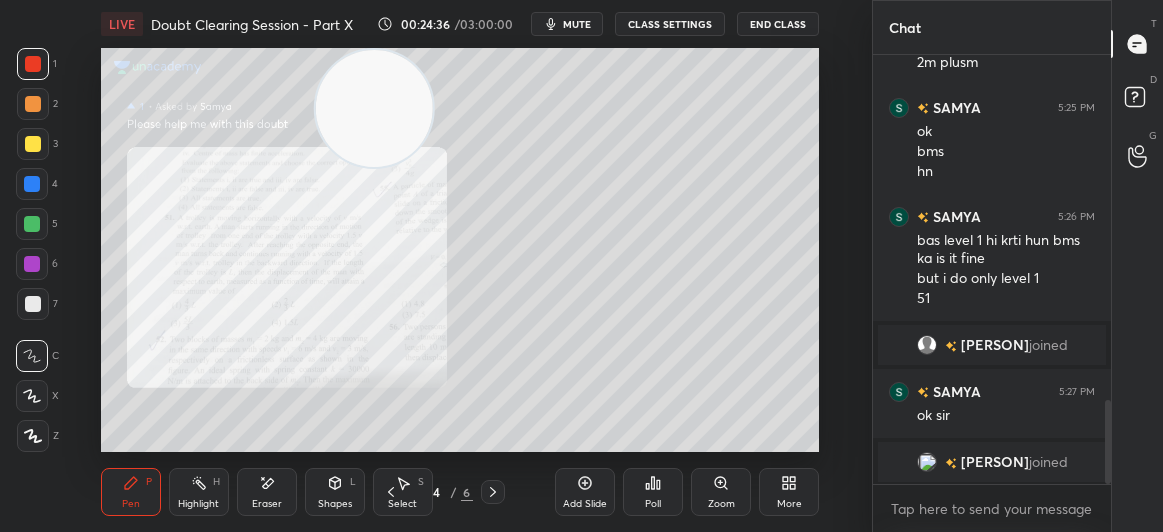 click at bounding box center (33, 64) 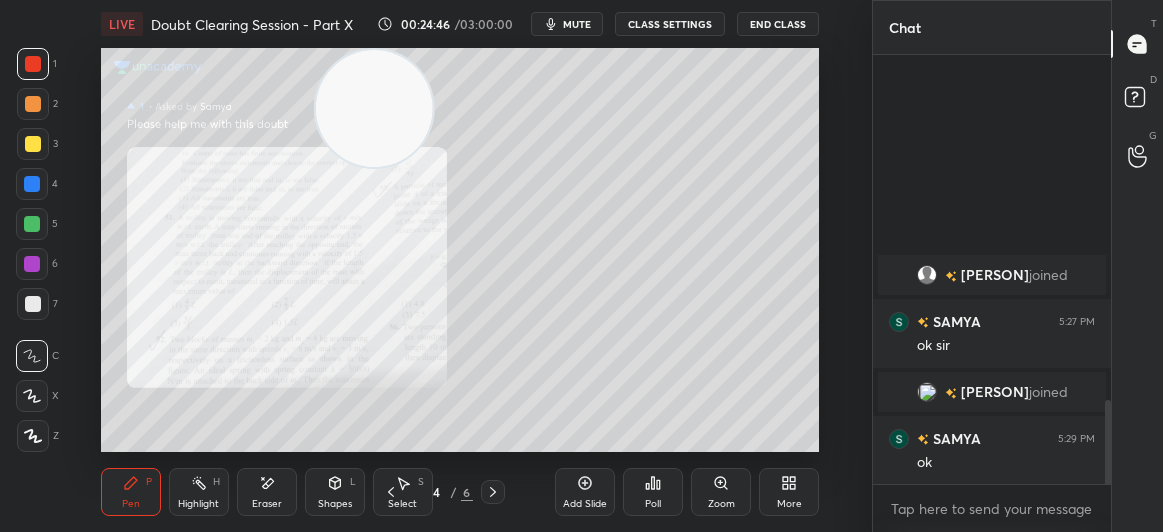 scroll, scrollTop: 1524, scrollLeft: 0, axis: vertical 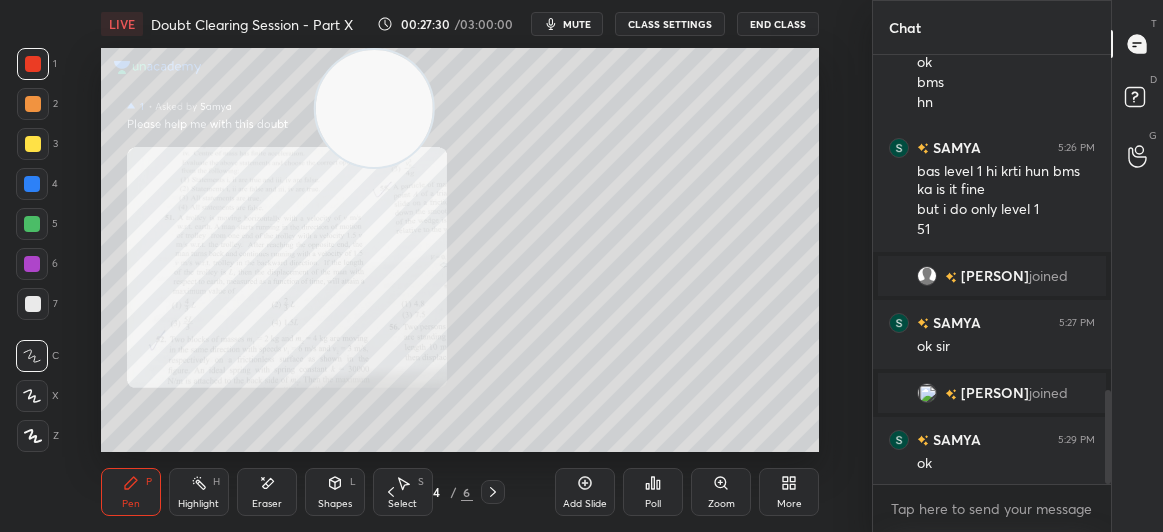 click on "mute" at bounding box center (577, 24) 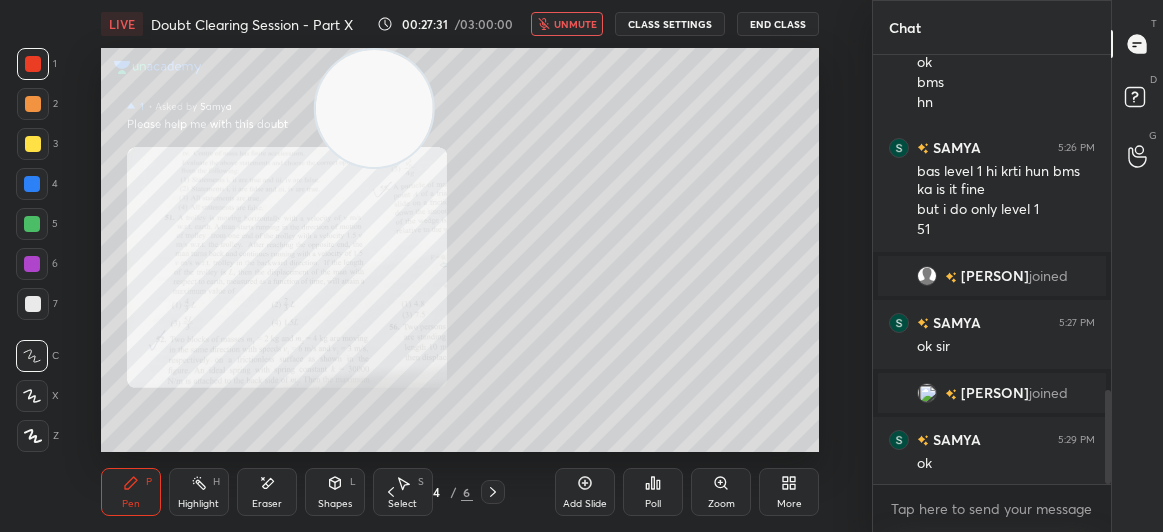 click on "End Class" at bounding box center (778, 24) 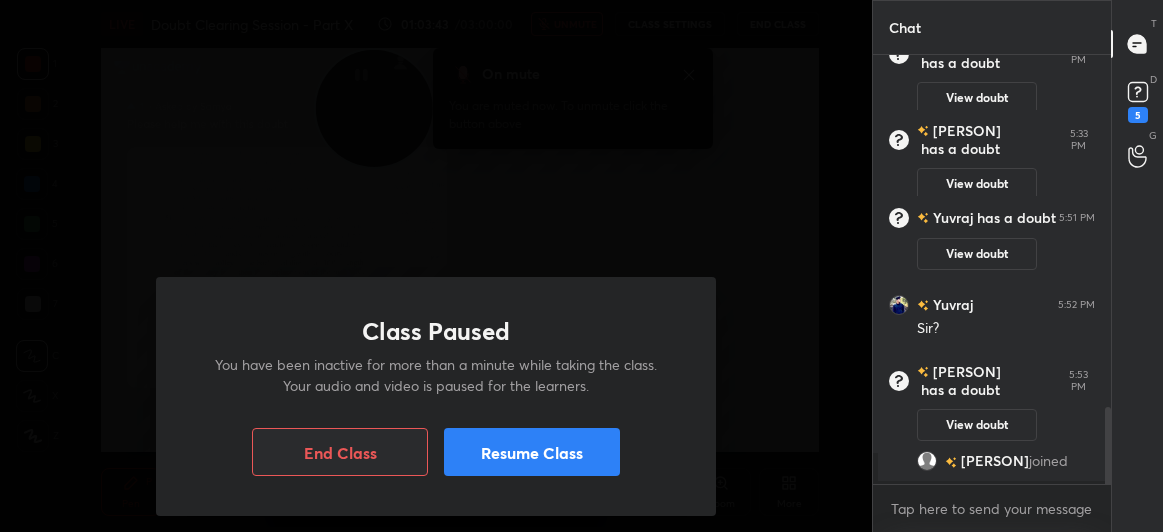 scroll, scrollTop: 1775, scrollLeft: 0, axis: vertical 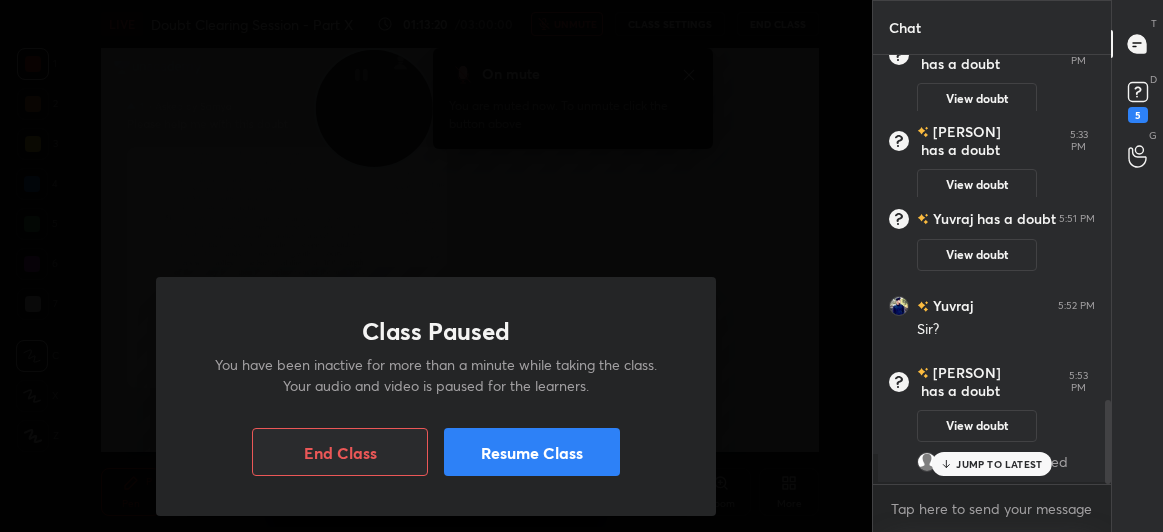 click on "Resume Class" at bounding box center (532, 452) 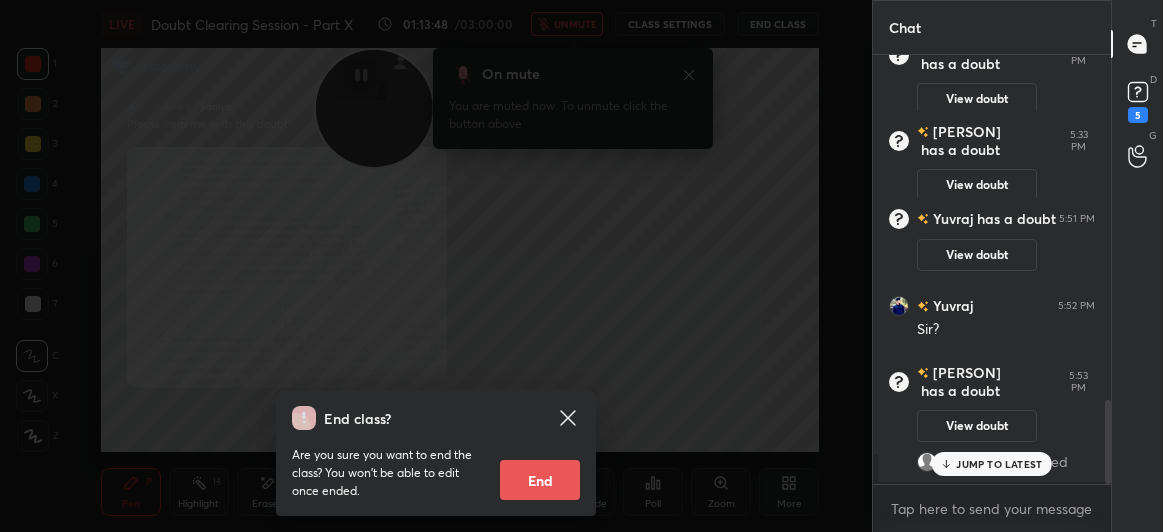 click 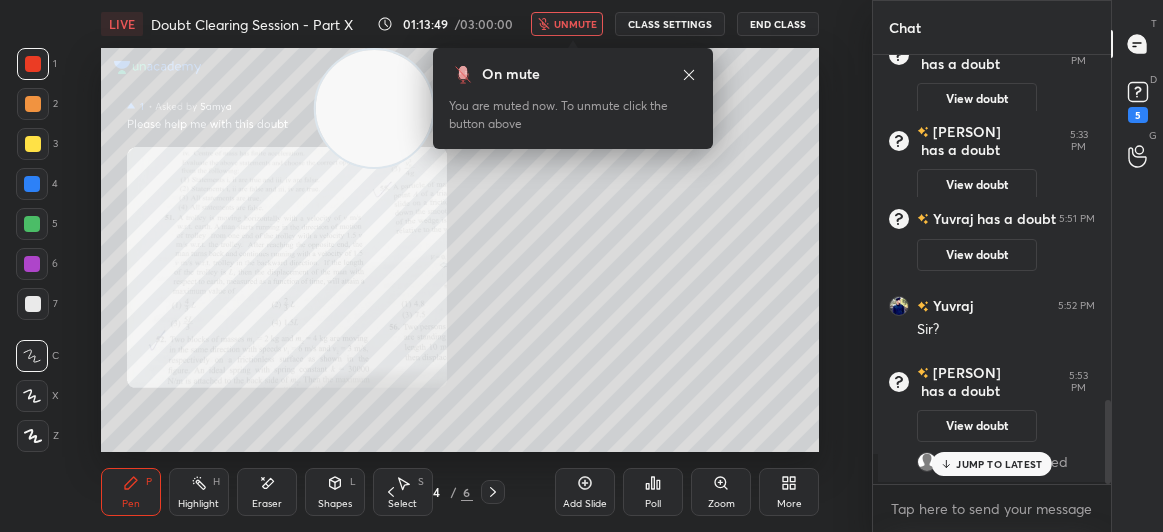 click on "unmute" at bounding box center [575, 24] 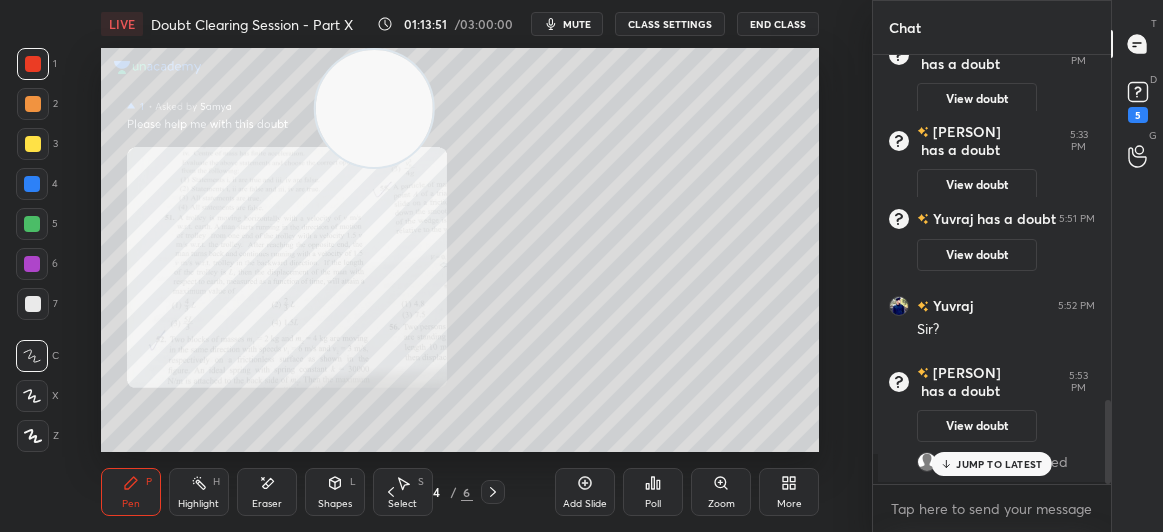 scroll, scrollTop: 1589, scrollLeft: 0, axis: vertical 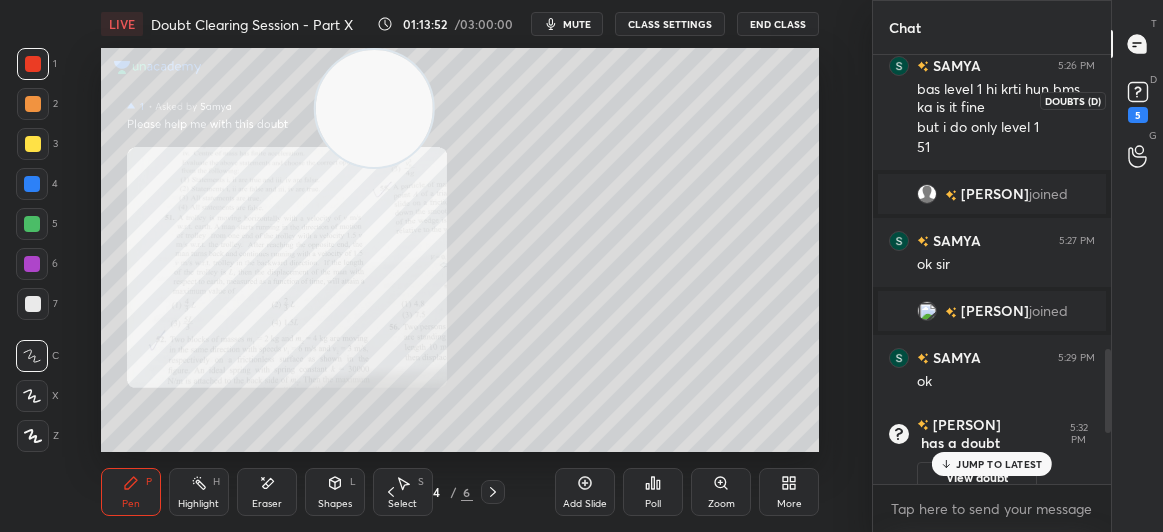 click 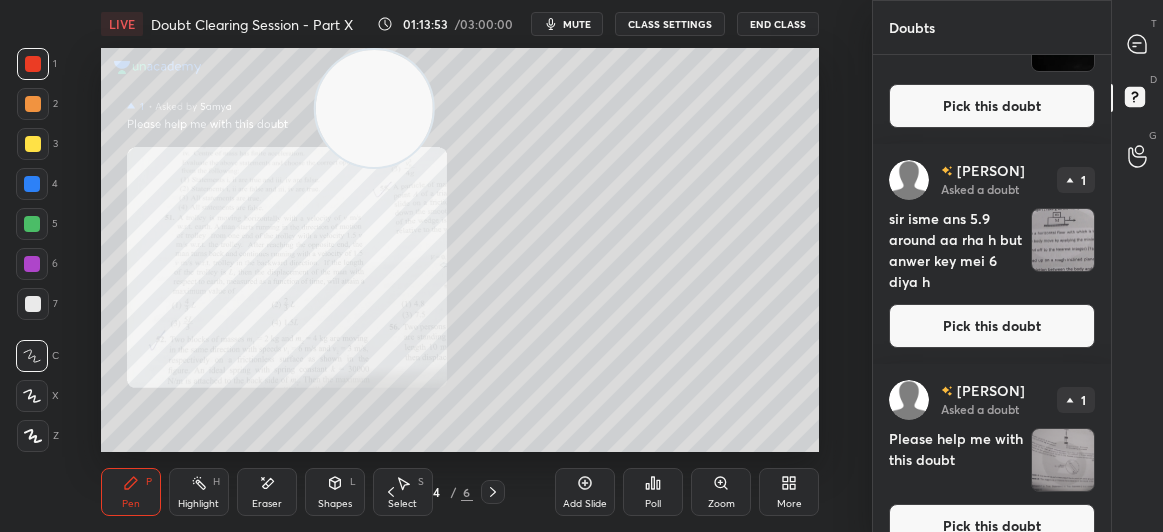 scroll, scrollTop: 541, scrollLeft: 0, axis: vertical 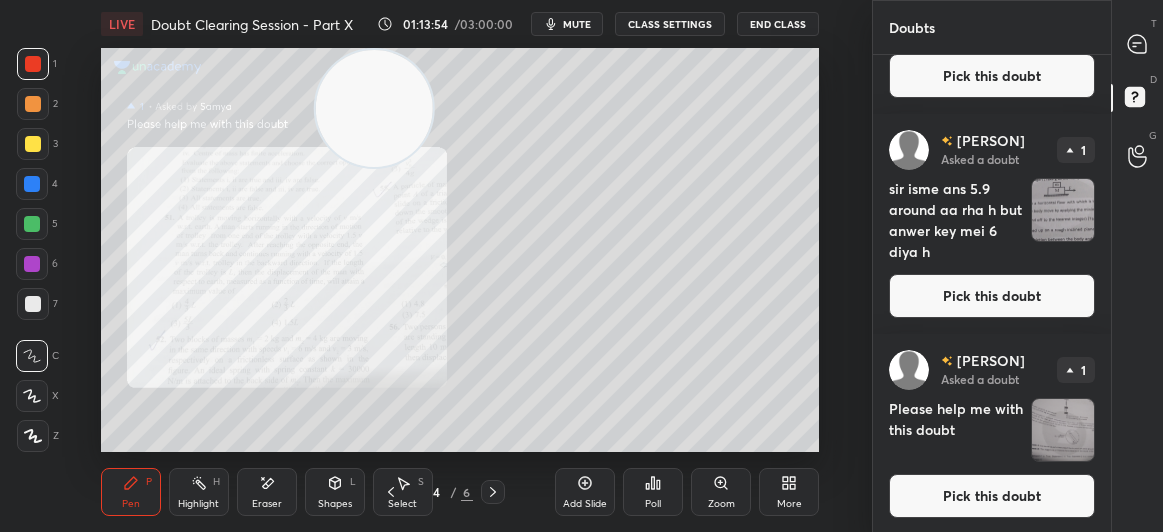 click on "Pick this doubt" at bounding box center [992, 496] 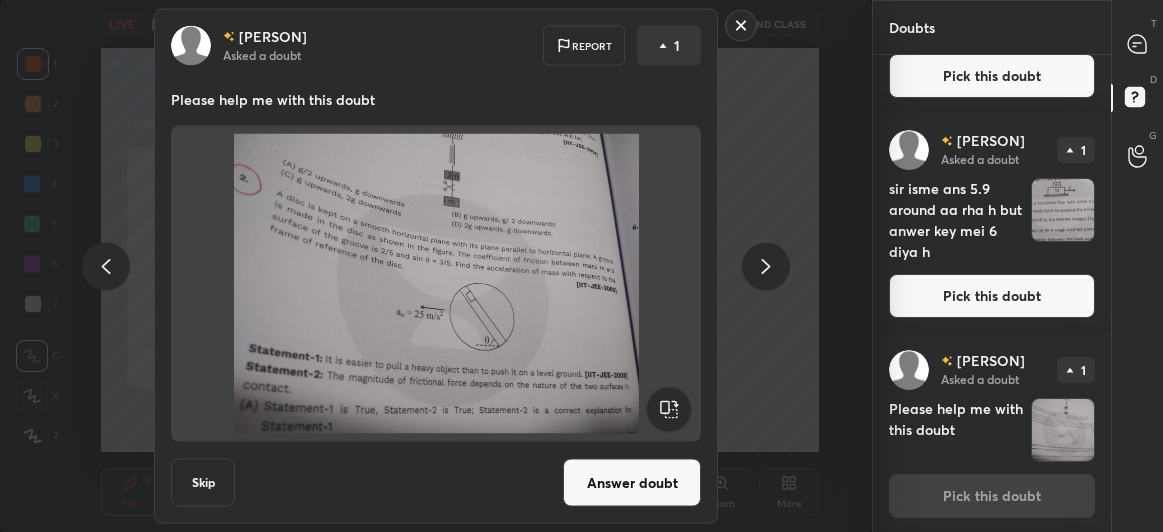 click on "Answer doubt" at bounding box center (632, 483) 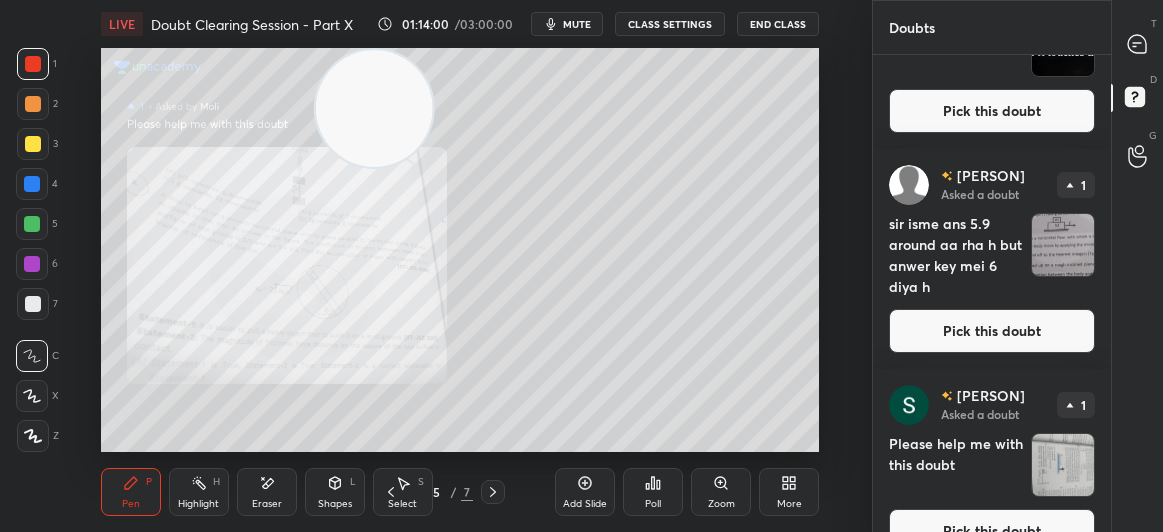 scroll, scrollTop: 541, scrollLeft: 0, axis: vertical 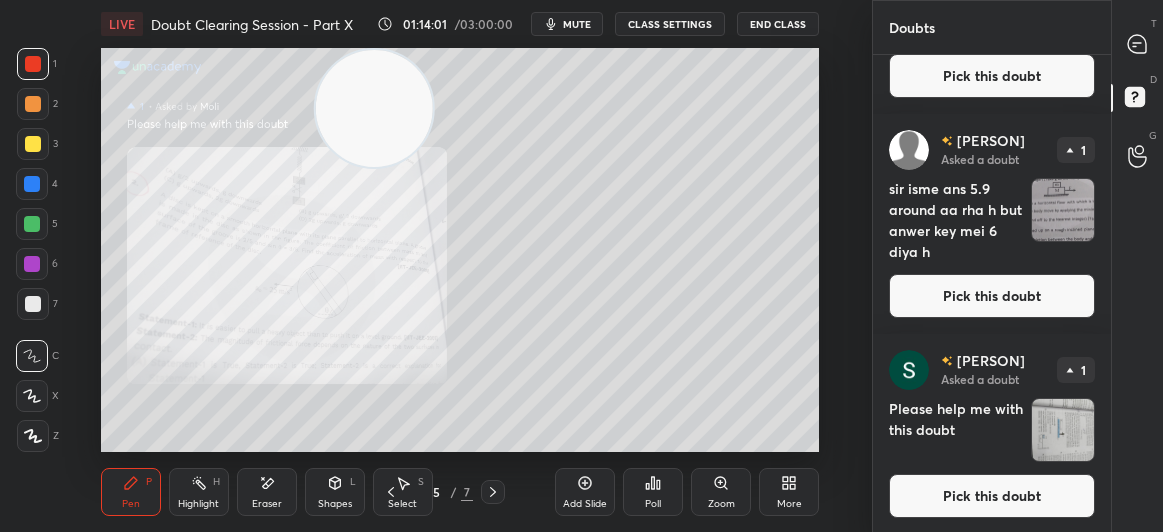 click at bounding box center (1138, 44) 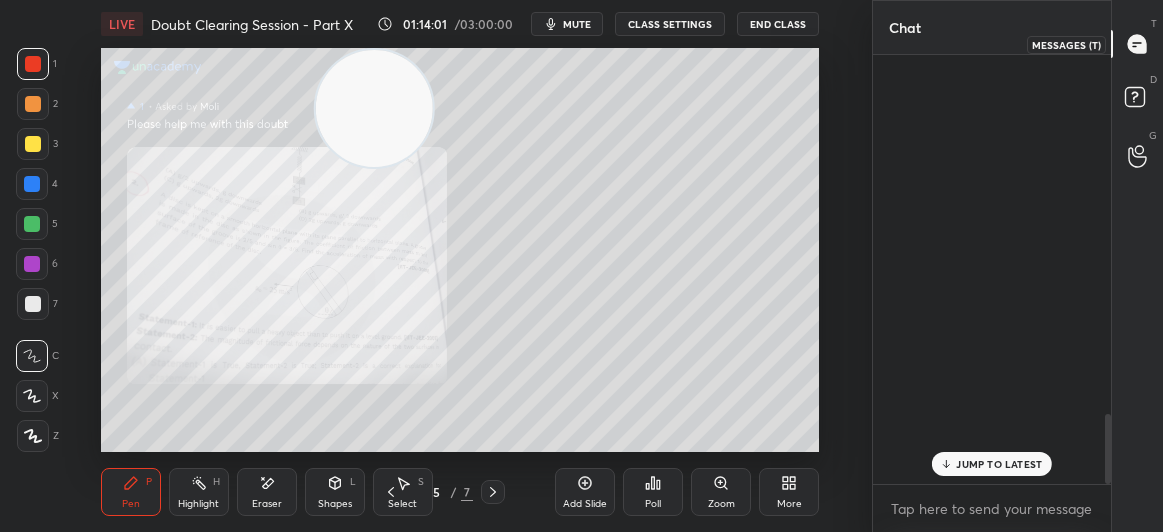 scroll, scrollTop: 2217, scrollLeft: 0, axis: vertical 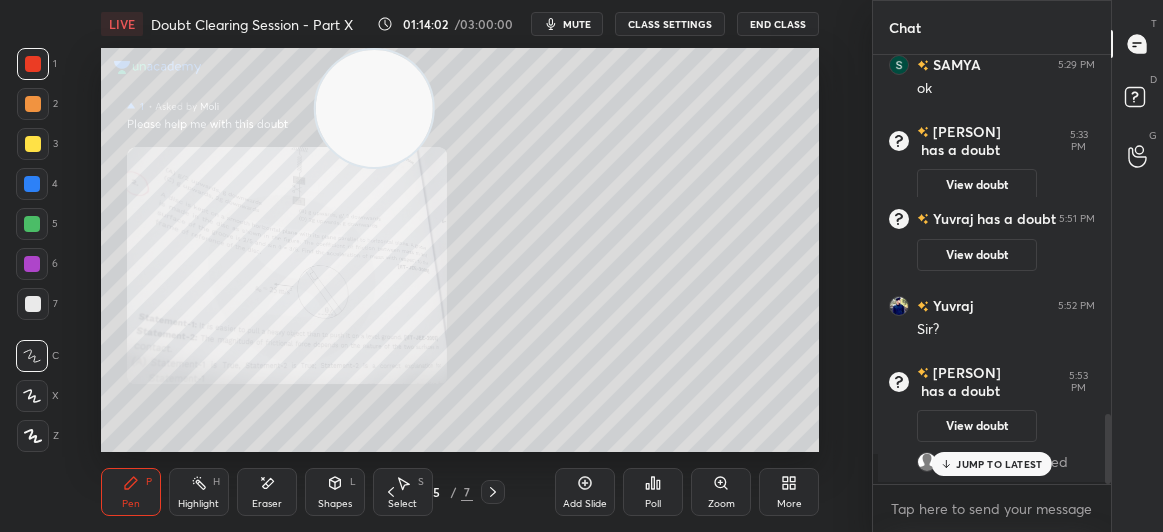click on "JUMP TO LATEST" at bounding box center (999, 464) 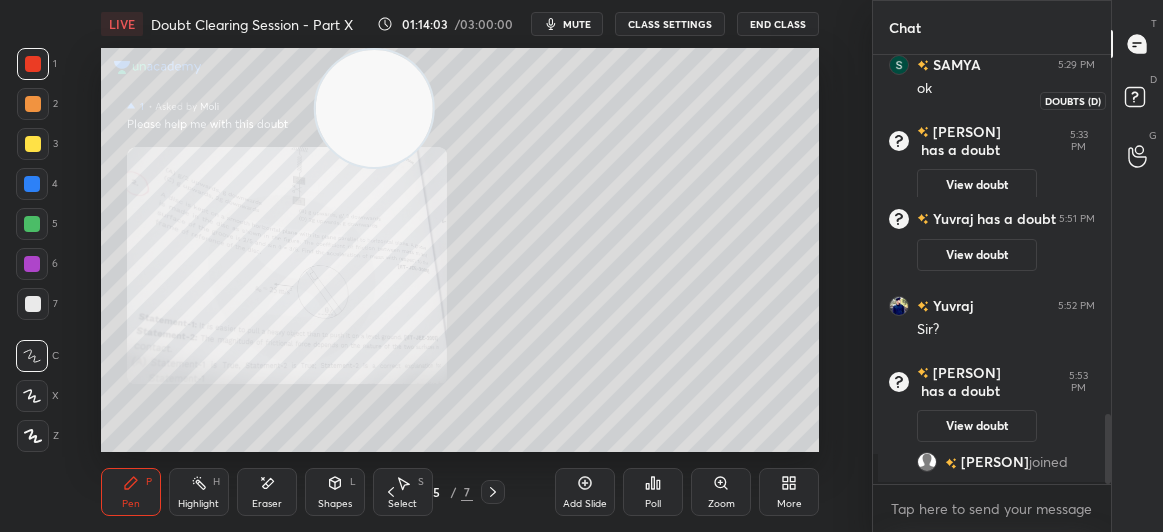 click 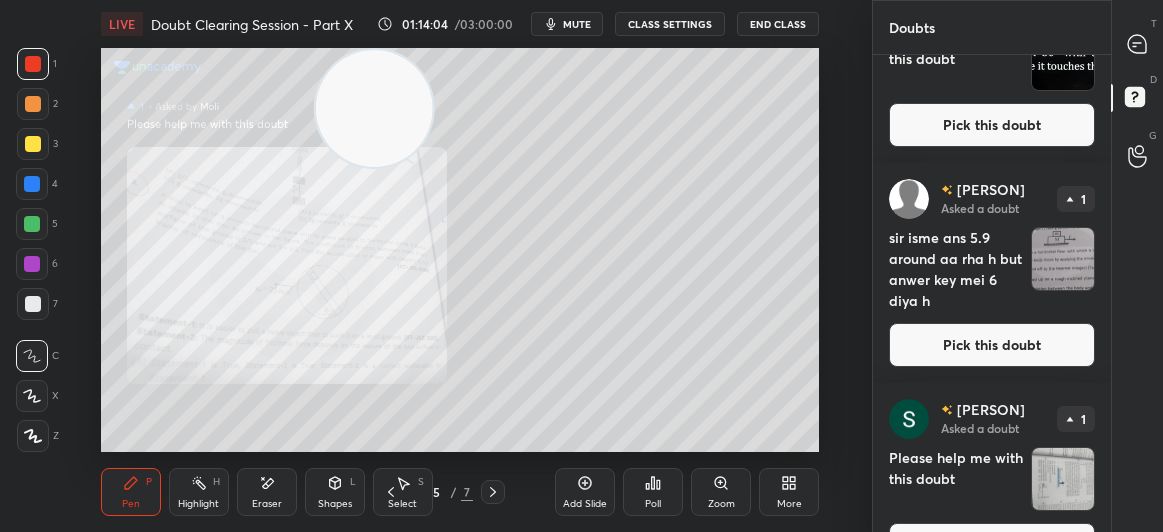 scroll, scrollTop: 541, scrollLeft: 0, axis: vertical 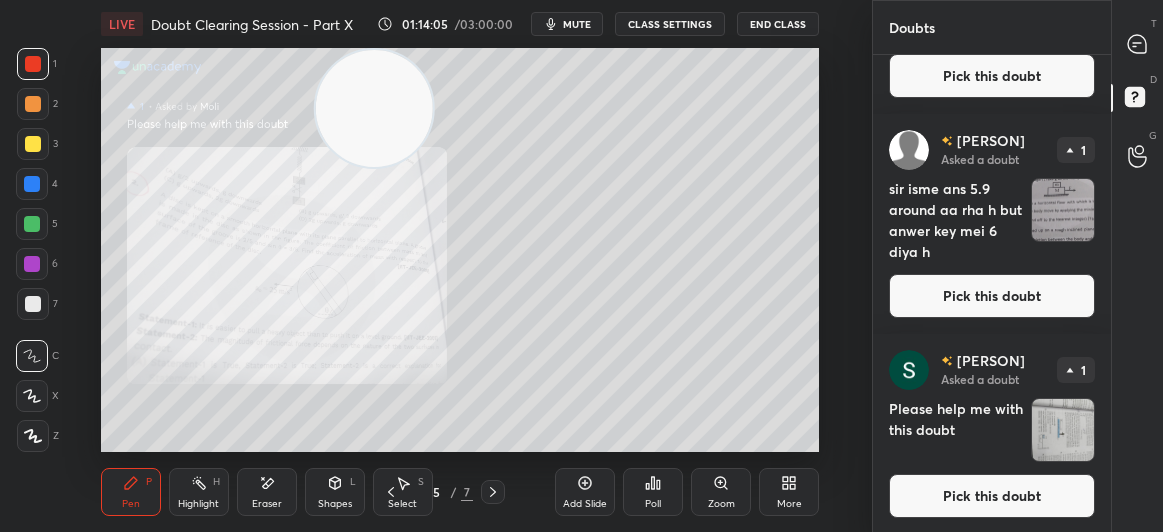 click on "Pick this doubt" at bounding box center (992, 496) 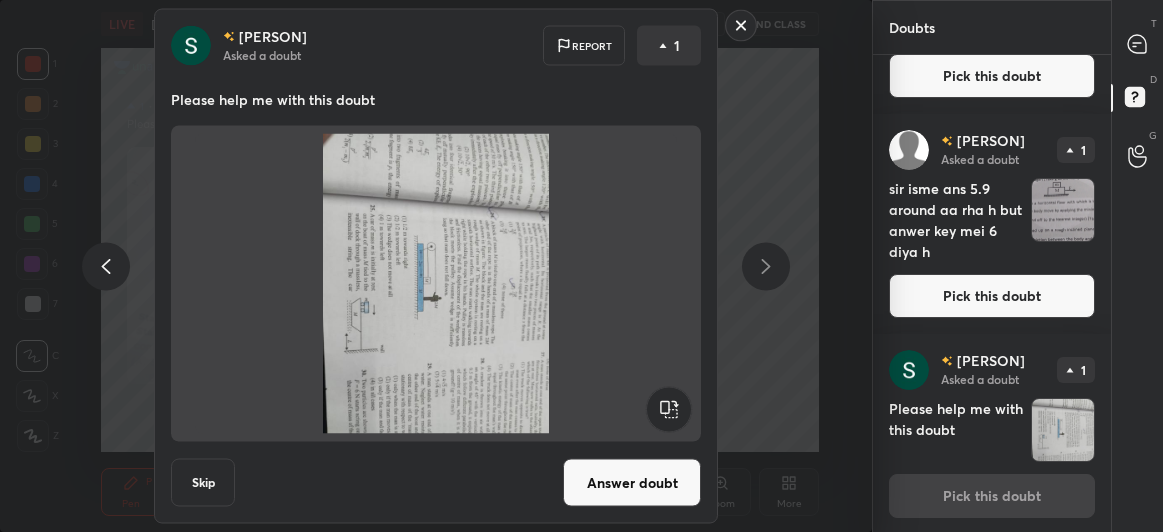 click 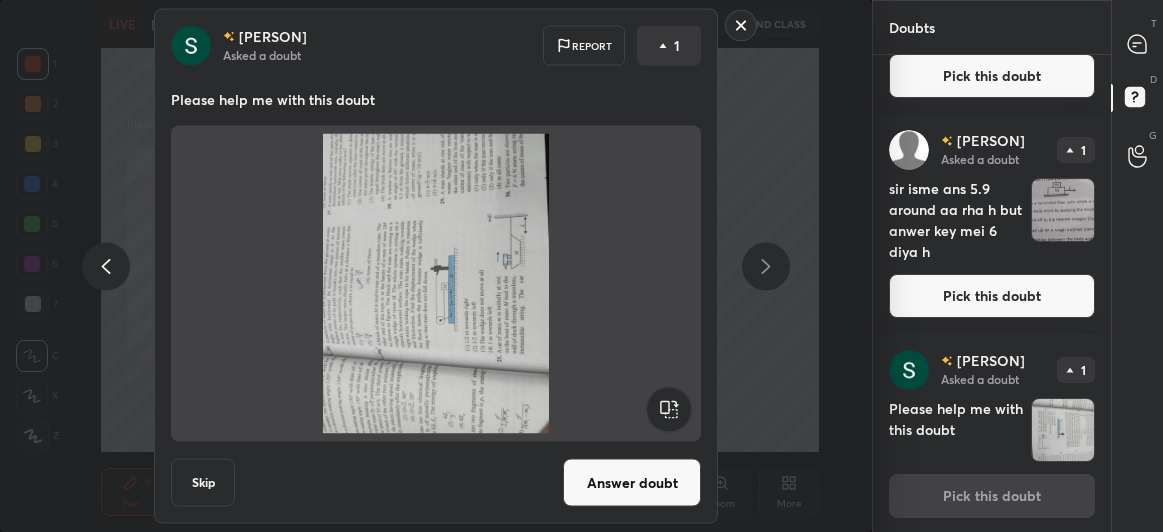 click 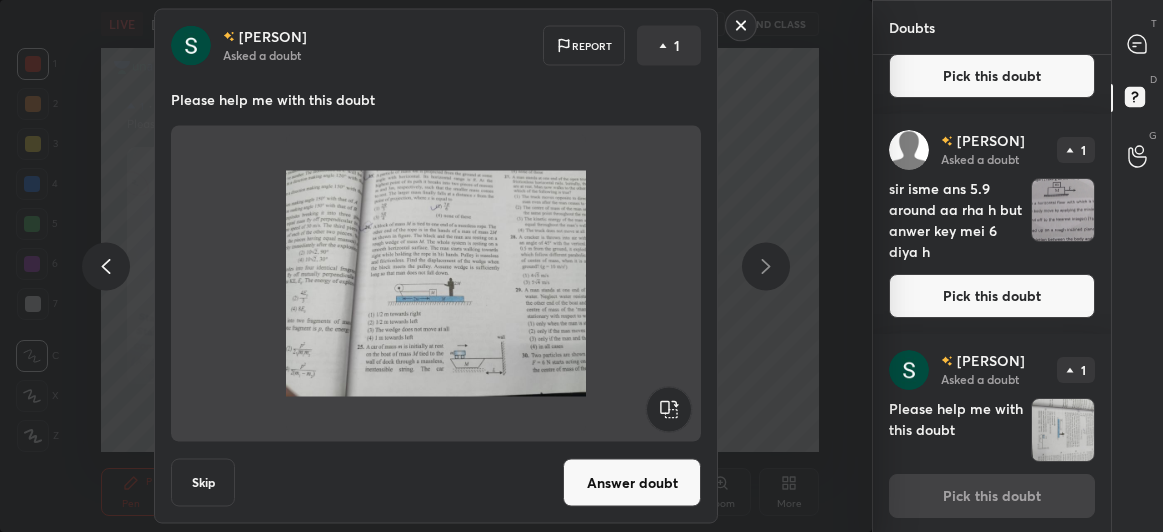 click 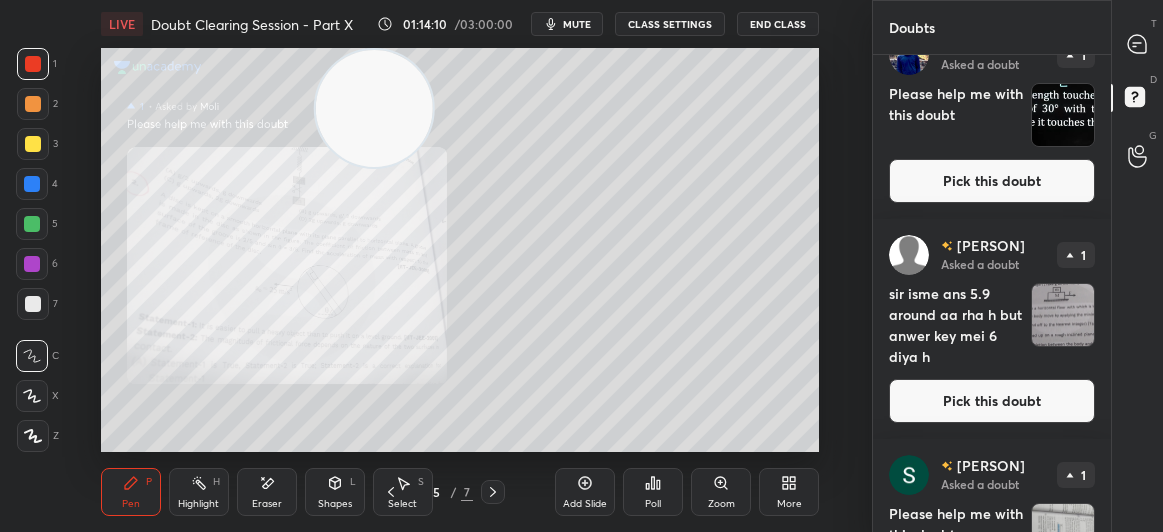 scroll, scrollTop: 541, scrollLeft: 0, axis: vertical 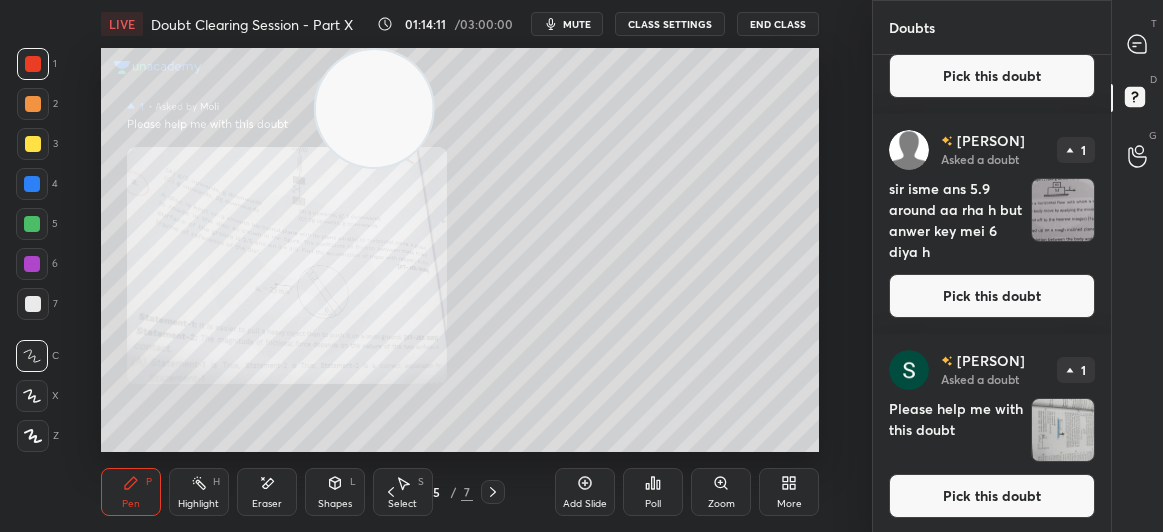 click on "Pick this doubt" at bounding box center (992, 296) 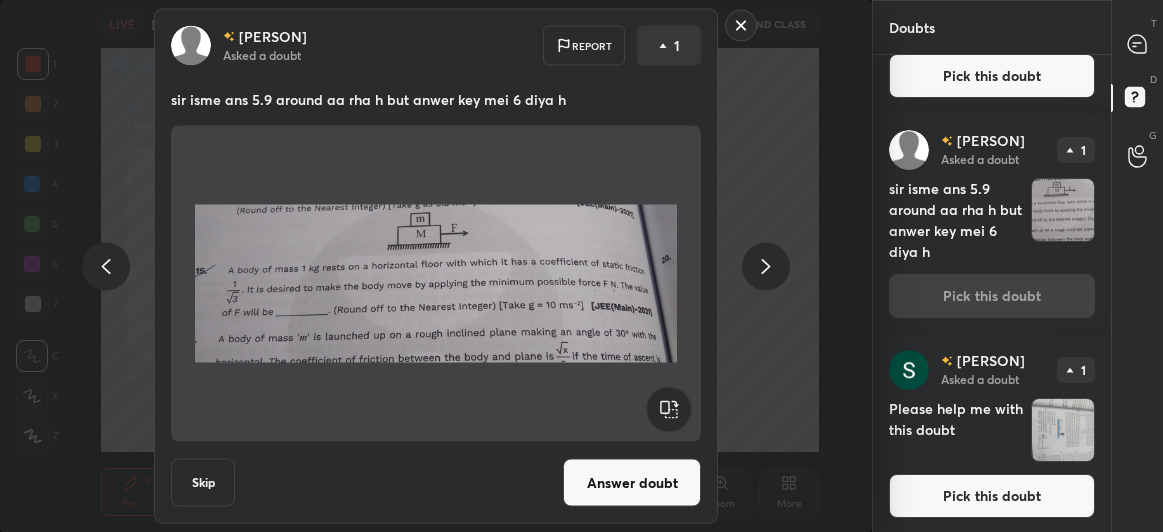 click on "Answer doubt" at bounding box center (632, 483) 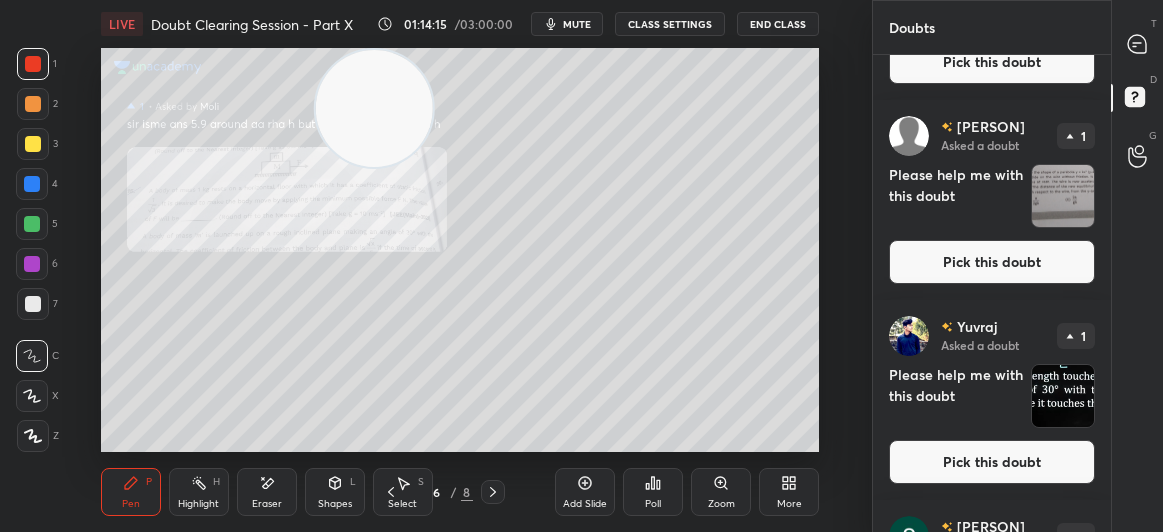 scroll, scrollTop: 321, scrollLeft: 0, axis: vertical 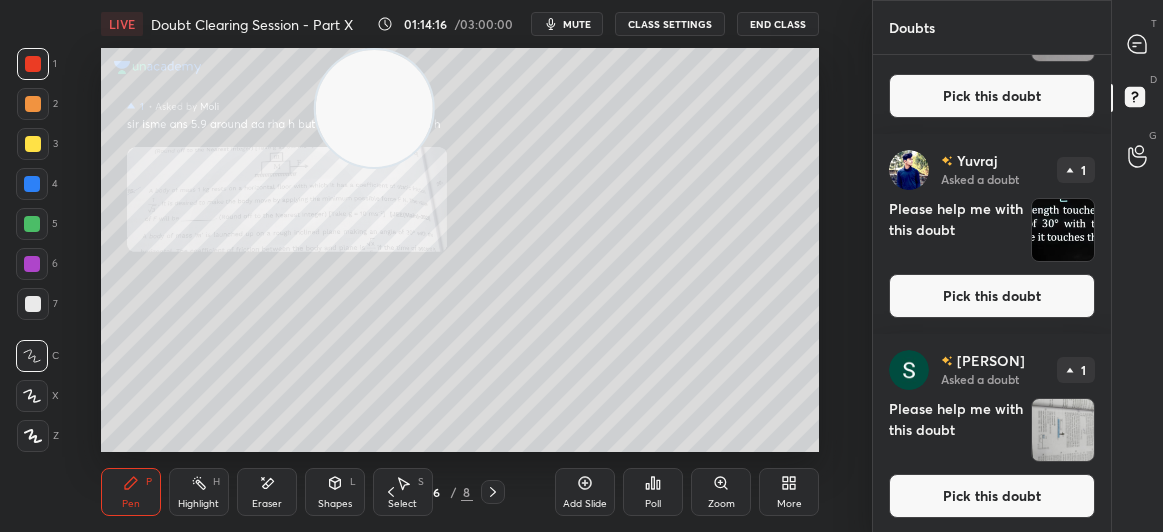 click on "Pick this doubt" at bounding box center (992, 296) 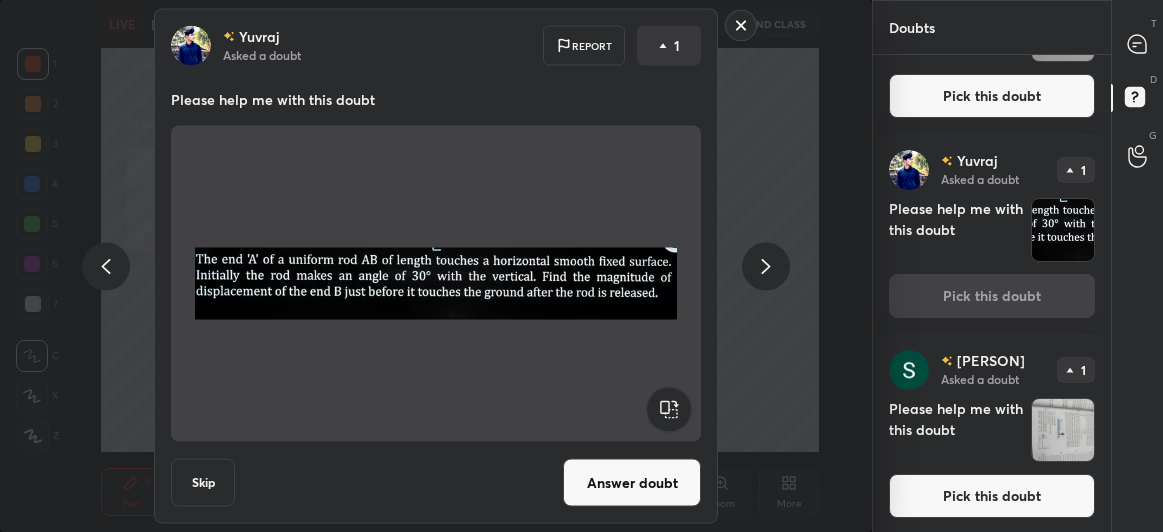 click on "Answer doubt" at bounding box center (632, 483) 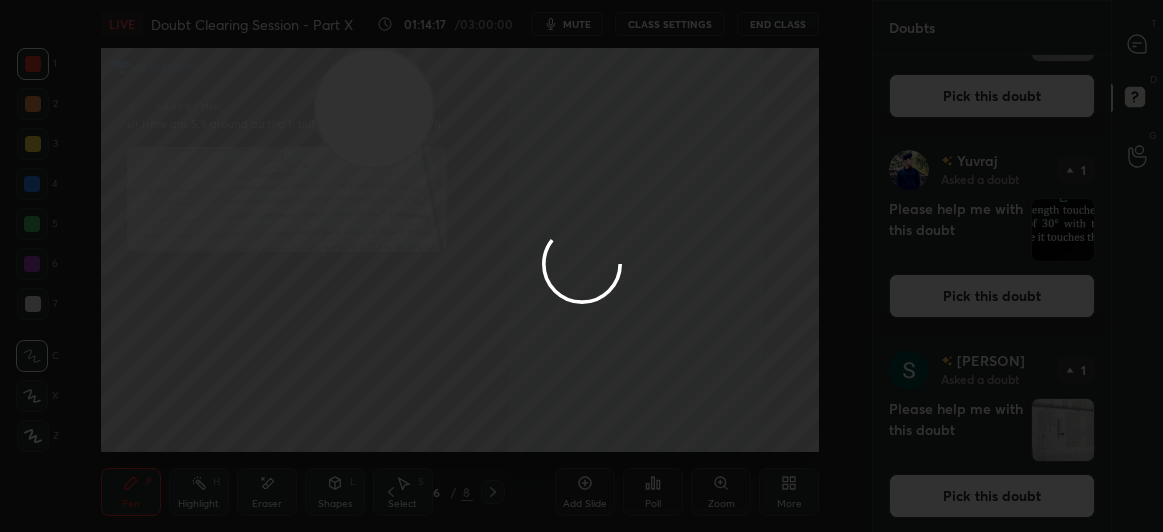 scroll, scrollTop: 0, scrollLeft: 0, axis: both 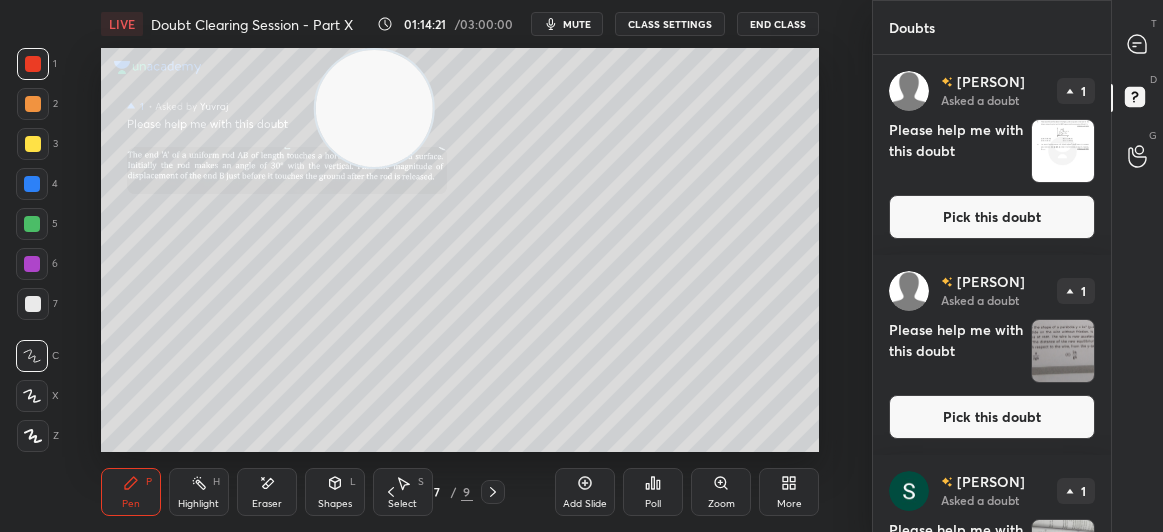 click 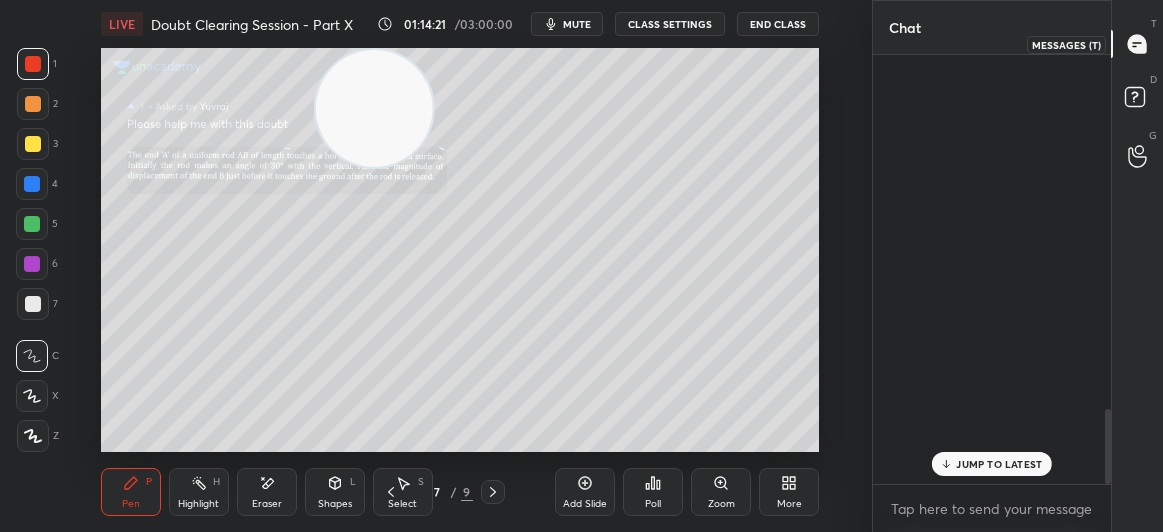 scroll, scrollTop: 2045, scrollLeft: 0, axis: vertical 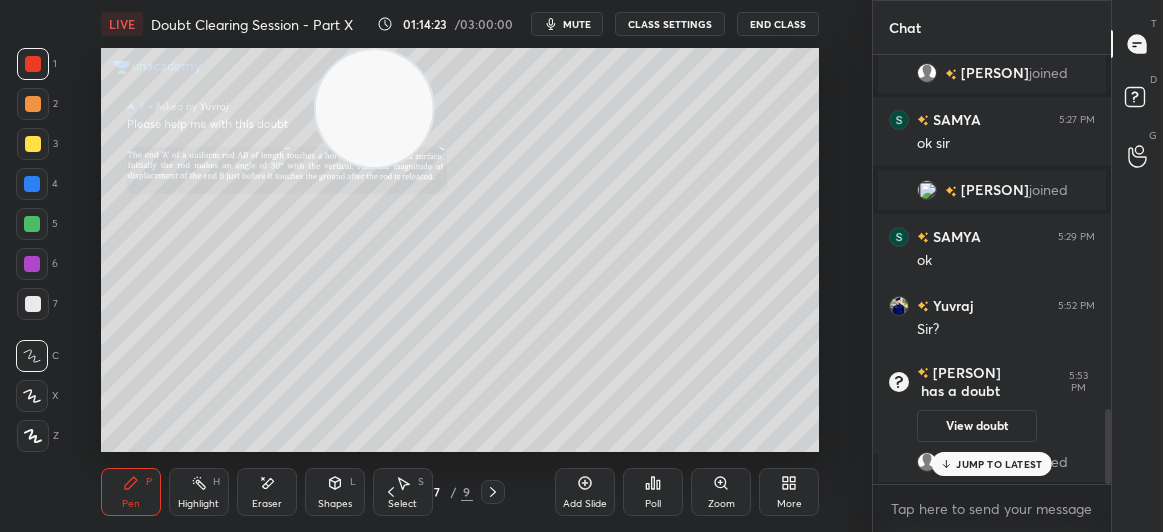 click on "View doubt" at bounding box center [977, 426] 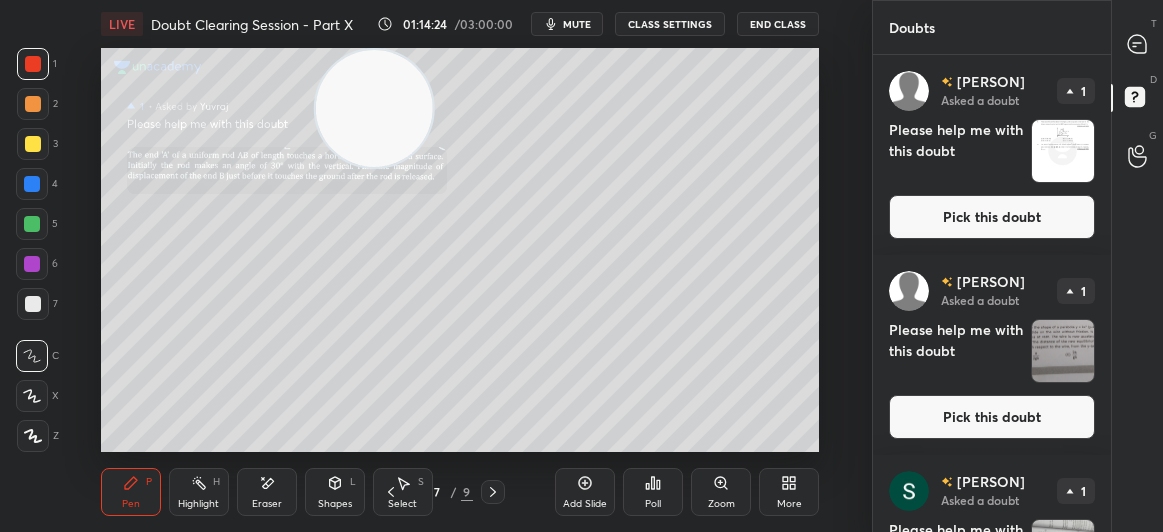 click on "Pick this doubt" at bounding box center [992, 217] 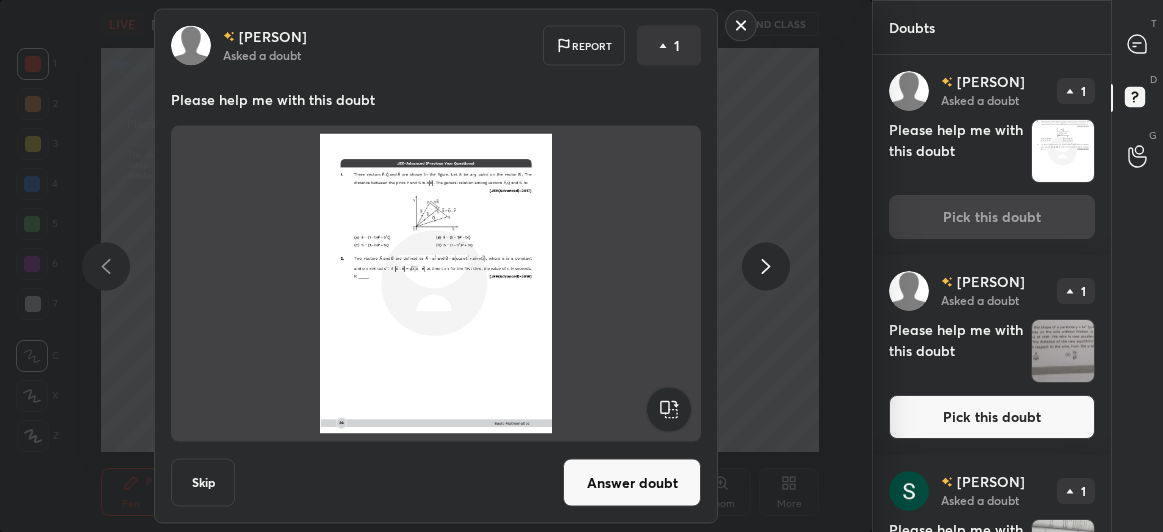 click on "Answer doubt" at bounding box center (632, 483) 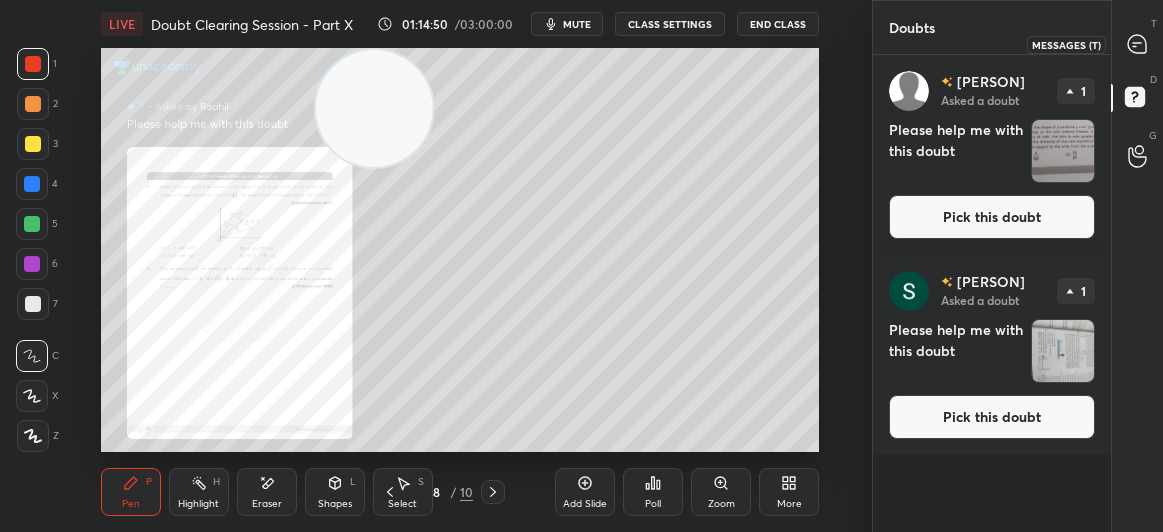 click 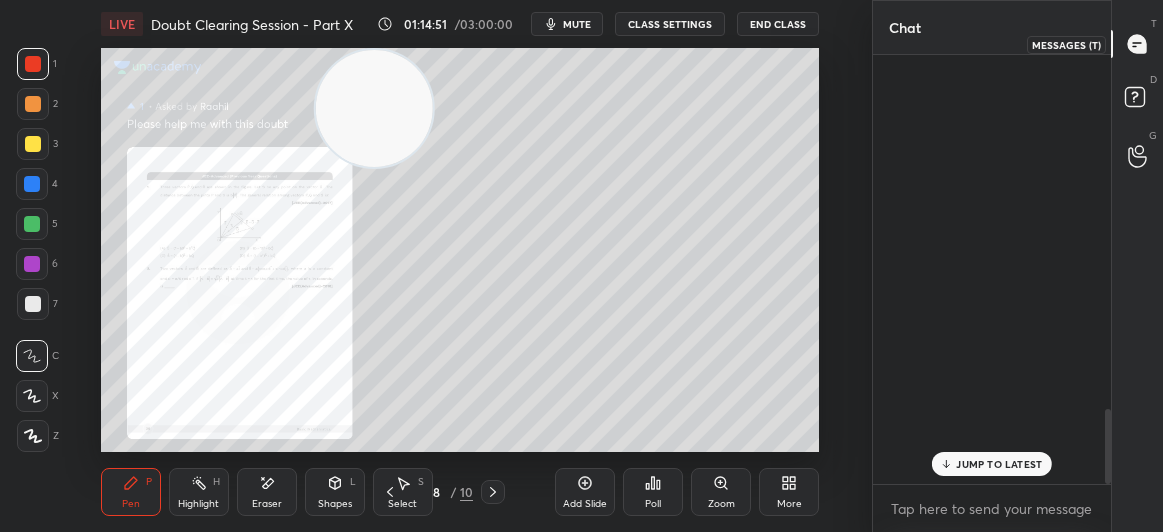 scroll, scrollTop: 2045, scrollLeft: 0, axis: vertical 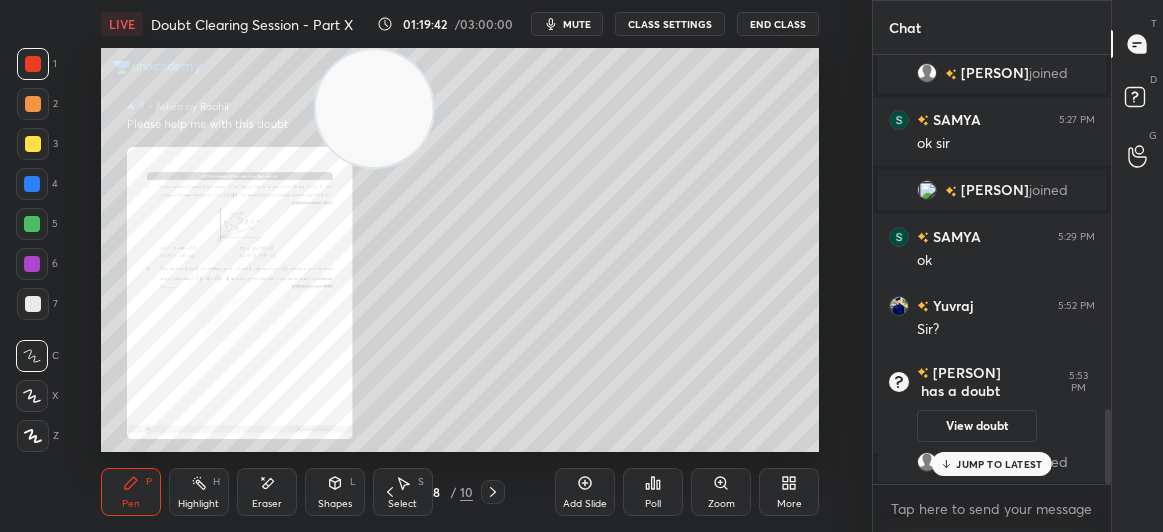 click on "mute" at bounding box center (577, 24) 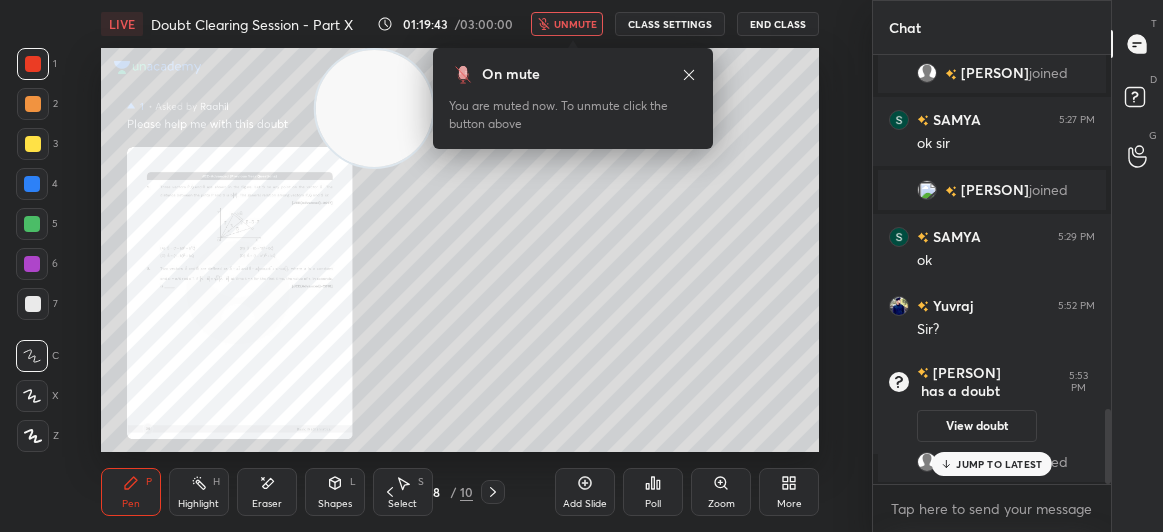click on "End Class" at bounding box center (778, 24) 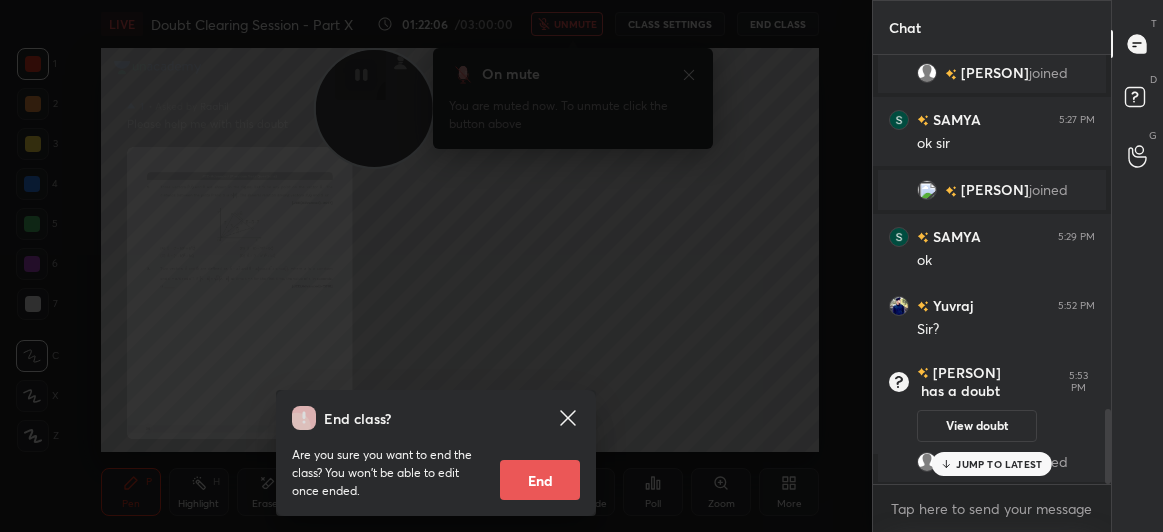 click 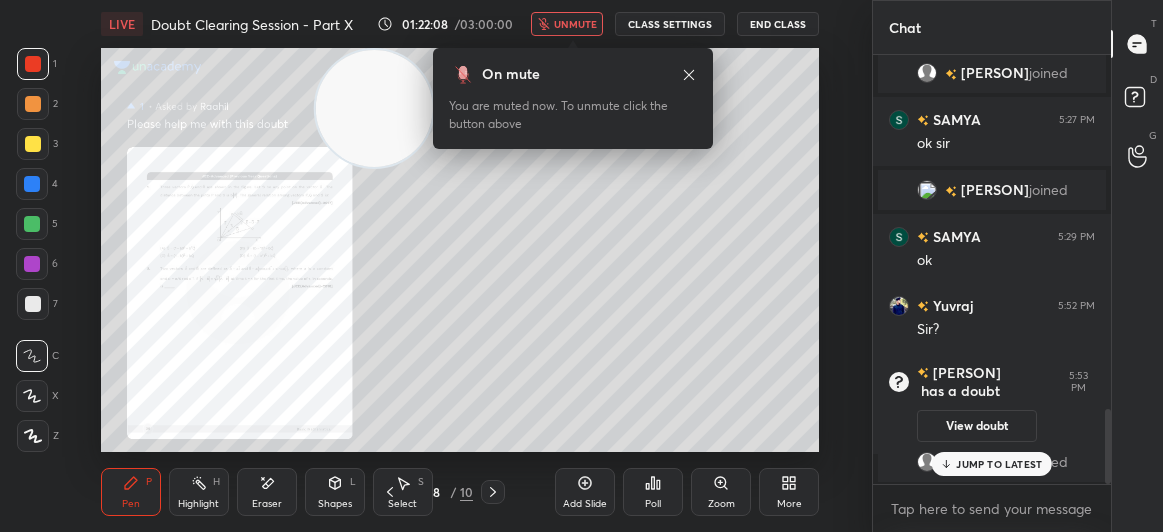 click on "unmute" at bounding box center [575, 24] 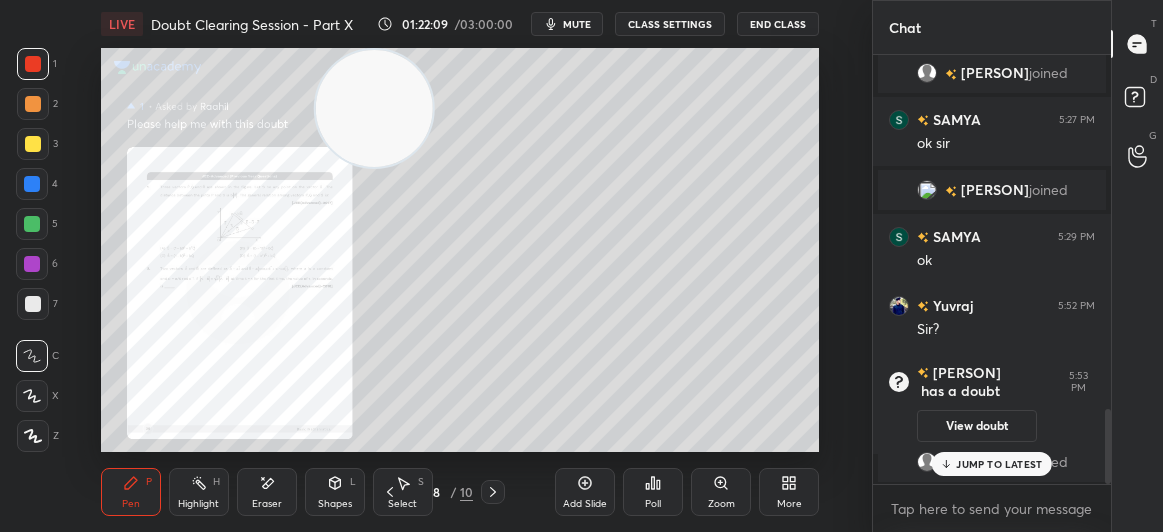 click on "JUMP TO LATEST" at bounding box center [999, 464] 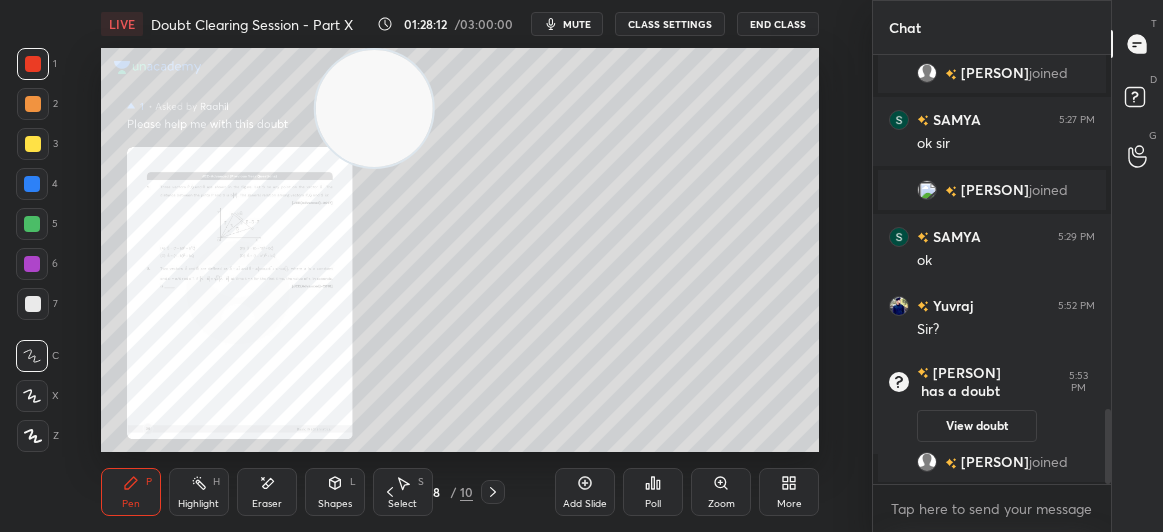 click on "mute" at bounding box center (577, 24) 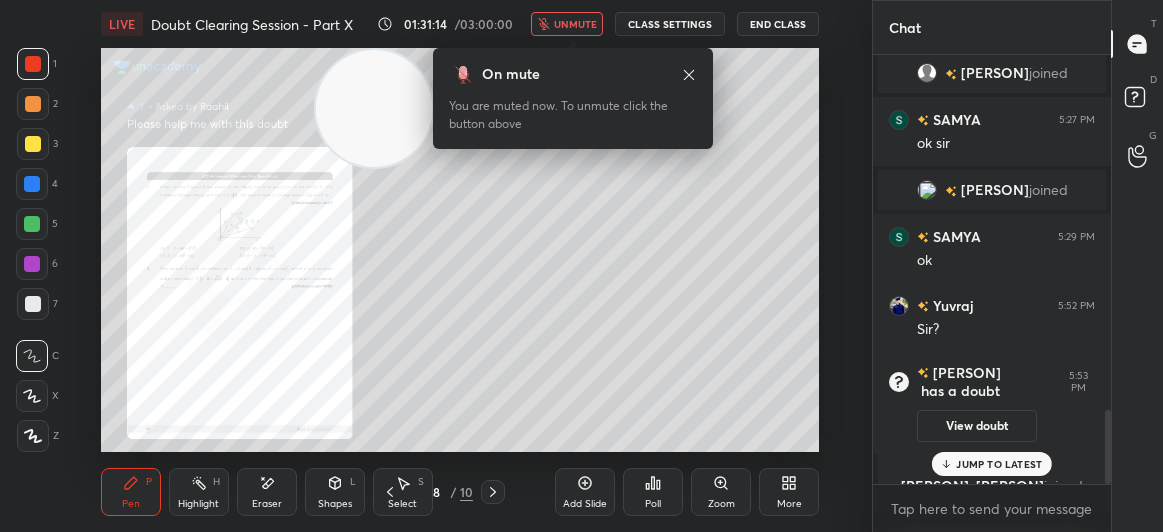 scroll, scrollTop: 2069, scrollLeft: 0, axis: vertical 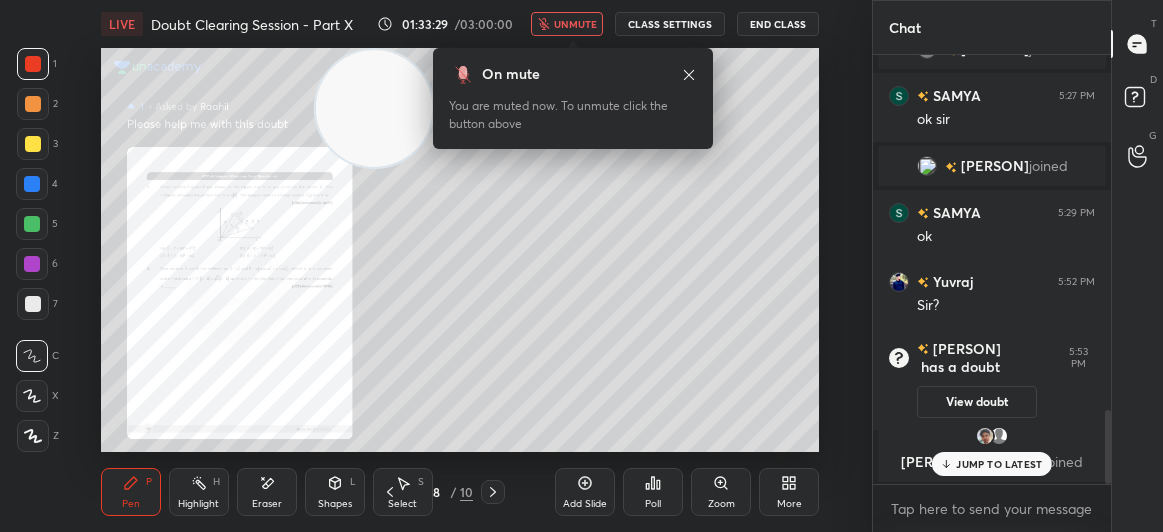 click on "End Class" at bounding box center [778, 24] 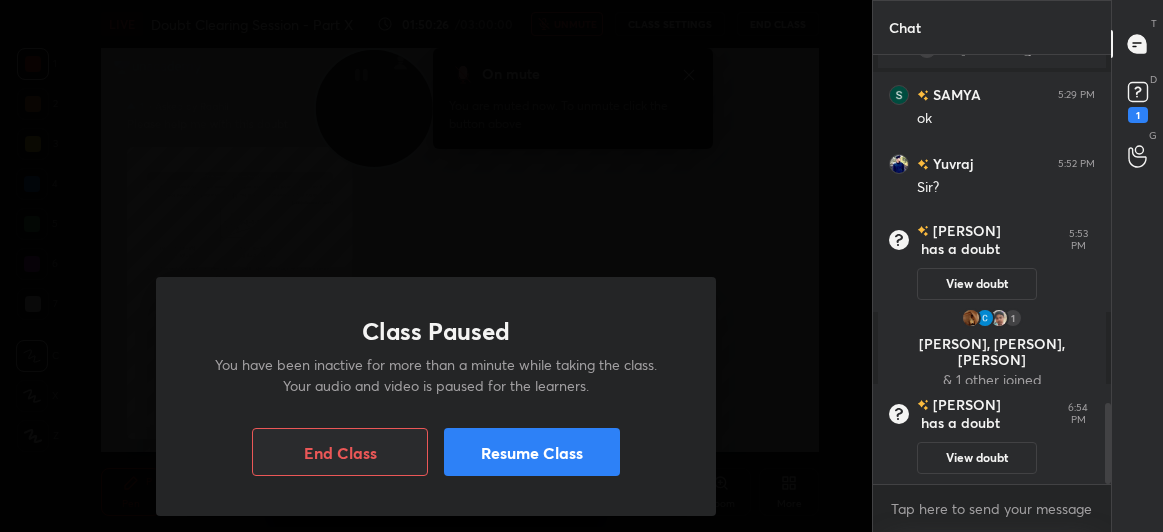 scroll, scrollTop: 1844, scrollLeft: 0, axis: vertical 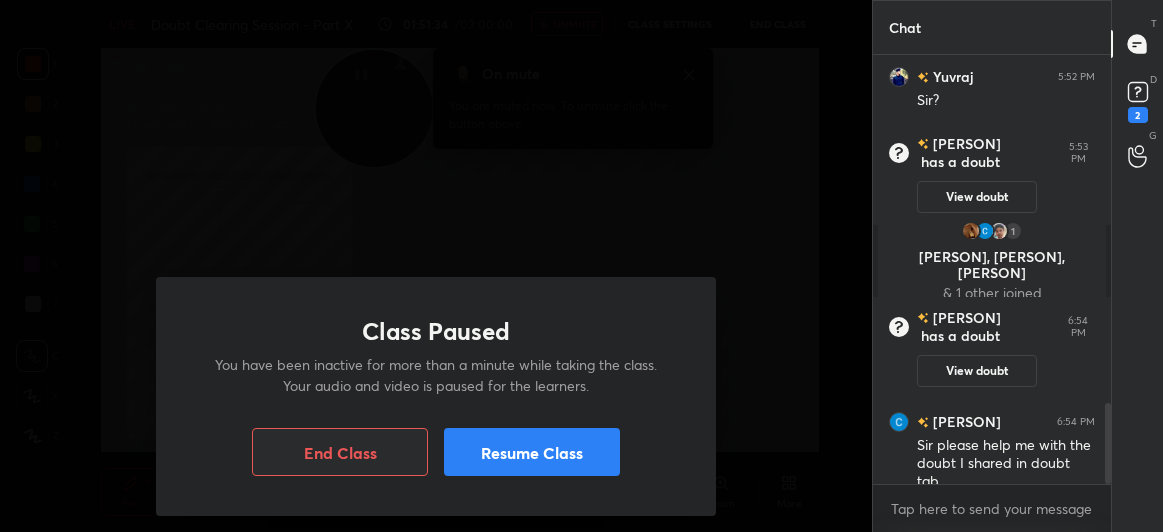 click on "Resume Class" at bounding box center (532, 452) 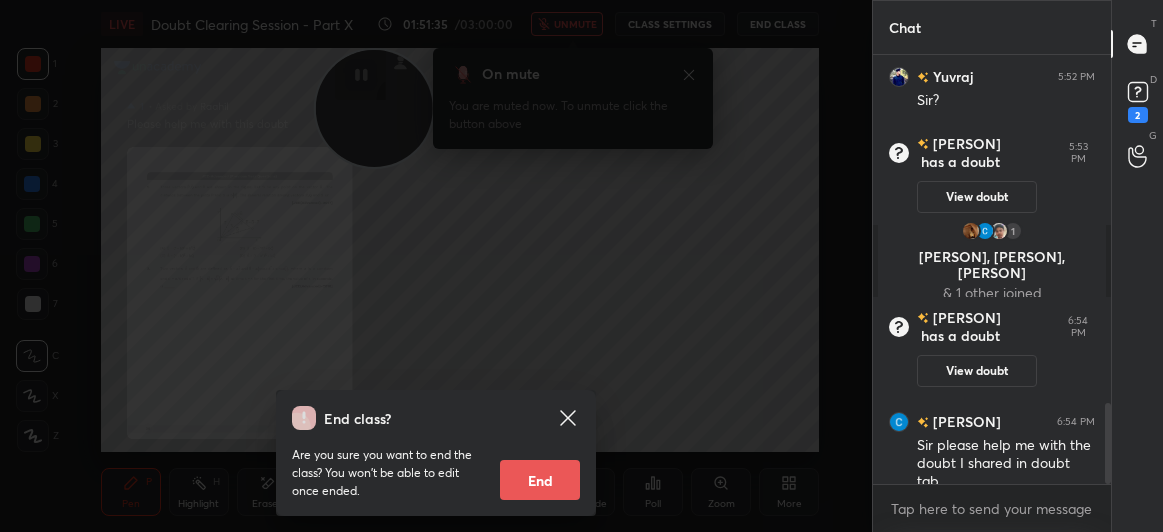 click 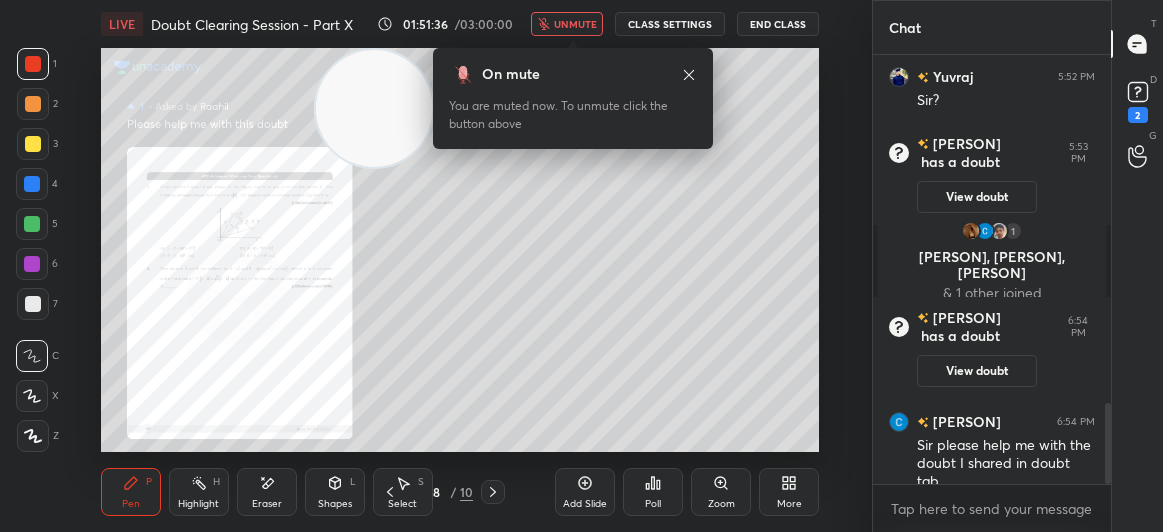 click on "unmute" at bounding box center (575, 24) 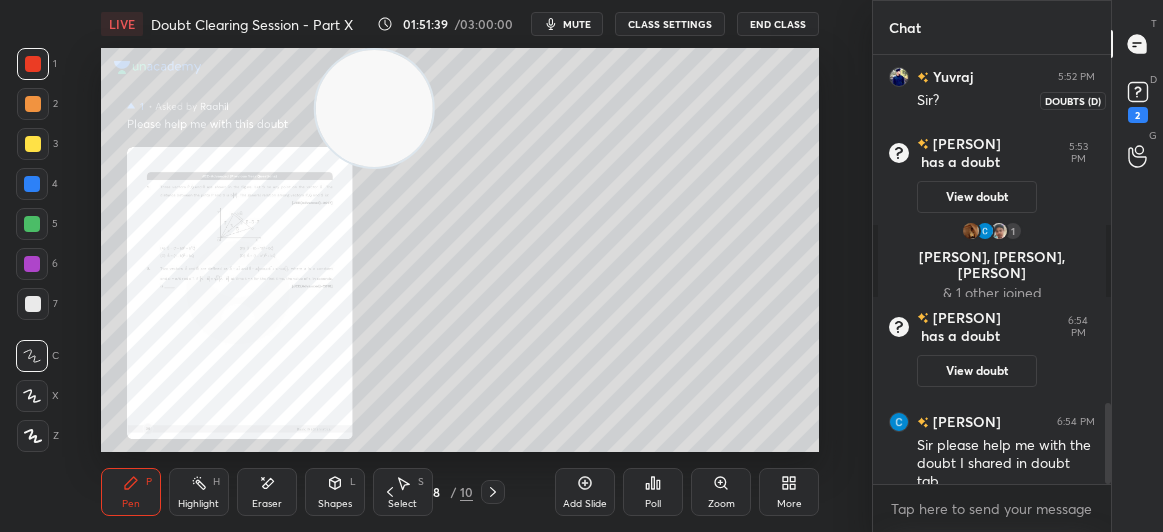 click 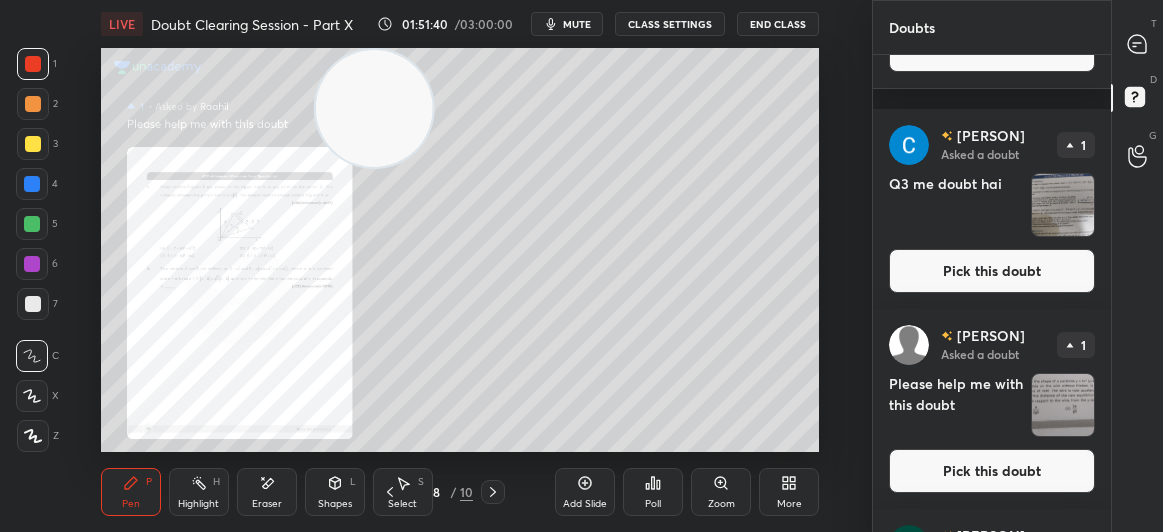 scroll, scrollTop: 198, scrollLeft: 0, axis: vertical 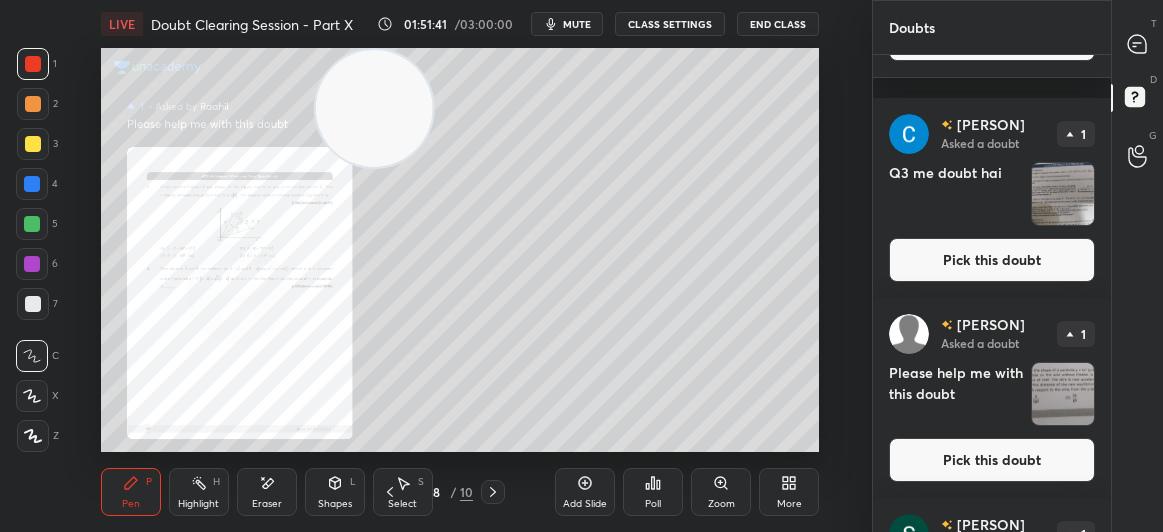 click on "Pick this doubt" at bounding box center (992, 260) 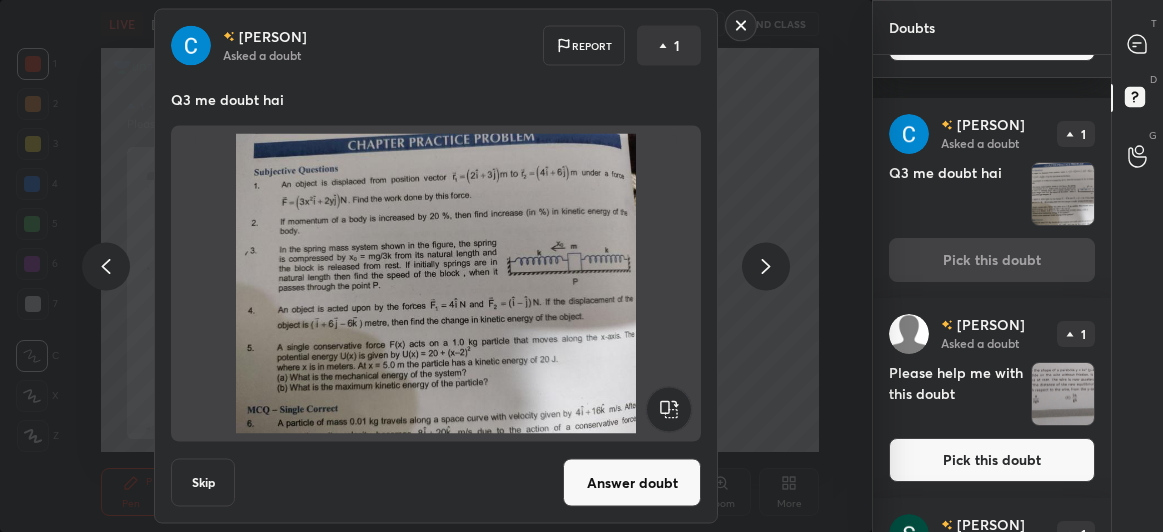 click on "Answer doubt" at bounding box center [632, 483] 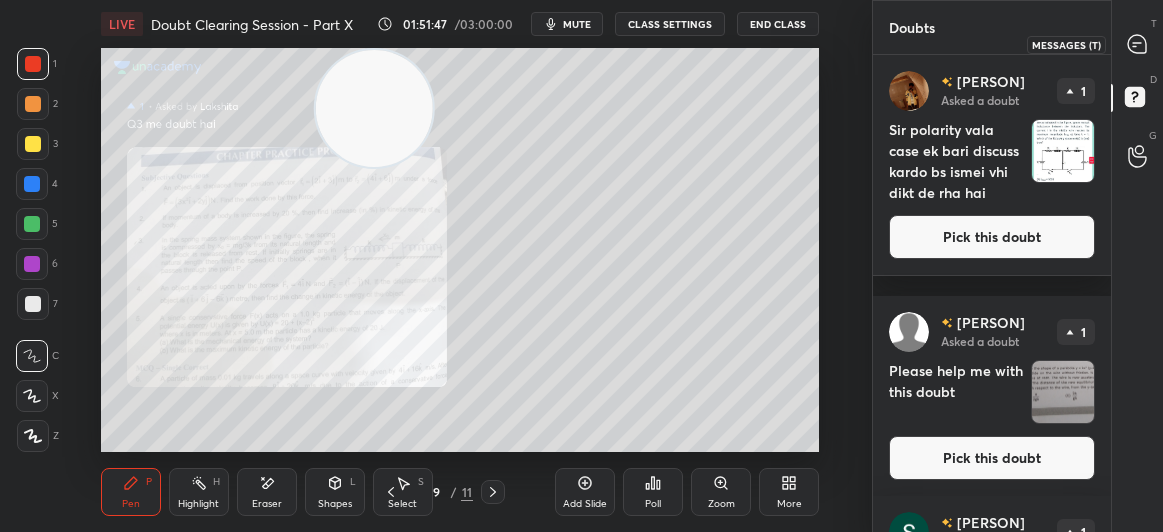 click 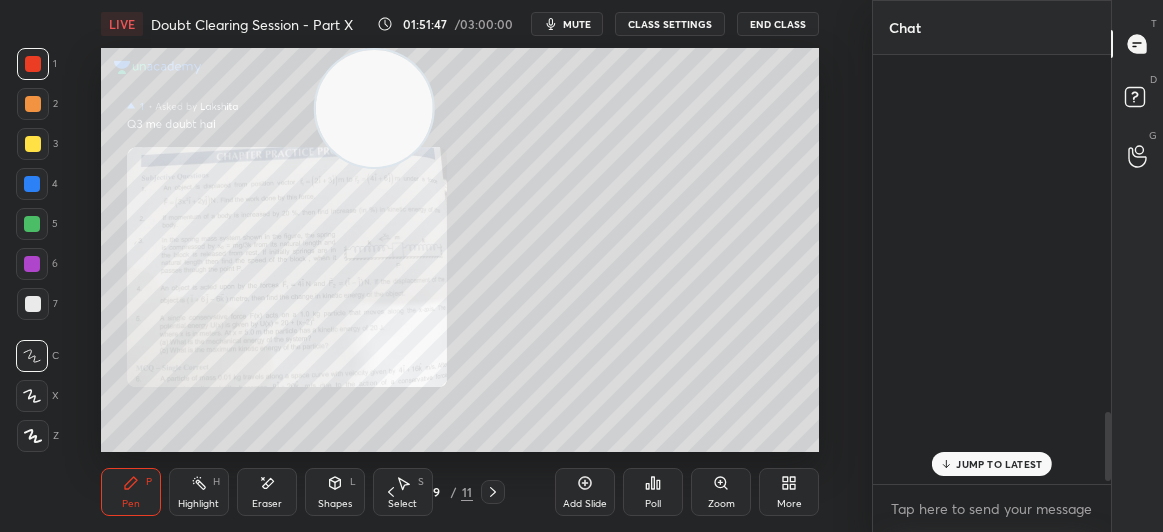 scroll, scrollTop: 2223, scrollLeft: 0, axis: vertical 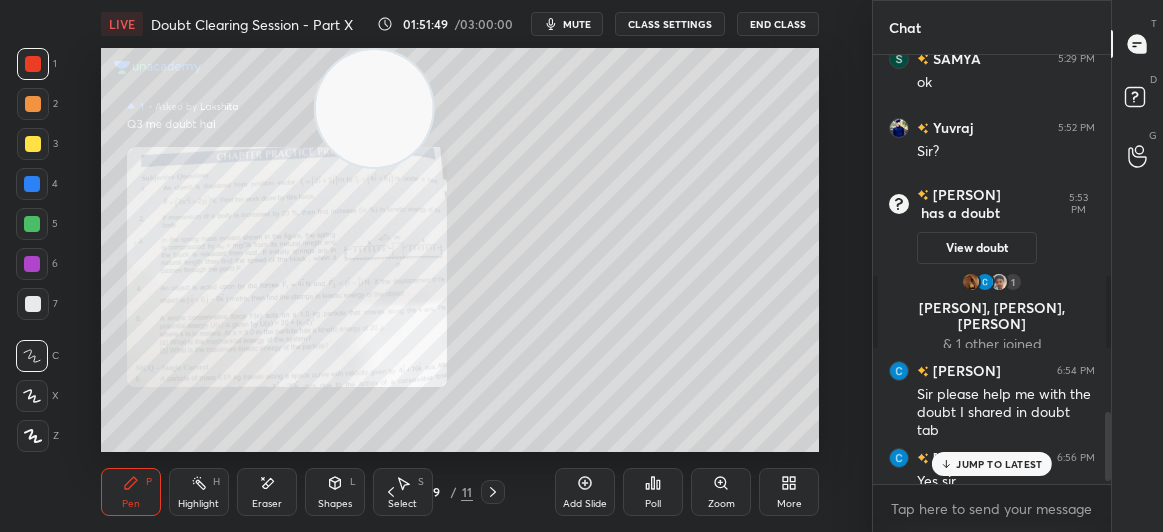 click on "JUMP TO LATEST" at bounding box center [999, 464] 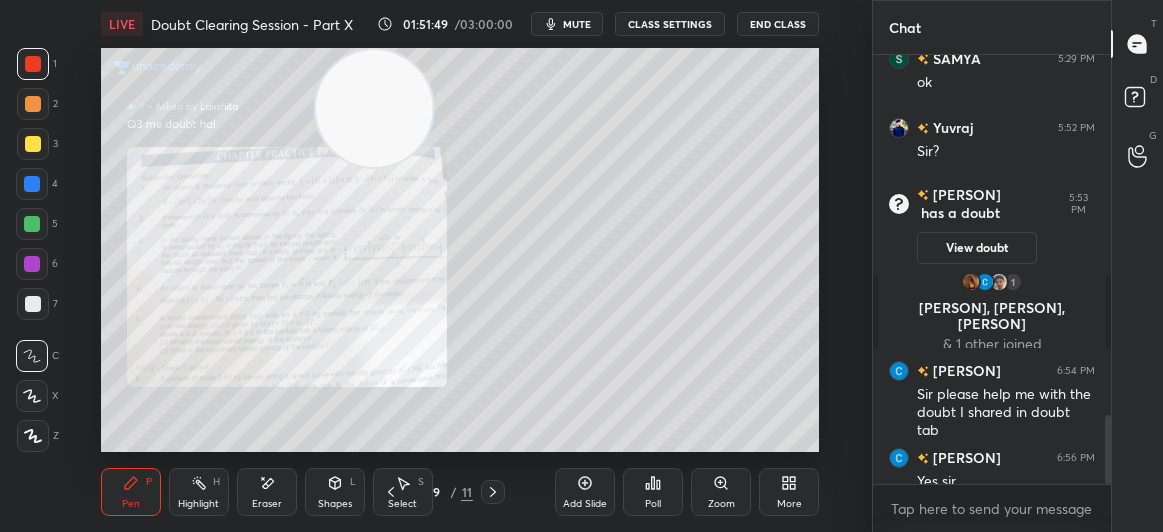 scroll, scrollTop: 2241, scrollLeft: 0, axis: vertical 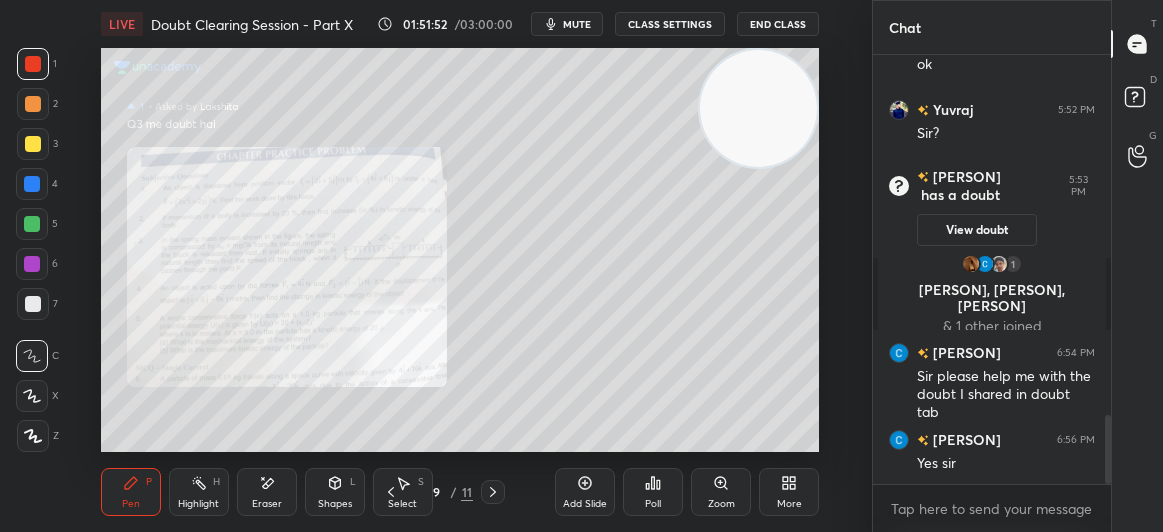 click on "Zoom" at bounding box center [721, 504] 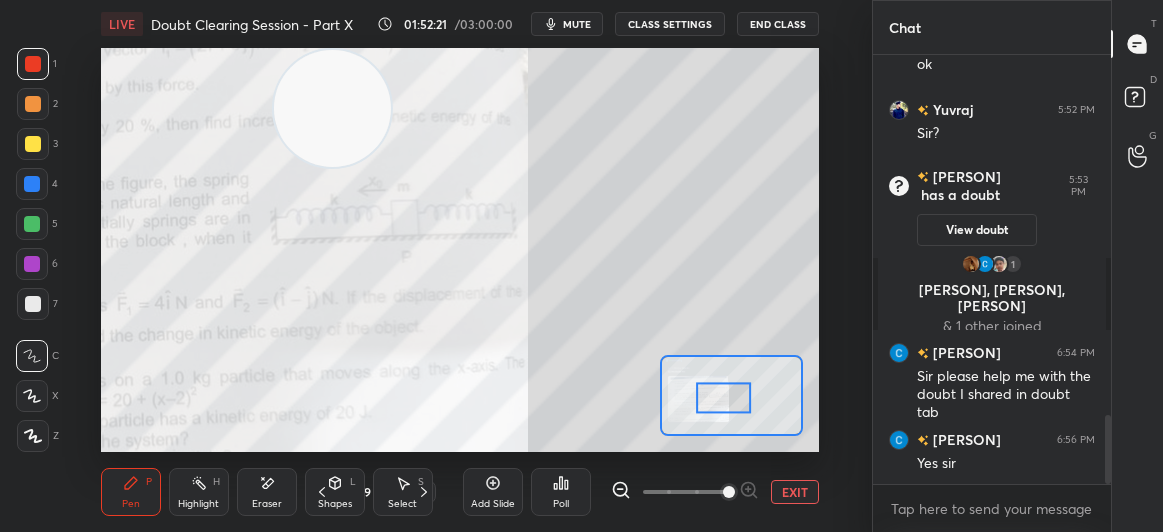 click at bounding box center [33, 144] 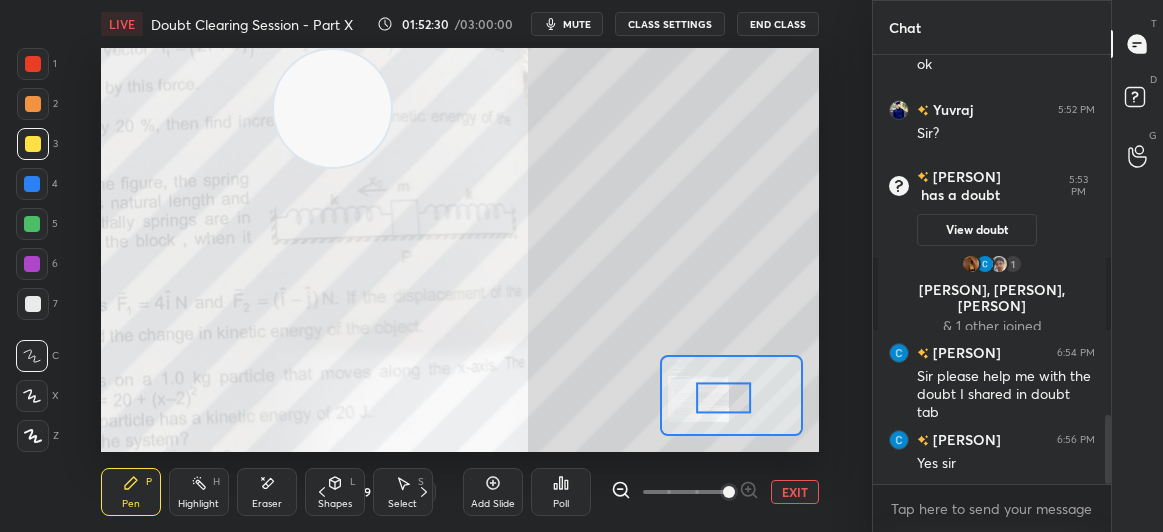 scroll, scrollTop: 2261, scrollLeft: 0, axis: vertical 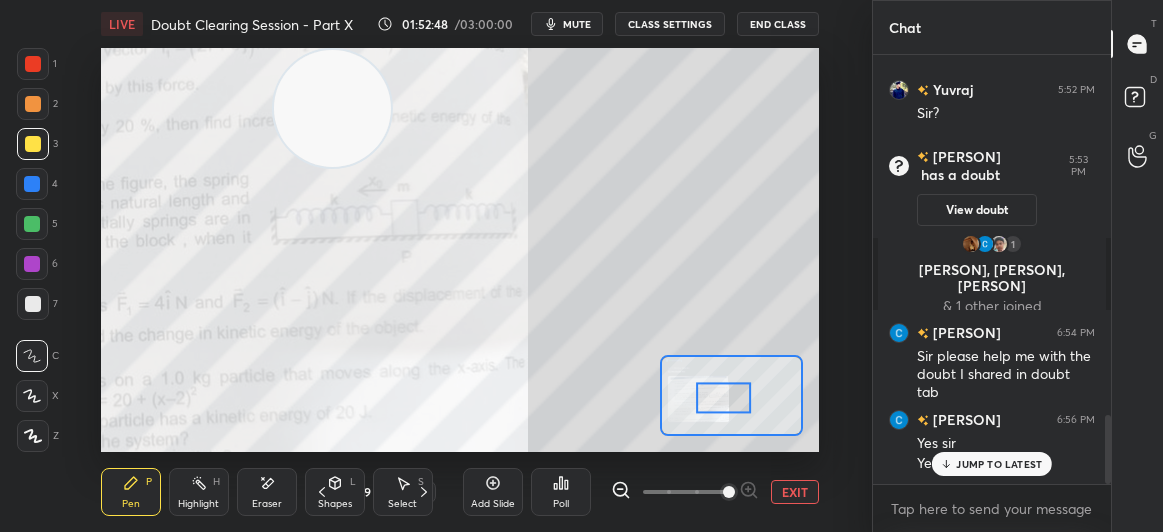 click at bounding box center (33, 64) 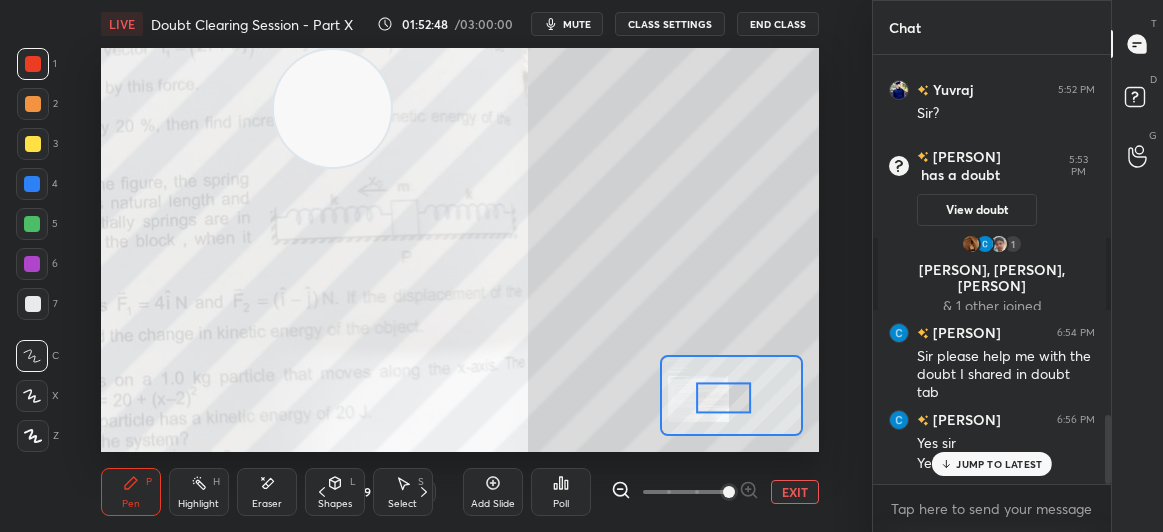 click at bounding box center (33, 64) 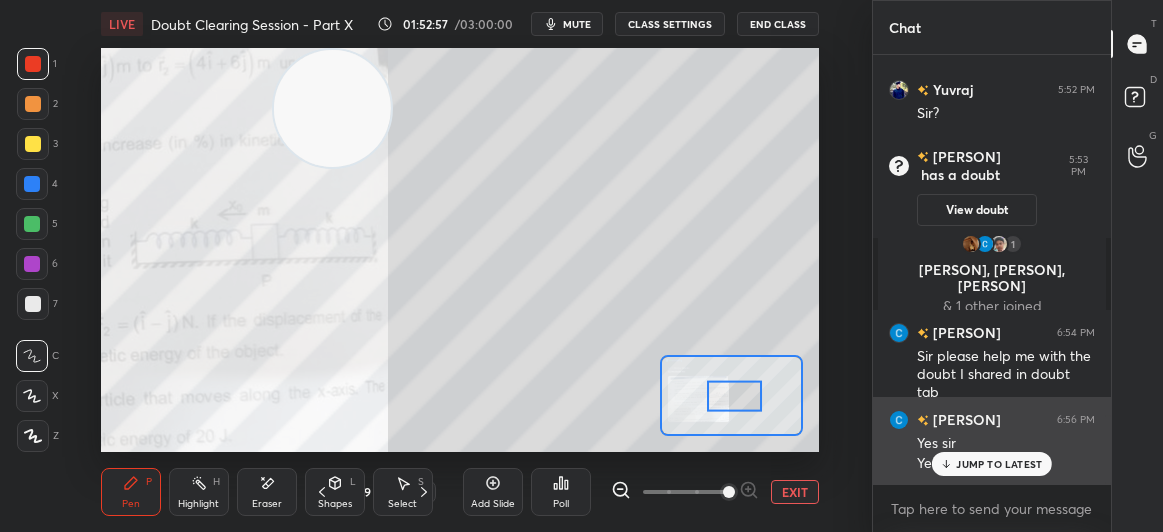 click on "JUMP TO LATEST" at bounding box center [992, 464] 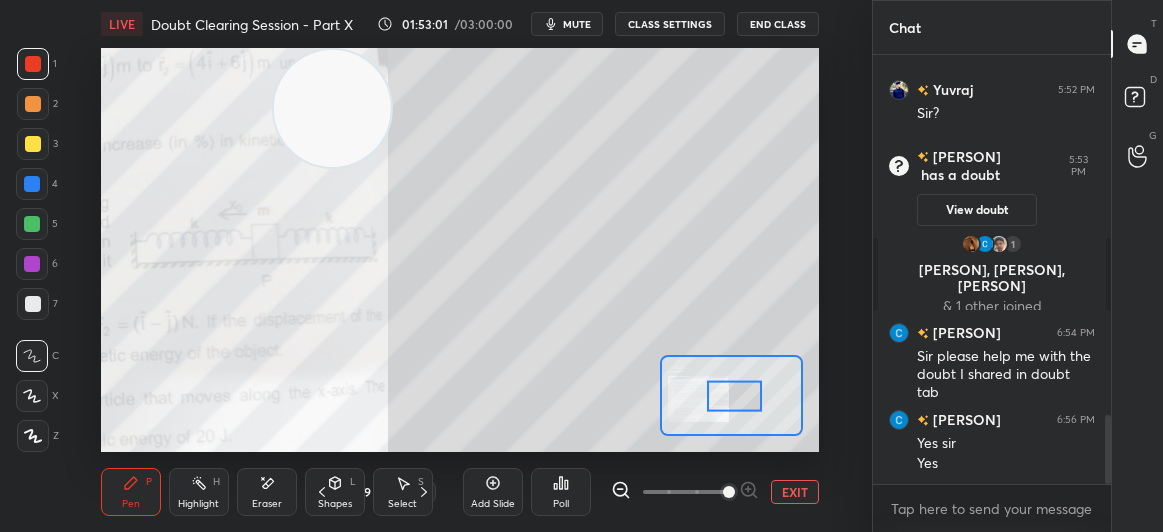 click on "3" at bounding box center (37, 148) 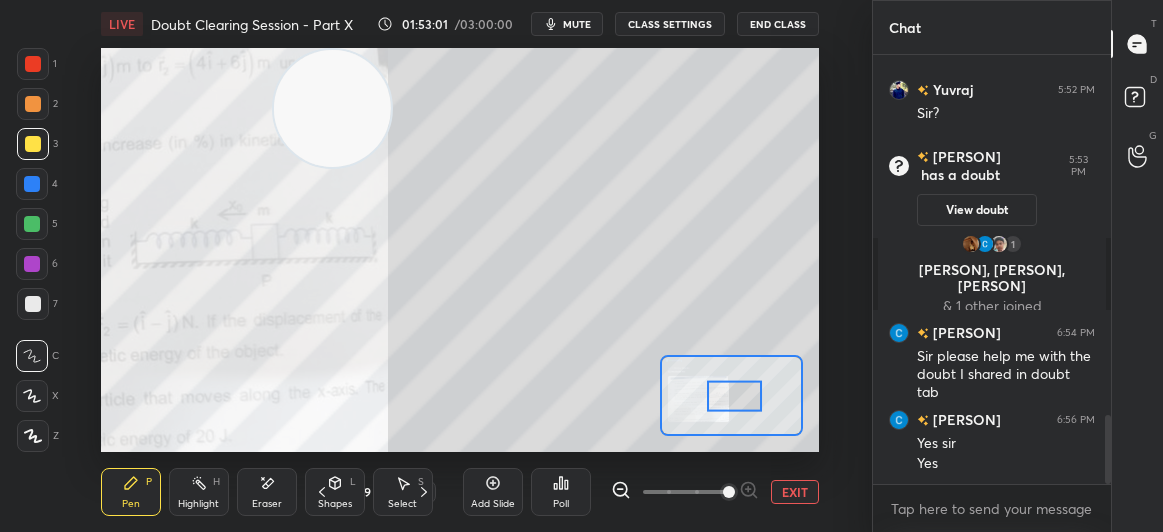 click at bounding box center [33, 144] 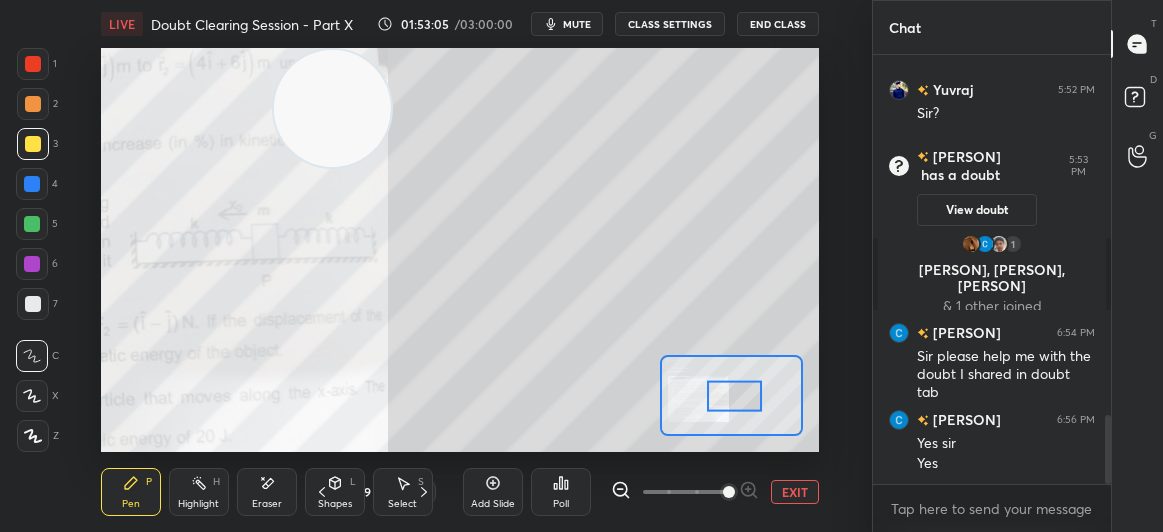 click at bounding box center [33, 64] 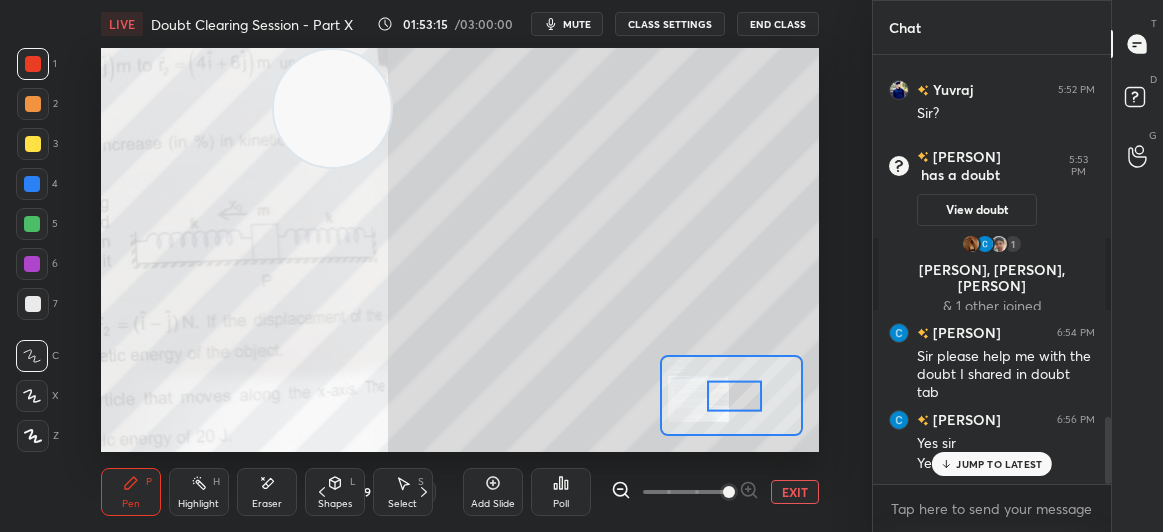 scroll, scrollTop: 2330, scrollLeft: 0, axis: vertical 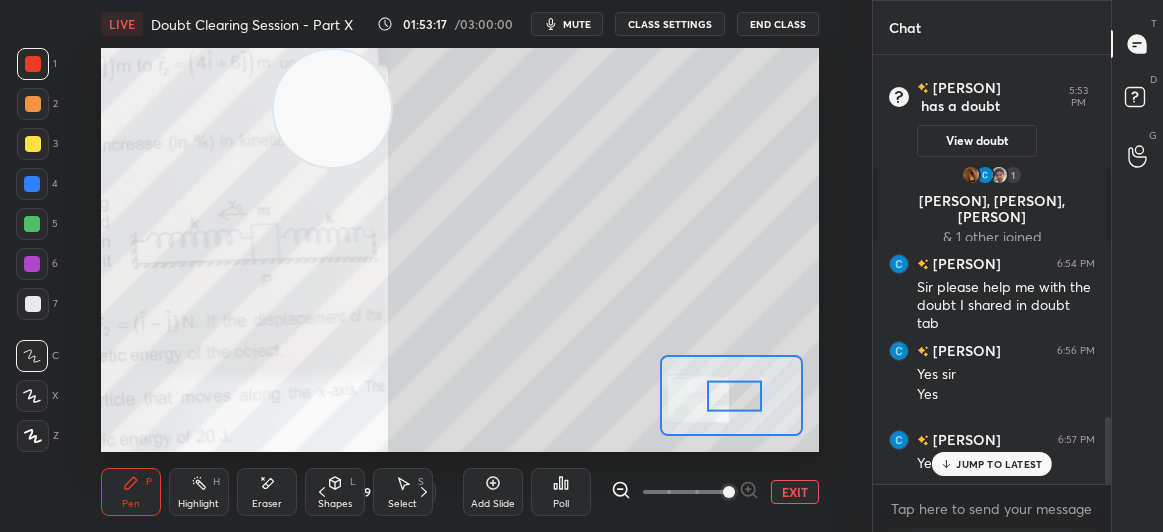 click on "JUMP TO LATEST" at bounding box center [999, 464] 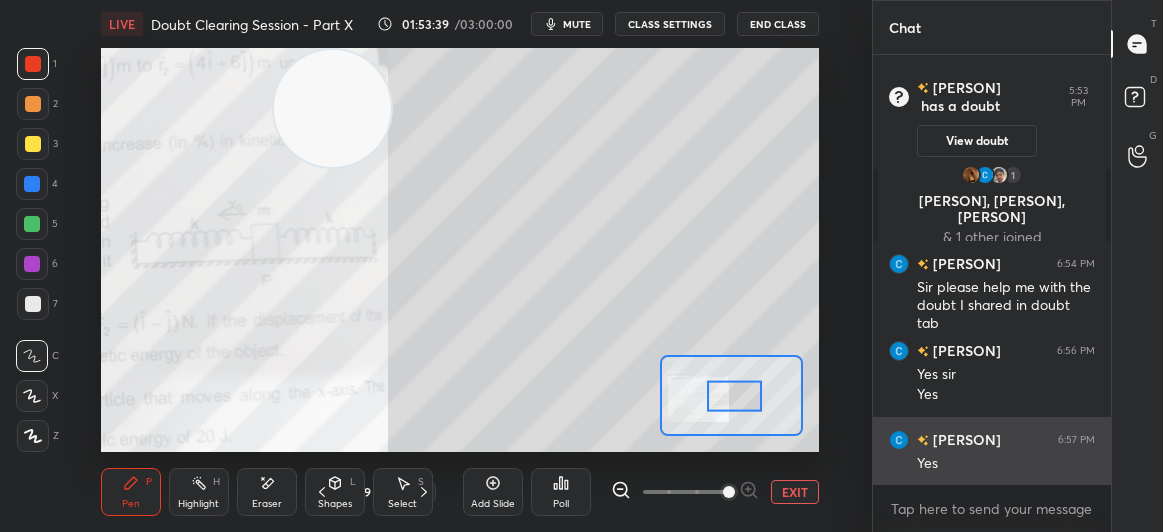 scroll, scrollTop: 2399, scrollLeft: 0, axis: vertical 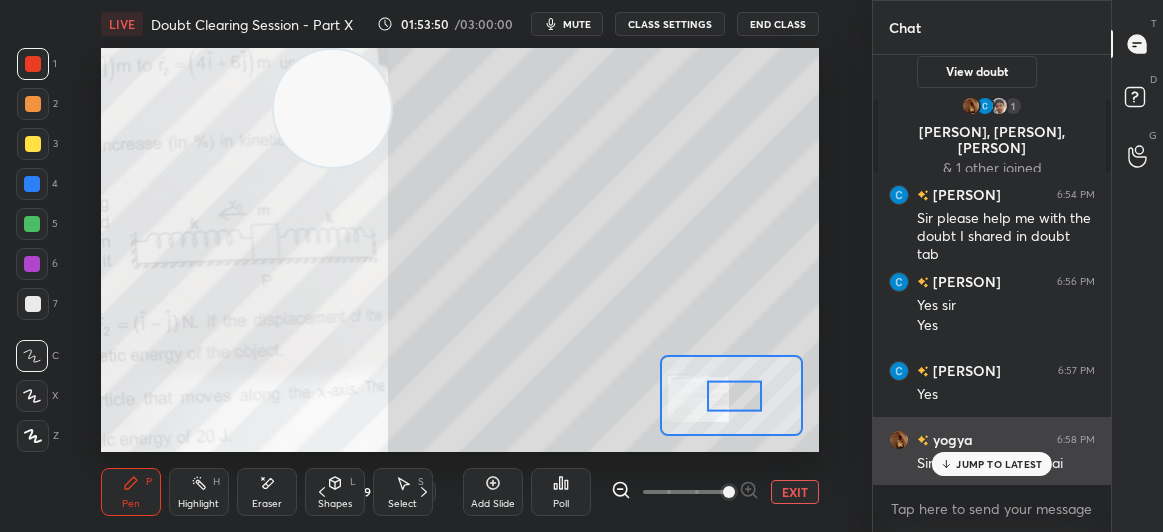 click on "JUMP TO LATEST" at bounding box center (992, 464) 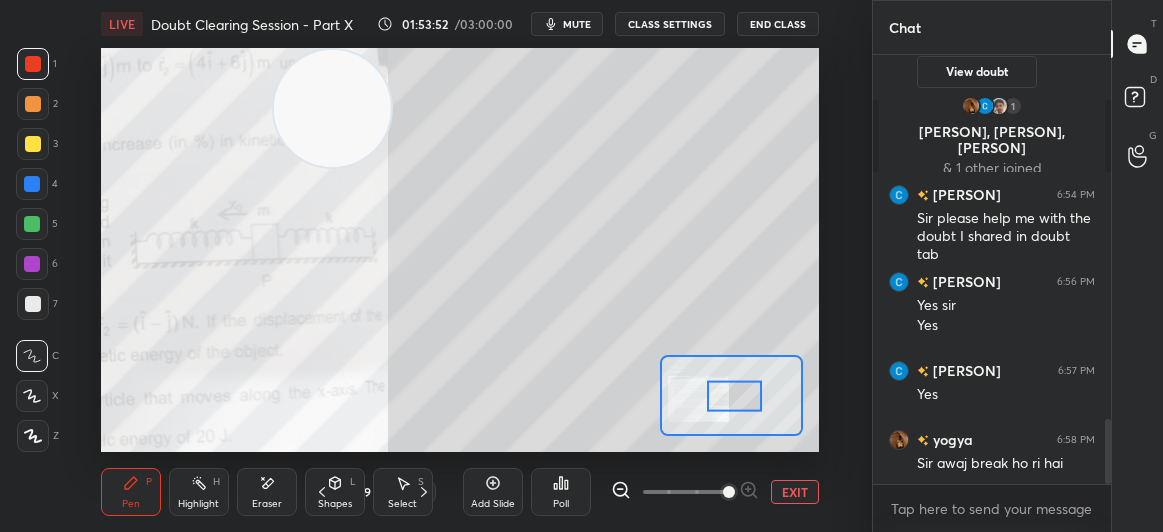 click on "EXIT" at bounding box center (795, 492) 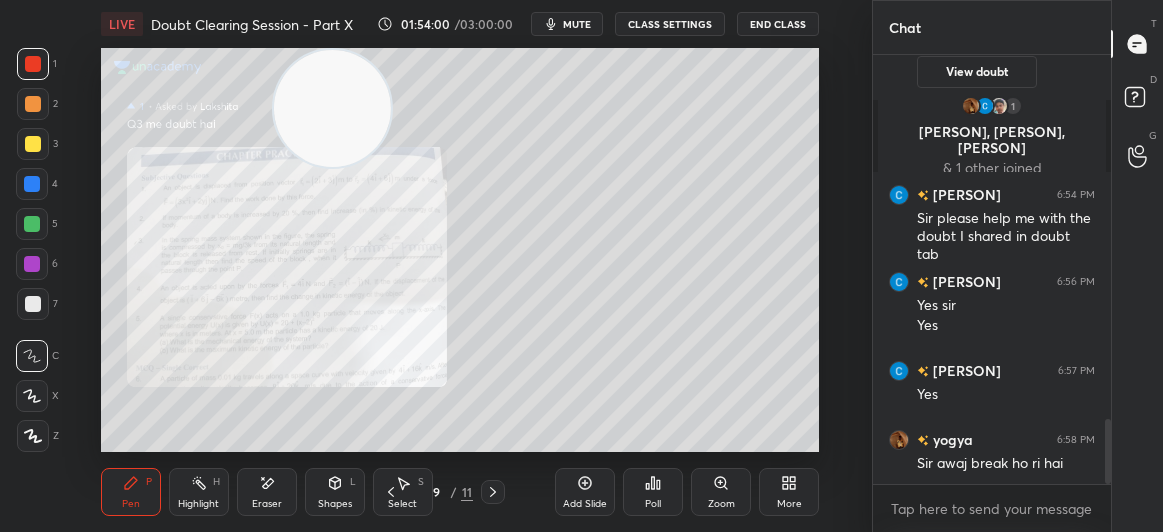 click on "3" at bounding box center [37, 148] 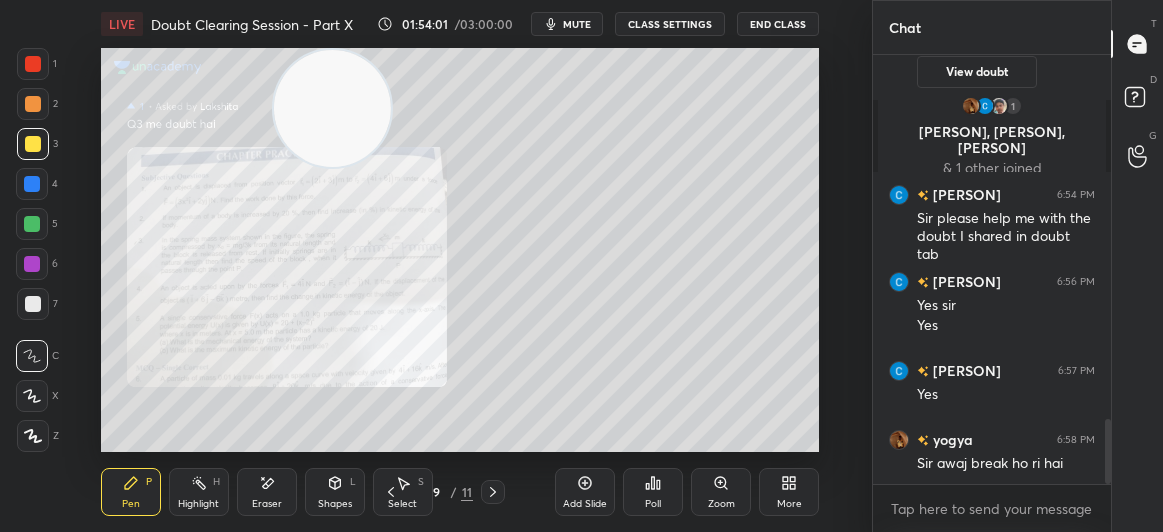 click at bounding box center [33, 144] 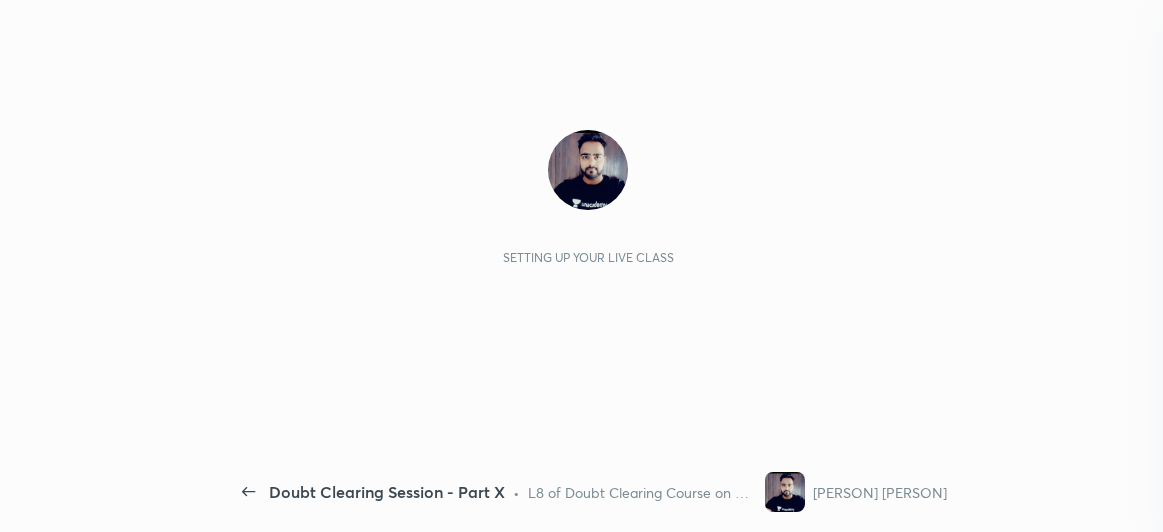 scroll, scrollTop: 0, scrollLeft: 0, axis: both 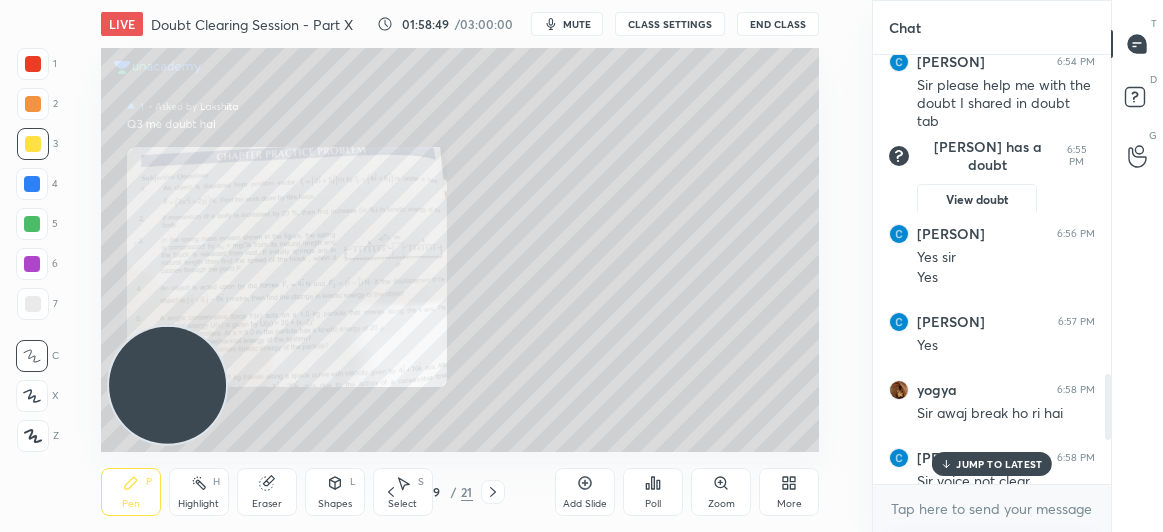 click on "JUMP TO LATEST" at bounding box center [999, 464] 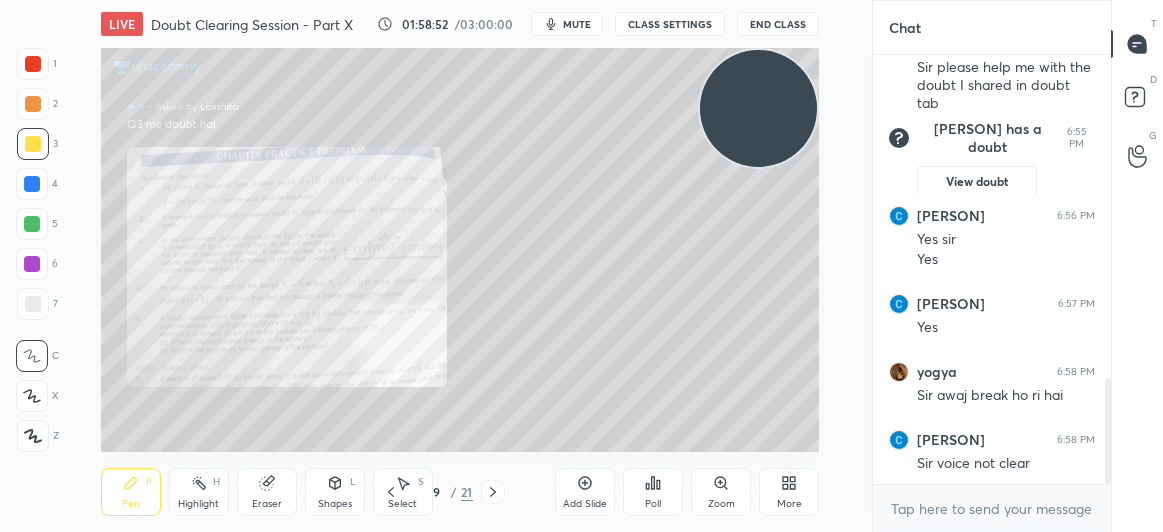 click on "More" at bounding box center (789, 504) 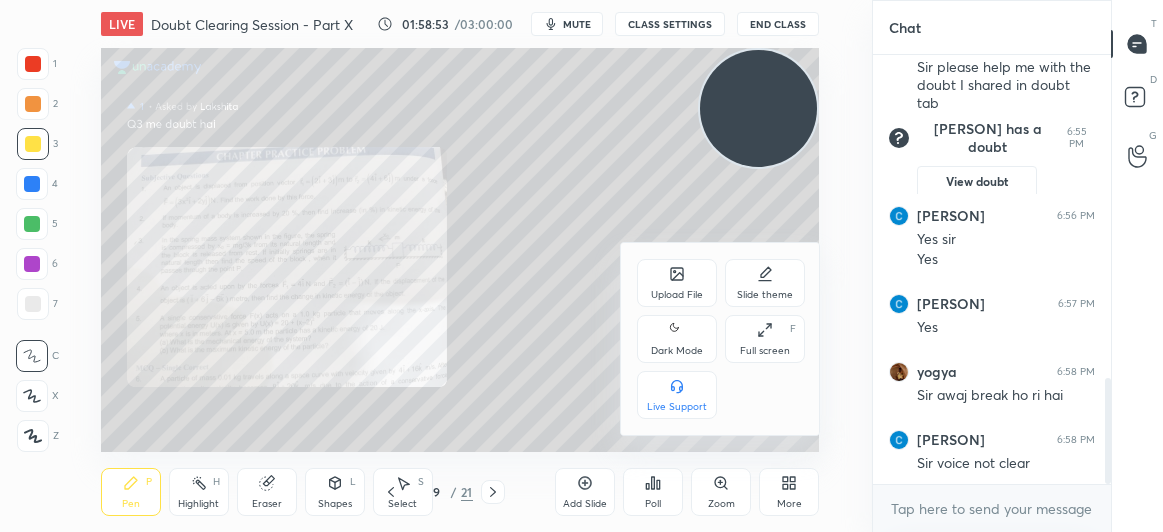 click on "Dark Mode" at bounding box center [677, 351] 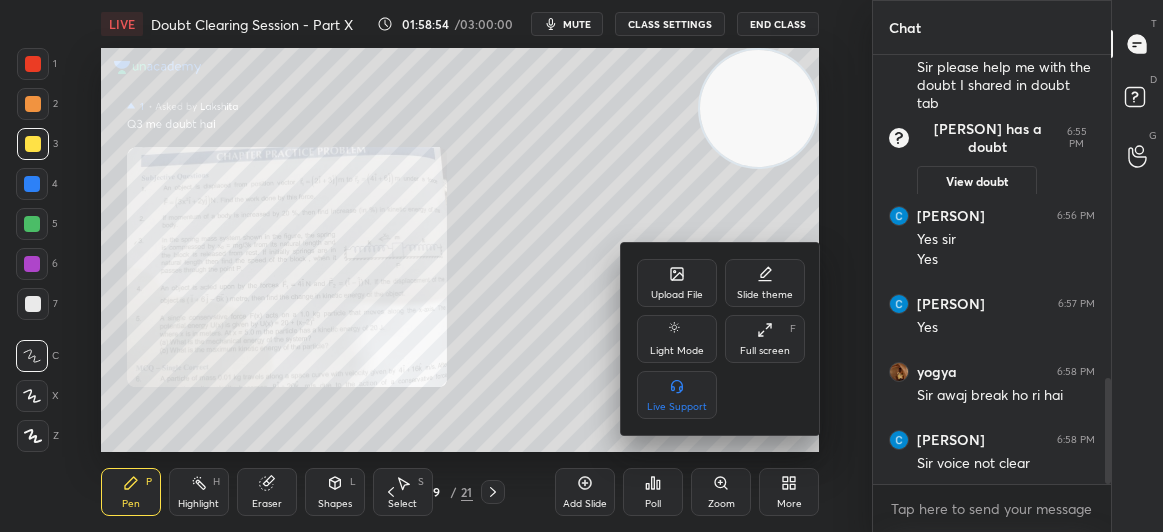 click at bounding box center (581, 266) 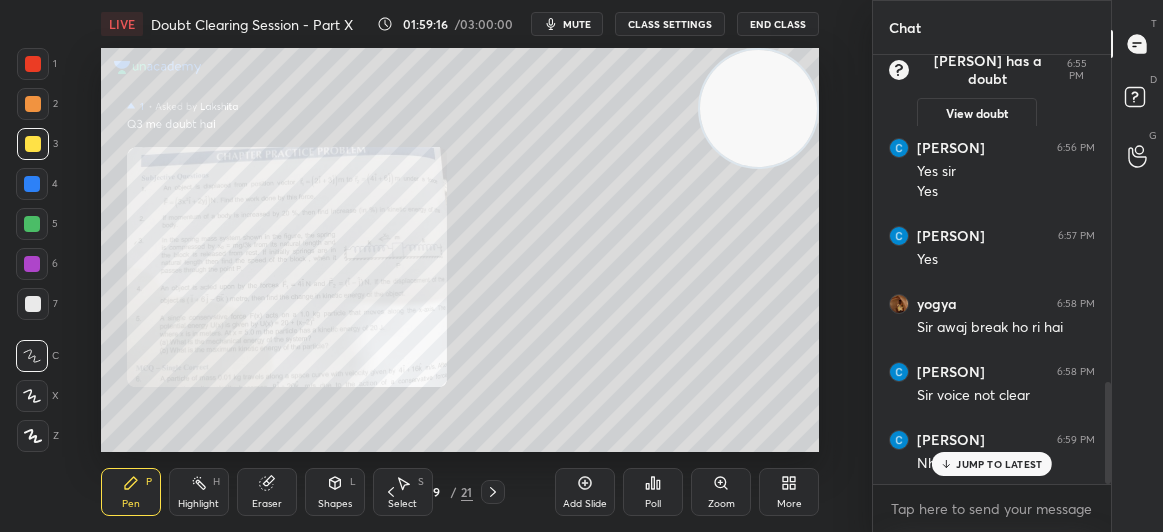 scroll, scrollTop: 1451, scrollLeft: 0, axis: vertical 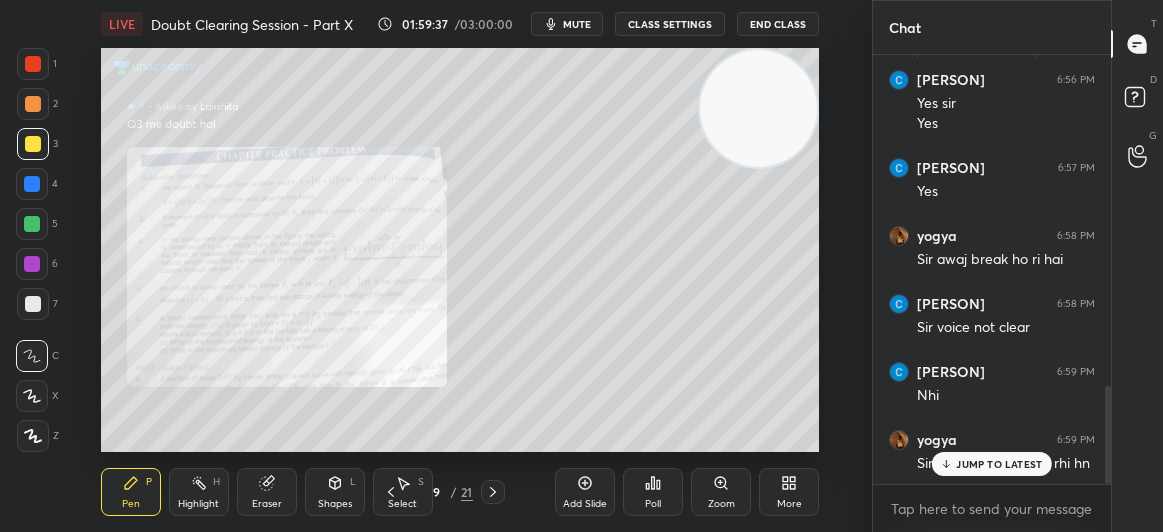 click on "JUMP TO LATEST" at bounding box center [999, 464] 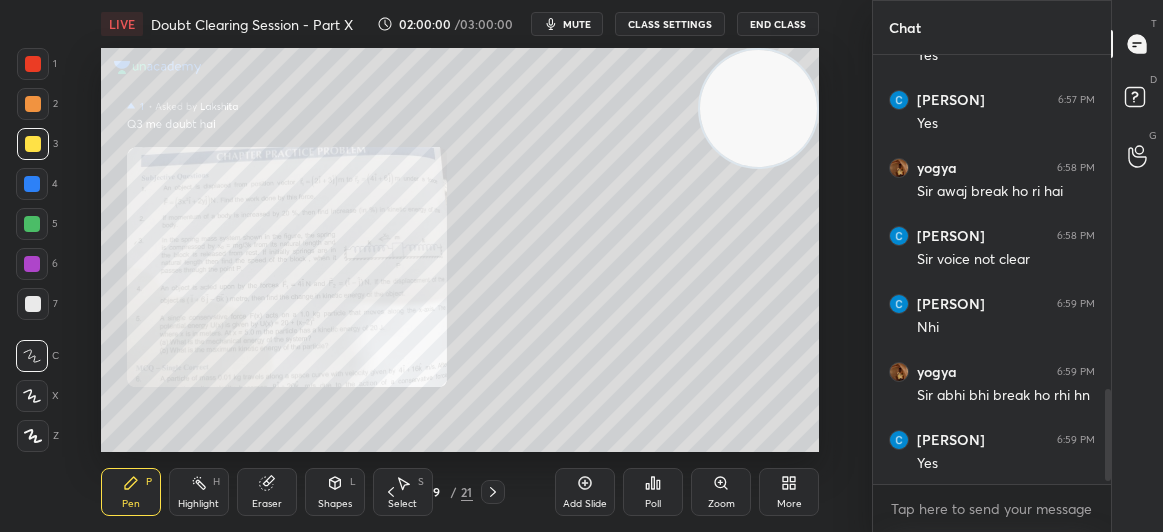 scroll, scrollTop: 1587, scrollLeft: 0, axis: vertical 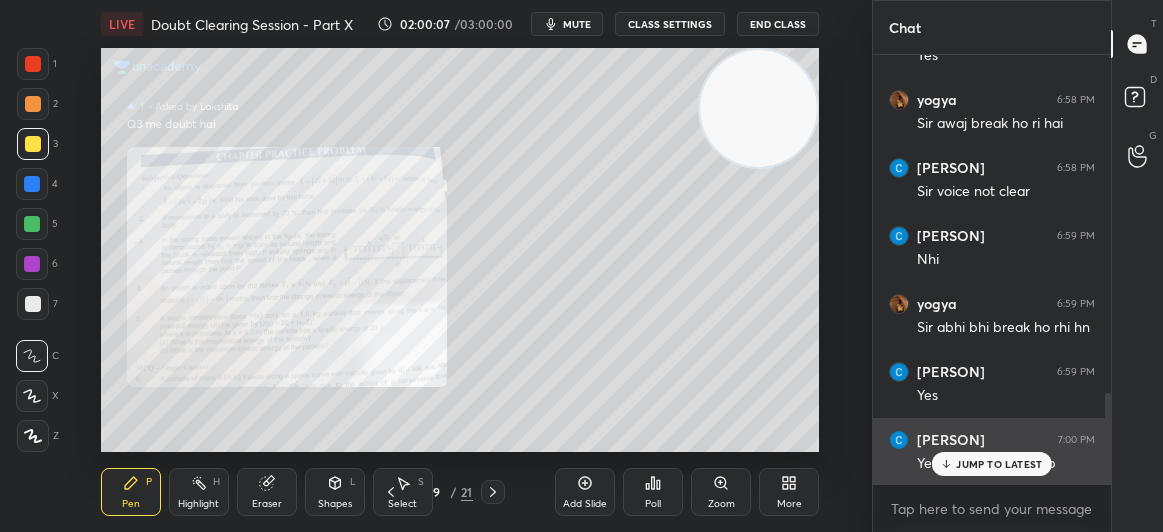 click on "JUMP TO LATEST" at bounding box center [992, 464] 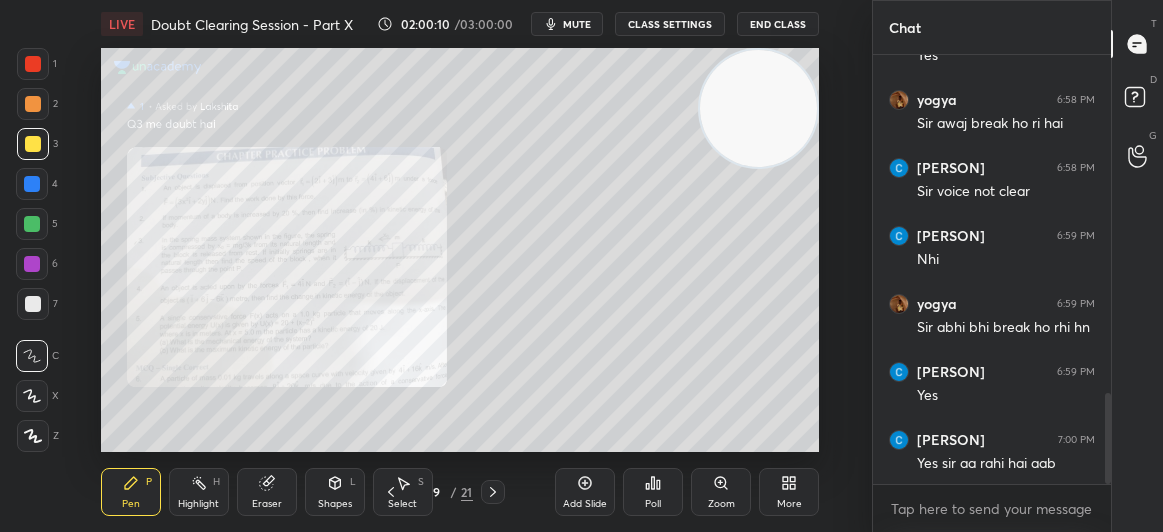 click at bounding box center (33, 64) 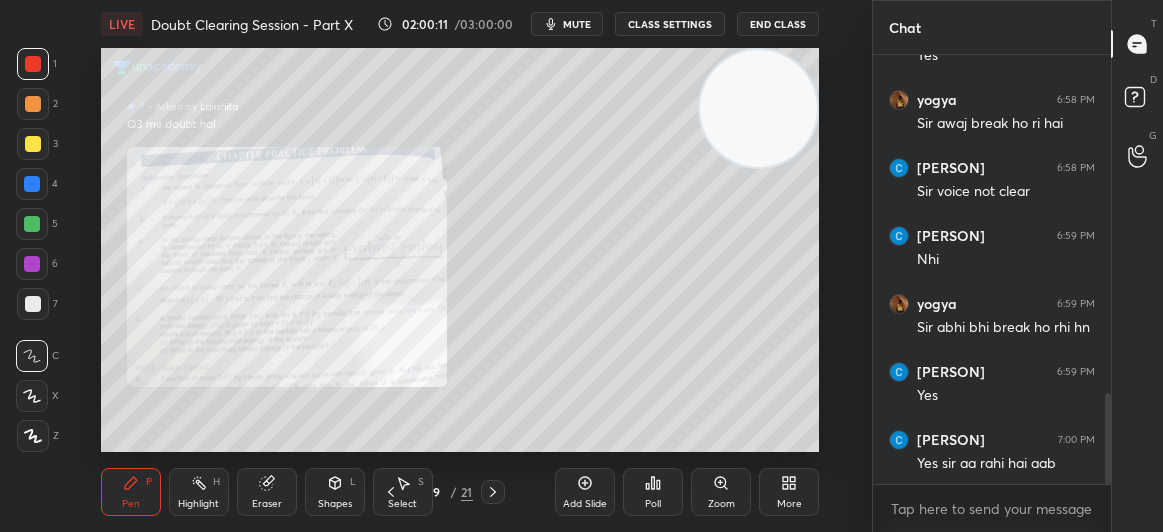 click at bounding box center (33, 64) 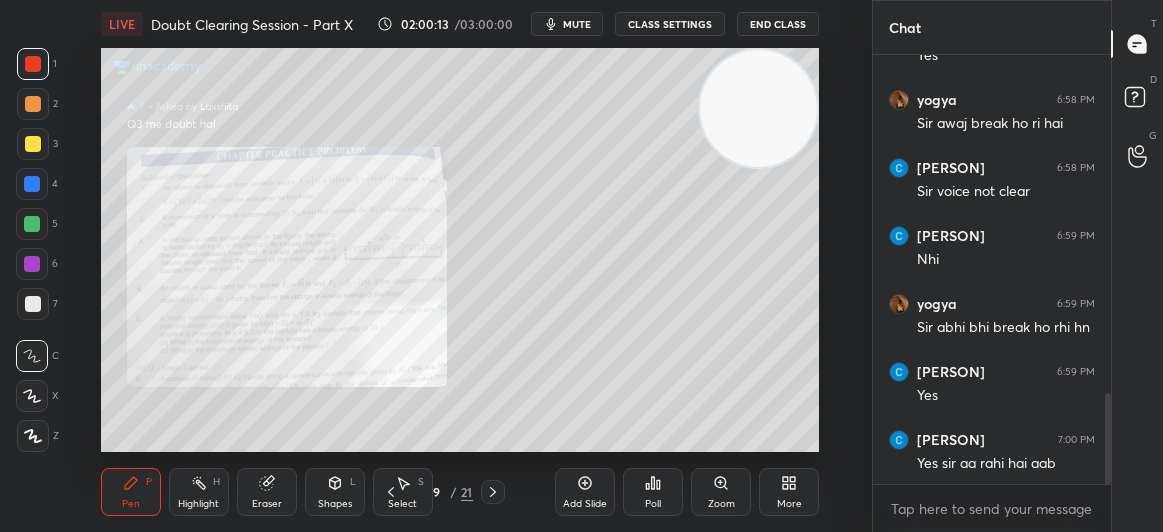 click on "Zoom" at bounding box center (721, 492) 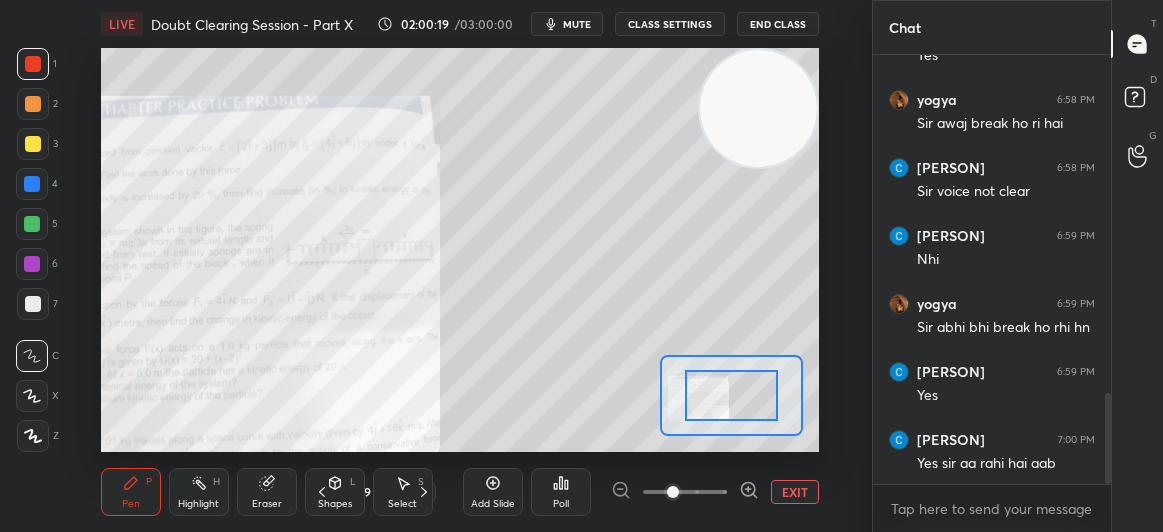 click on "EXIT" at bounding box center (795, 492) 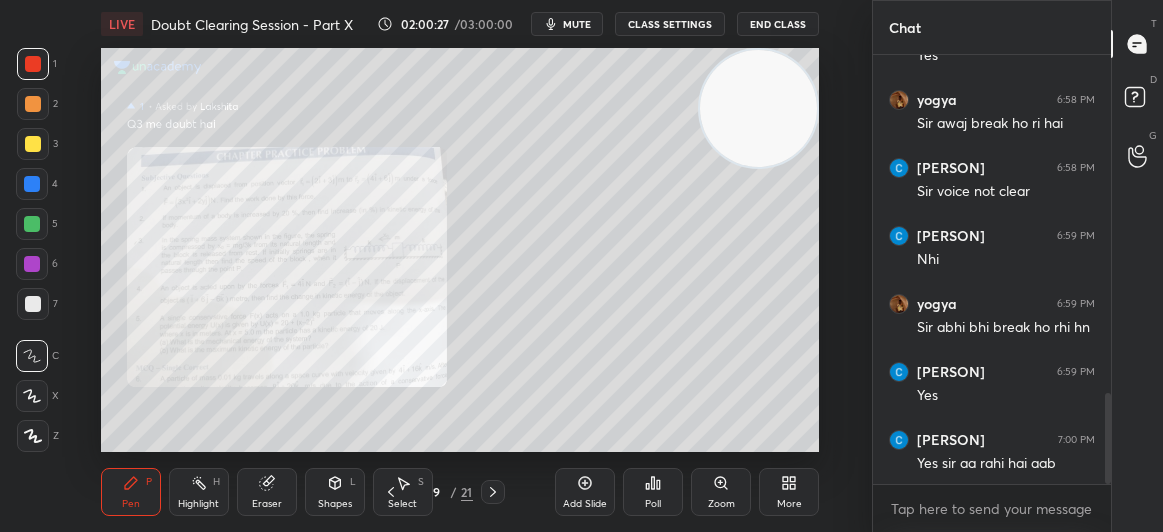 click at bounding box center [33, 144] 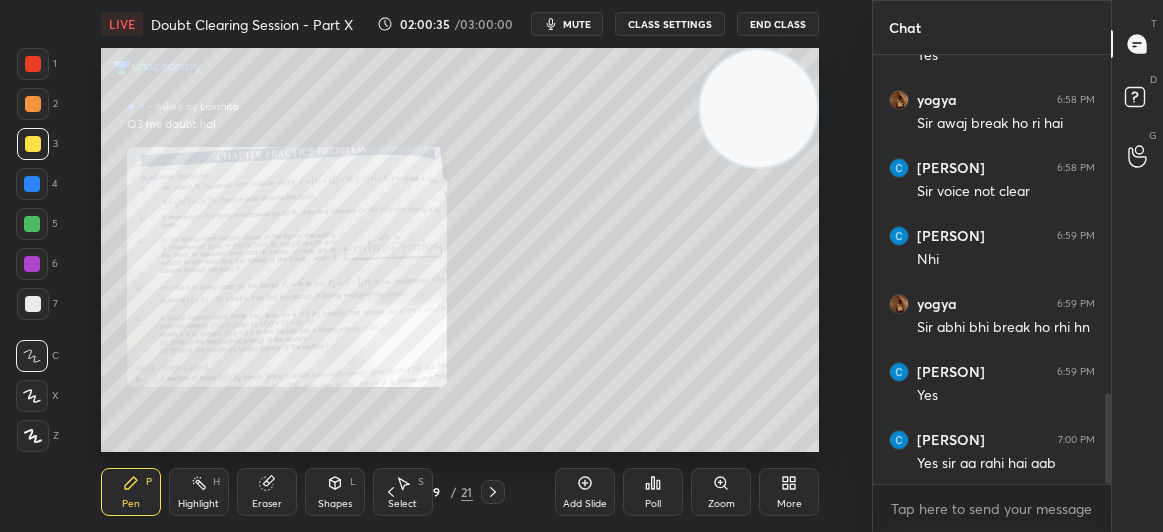 click on "Pen P Highlight H Eraser Shapes L Select S" at bounding box center (214, 492) 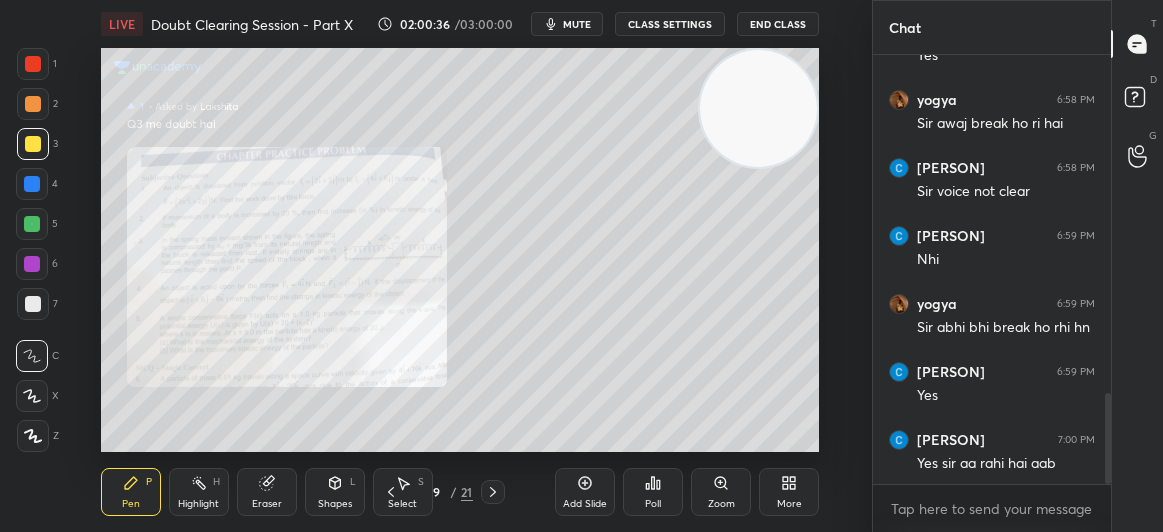click on "Eraser" at bounding box center (267, 504) 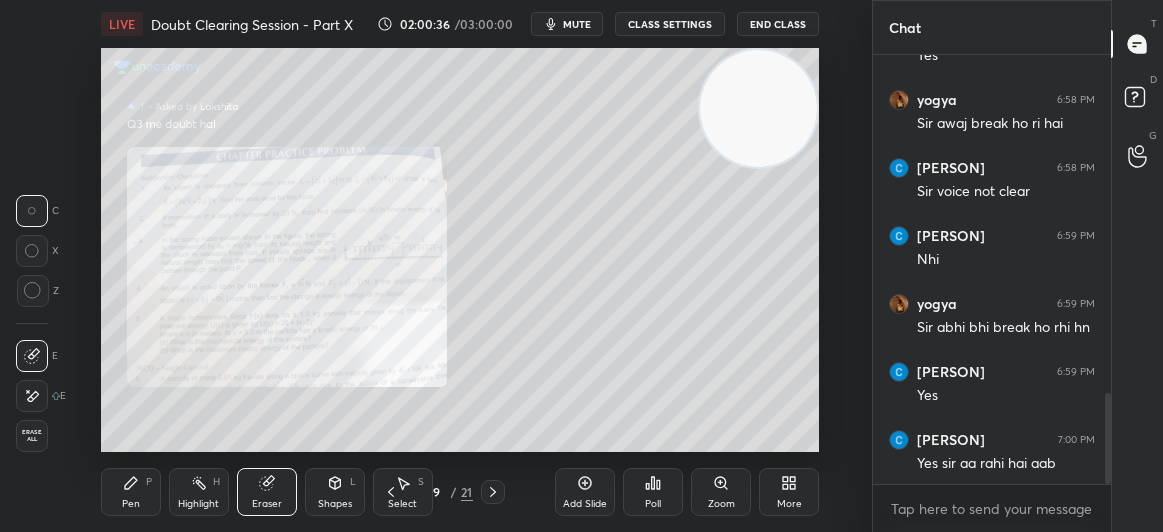 scroll, scrollTop: 1655, scrollLeft: 0, axis: vertical 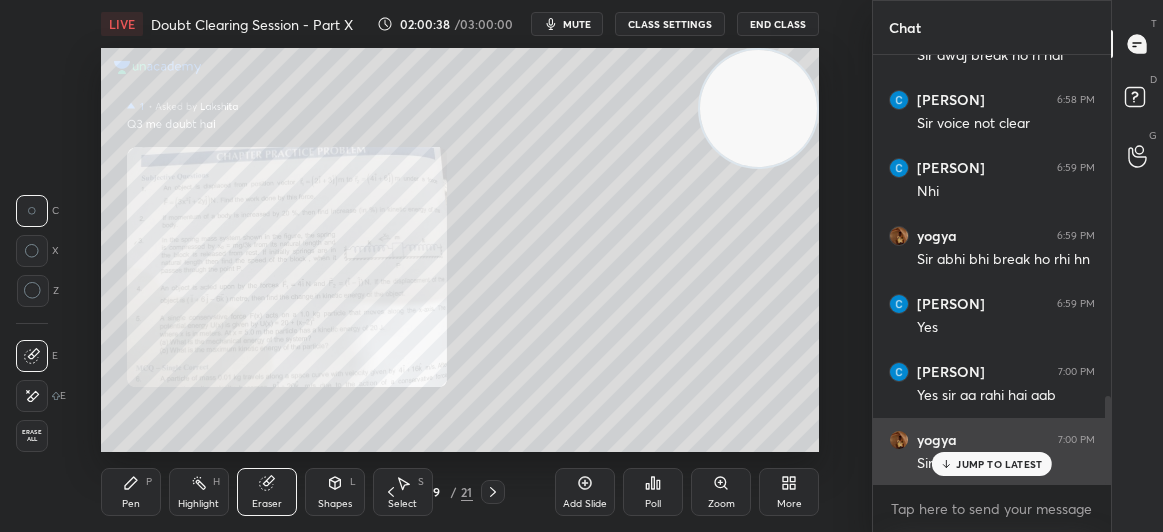 click on "JUMP TO LATEST" at bounding box center (999, 464) 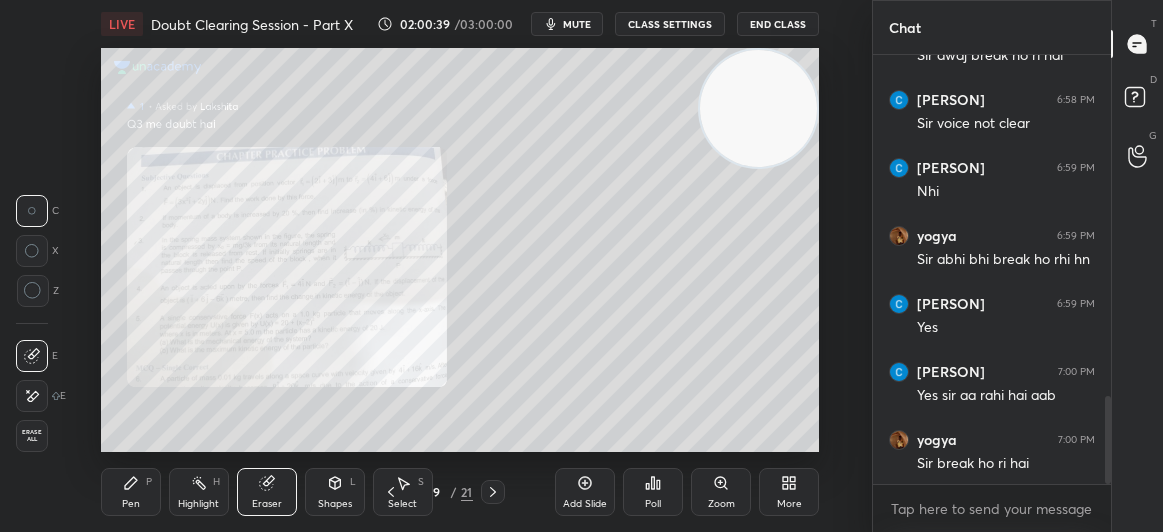 click on "Pen P" at bounding box center (131, 492) 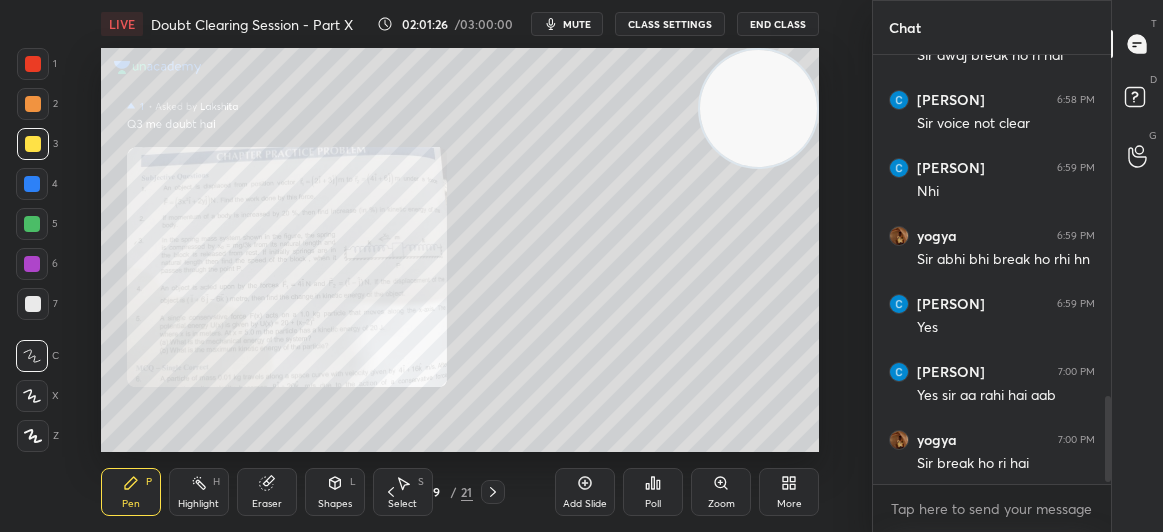 scroll, scrollTop: 1723, scrollLeft: 0, axis: vertical 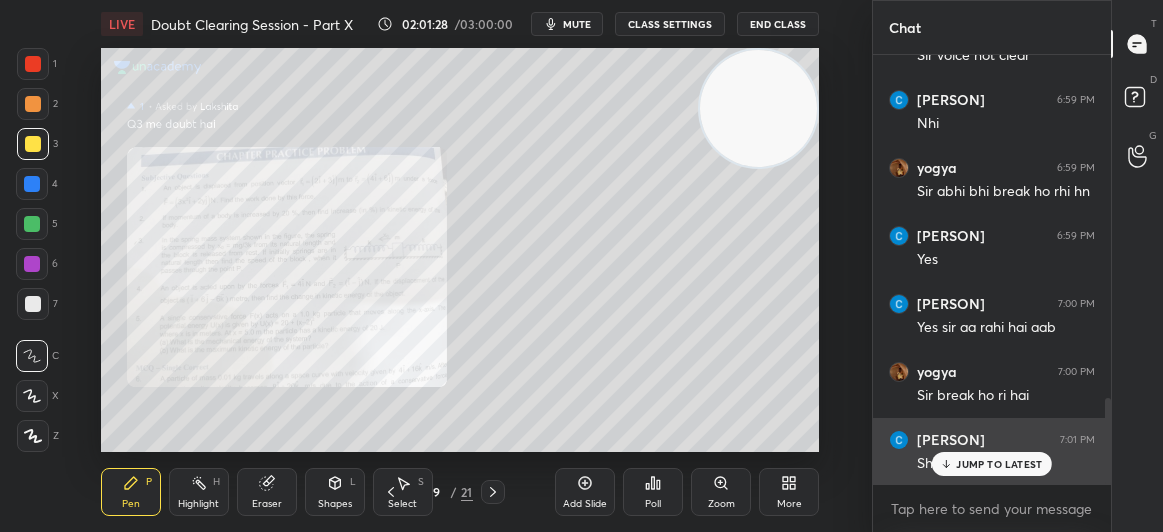 click on "JUMP TO LATEST" at bounding box center (992, 464) 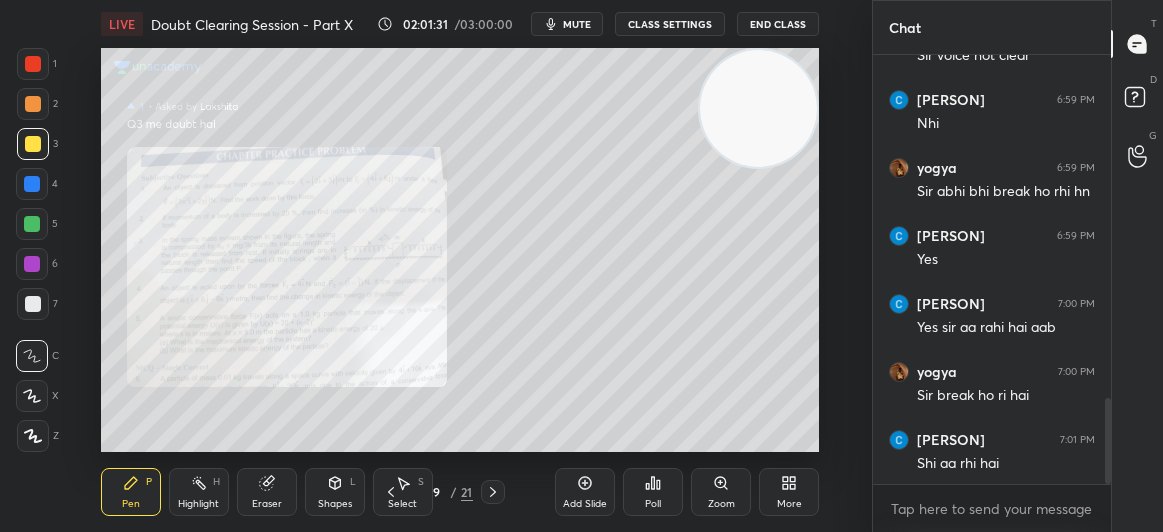 click on "1" at bounding box center (37, 64) 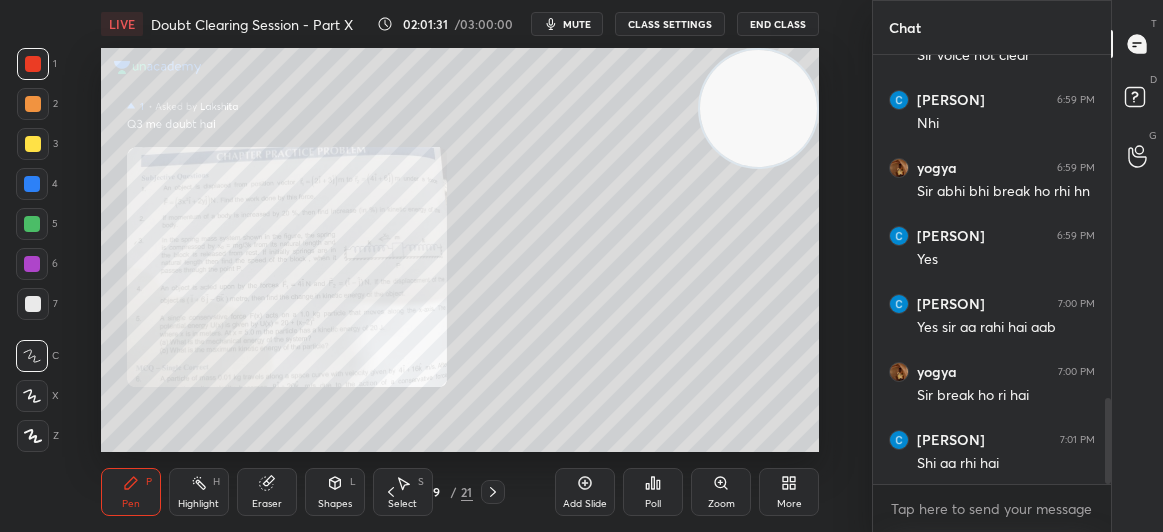 click at bounding box center [33, 64] 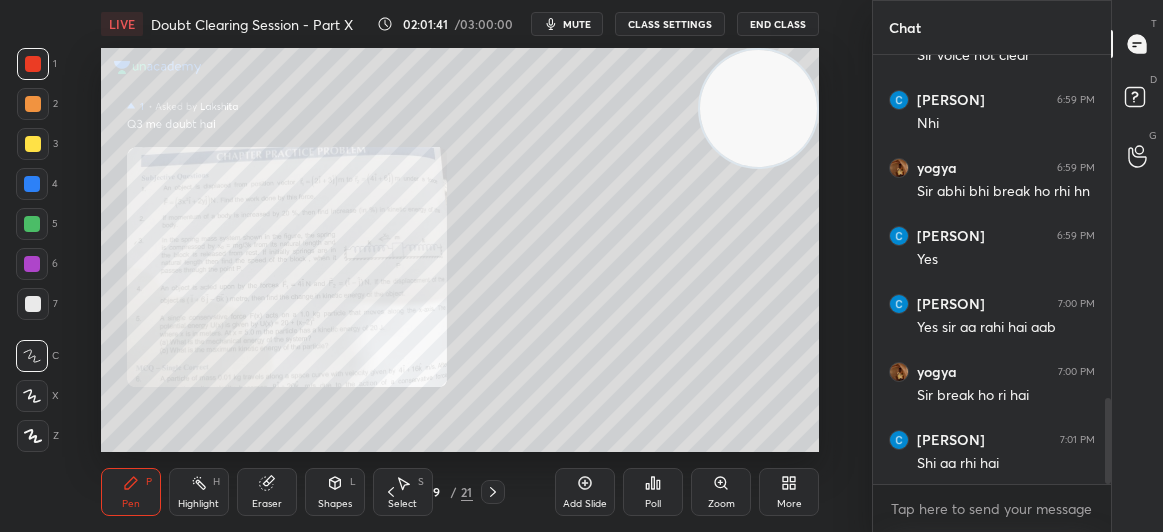 scroll, scrollTop: 1791, scrollLeft: 0, axis: vertical 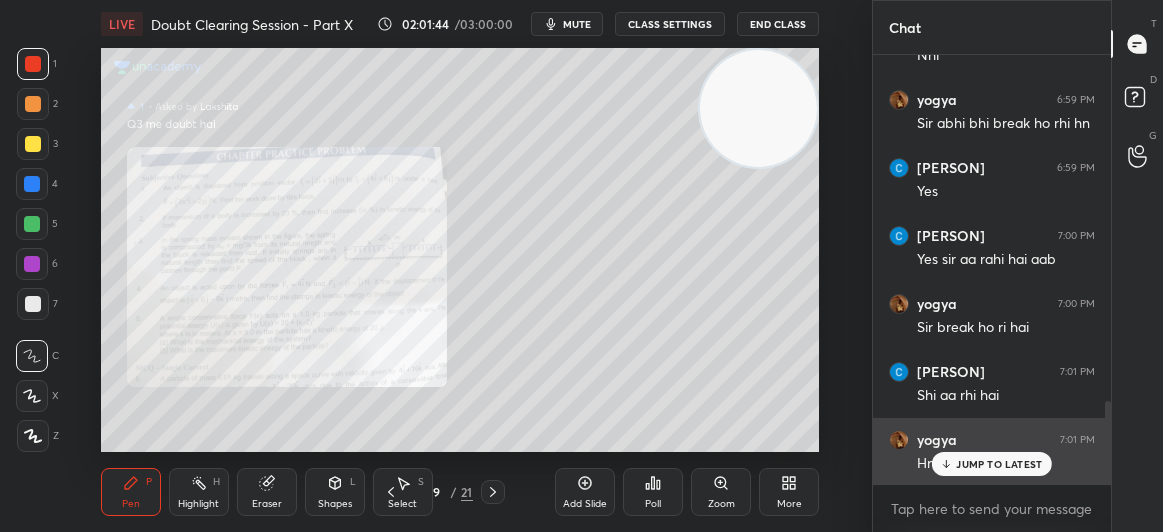 click on "JUMP TO LATEST" at bounding box center [999, 464] 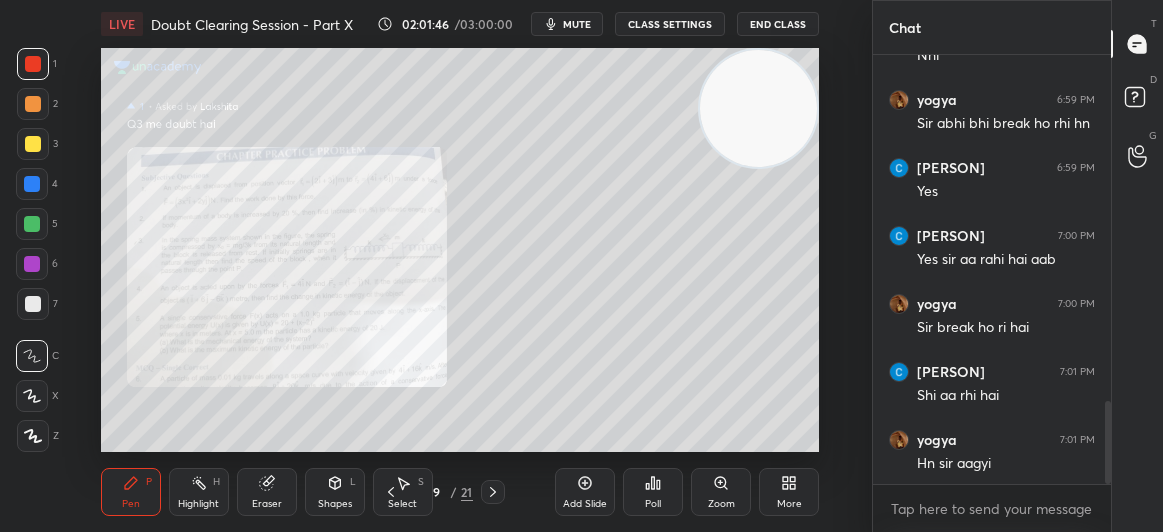 click at bounding box center [33, 144] 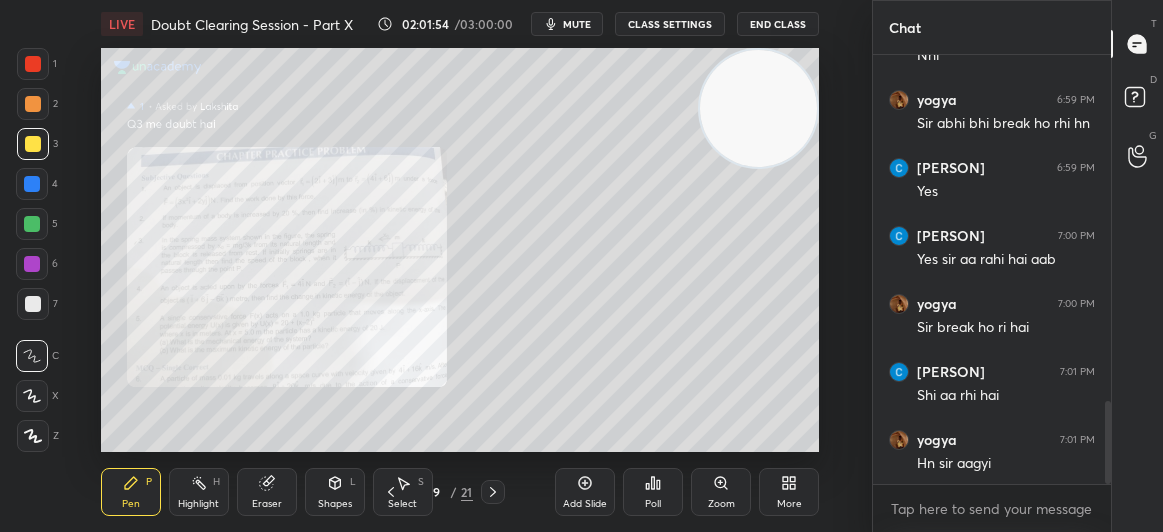 click at bounding box center (33, 64) 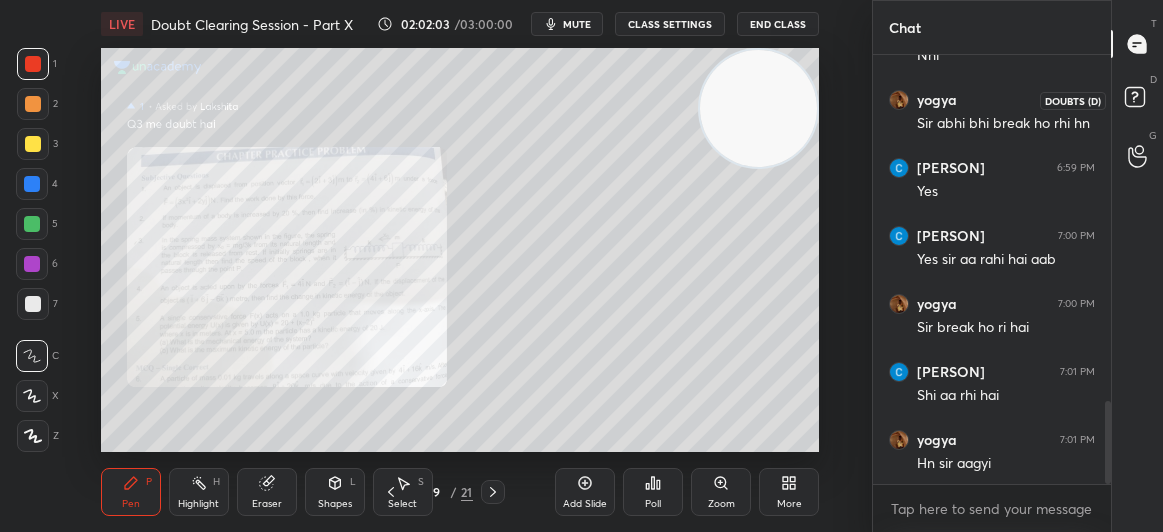 click 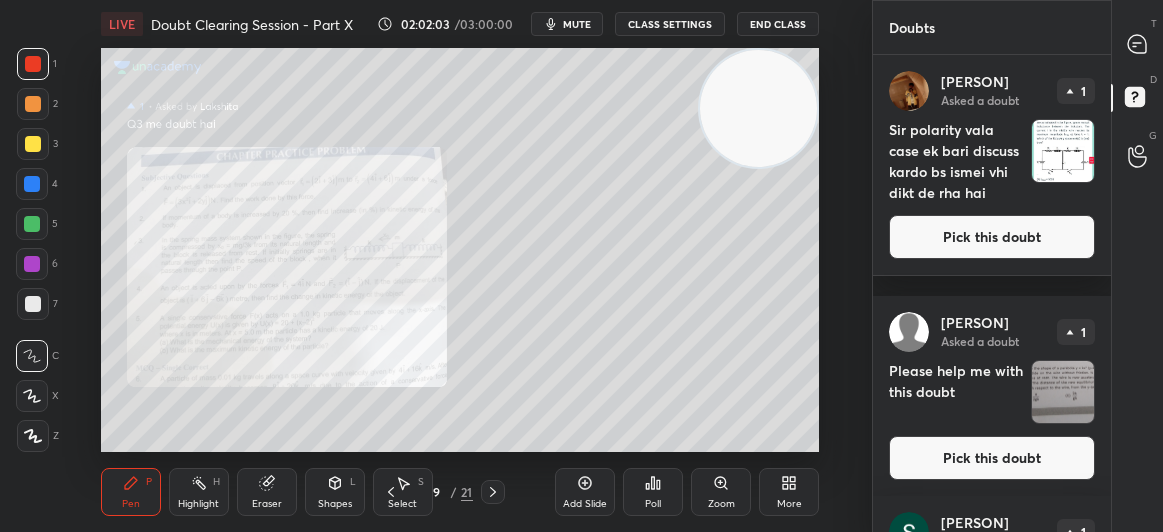 click on "Pick this doubt" at bounding box center (992, 237) 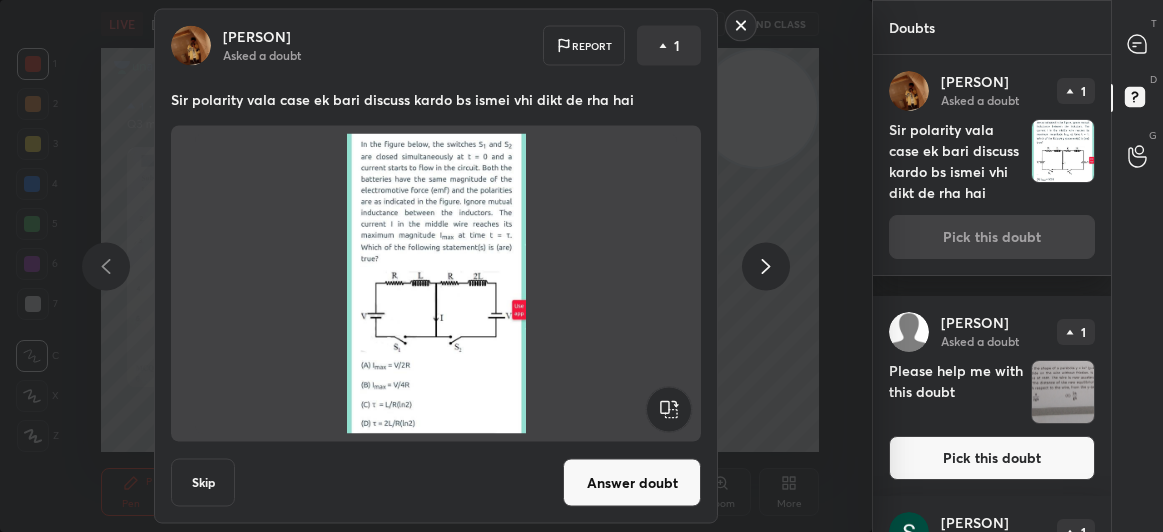 click on "Answer doubt" at bounding box center (632, 483) 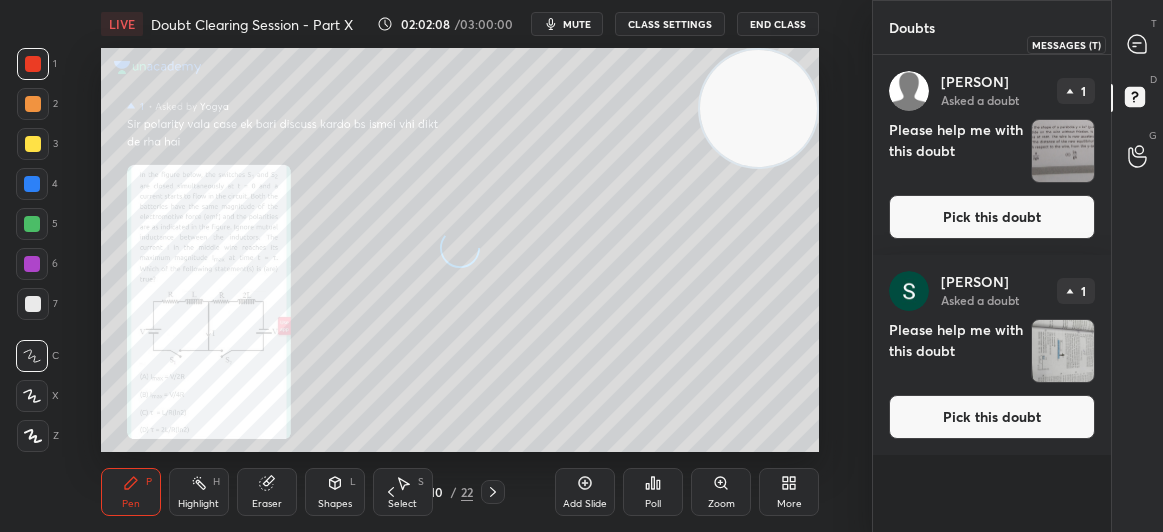 click 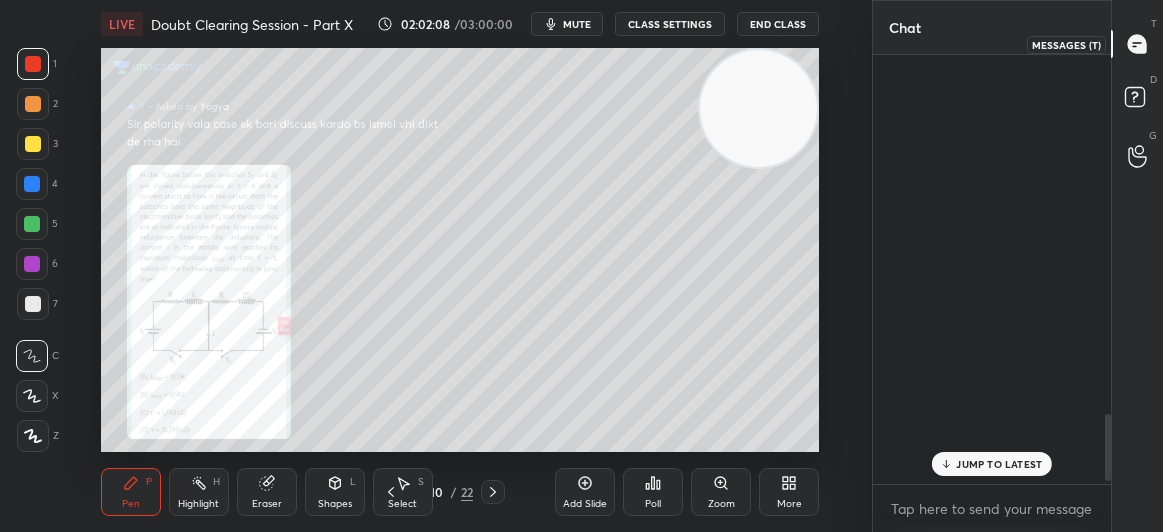 scroll, scrollTop: 2290, scrollLeft: 0, axis: vertical 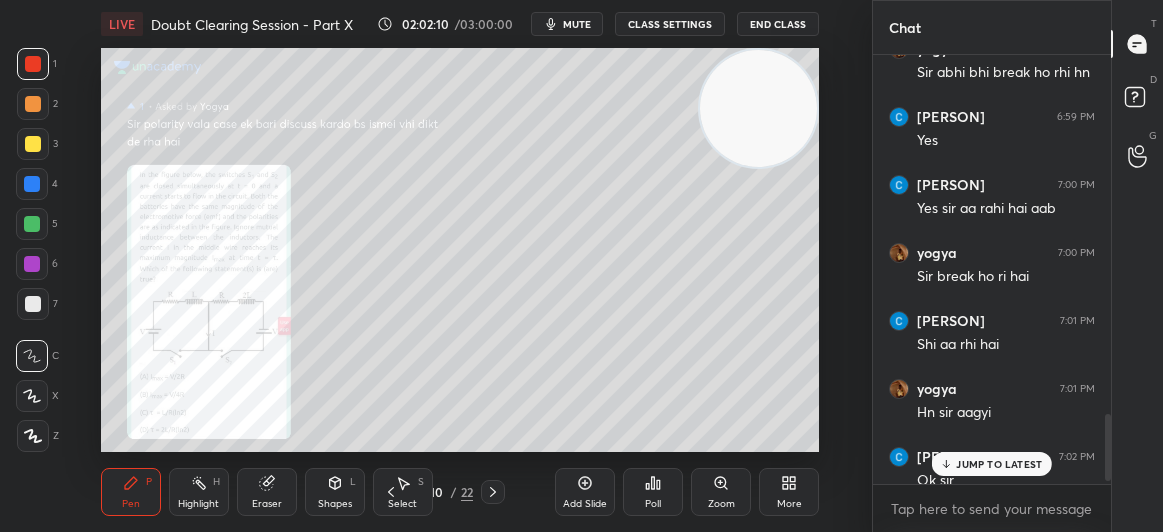 click on "JUMP TO LATEST" at bounding box center (999, 464) 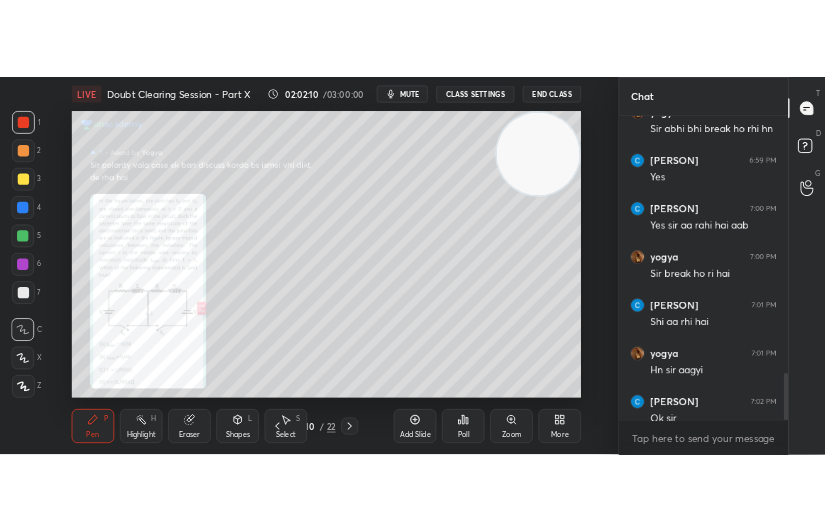 scroll, scrollTop: 2307, scrollLeft: 0, axis: vertical 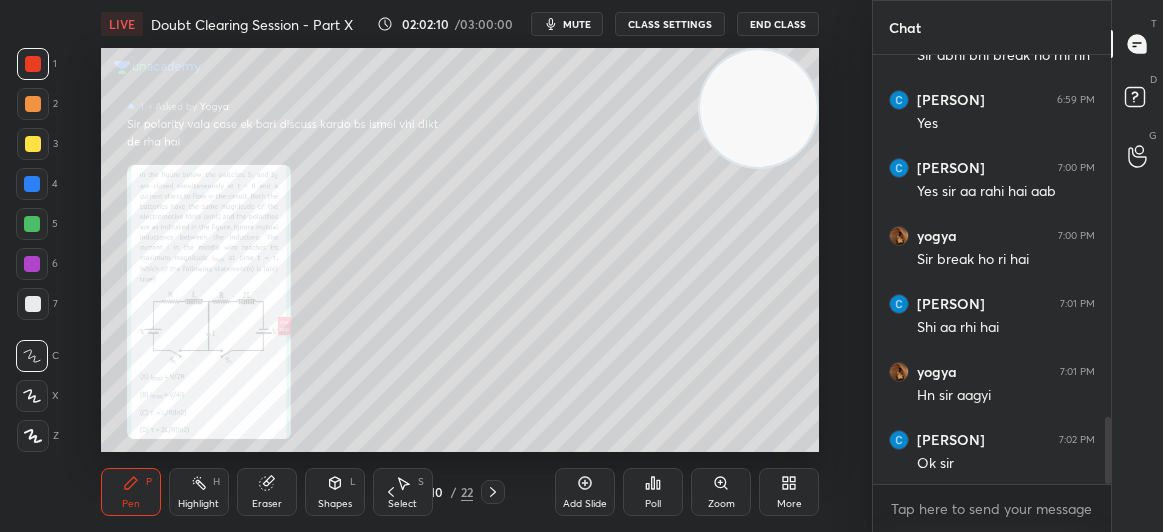 click on "Zoom" at bounding box center [721, 492] 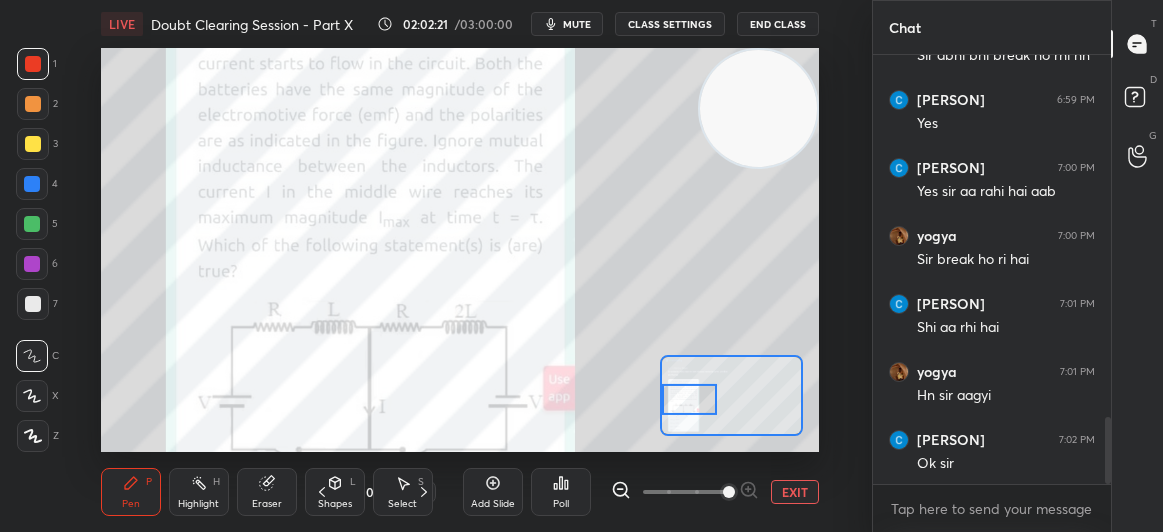 drag, startPoint x: 685, startPoint y: 383, endPoint x: 679, endPoint y: 393, distance: 11.661903 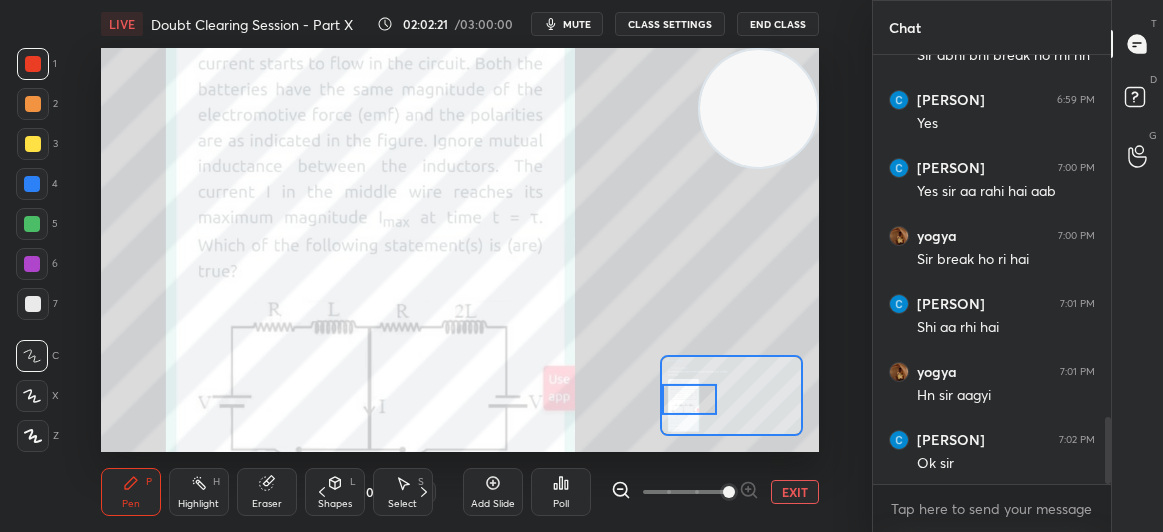 click at bounding box center (690, 399) 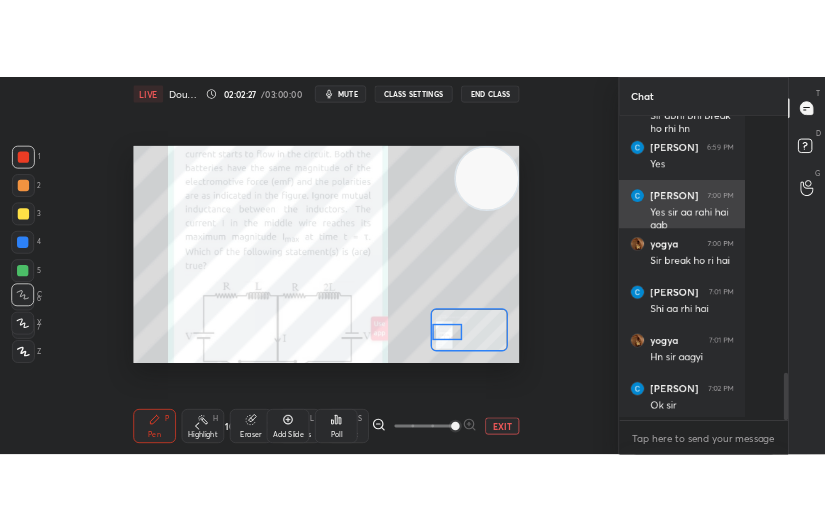 scroll, scrollTop: 404, scrollLeft: 538, axis: both 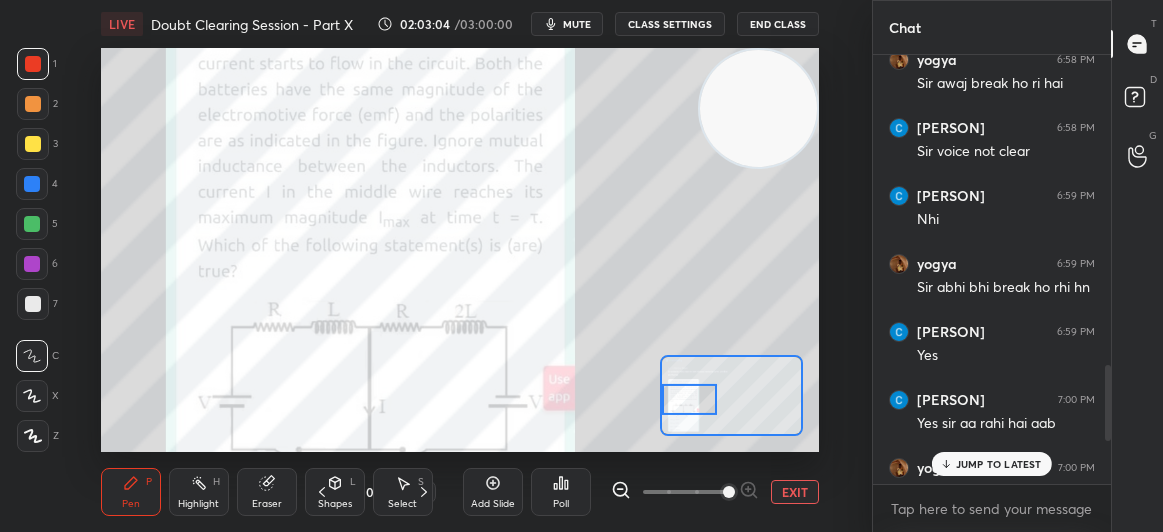 click on "JUMP TO LATEST" at bounding box center [999, 464] 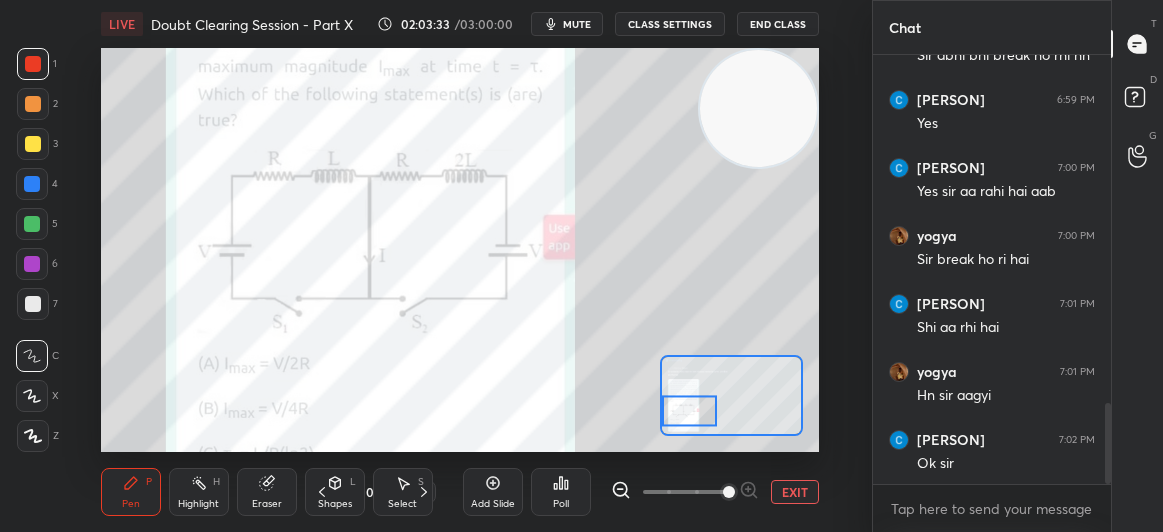 click on "EXIT" at bounding box center (795, 492) 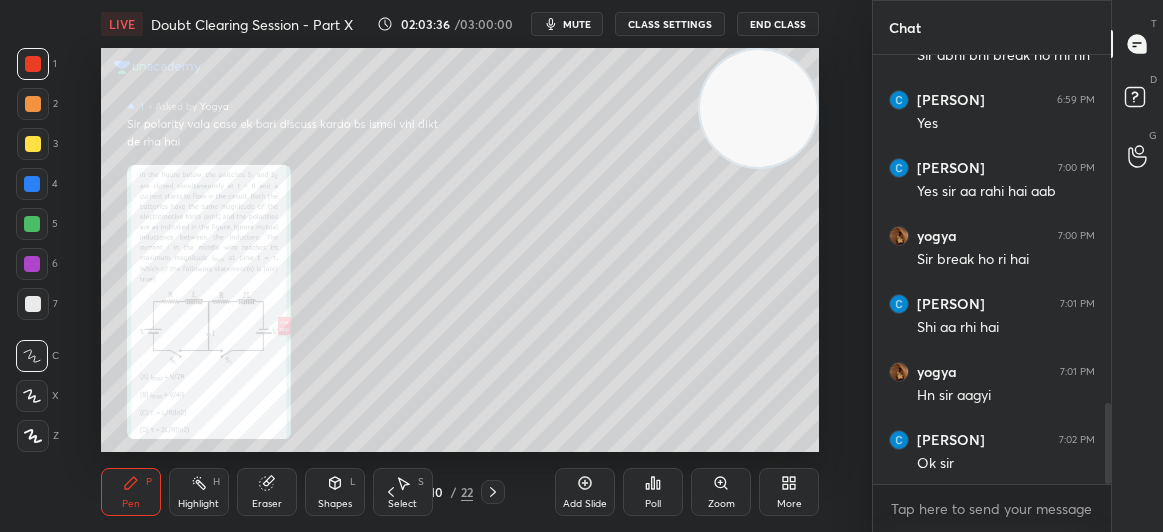 scroll, scrollTop: 1923, scrollLeft: 0, axis: vertical 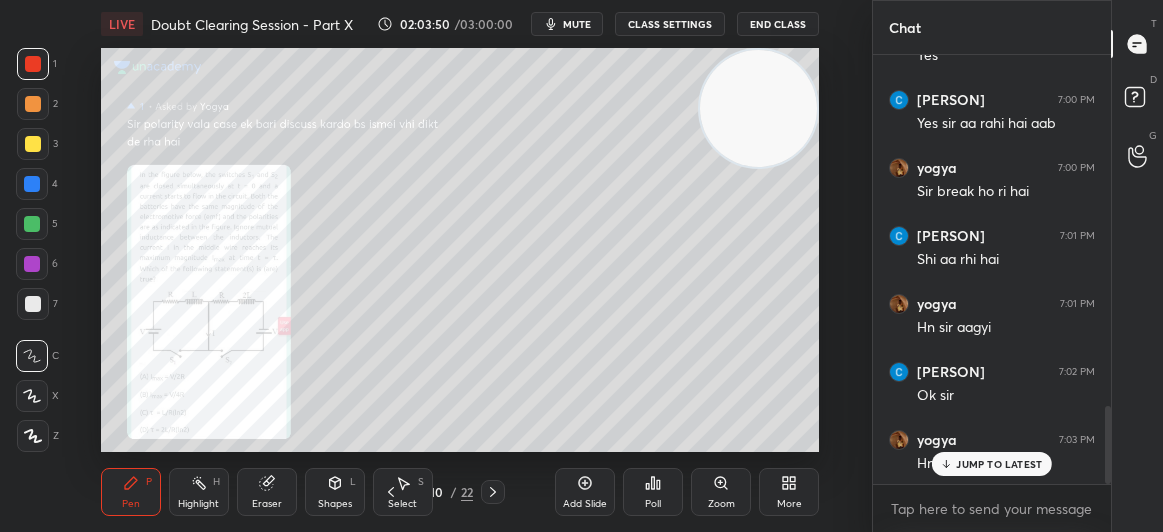 click at bounding box center (33, 144) 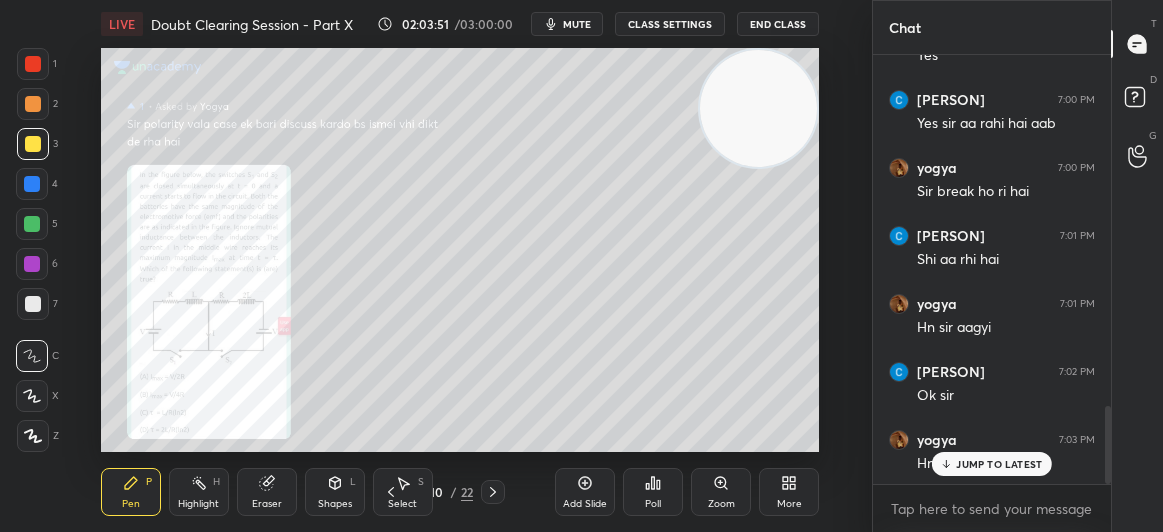 click at bounding box center (33, 144) 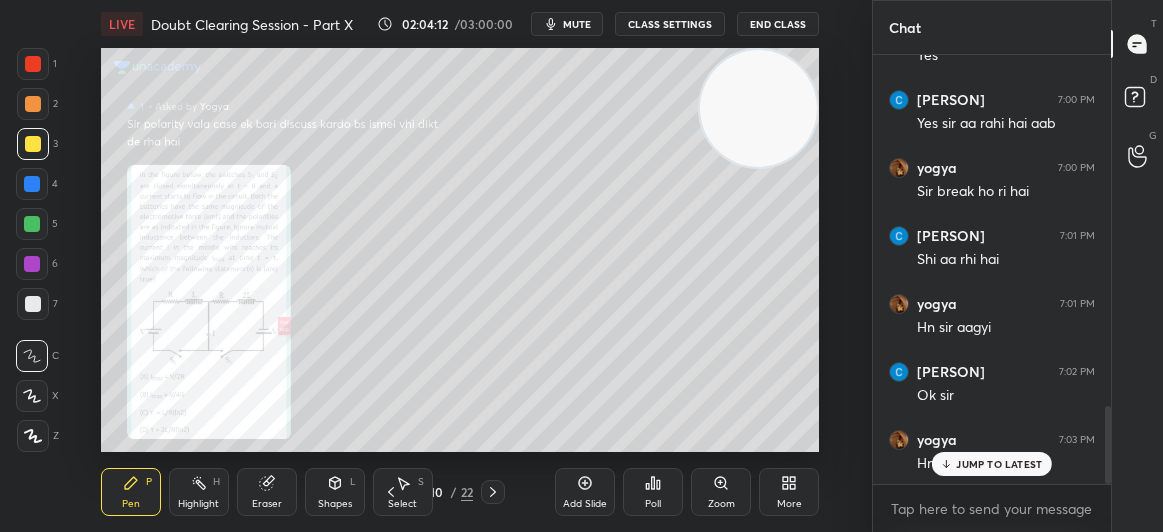 click 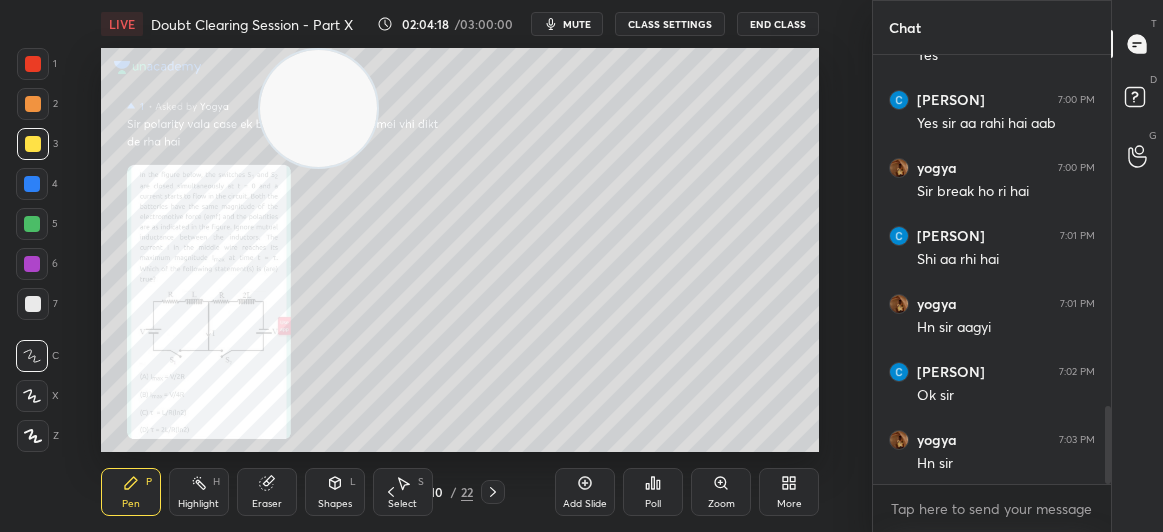 click at bounding box center [33, 64] 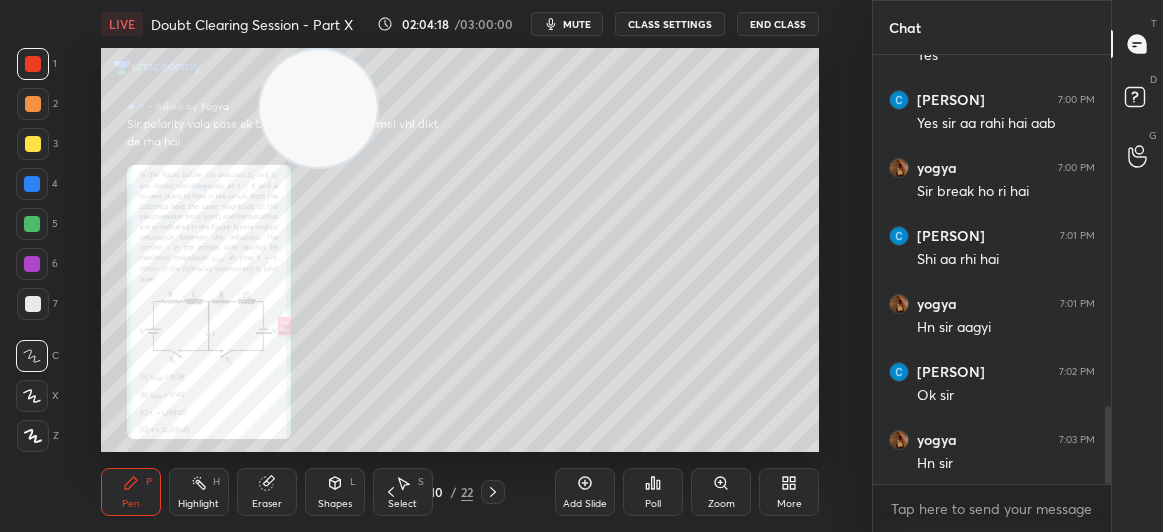 click at bounding box center (33, 64) 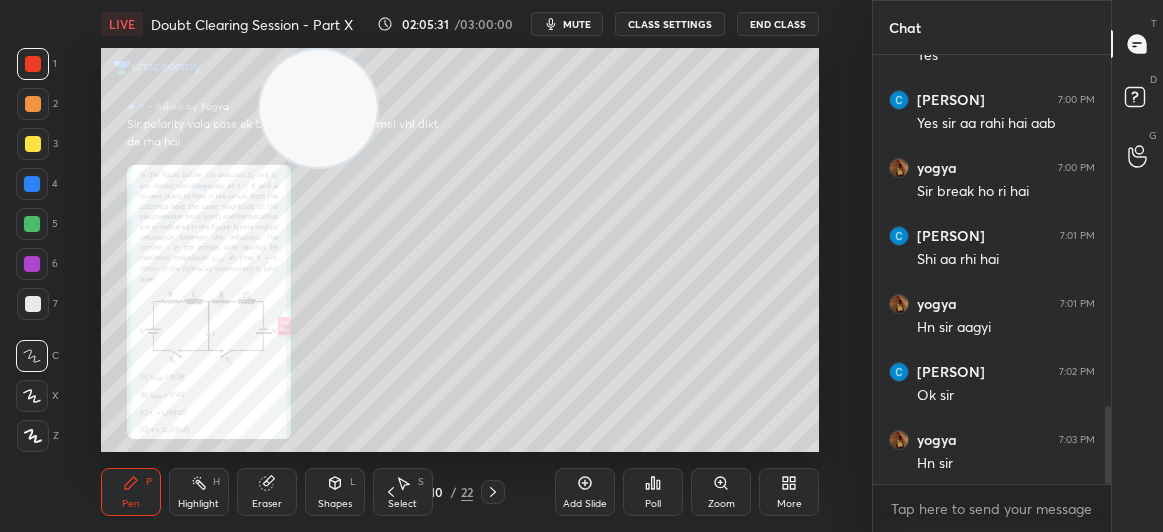 click 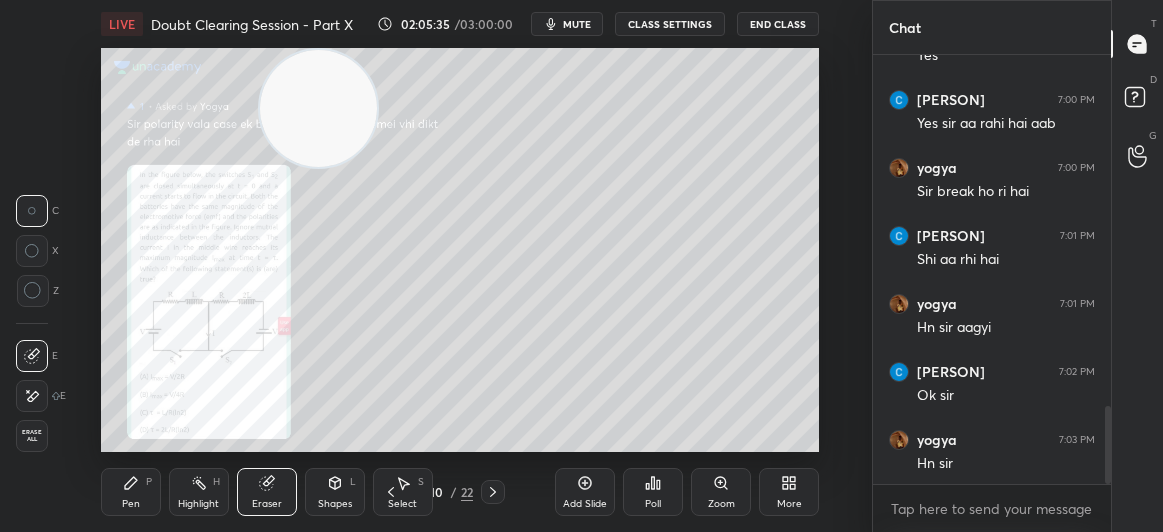 click on "Pen P" at bounding box center (131, 492) 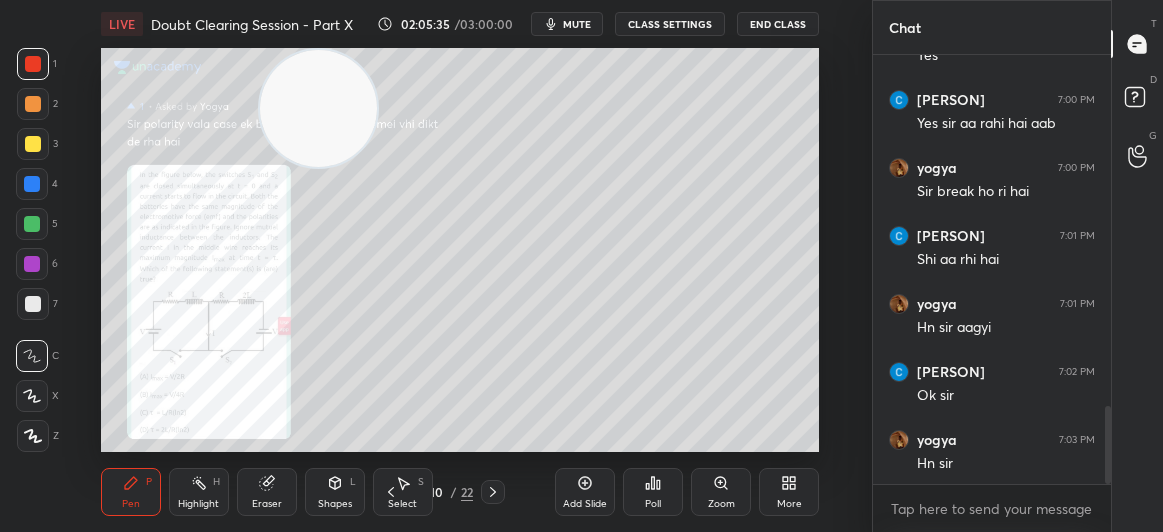 click on "Pen P" at bounding box center [131, 492] 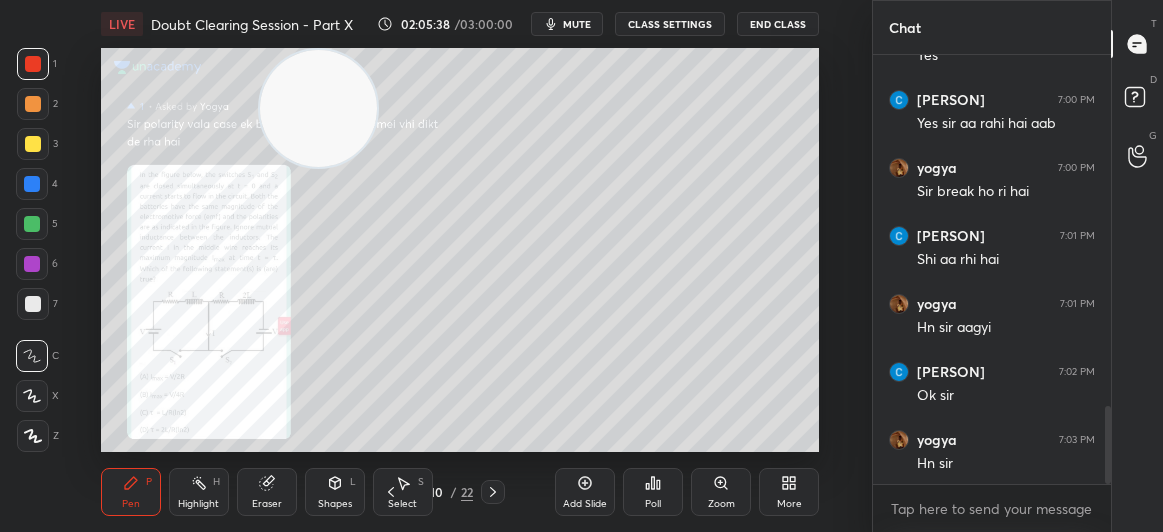click 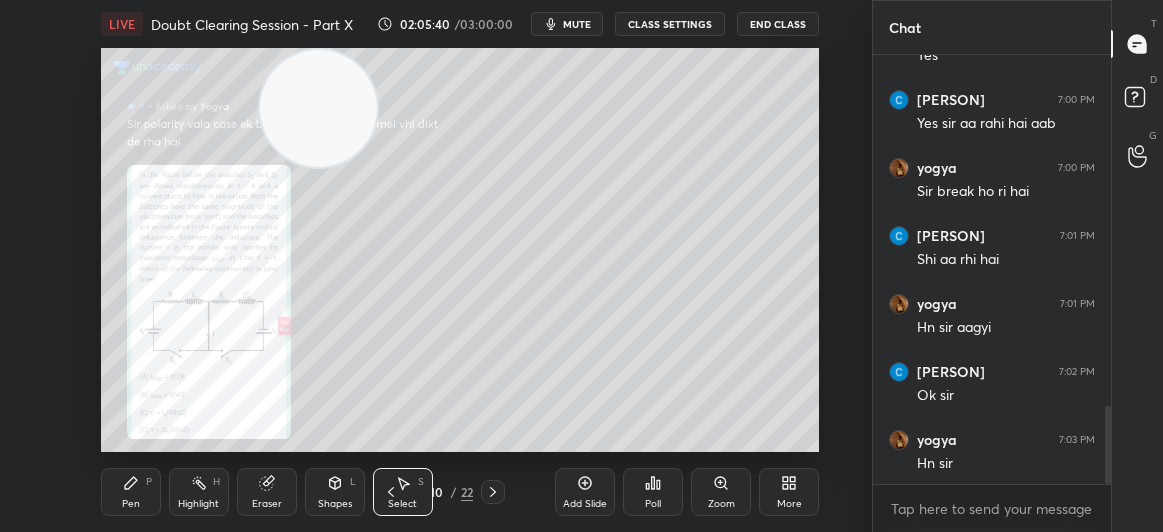 click on "Add Slide" at bounding box center (585, 504) 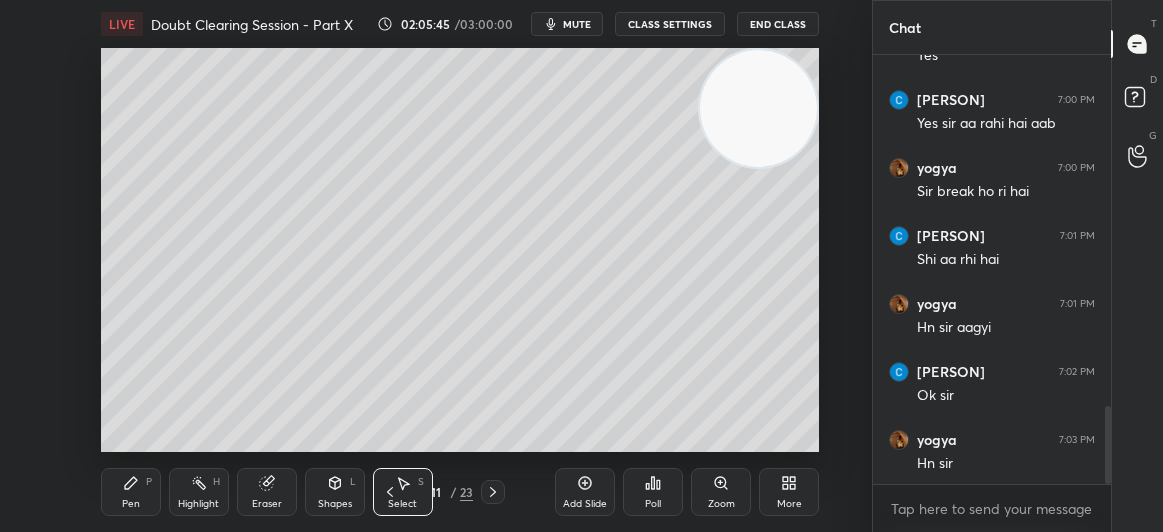click on "Pen P" at bounding box center [131, 492] 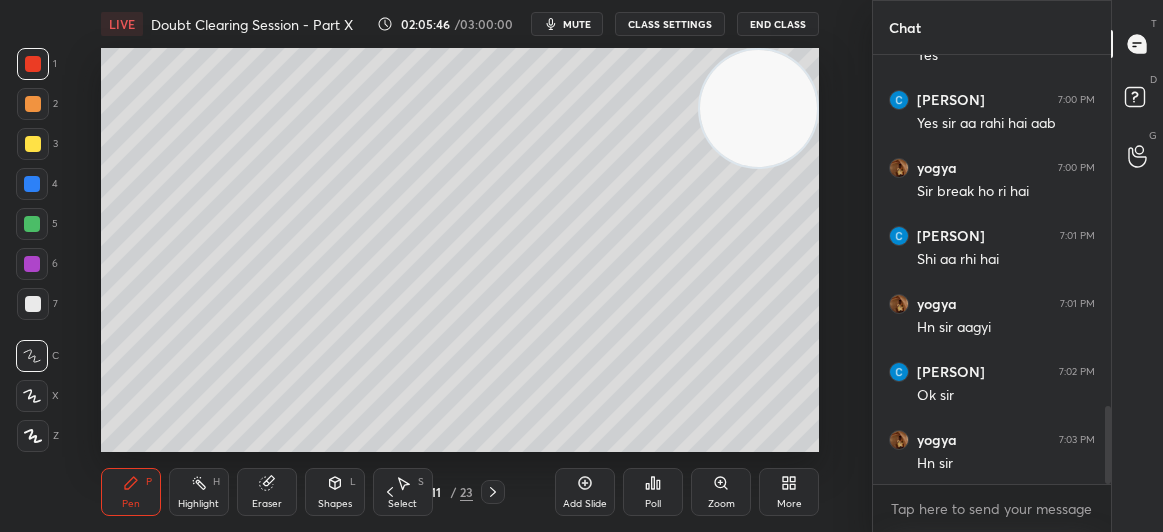 click at bounding box center (33, 144) 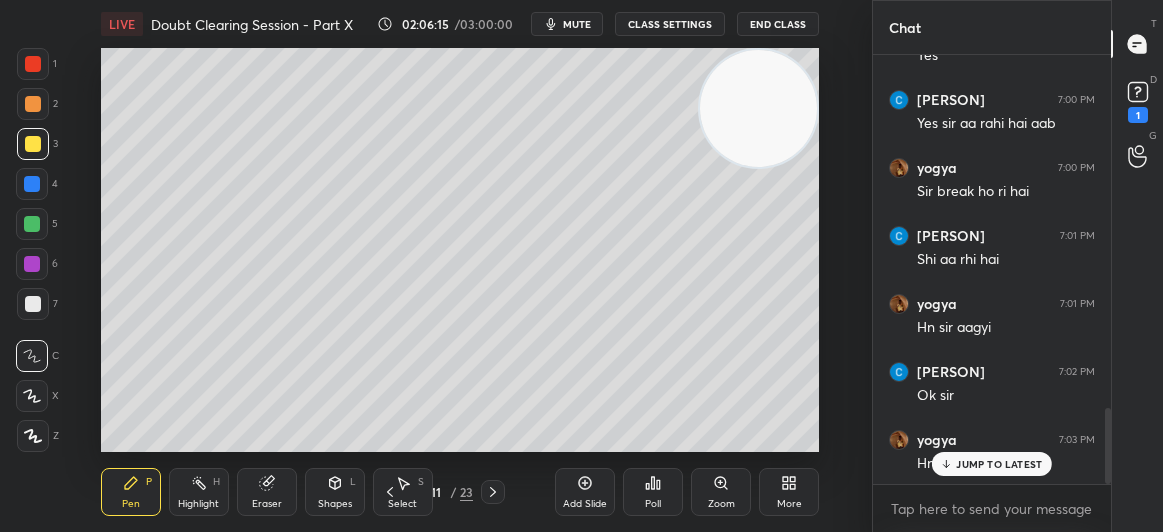 scroll, scrollTop: 2009, scrollLeft: 0, axis: vertical 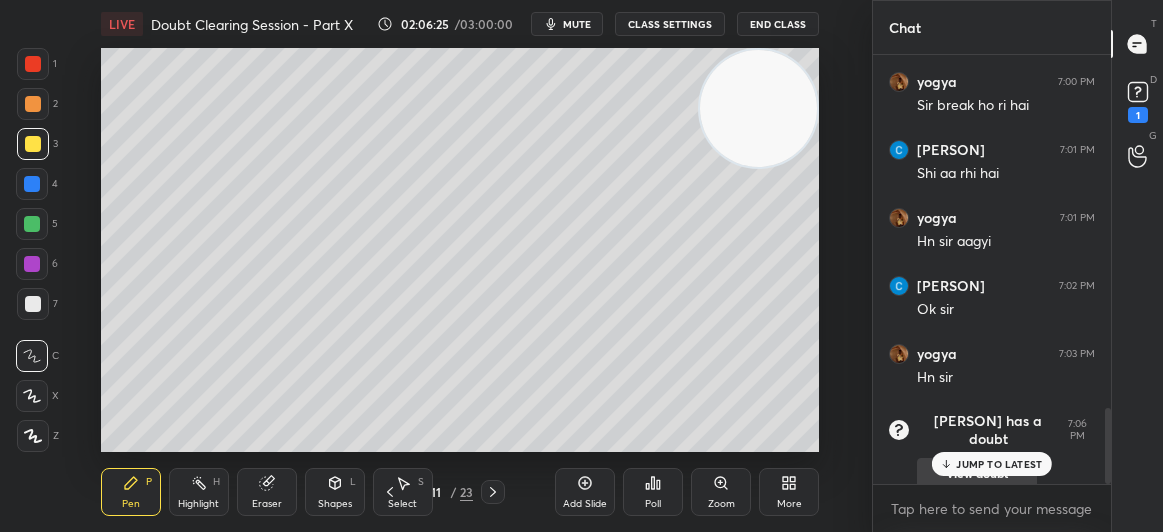 click on "JUMP TO LATEST" at bounding box center [999, 464] 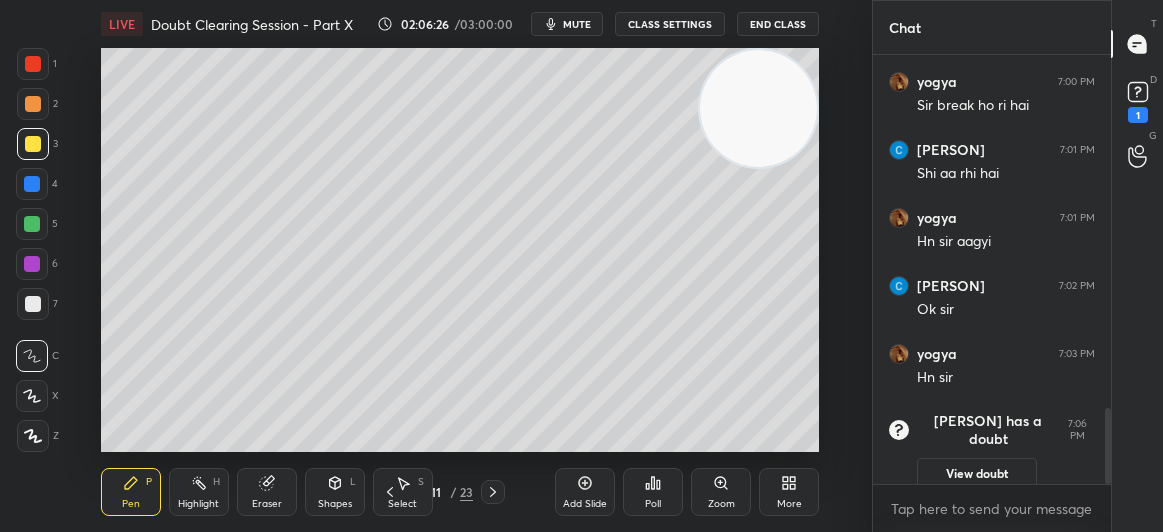 click at bounding box center [33, 144] 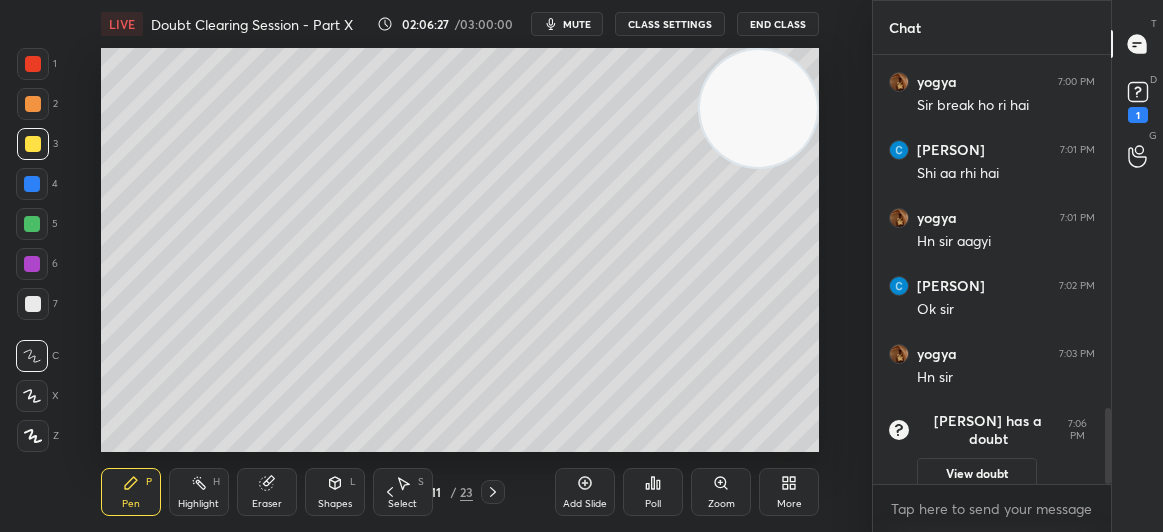click at bounding box center [33, 144] 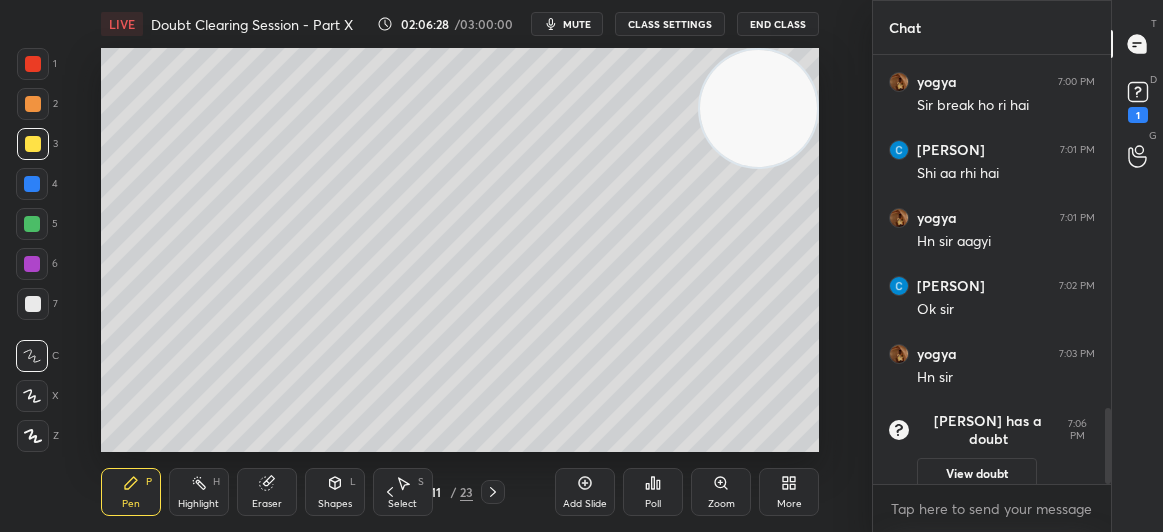 scroll, scrollTop: 2101, scrollLeft: 0, axis: vertical 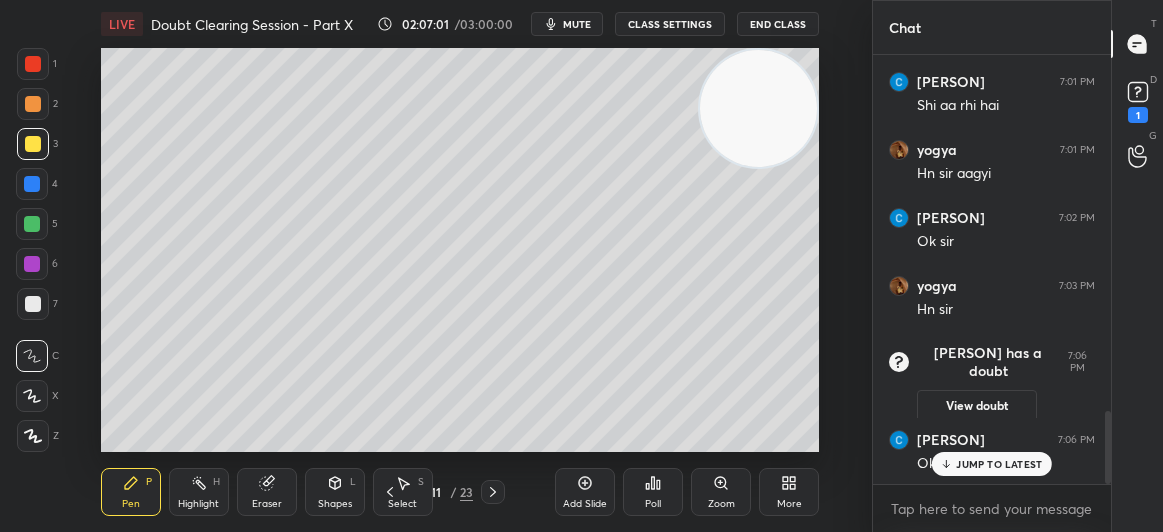click at bounding box center (33, 304) 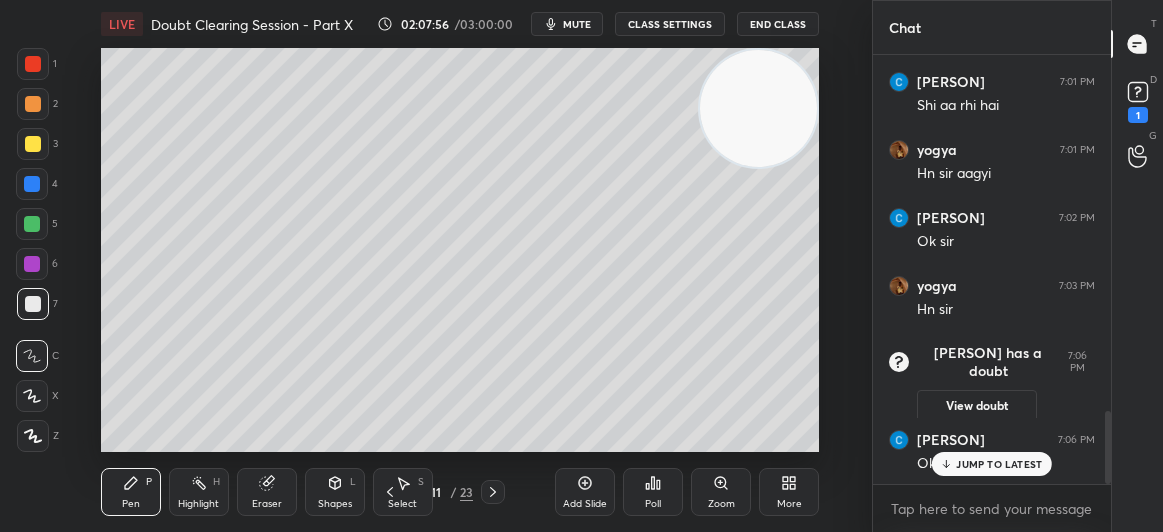 click on "x" at bounding box center (992, 508) 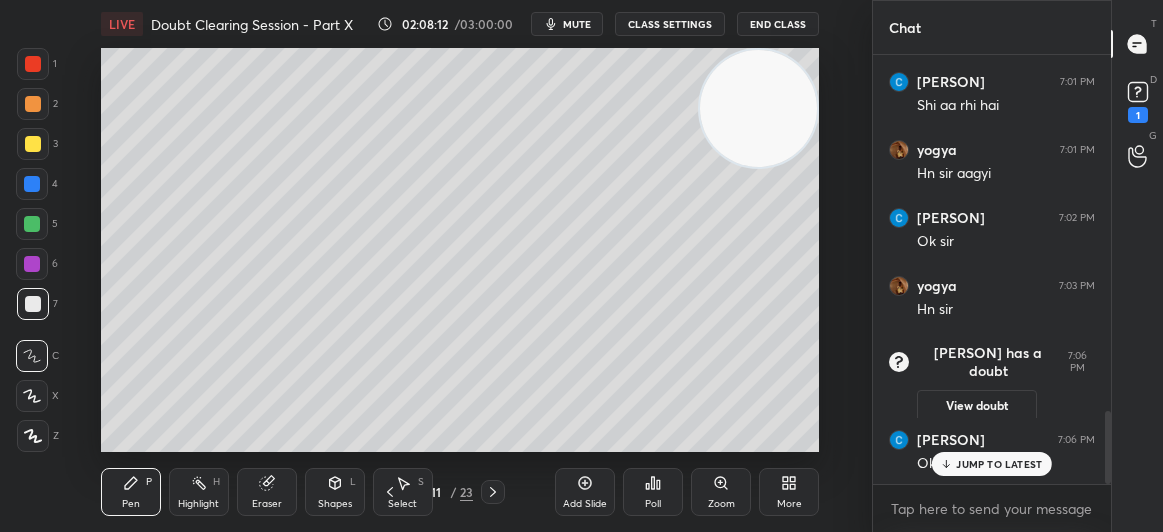 click on "Shapes L" at bounding box center [335, 492] 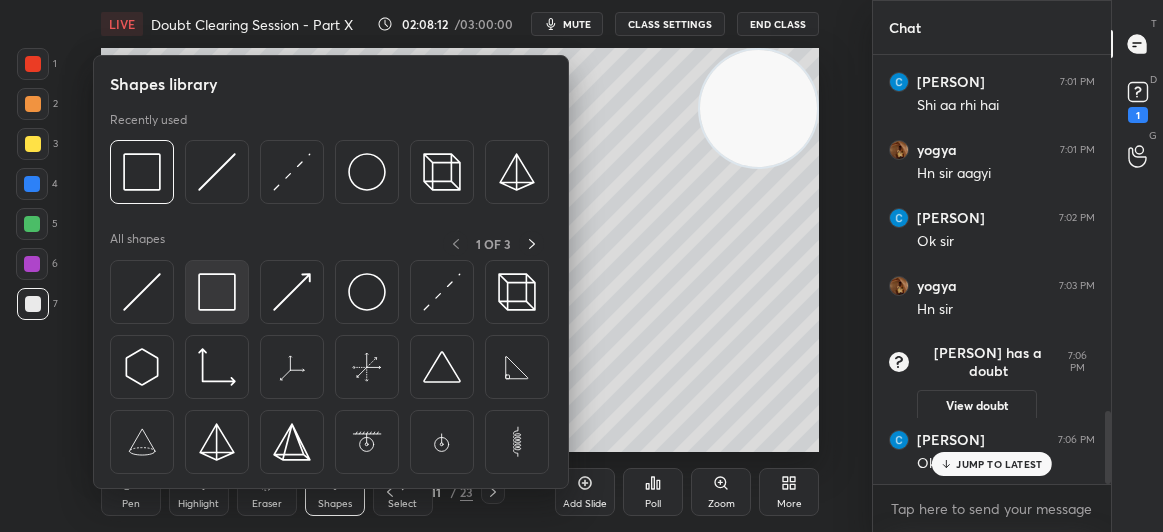 click at bounding box center [217, 292] 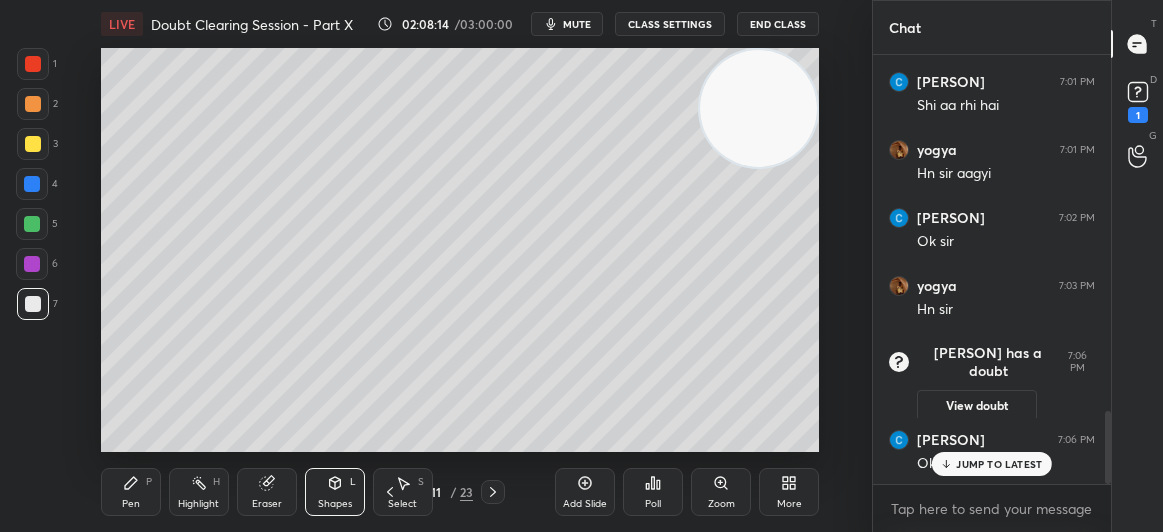 click on "Pen P" at bounding box center [131, 492] 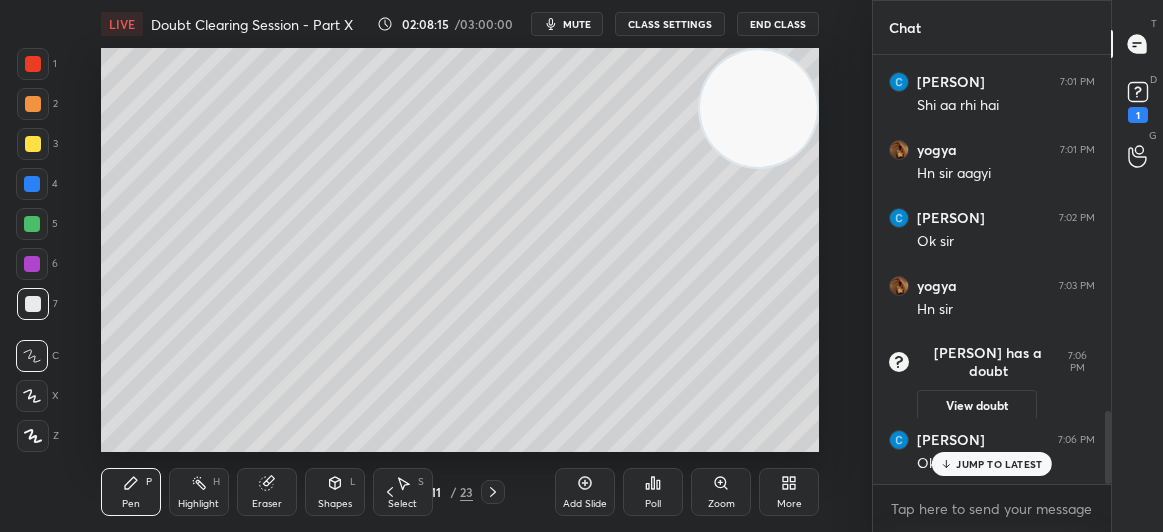 click on "Pen P" at bounding box center (131, 492) 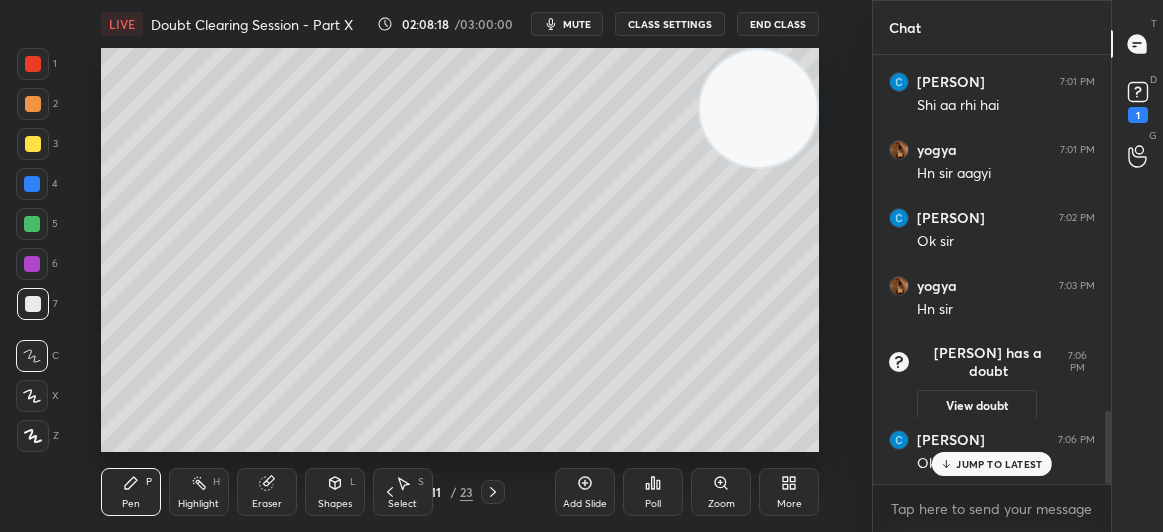 click at bounding box center [33, 64] 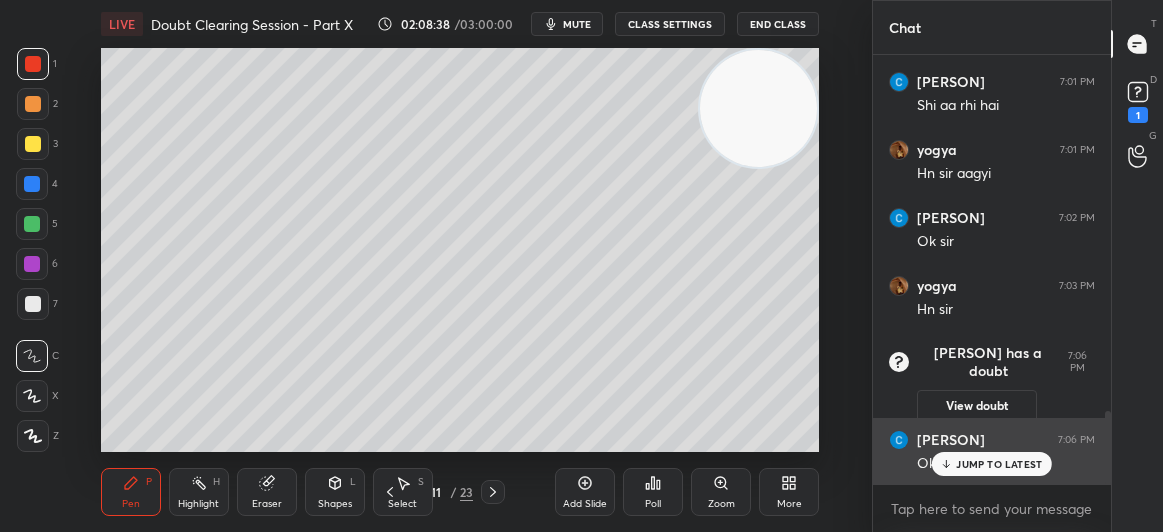 click on "JUMP TO LATEST" at bounding box center (992, 464) 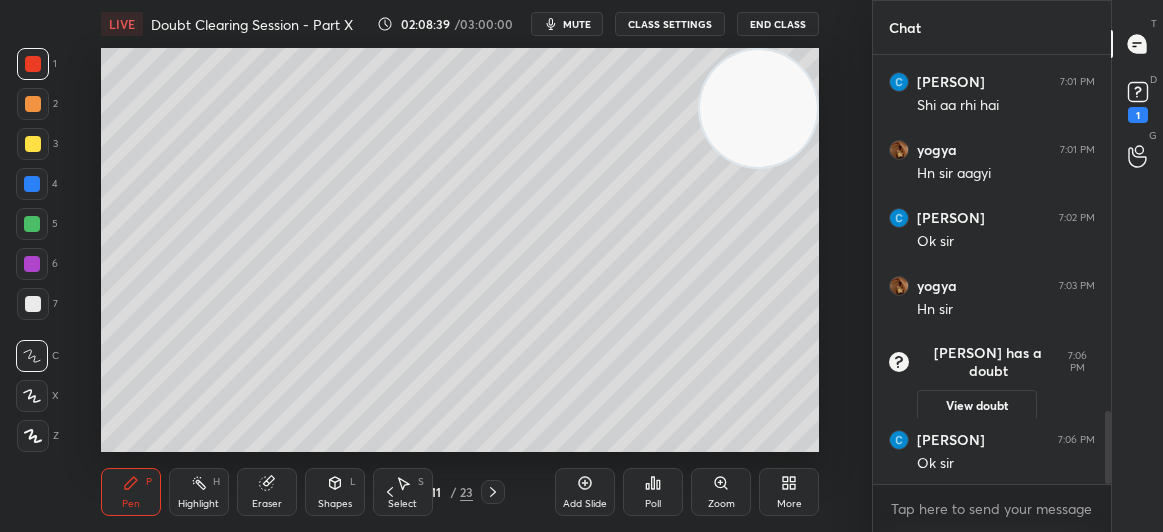 click 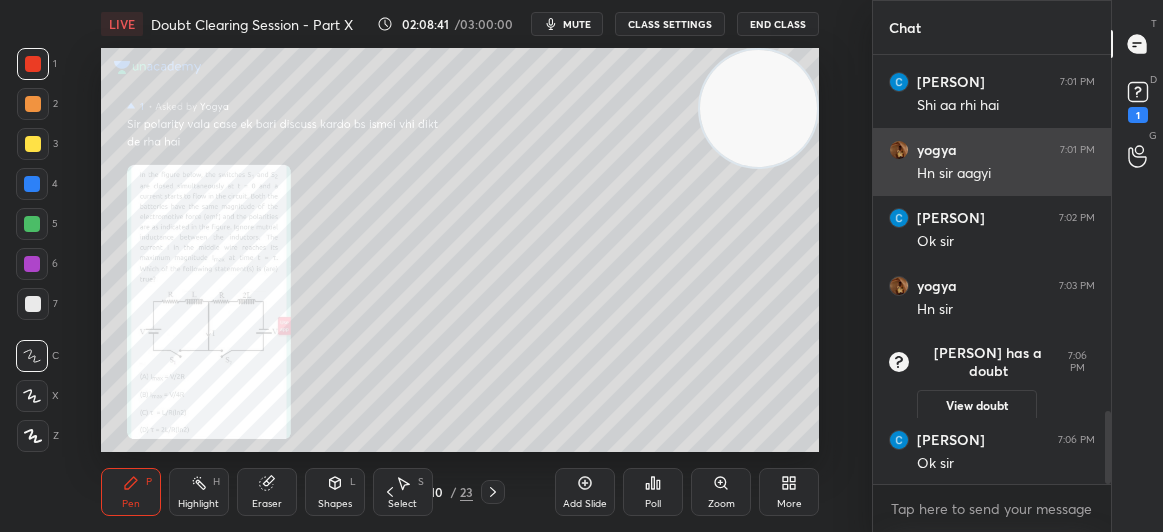 click on "Hn sir aagyi" at bounding box center (1006, 174) 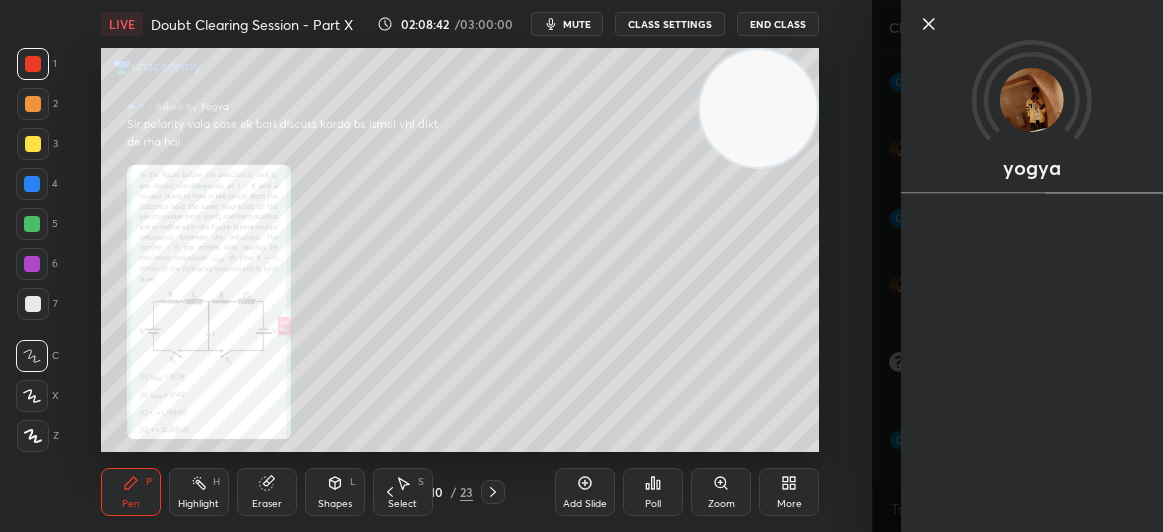 click at bounding box center (1032, 57) 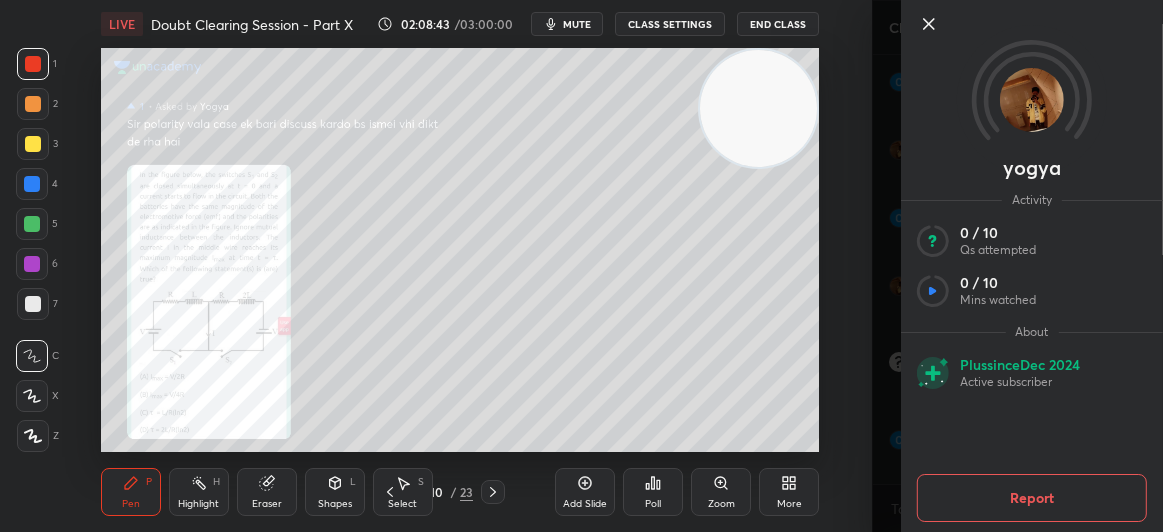 click 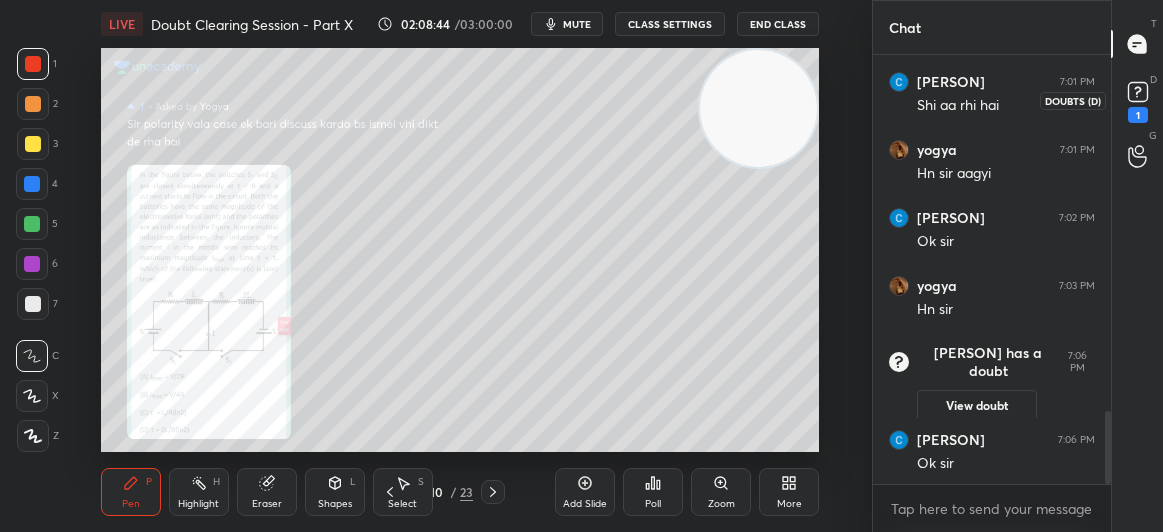 click 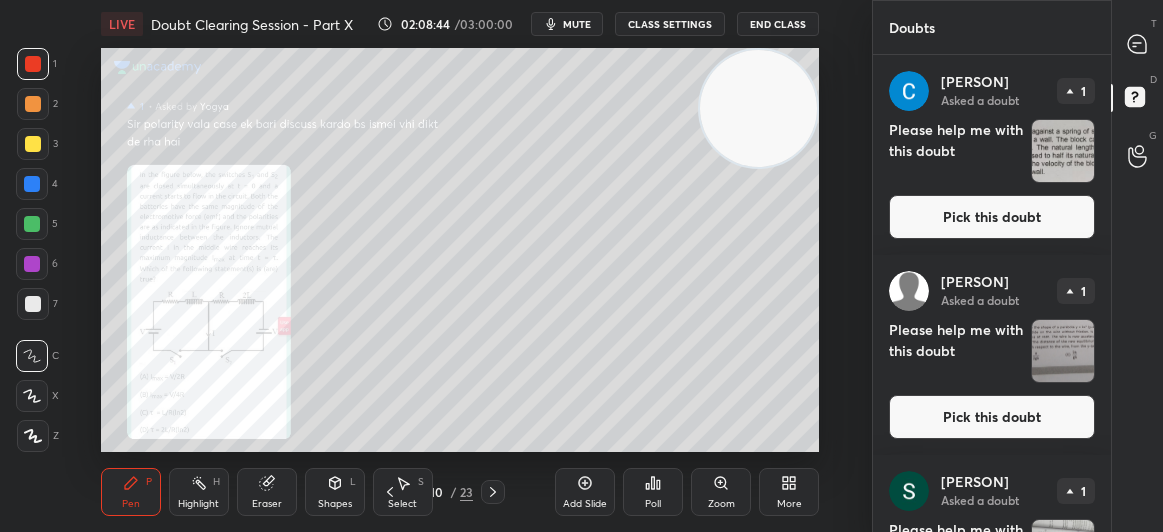 click on "Pick this doubt" at bounding box center (992, 217) 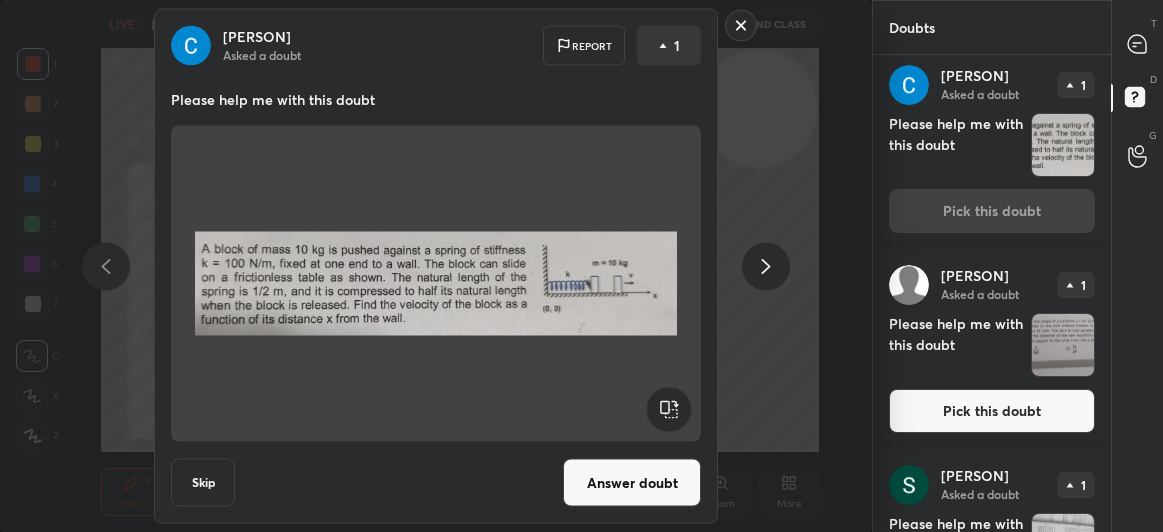 scroll, scrollTop: 0, scrollLeft: 0, axis: both 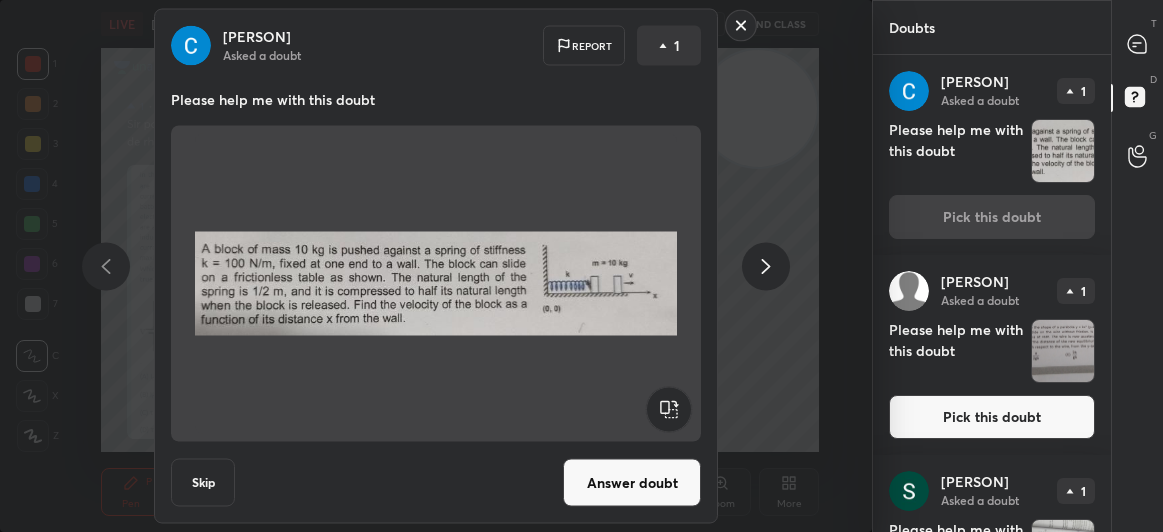 click on "Answer doubt" at bounding box center (632, 483) 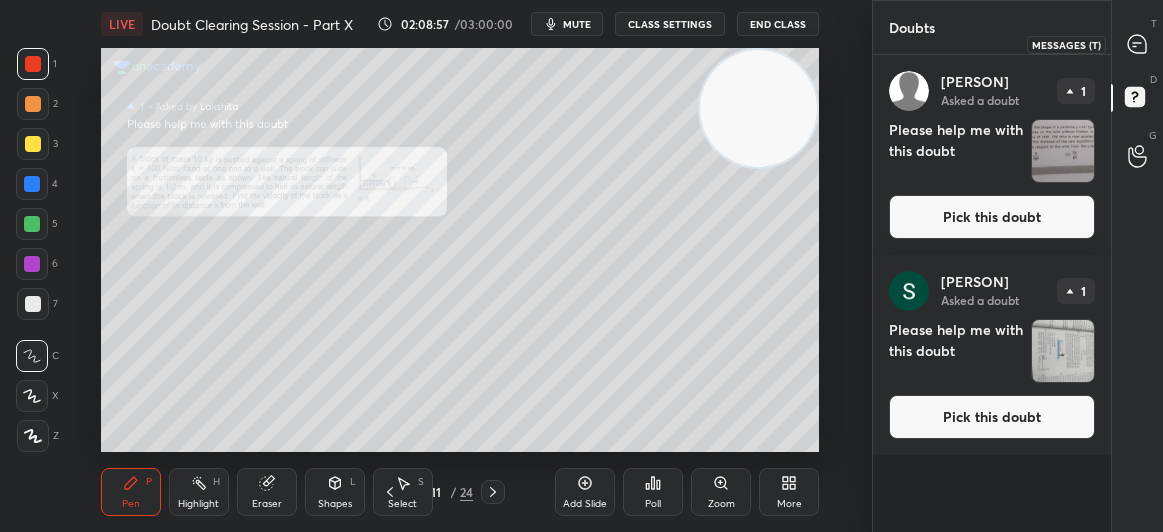 click 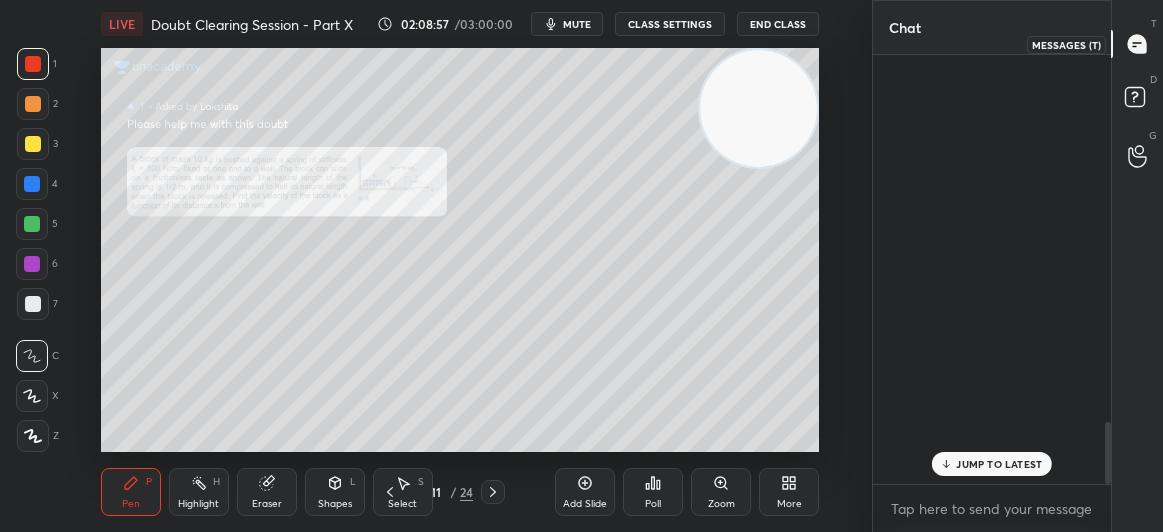scroll, scrollTop: 2567, scrollLeft: 0, axis: vertical 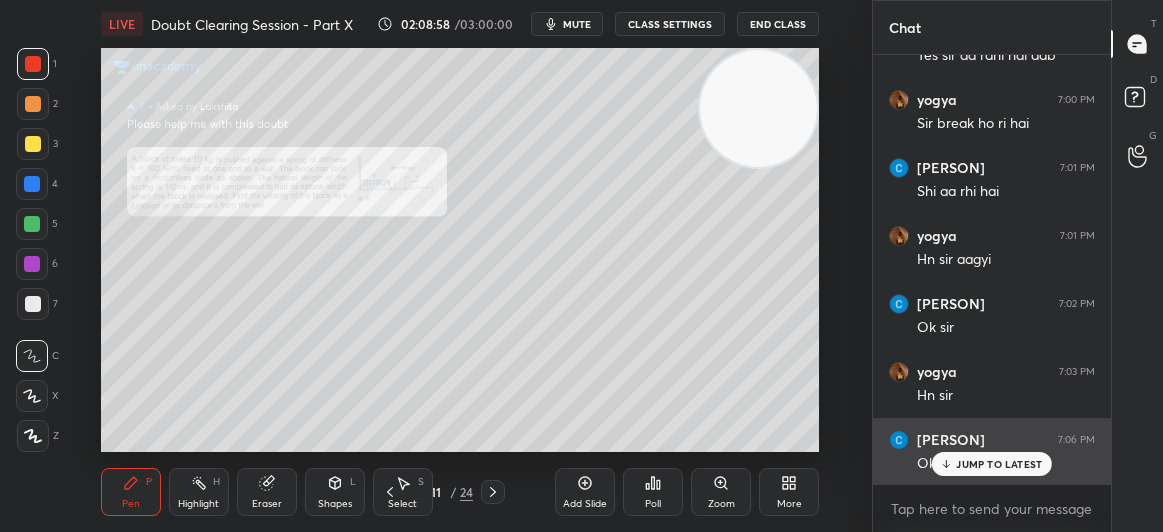 click on "JUMP TO LATEST" at bounding box center [992, 464] 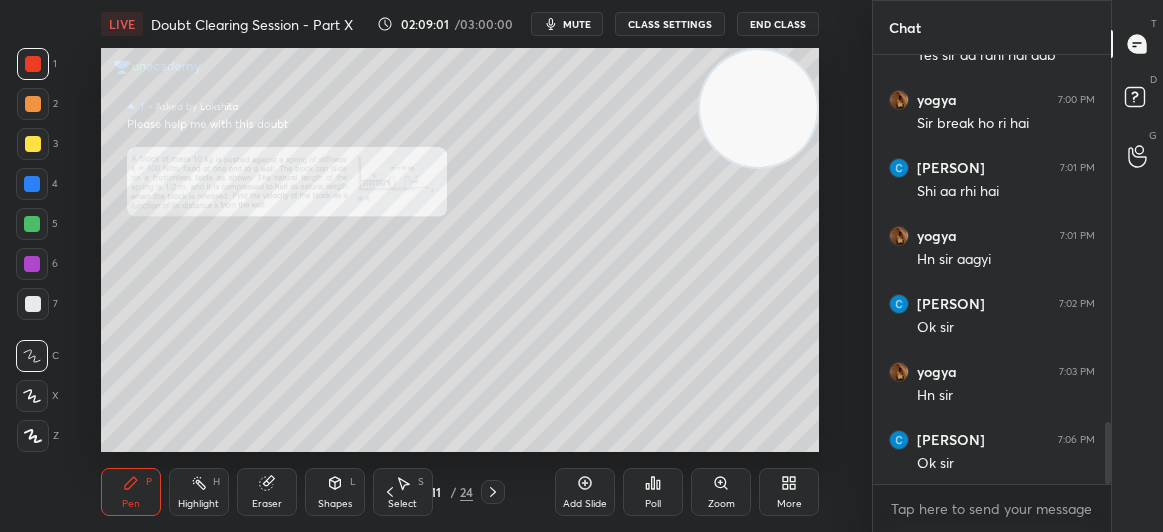 click on "More" at bounding box center (789, 492) 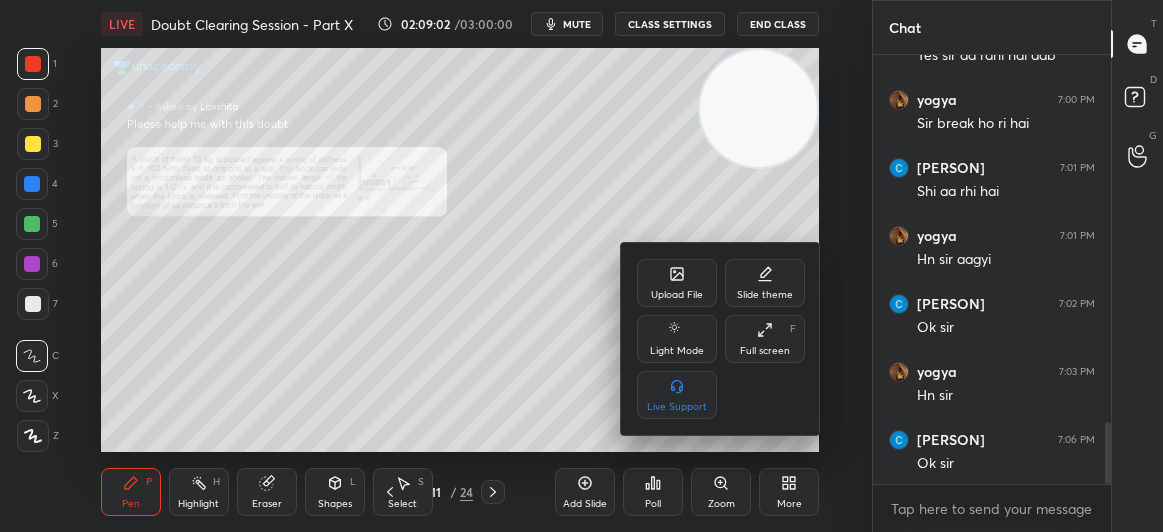 click at bounding box center (581, 266) 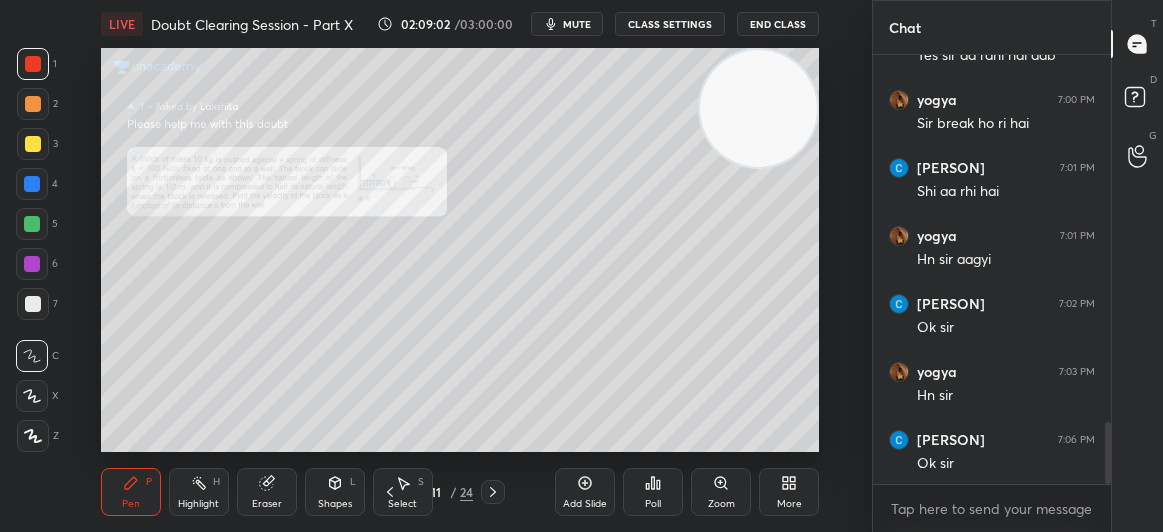 click on "Upload File Slide theme Light Mode Full screen F Live Support" at bounding box center (581, 266) 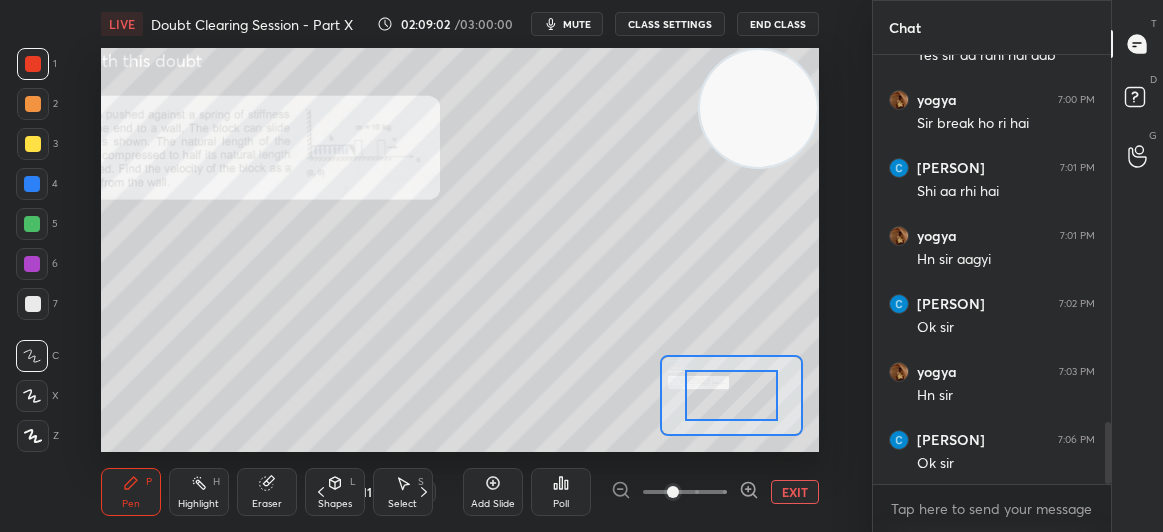 click on "Add Slide Poll EXIT" at bounding box center [641, 492] 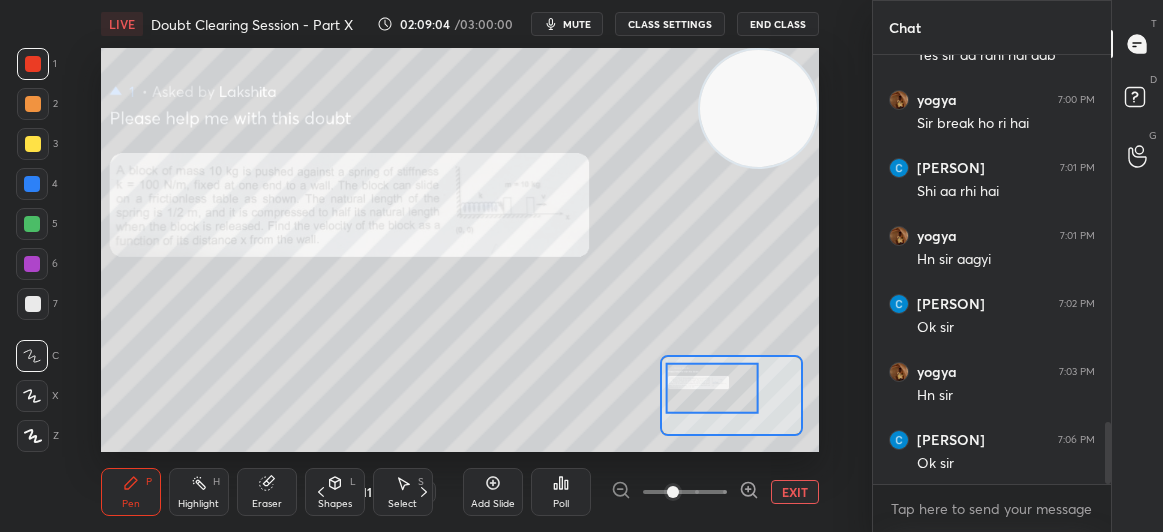click at bounding box center [33, 144] 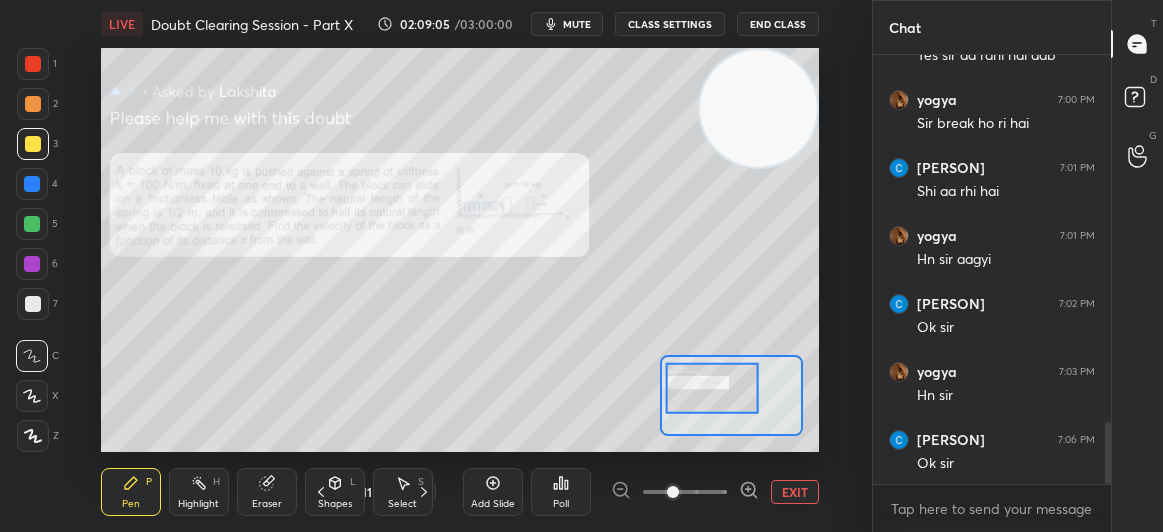 click at bounding box center (33, 144) 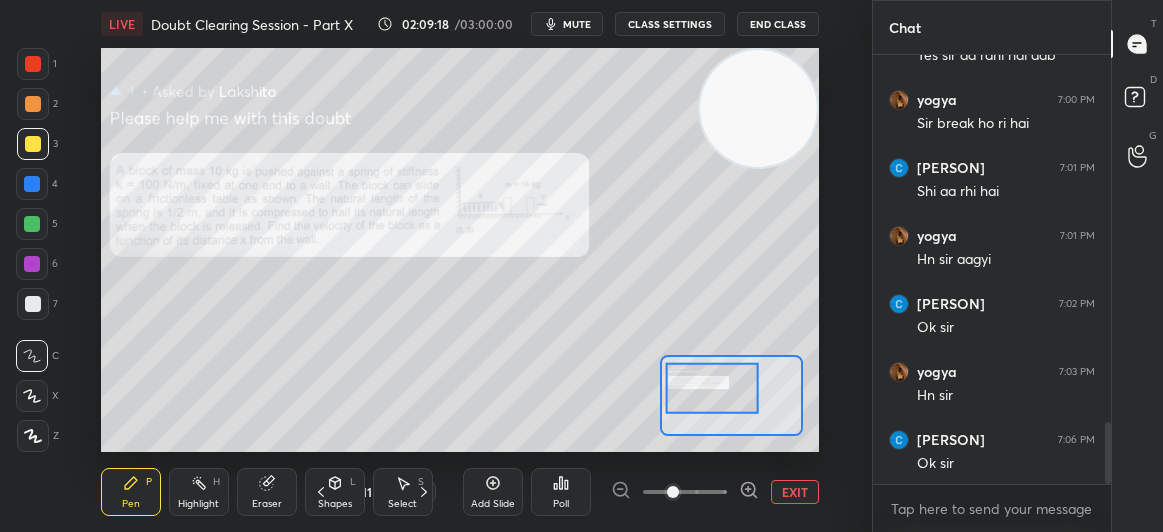 scroll, scrollTop: 2635, scrollLeft: 0, axis: vertical 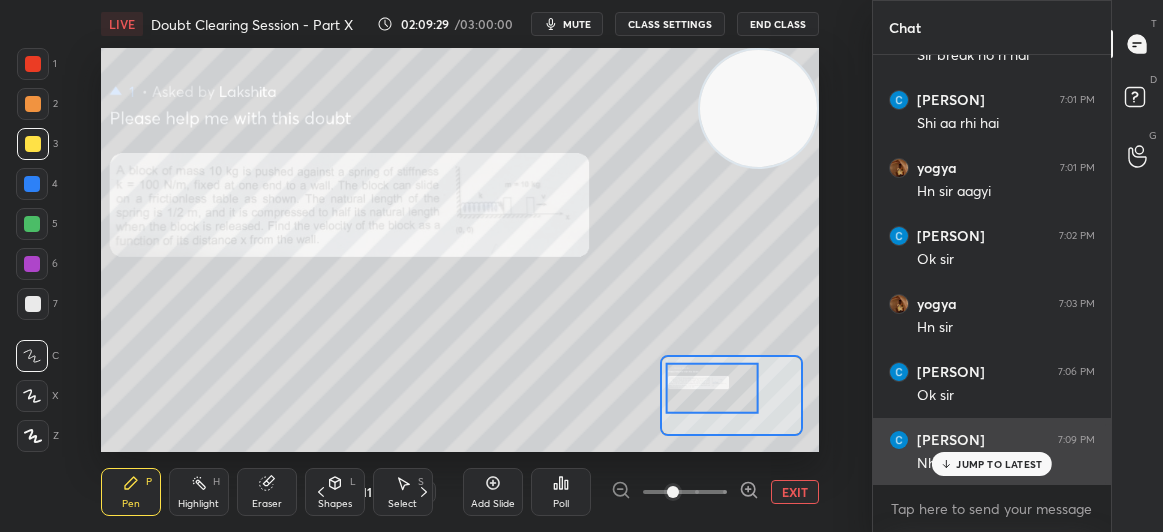 click on "JUMP TO LATEST" at bounding box center (992, 464) 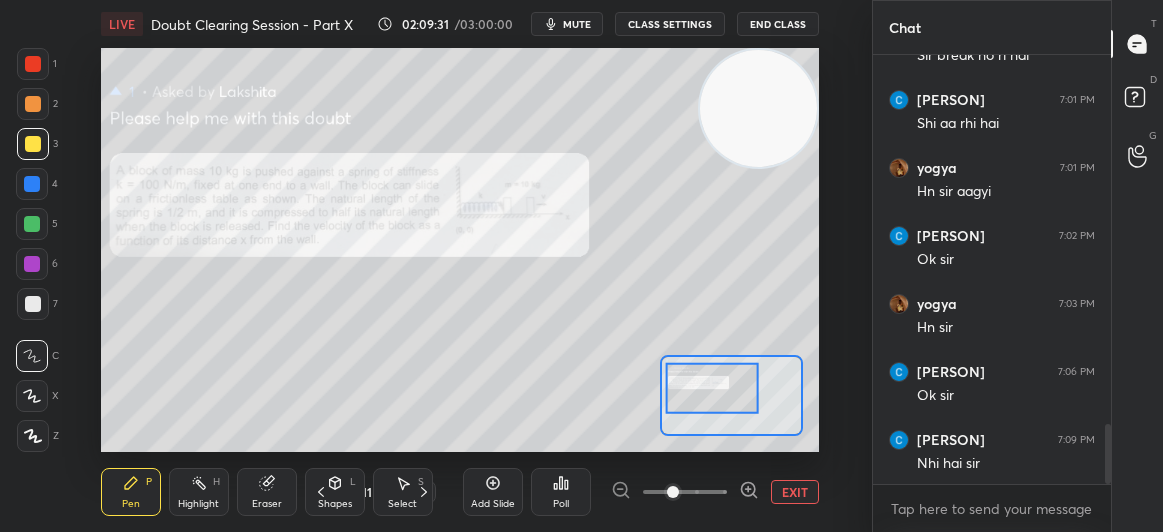 click at bounding box center (33, 64) 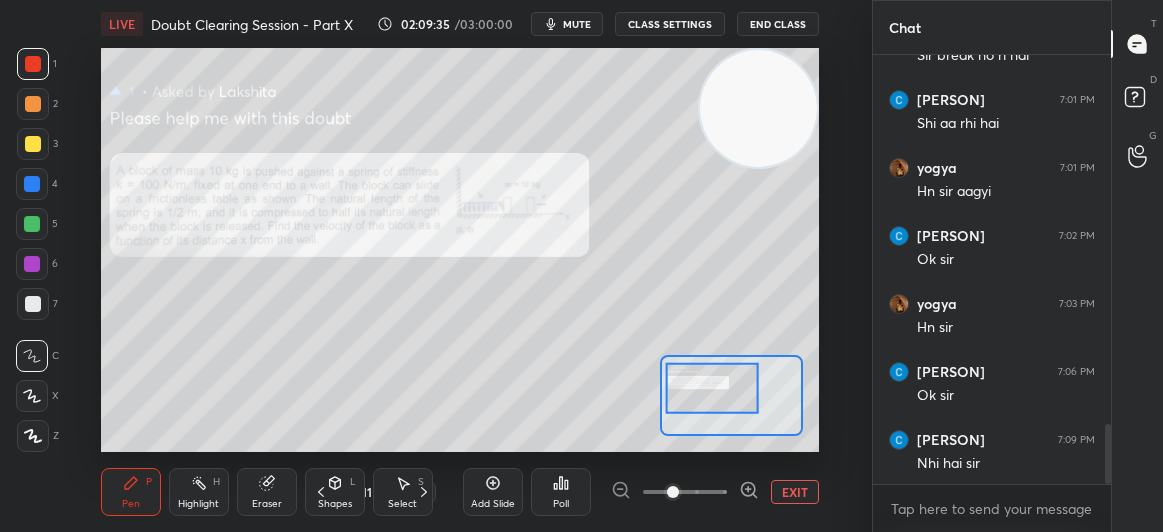 click at bounding box center (33, 144) 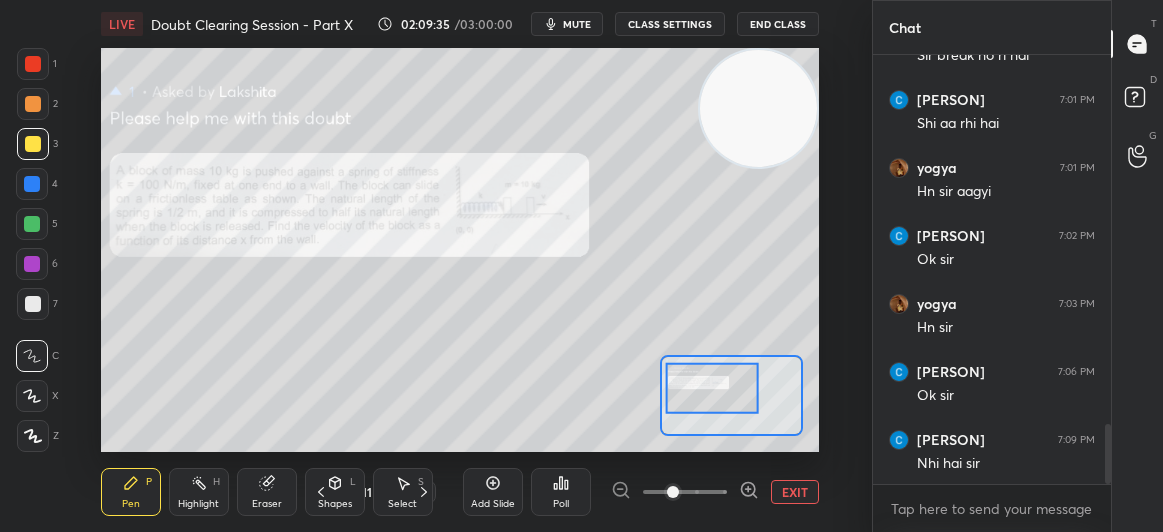 click at bounding box center [33, 144] 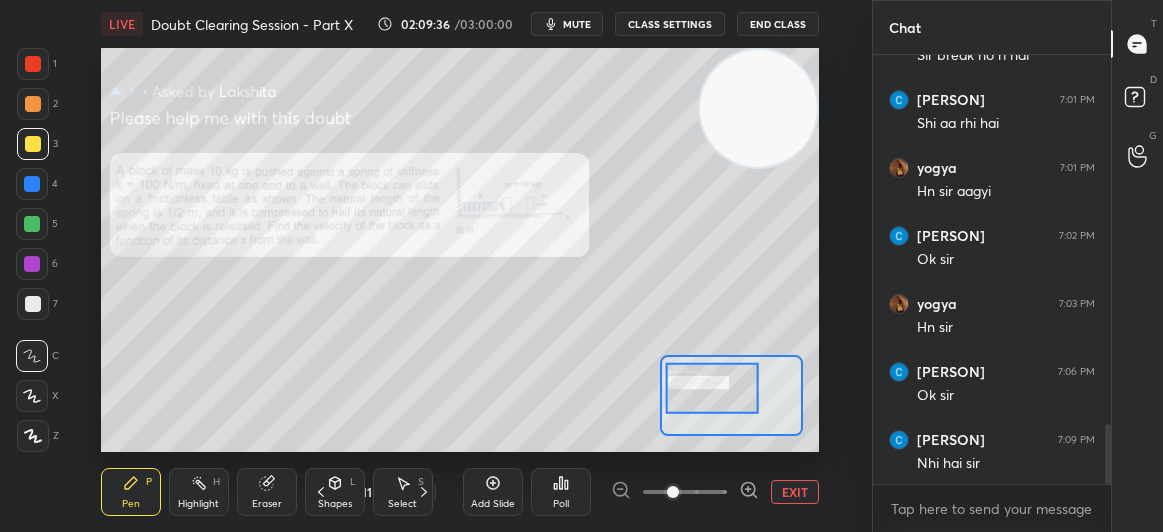 click at bounding box center [33, 64] 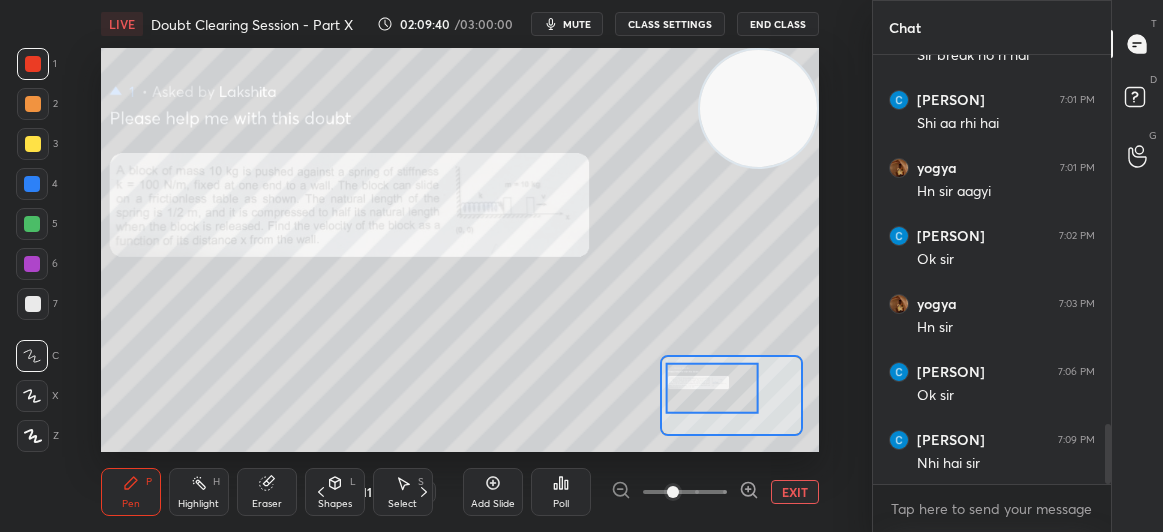 click at bounding box center (33, 144) 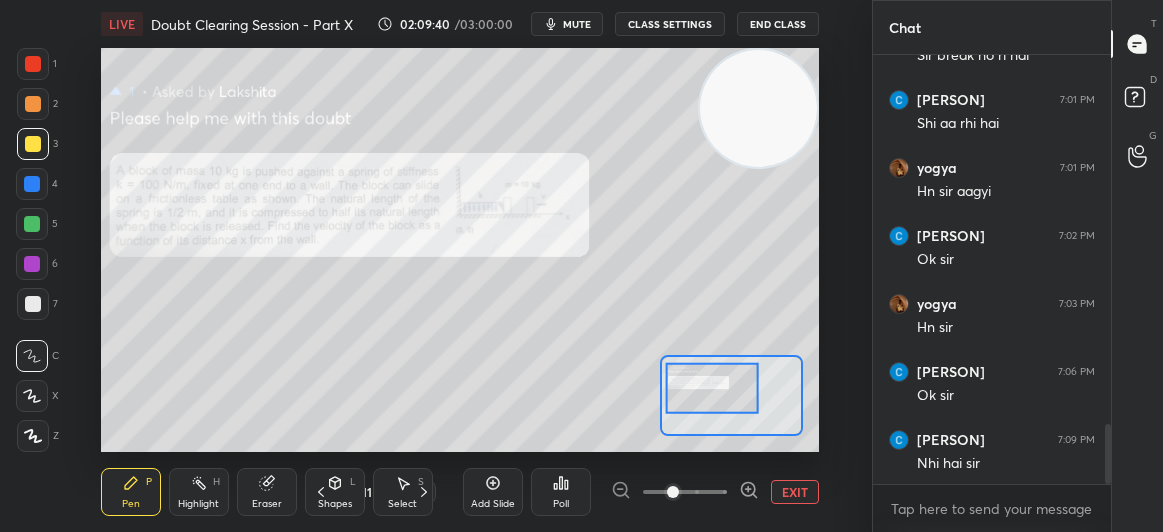click at bounding box center (33, 144) 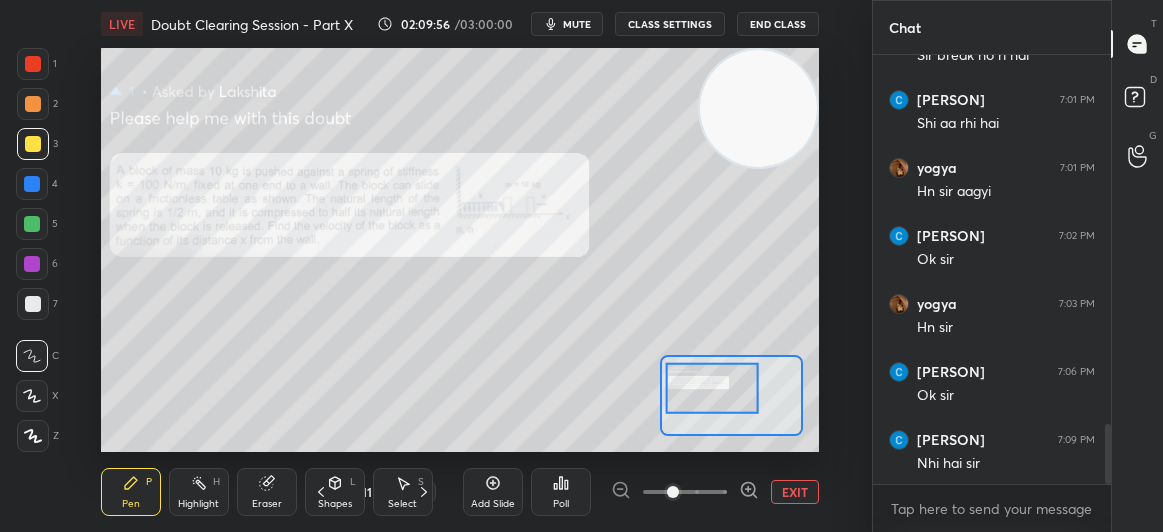 click on "1" at bounding box center (37, 68) 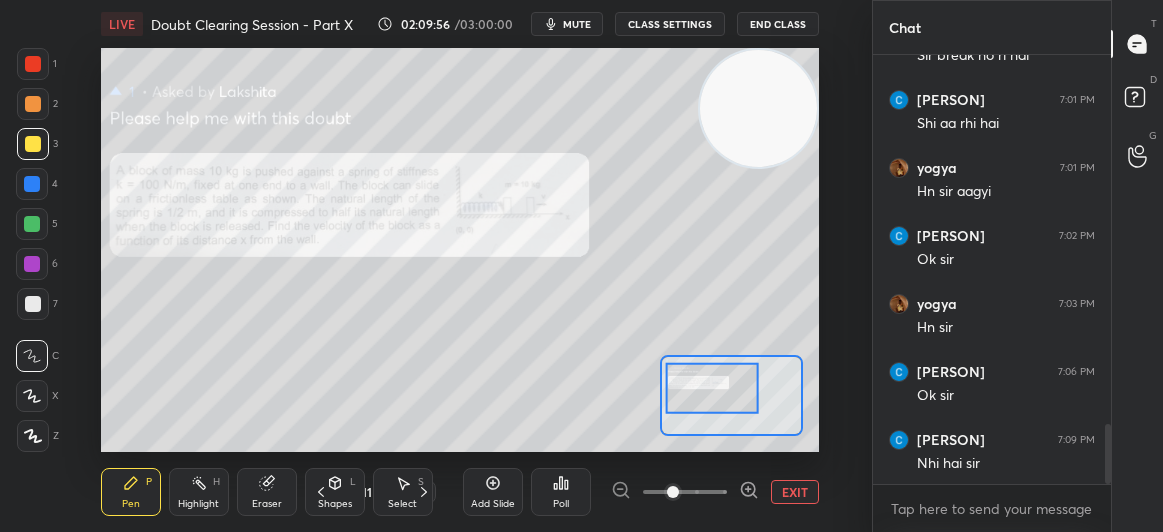 click at bounding box center [33, 64] 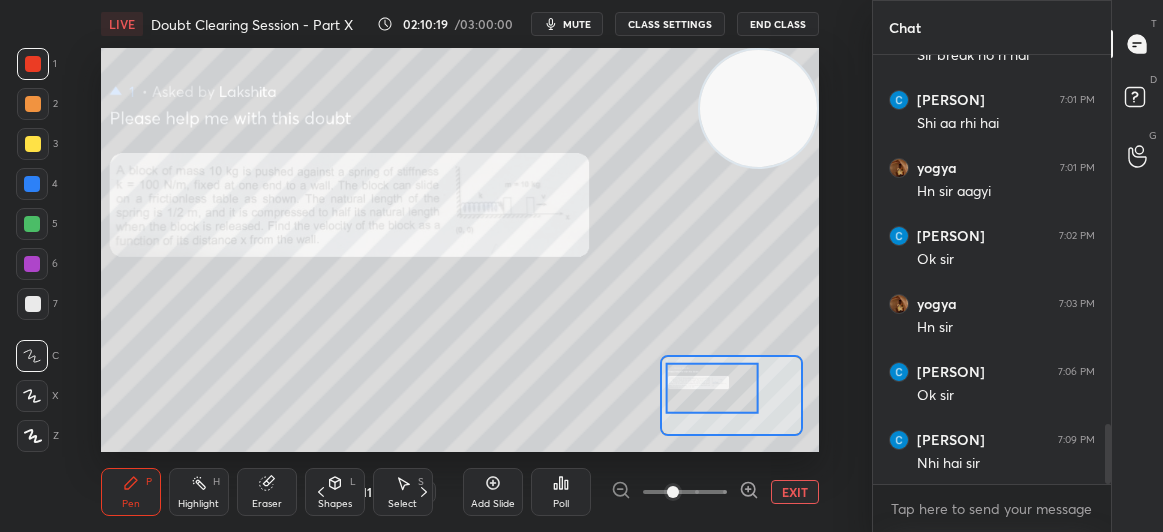 click on "Eraser" at bounding box center [267, 492] 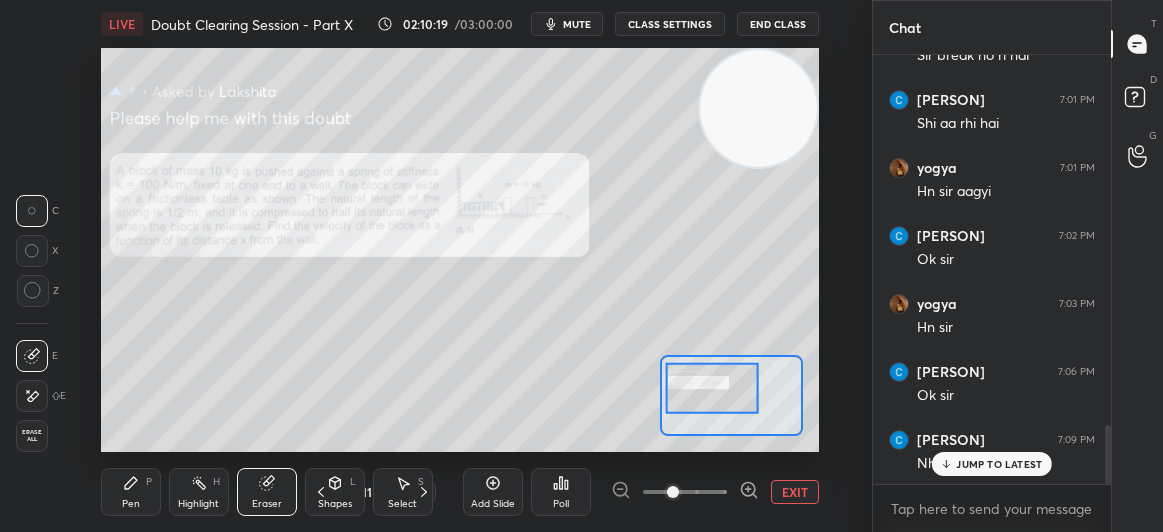 scroll, scrollTop: 2703, scrollLeft: 0, axis: vertical 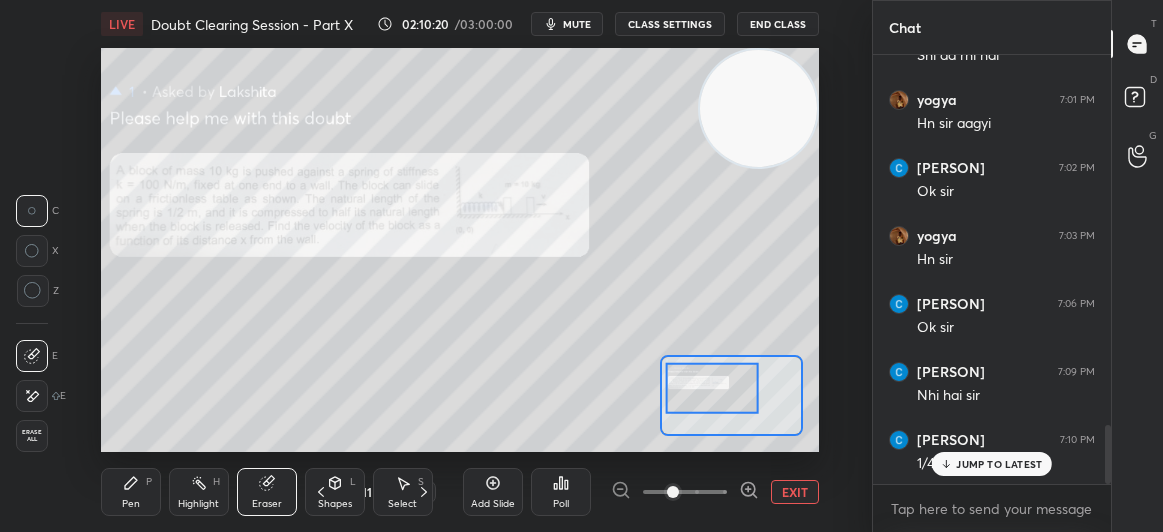 click on "Pen" at bounding box center [131, 504] 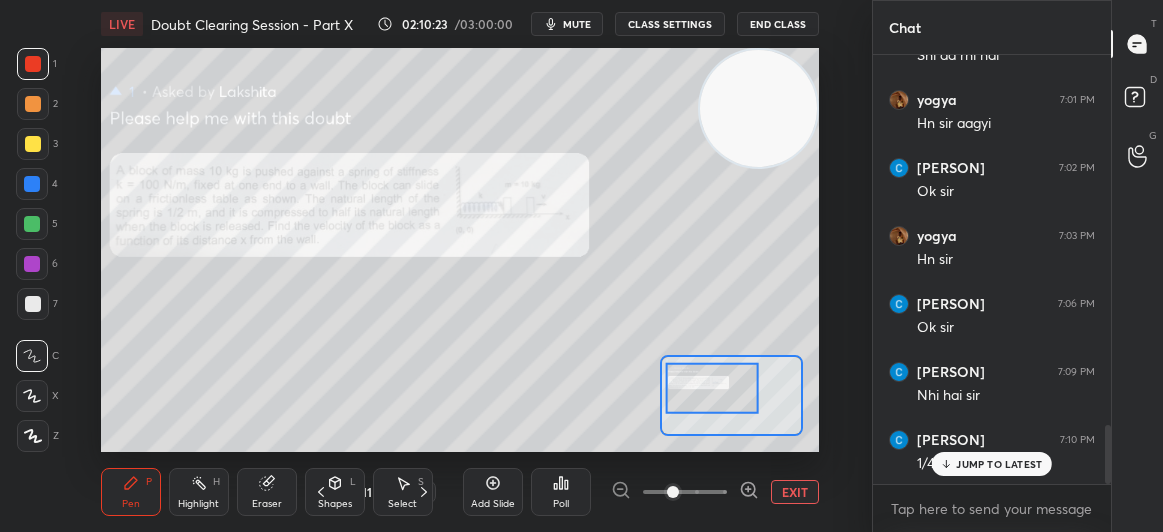click at bounding box center [33, 144] 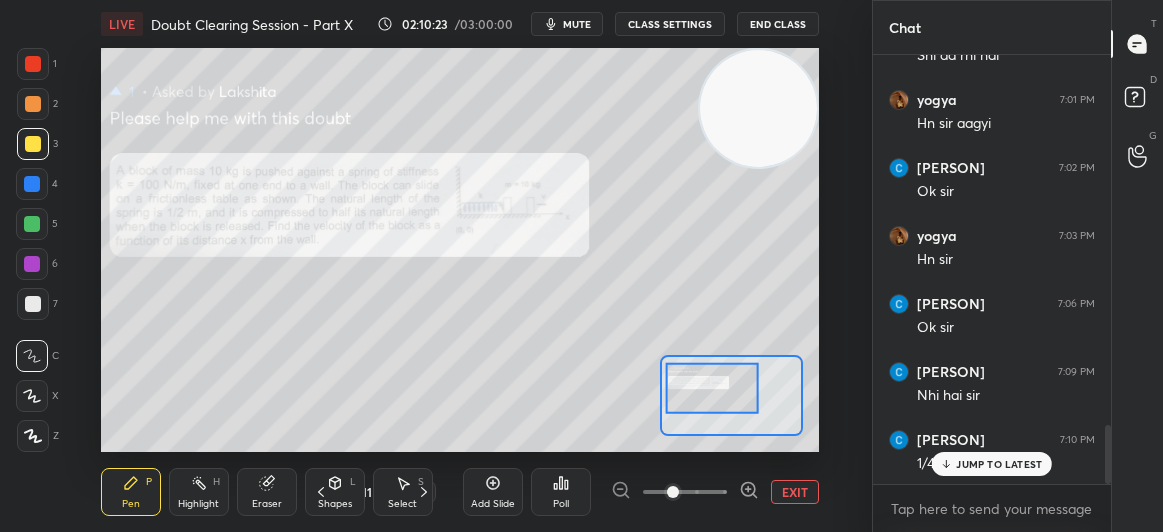 click at bounding box center (33, 144) 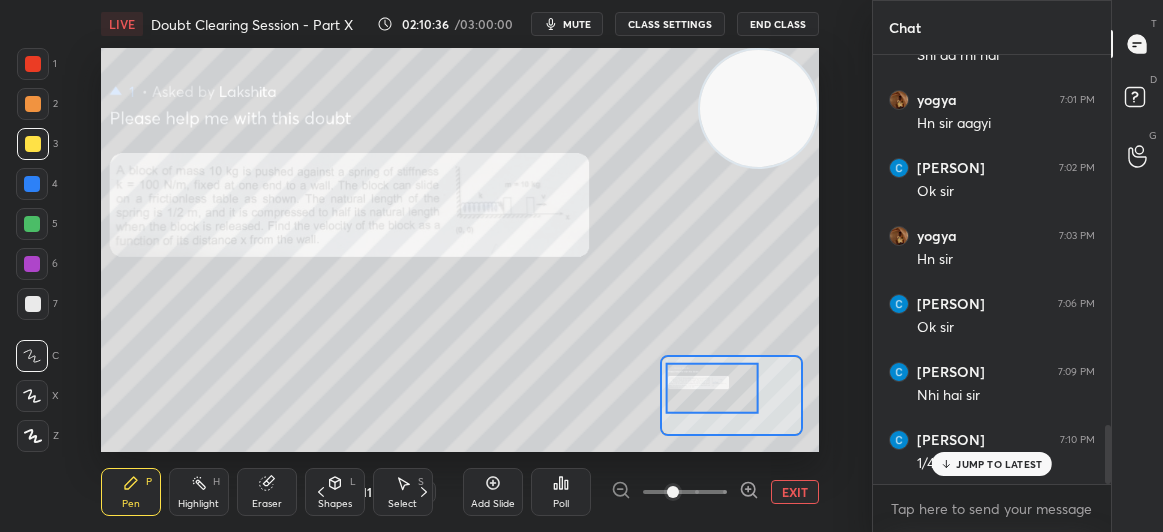 click on "Eraser" at bounding box center [267, 492] 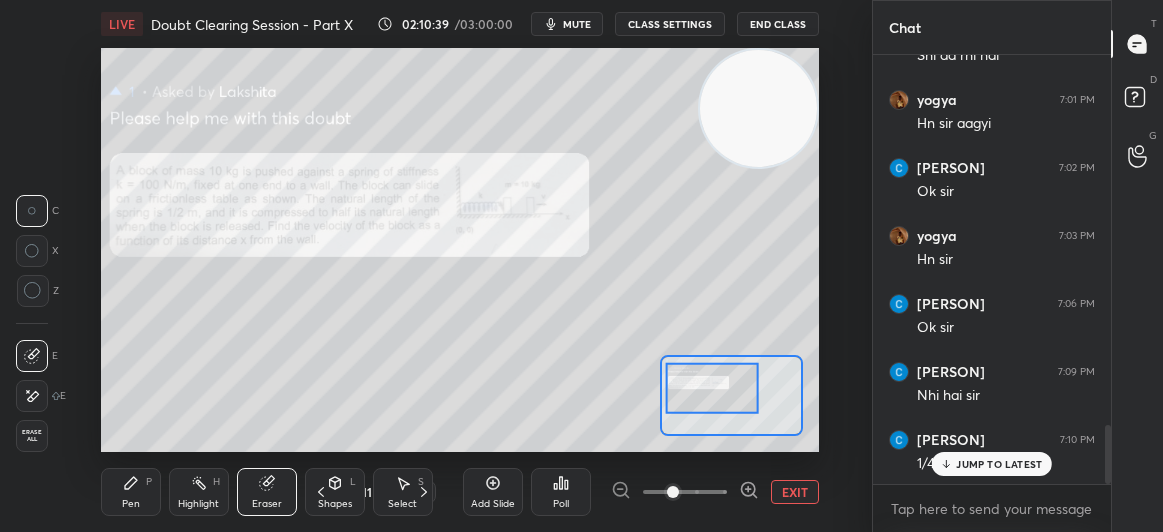 click on "Pen" at bounding box center [131, 504] 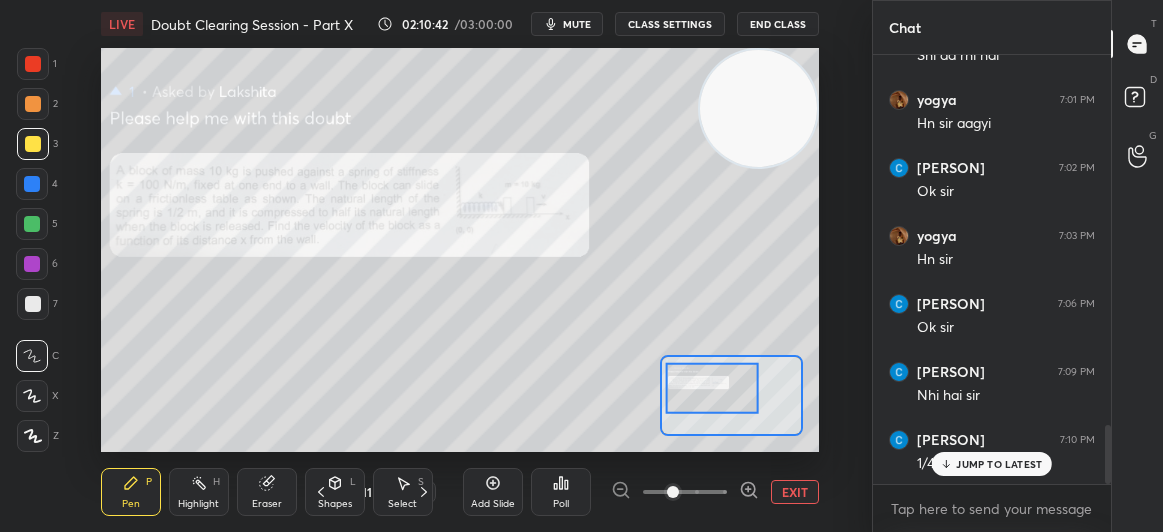 click at bounding box center [33, 64] 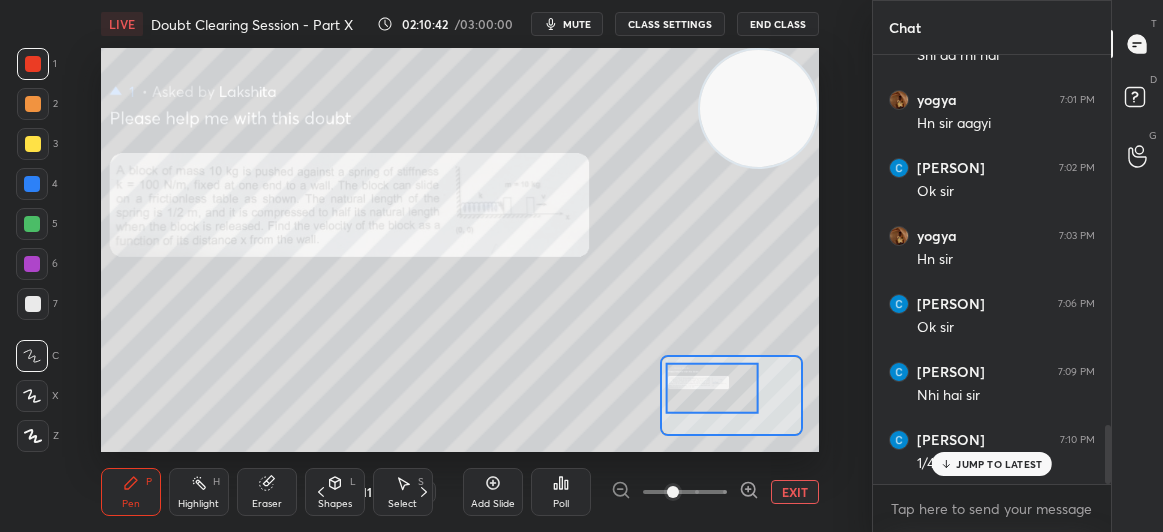 click at bounding box center [33, 64] 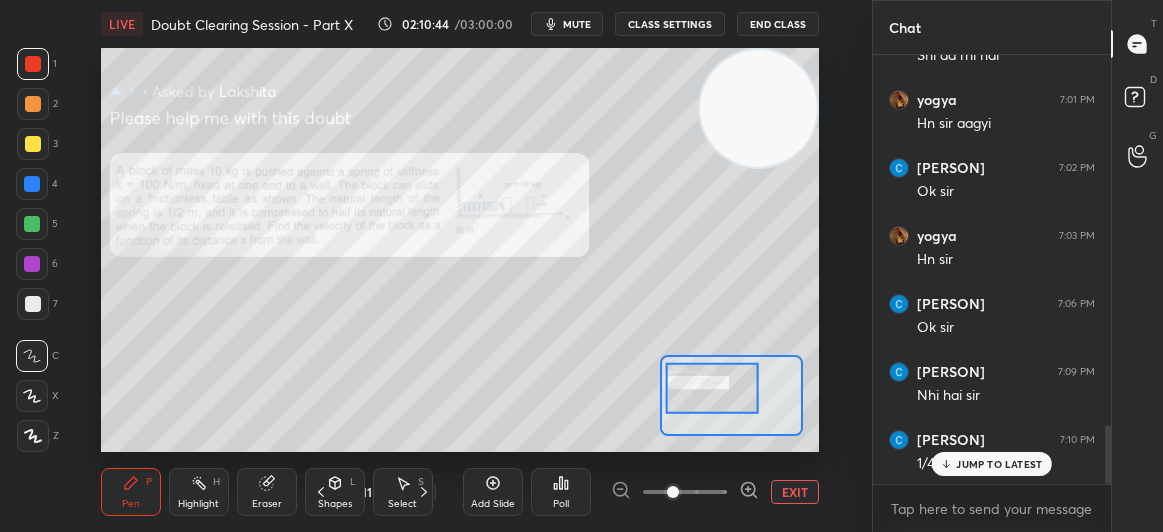 click on "EXIT" at bounding box center (795, 492) 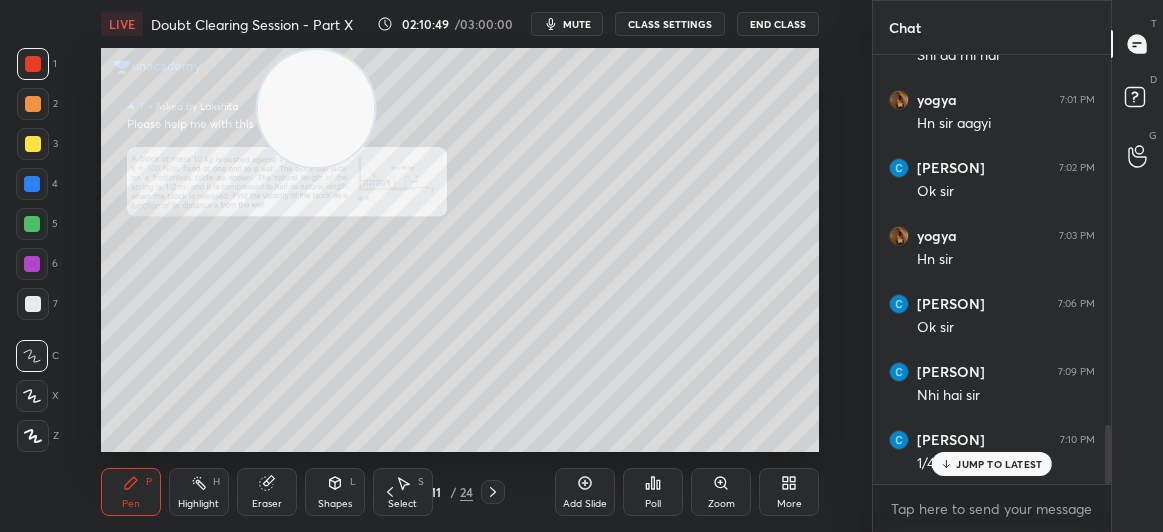 click at bounding box center [33, 144] 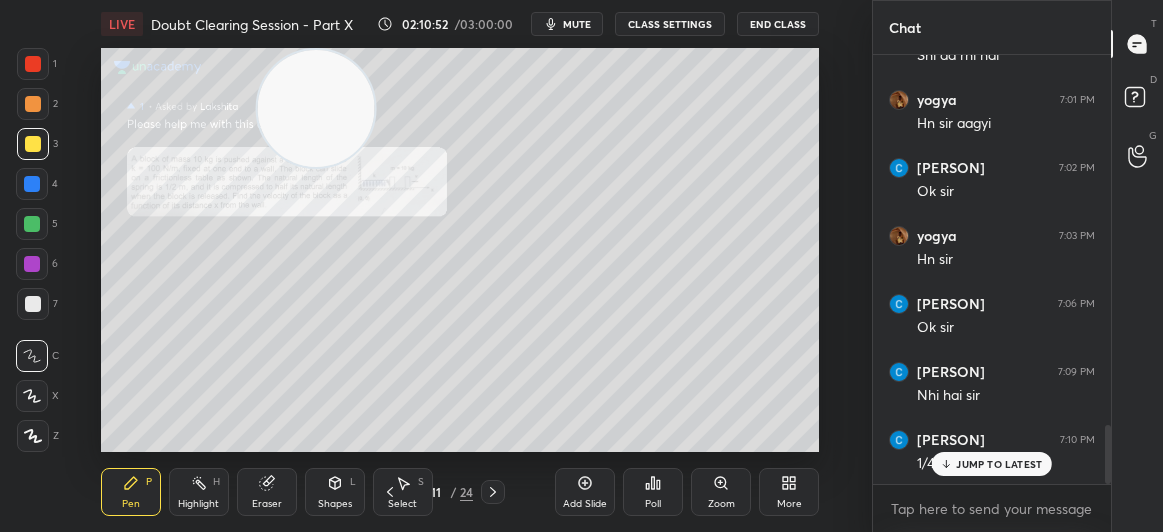 click at bounding box center (33, 304) 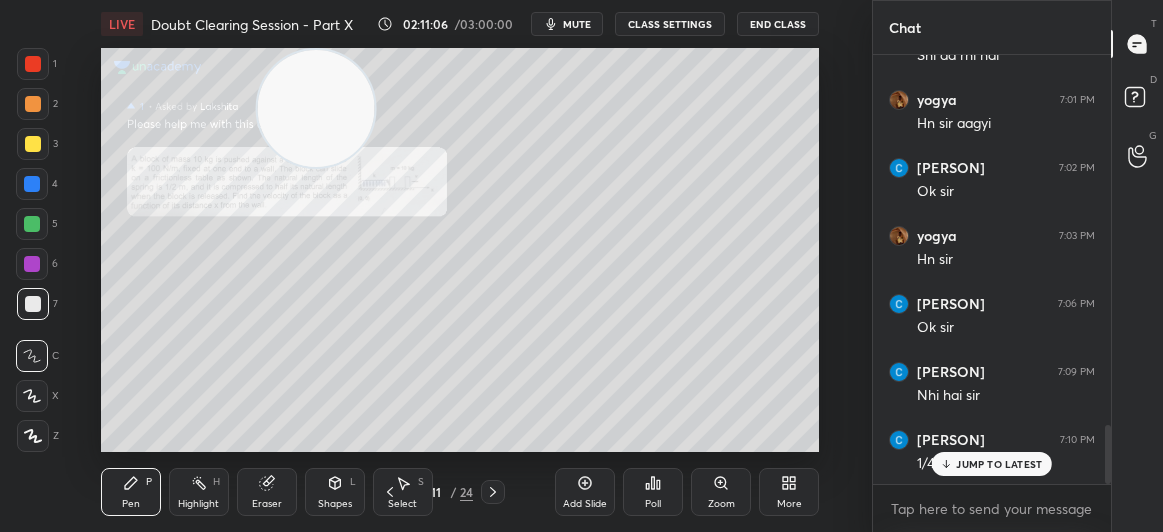 scroll, scrollTop: 2771, scrollLeft: 0, axis: vertical 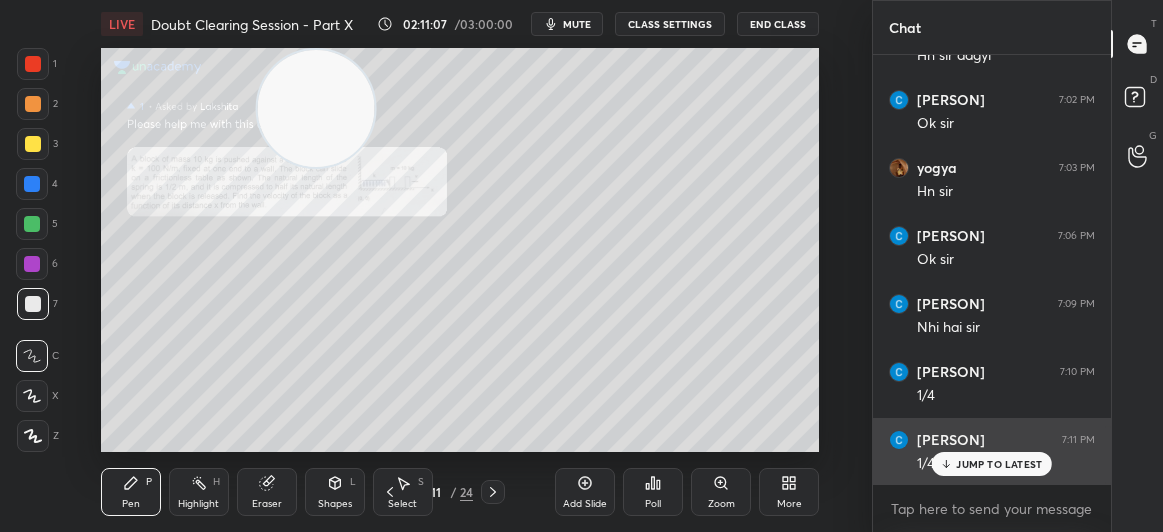 click on "JUMP TO LATEST" at bounding box center (992, 464) 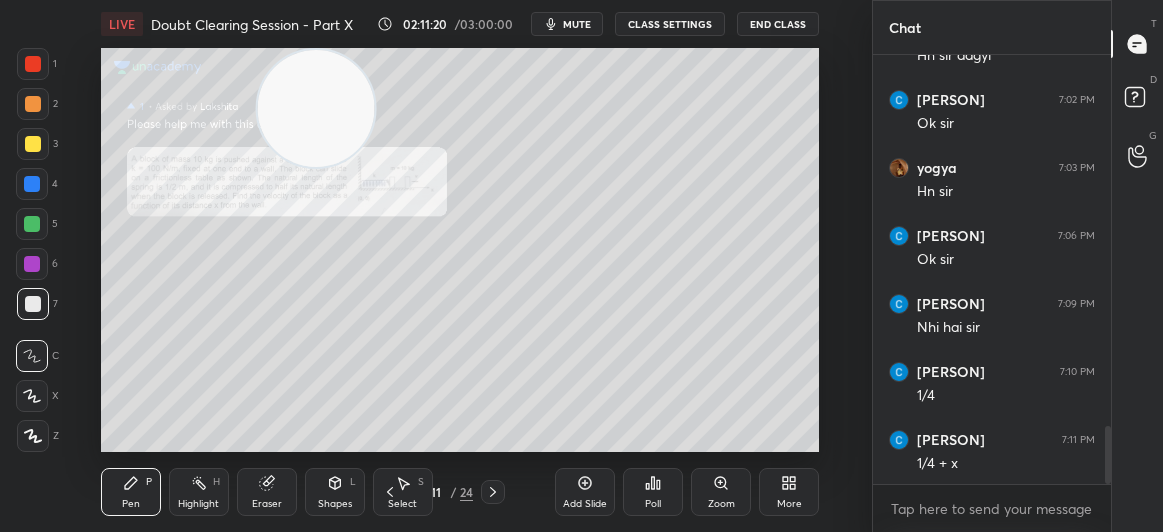 click on "Eraser" at bounding box center (267, 504) 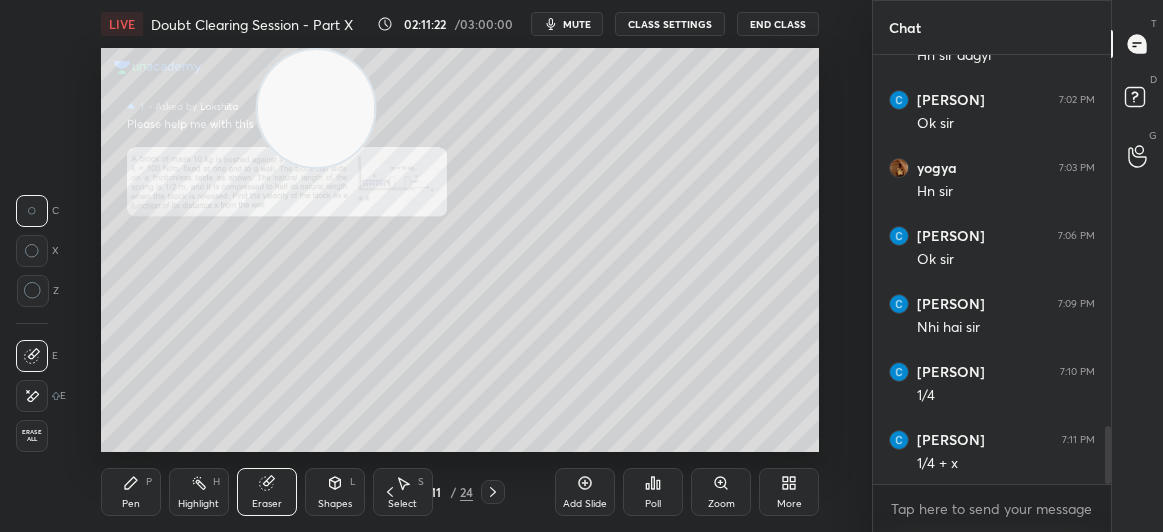 click on "Pen P" at bounding box center (131, 492) 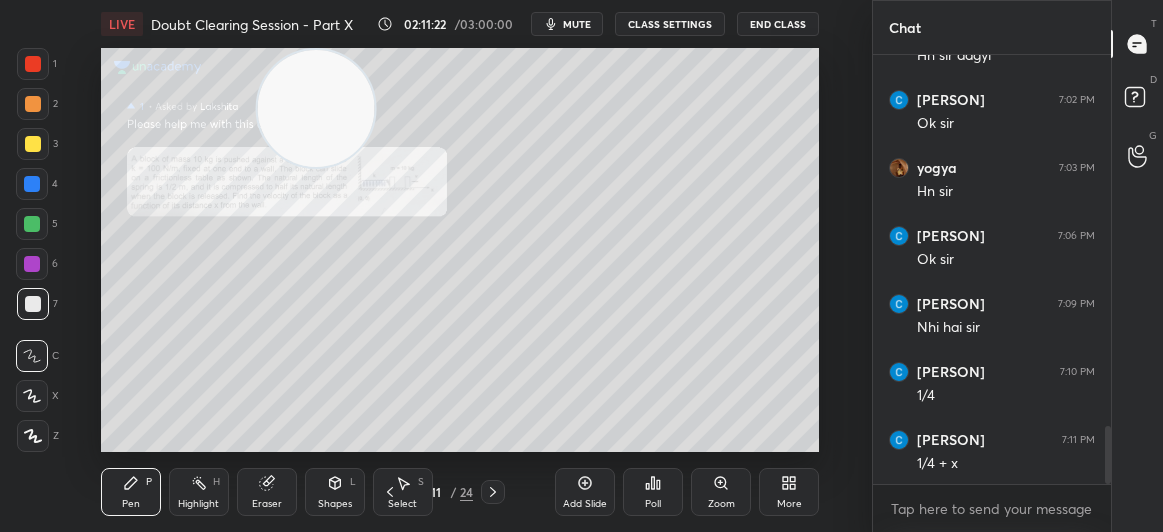 click on "Pen P" at bounding box center [131, 492] 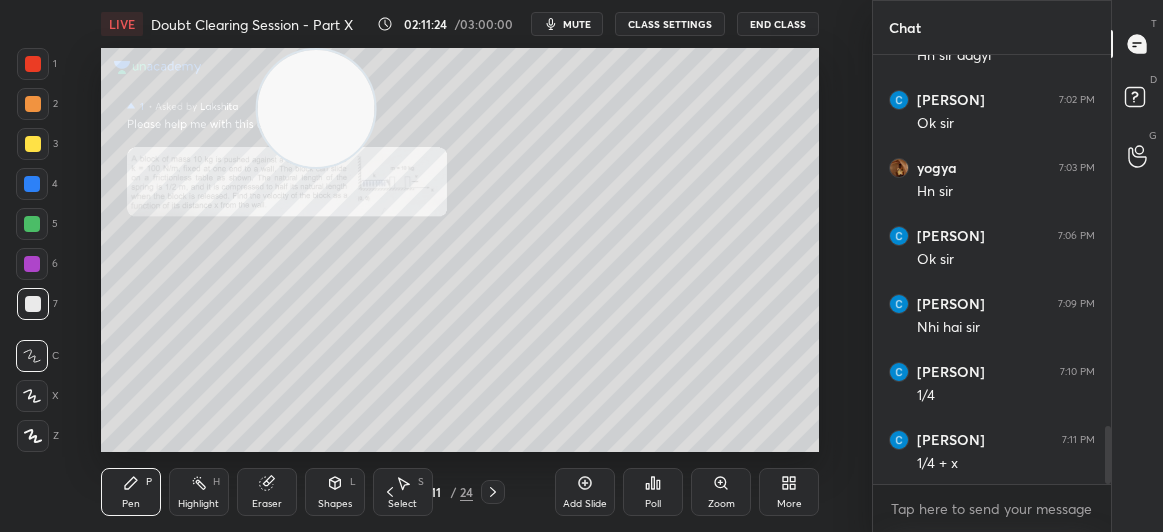 scroll, scrollTop: 2791, scrollLeft: 0, axis: vertical 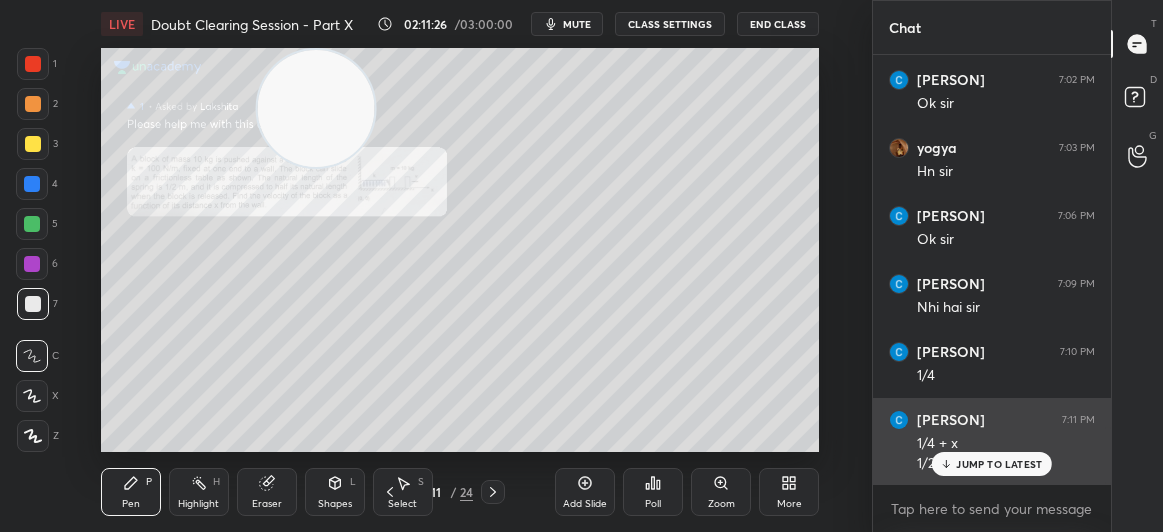 click on "JUMP TO LATEST" at bounding box center (992, 464) 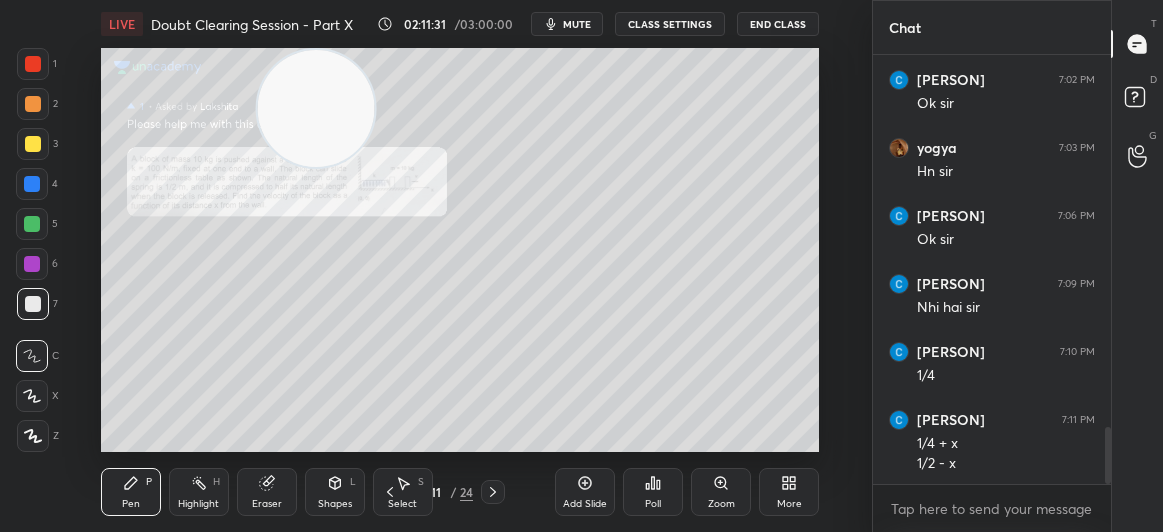 click on "3" at bounding box center (37, 144) 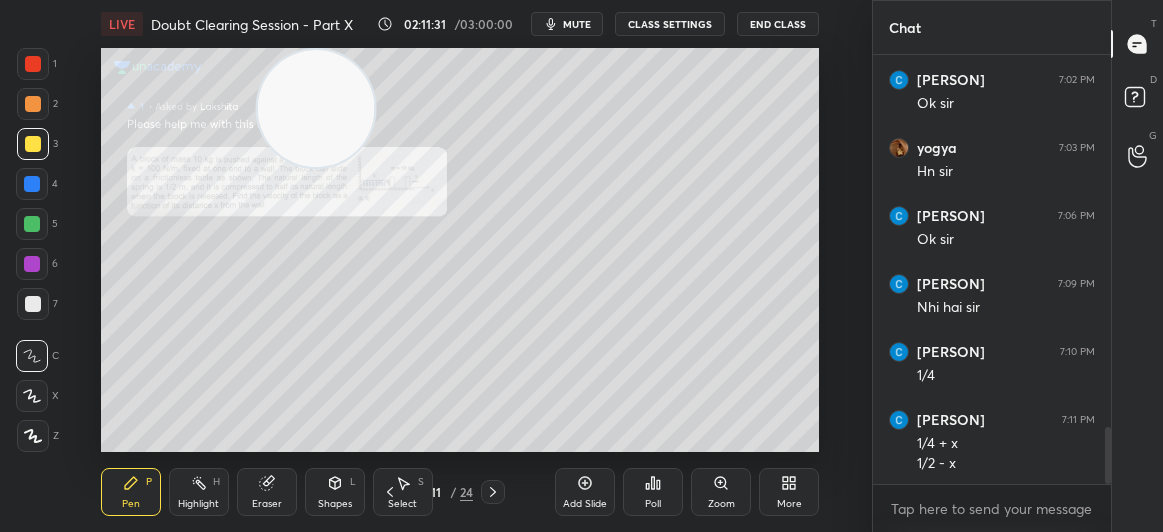 click at bounding box center (33, 144) 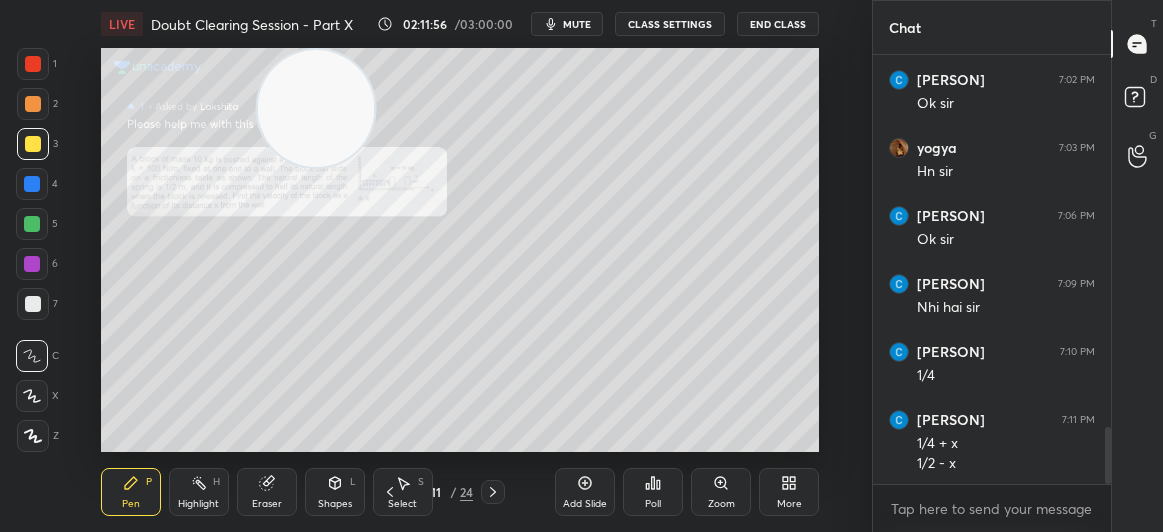 click at bounding box center [33, 64] 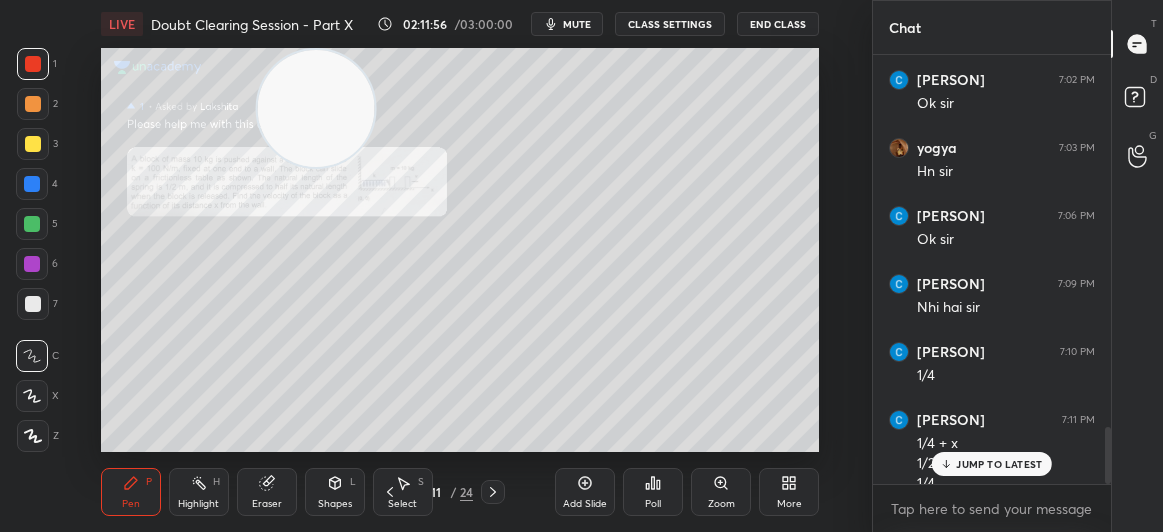 scroll, scrollTop: 2811, scrollLeft: 0, axis: vertical 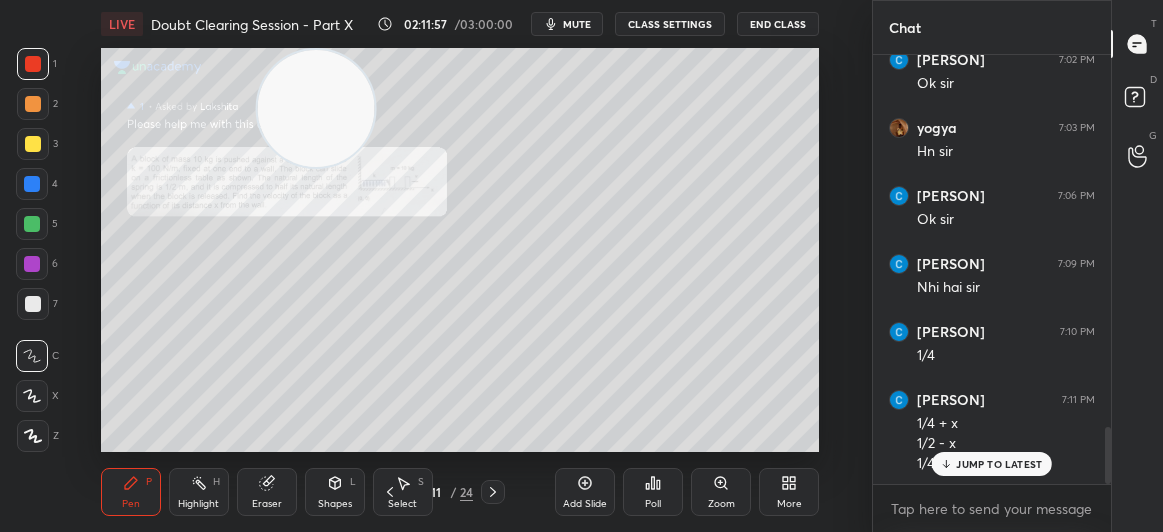 click on "Shapes L" at bounding box center (335, 492) 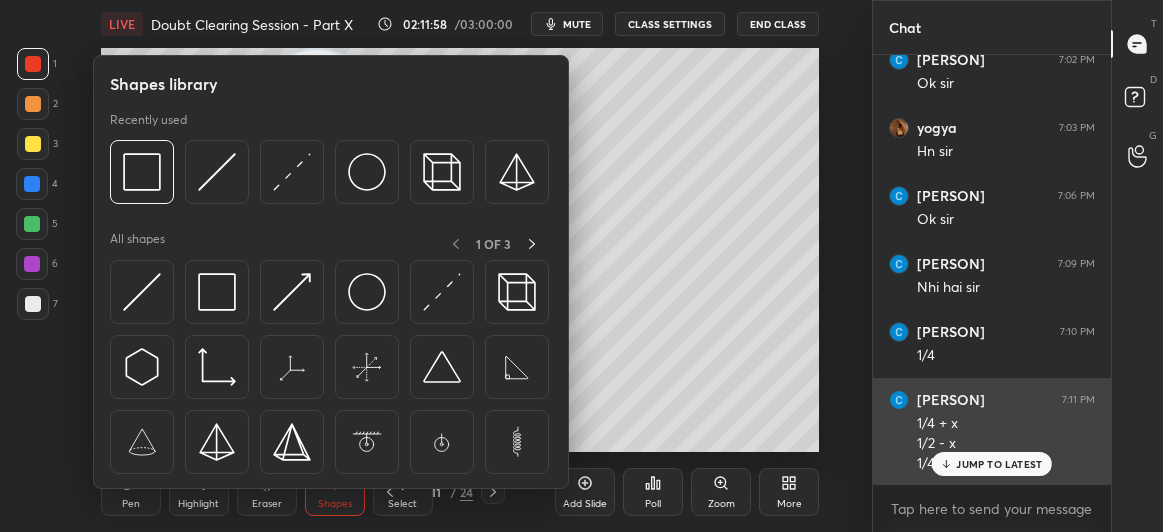 click on "JUMP TO LATEST" at bounding box center [999, 464] 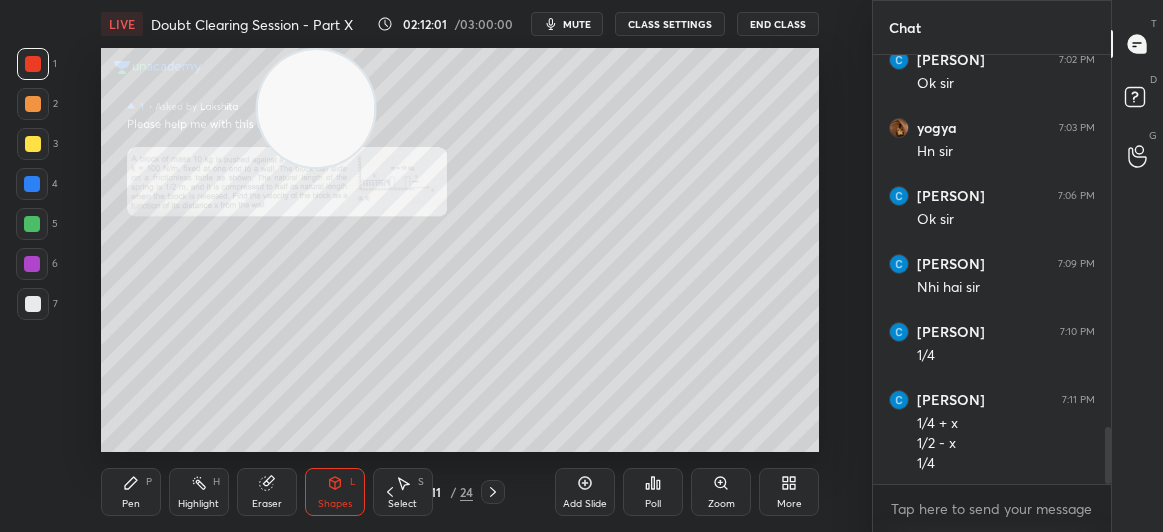 click 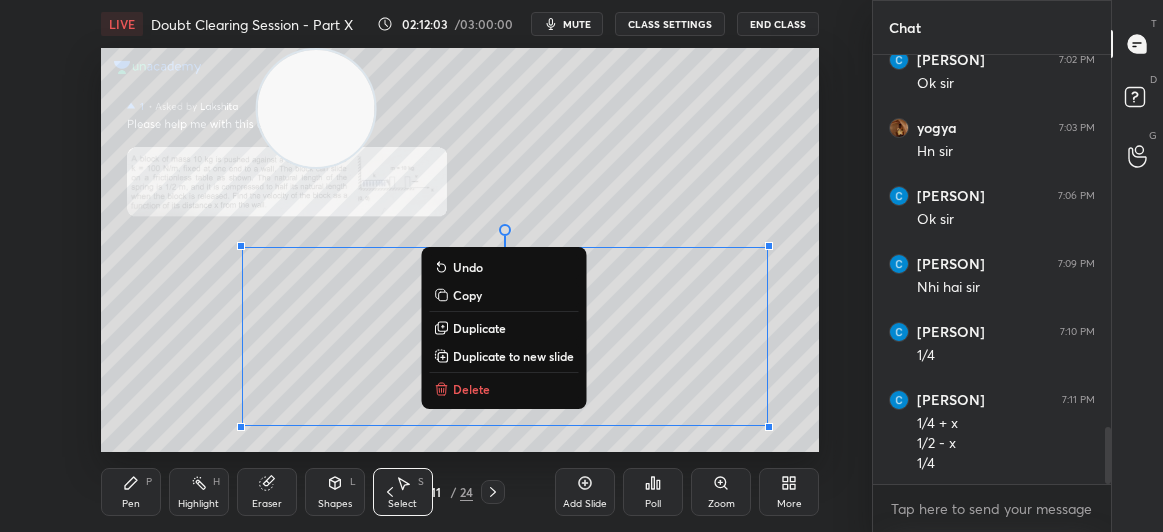 click on "Duplicate to new slide" at bounding box center (513, 356) 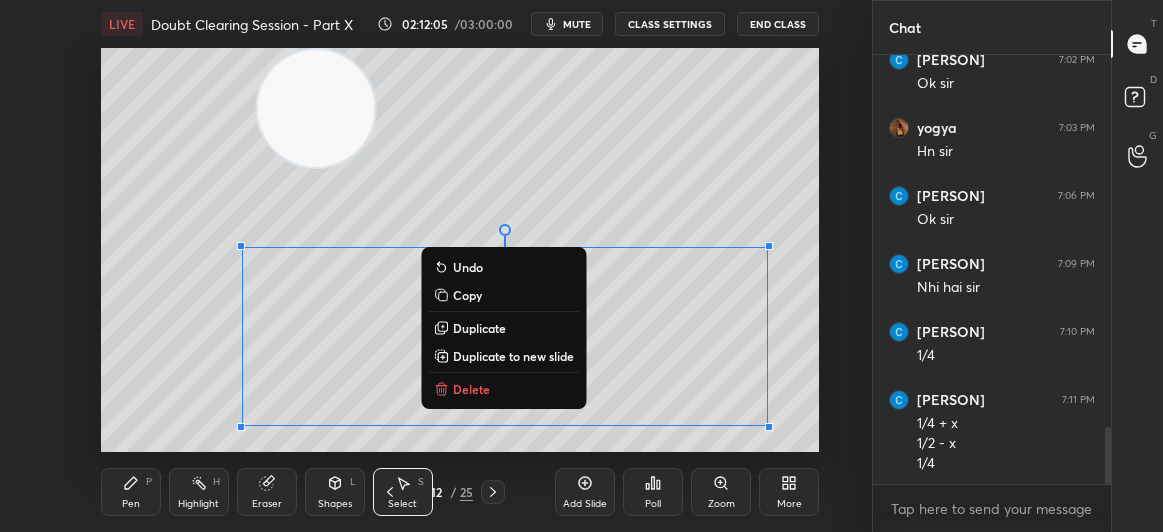 click on "Delete" at bounding box center (503, 389) 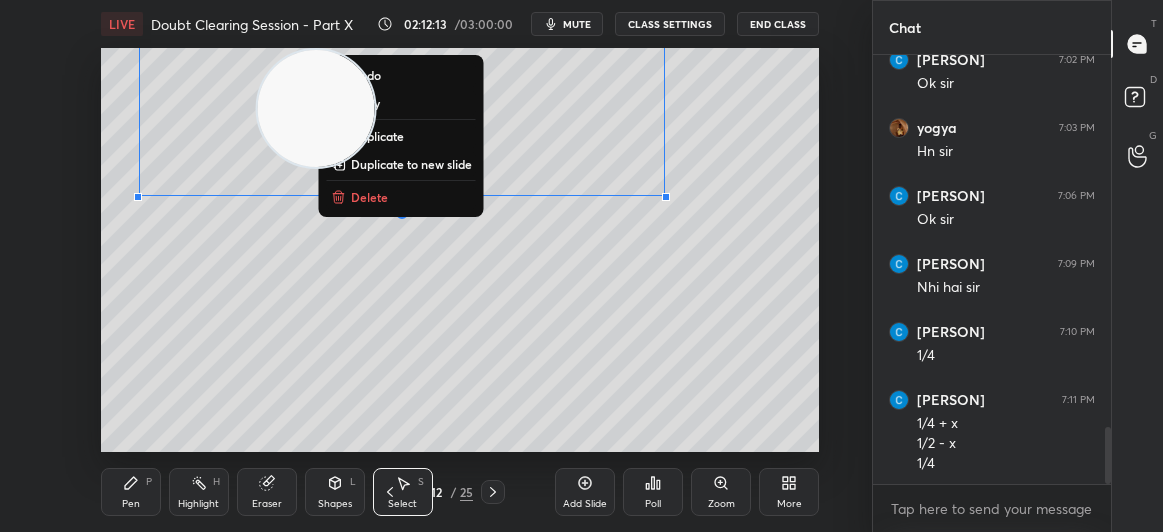 click on "Pen" at bounding box center [131, 504] 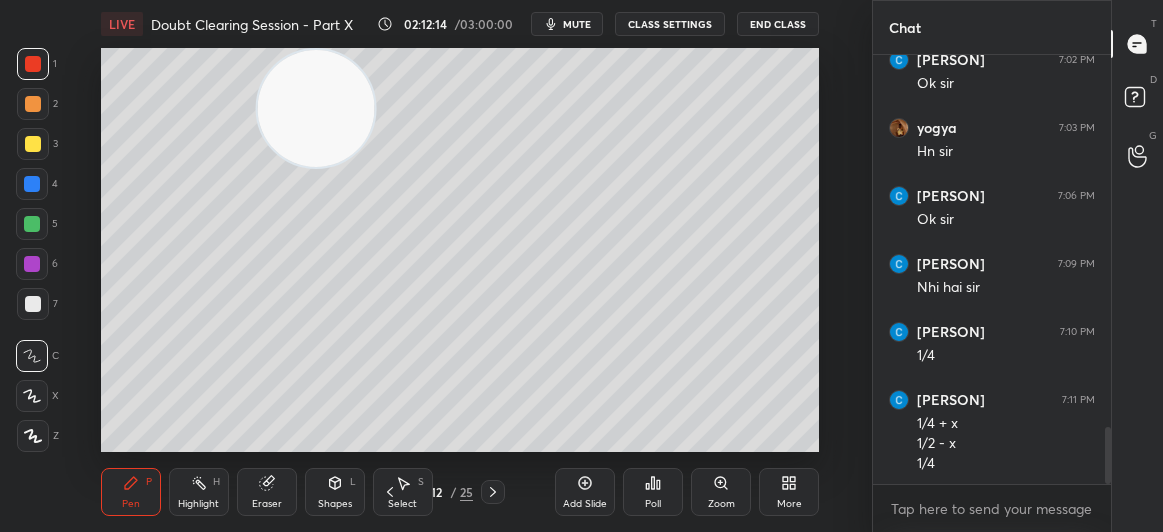 scroll, scrollTop: 2879, scrollLeft: 0, axis: vertical 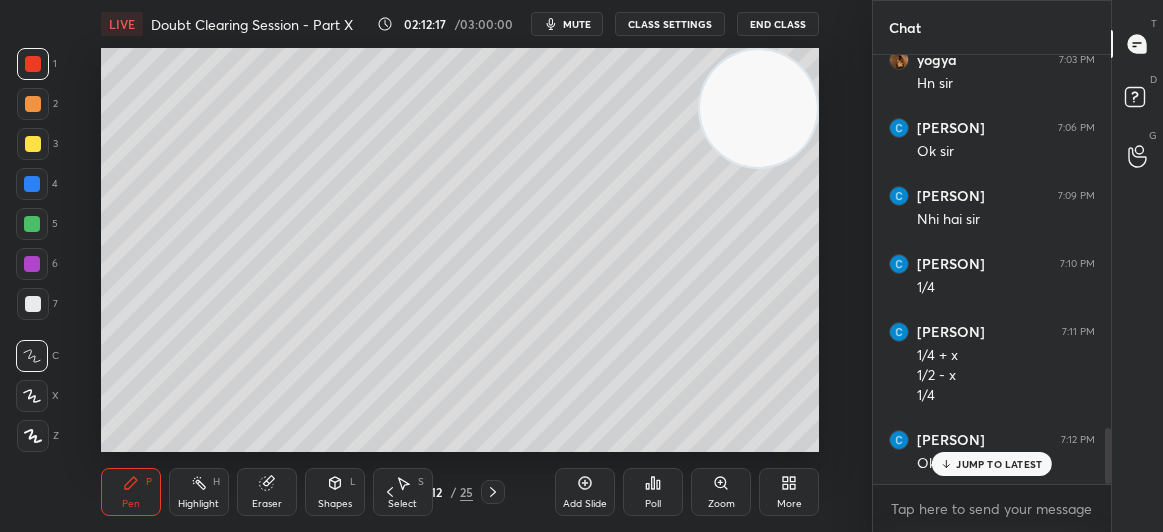 click at bounding box center (33, 144) 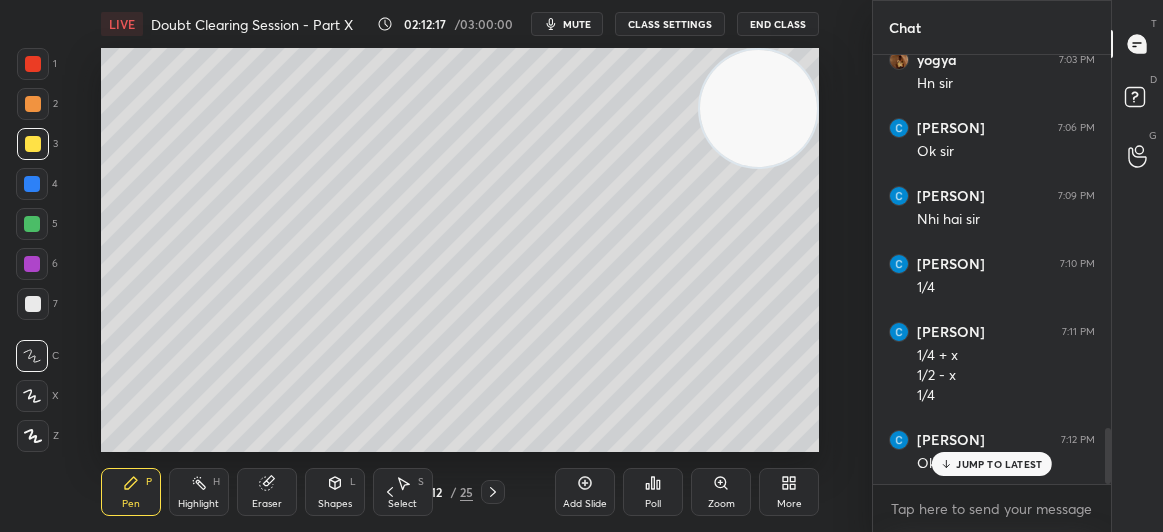 click at bounding box center [33, 144] 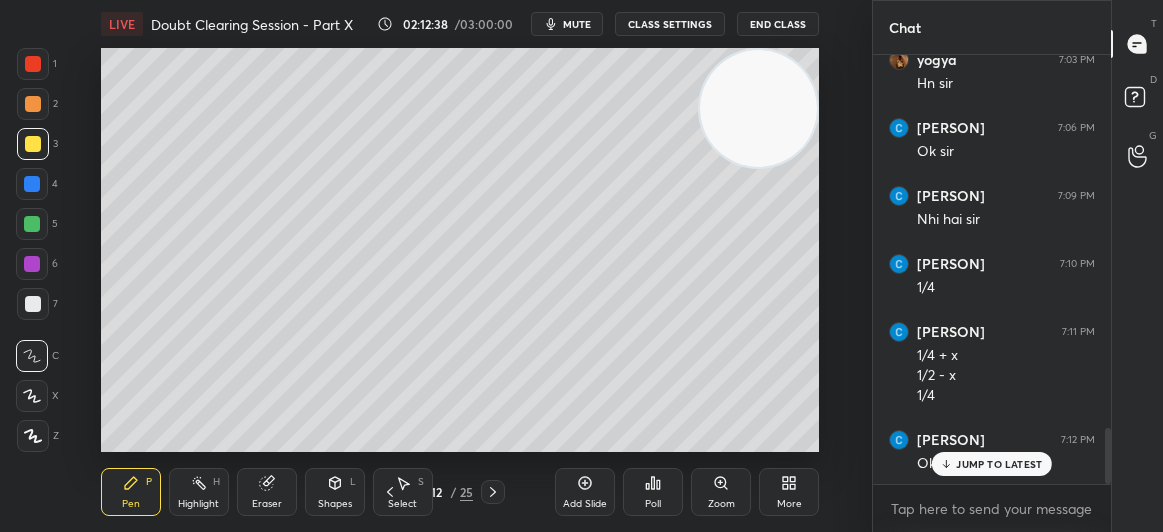 click at bounding box center (33, 64) 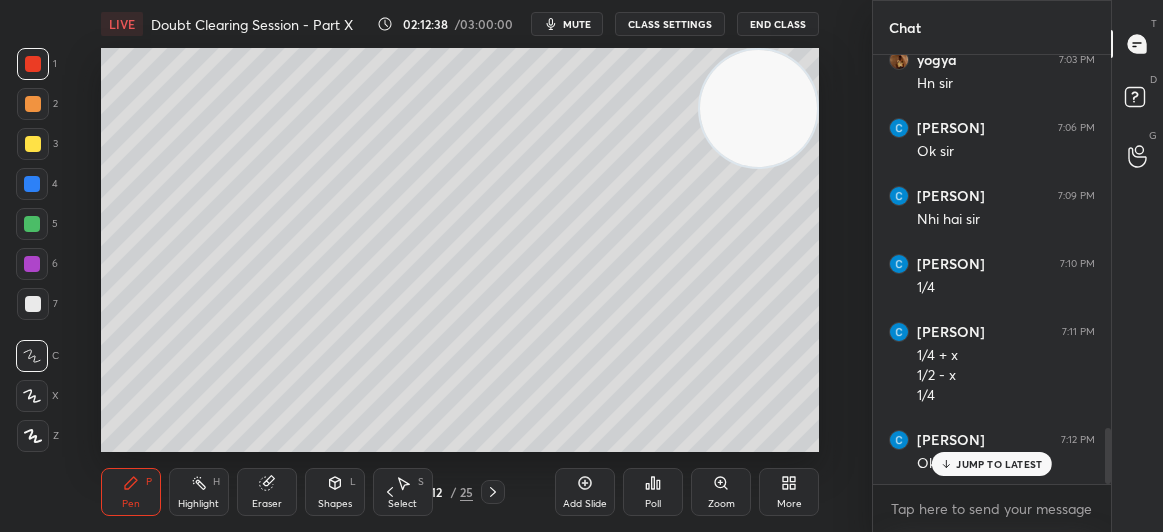 click at bounding box center [33, 64] 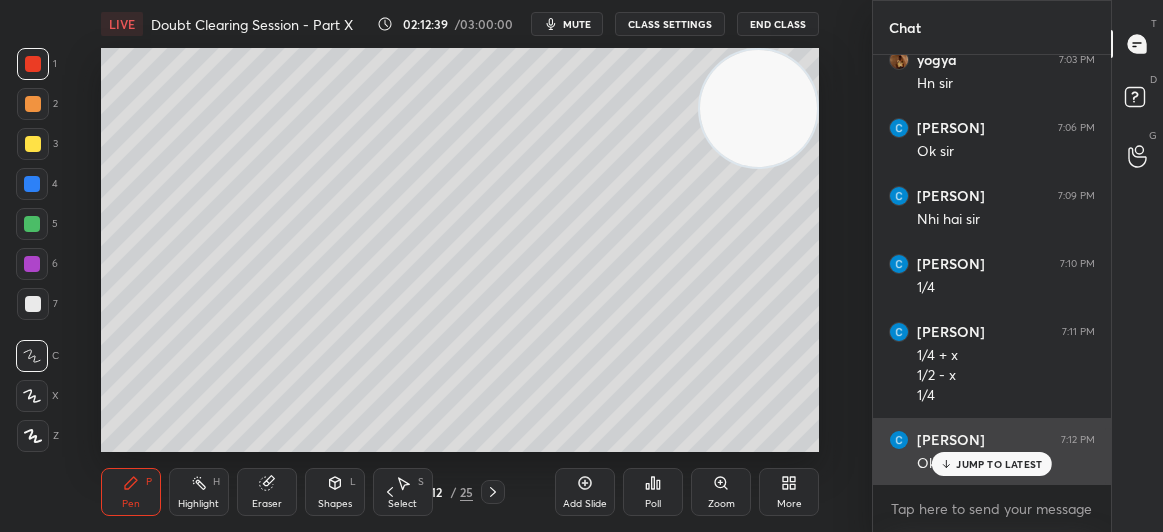 click on "JUMP TO LATEST" at bounding box center (999, 464) 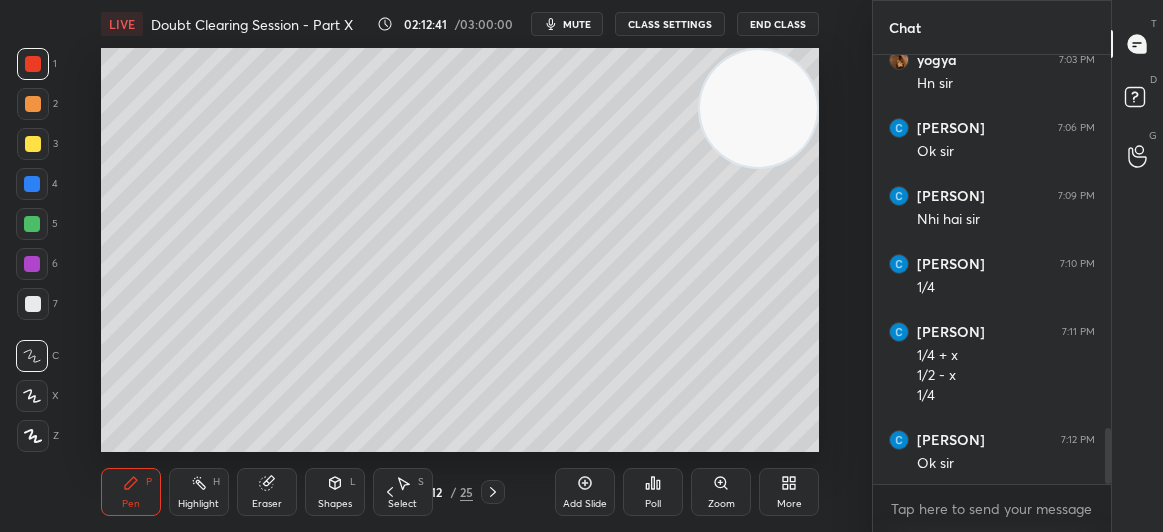 click 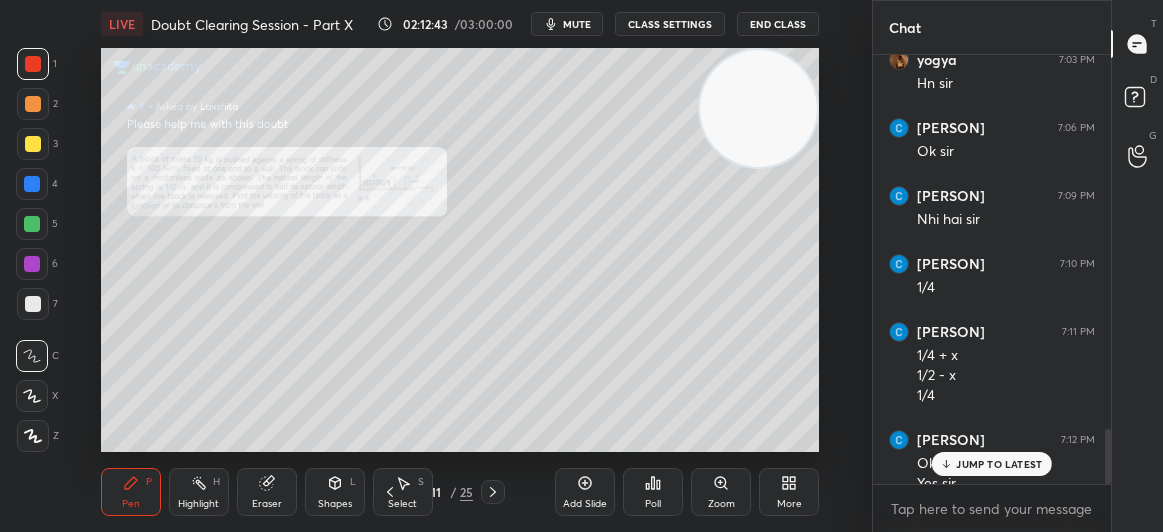 scroll, scrollTop: 2899, scrollLeft: 0, axis: vertical 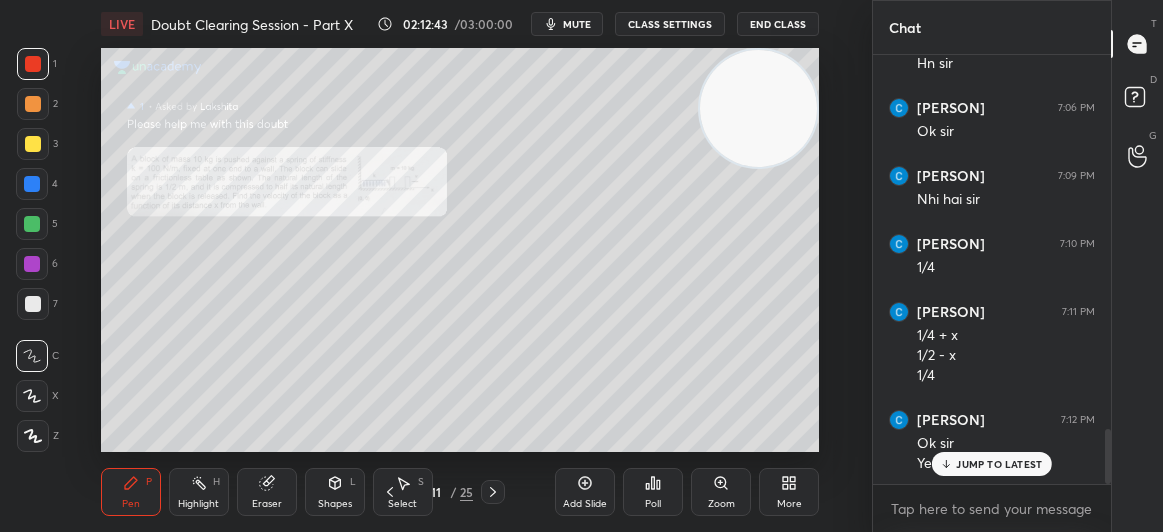 click at bounding box center [493, 492] 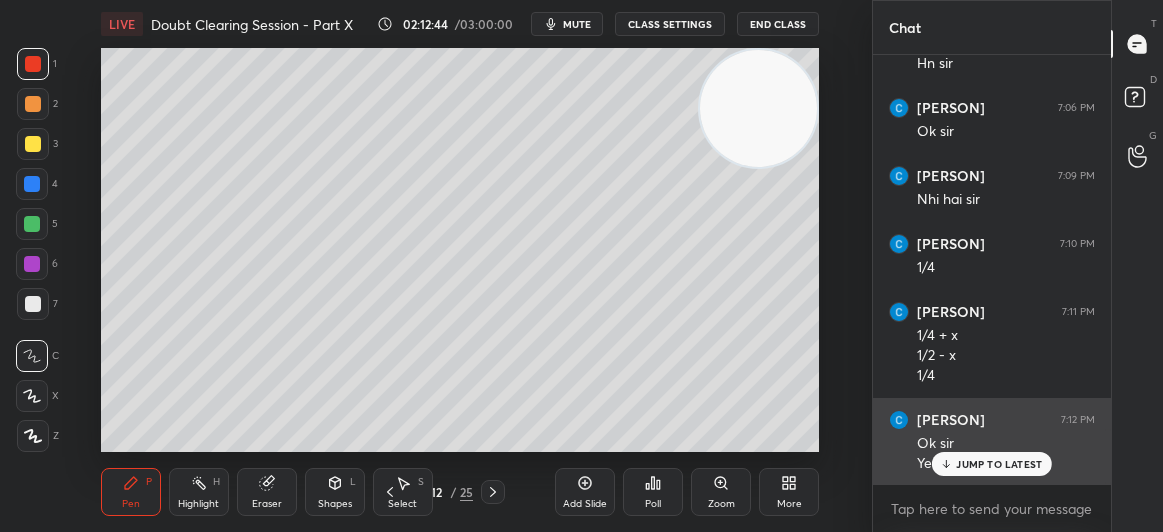 click on "JUMP TO LATEST" at bounding box center (999, 464) 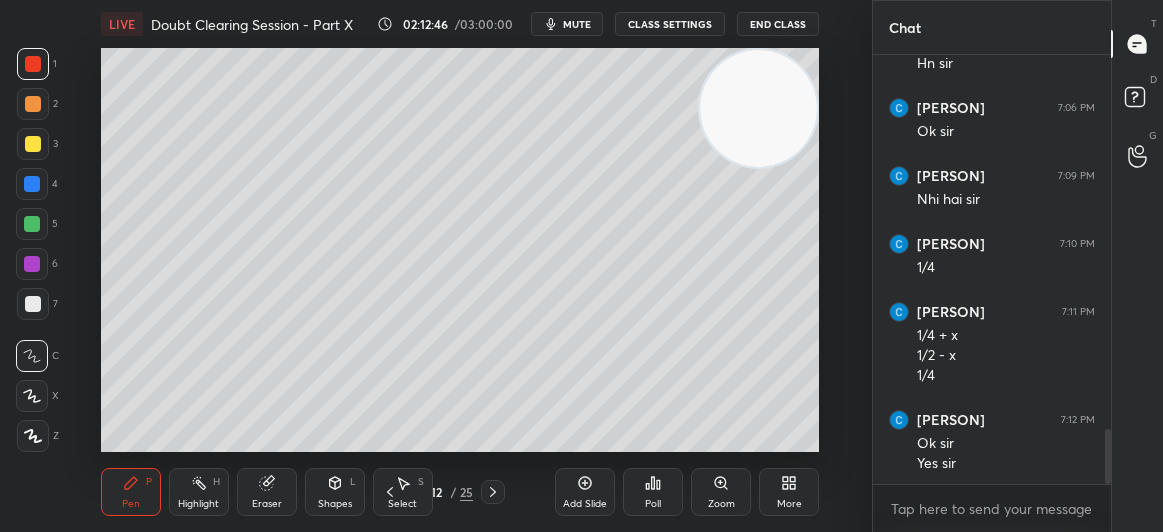 click at bounding box center (33, 144) 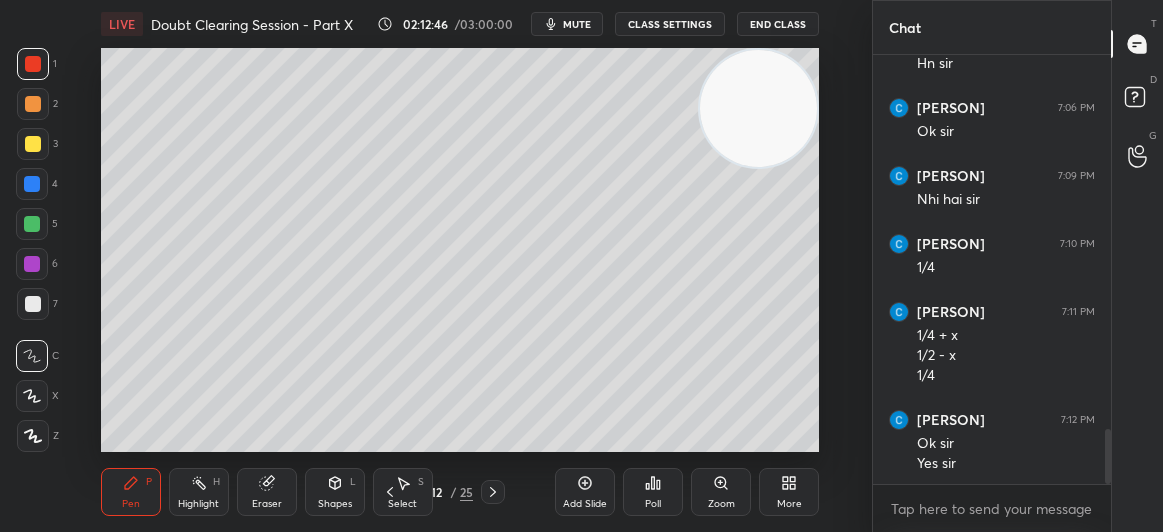 click at bounding box center [33, 144] 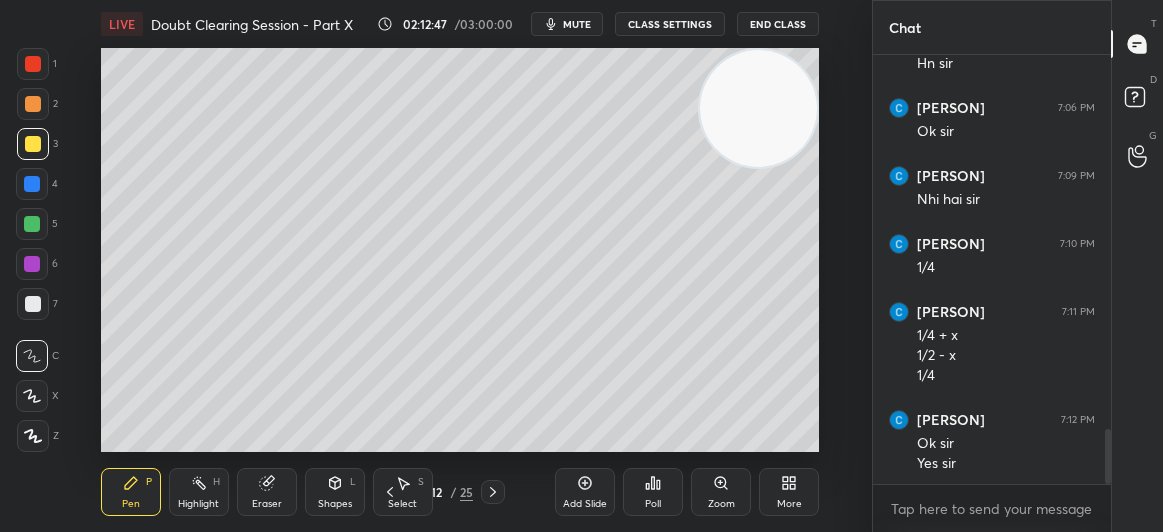 click 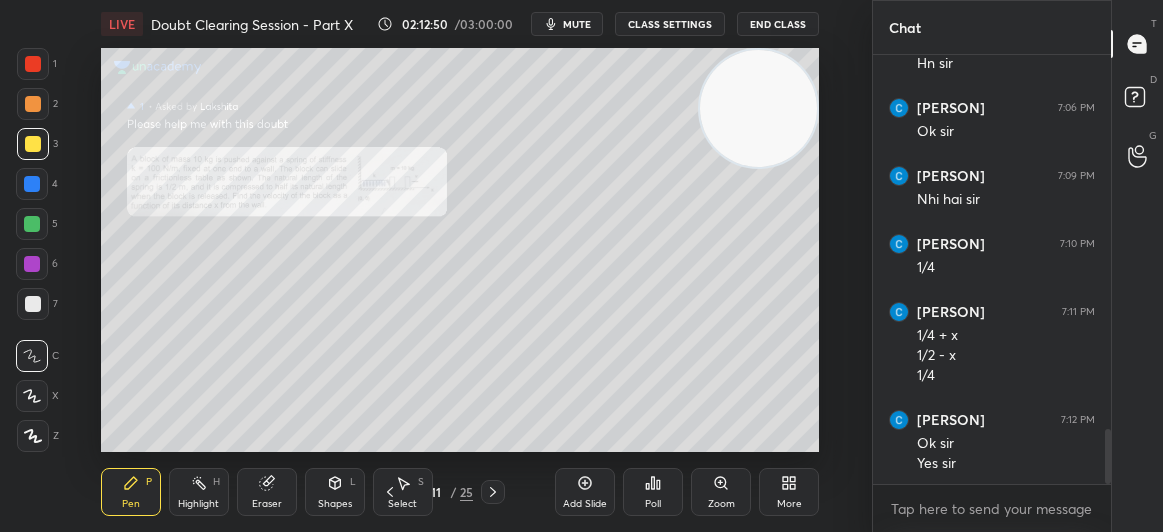 click 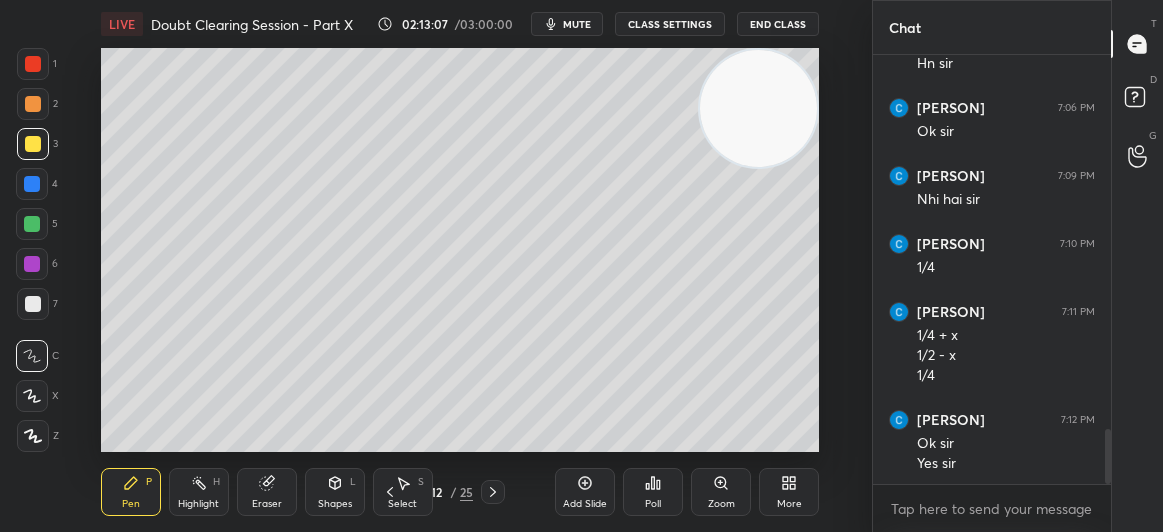 scroll, scrollTop: 2971, scrollLeft: 0, axis: vertical 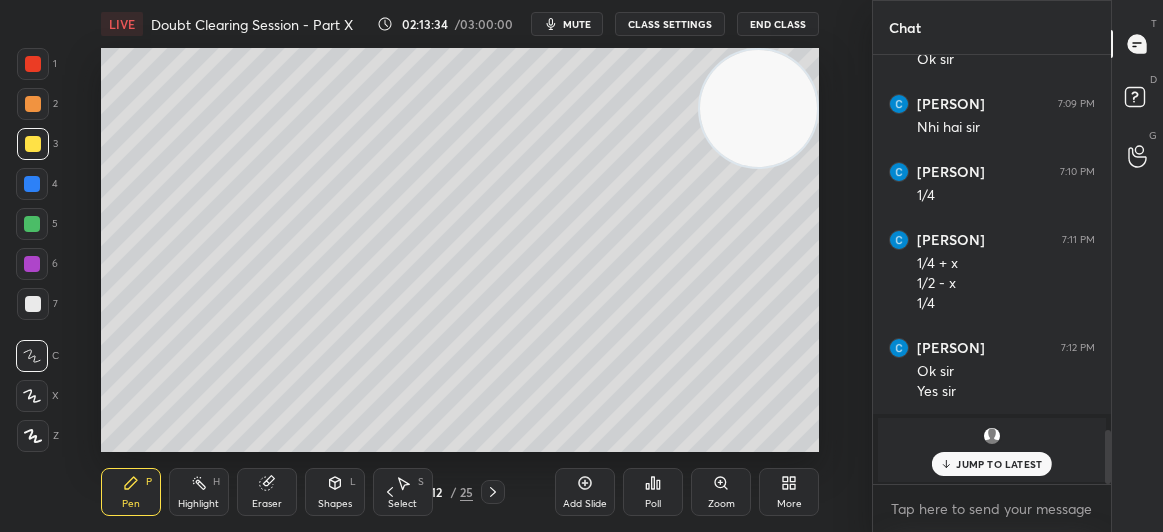 click at bounding box center [33, 64] 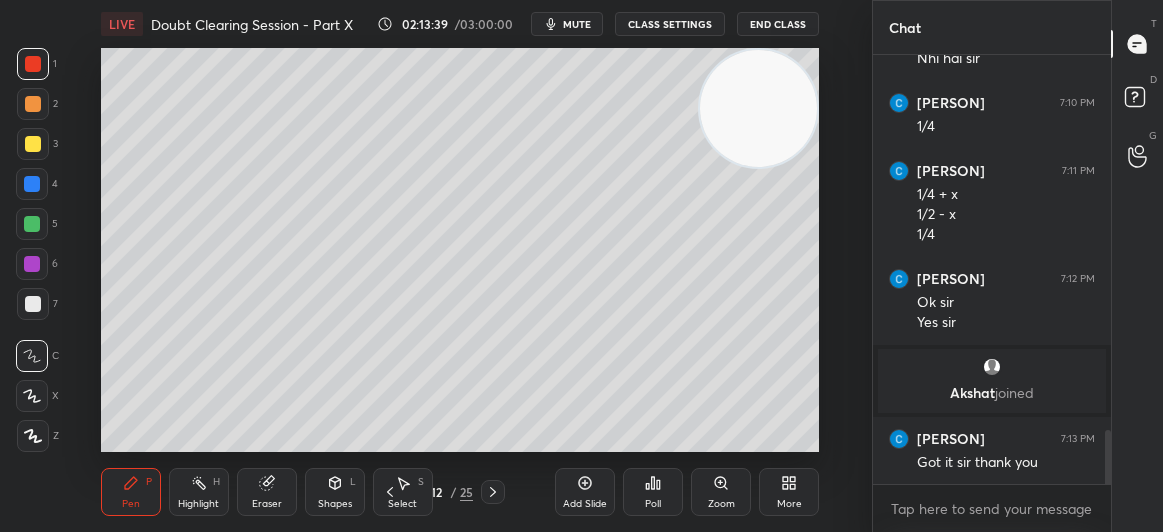 scroll, scrollTop: 2389, scrollLeft: 0, axis: vertical 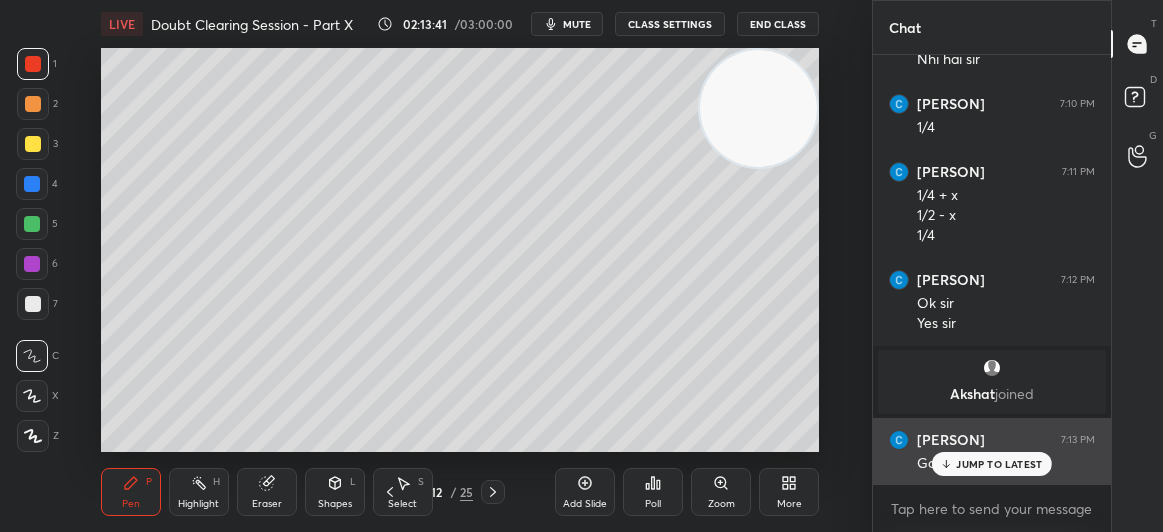 click on "JUMP TO LATEST" at bounding box center (999, 464) 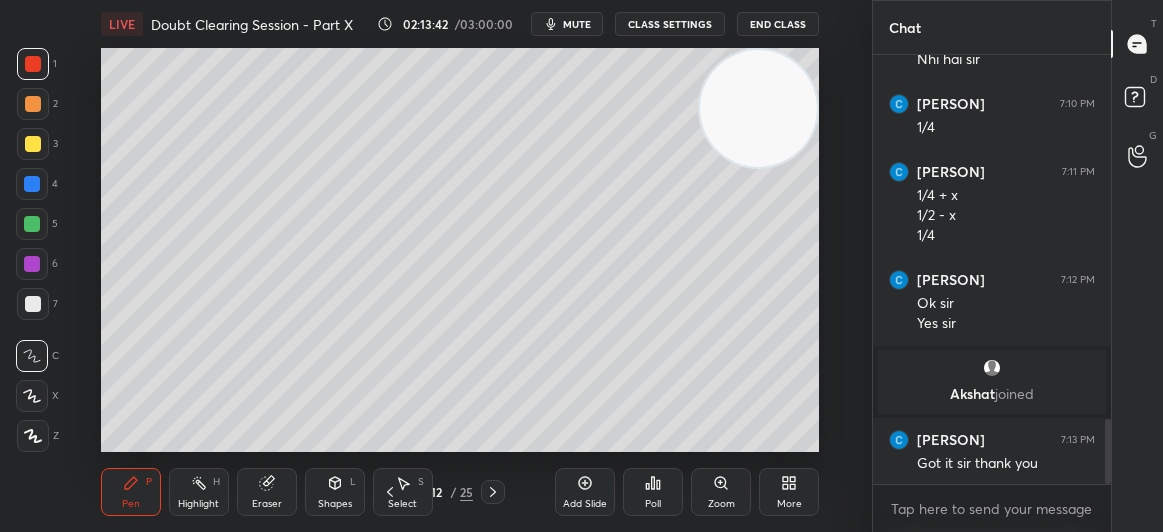 click at bounding box center (33, 144) 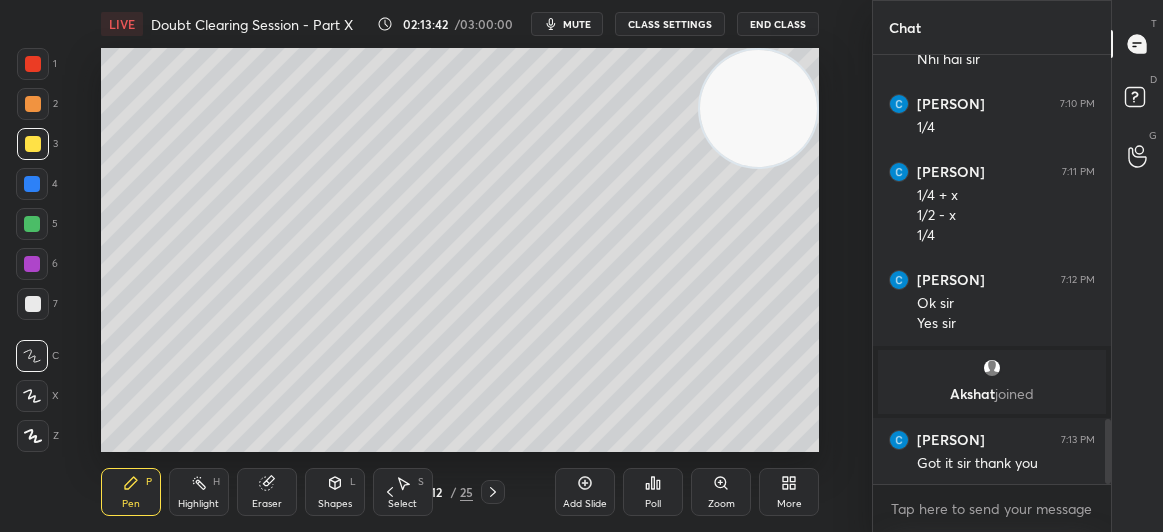 click at bounding box center [33, 144] 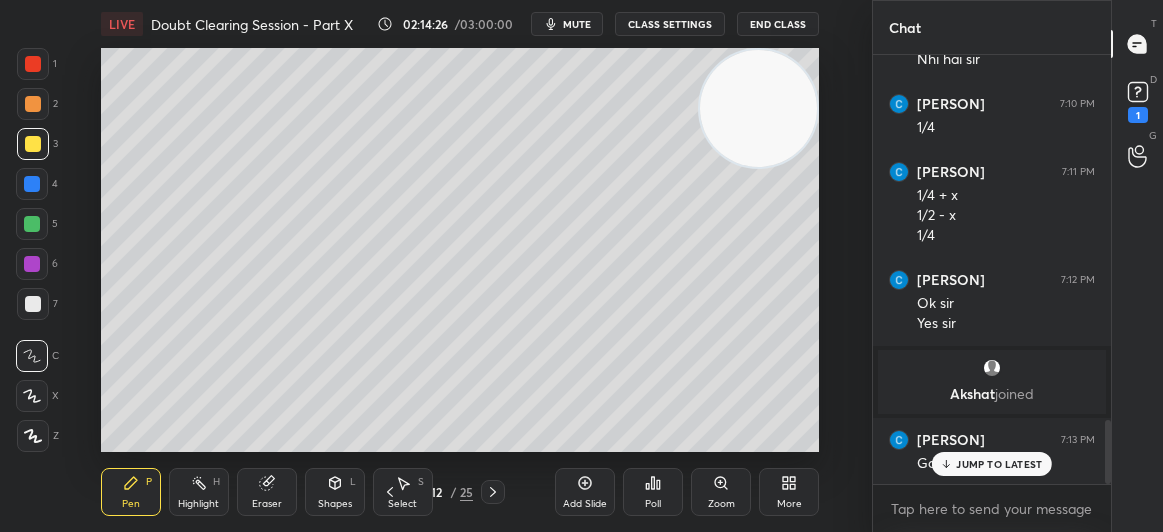 scroll, scrollTop: 2475, scrollLeft: 0, axis: vertical 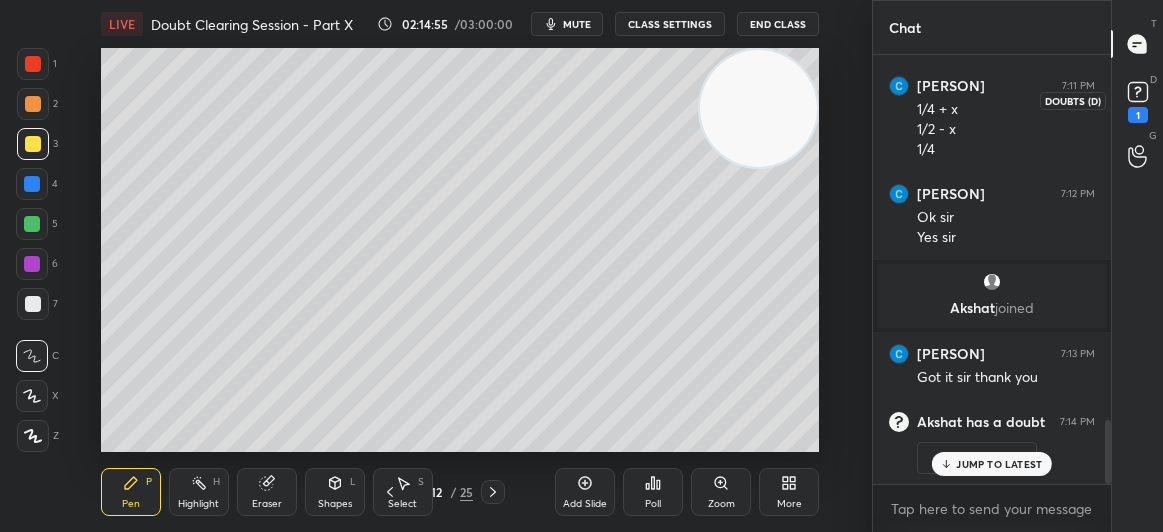 click 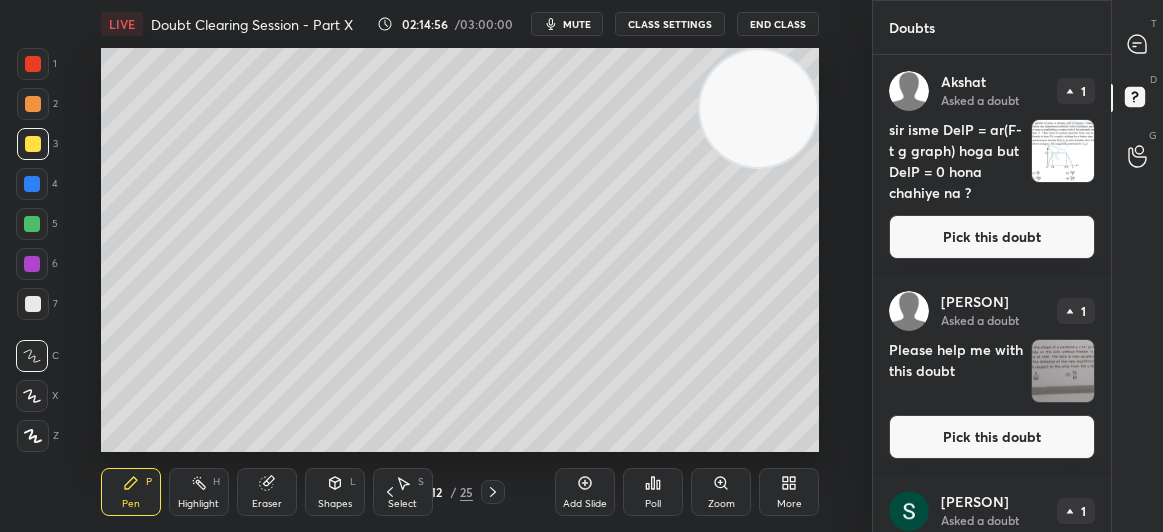 click on "Pick this doubt" at bounding box center [992, 237] 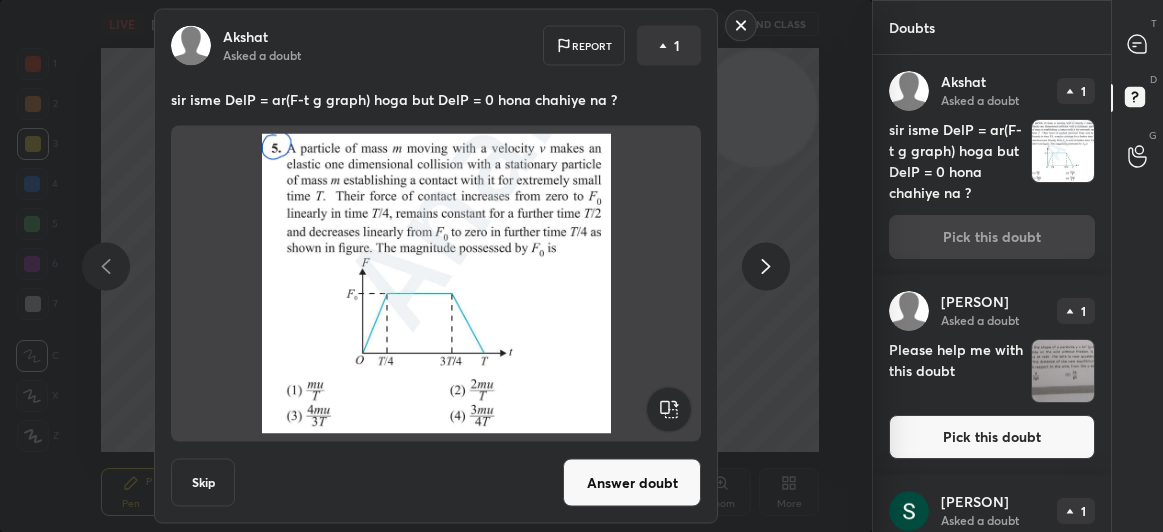 click on "Answer doubt" at bounding box center (632, 483) 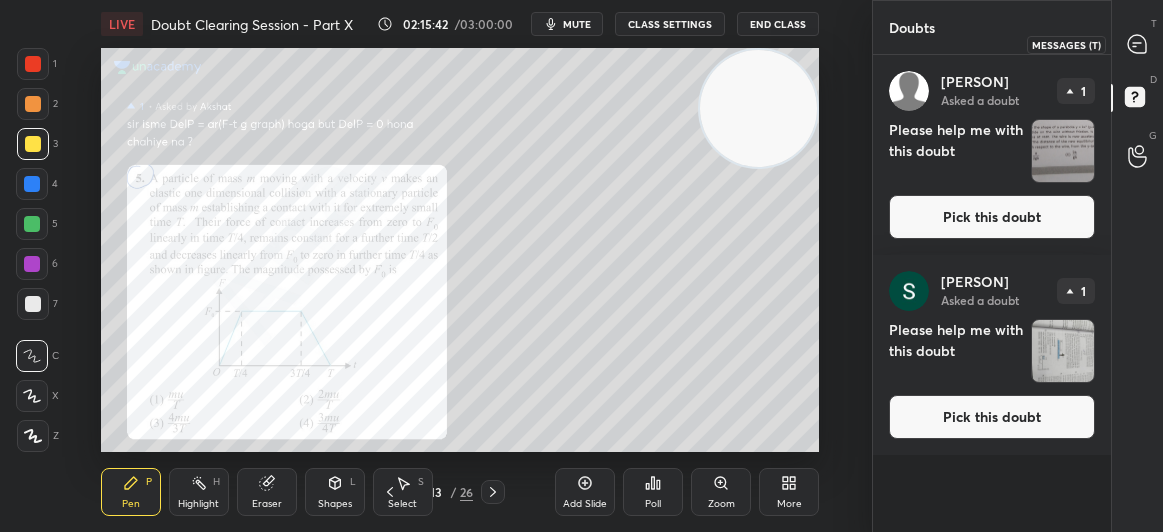 click 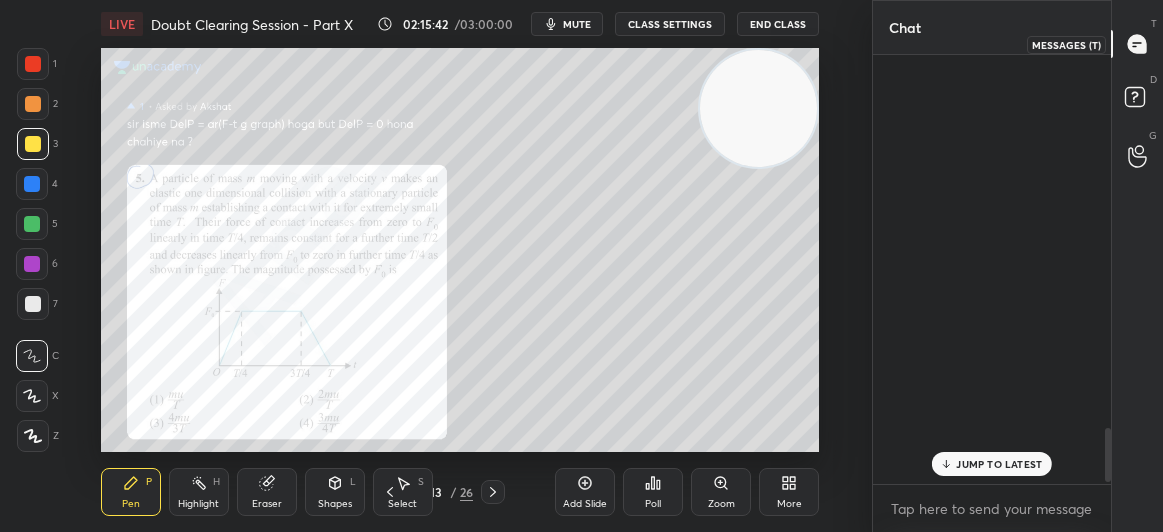 scroll, scrollTop: 2955, scrollLeft: 0, axis: vertical 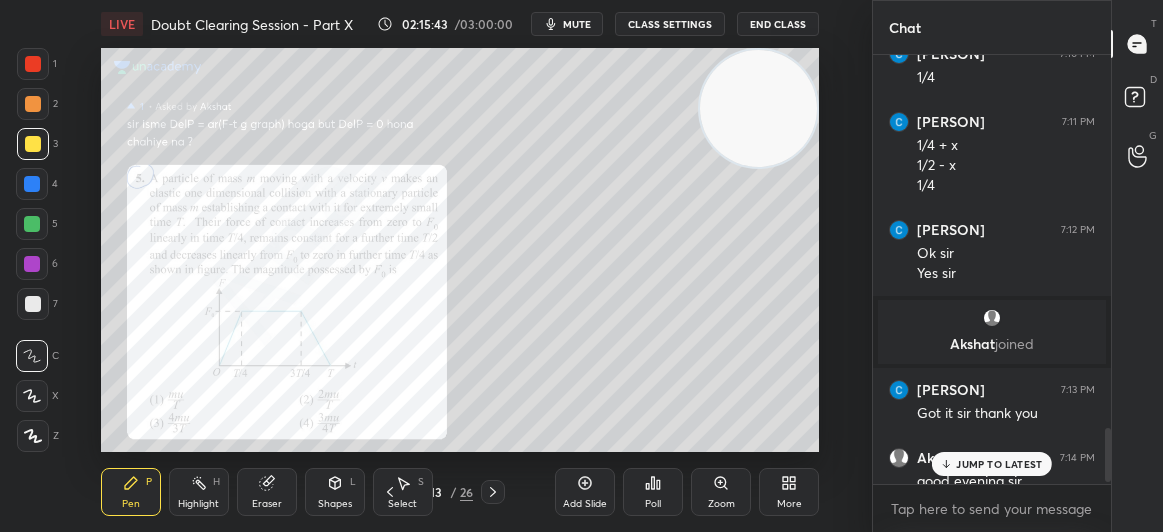 click on "JUMP TO LATEST" at bounding box center (999, 464) 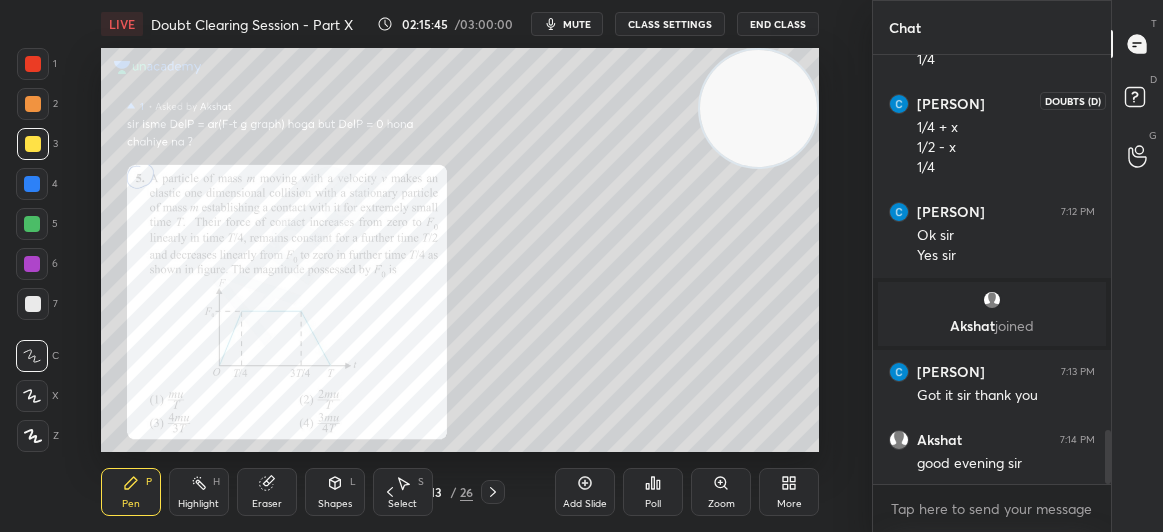 click 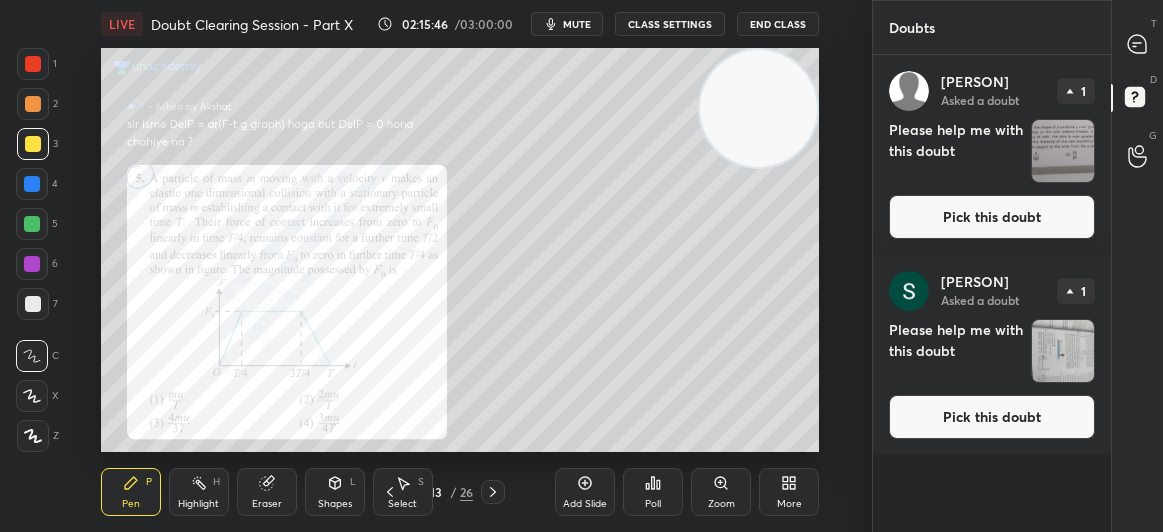 click at bounding box center (1138, 44) 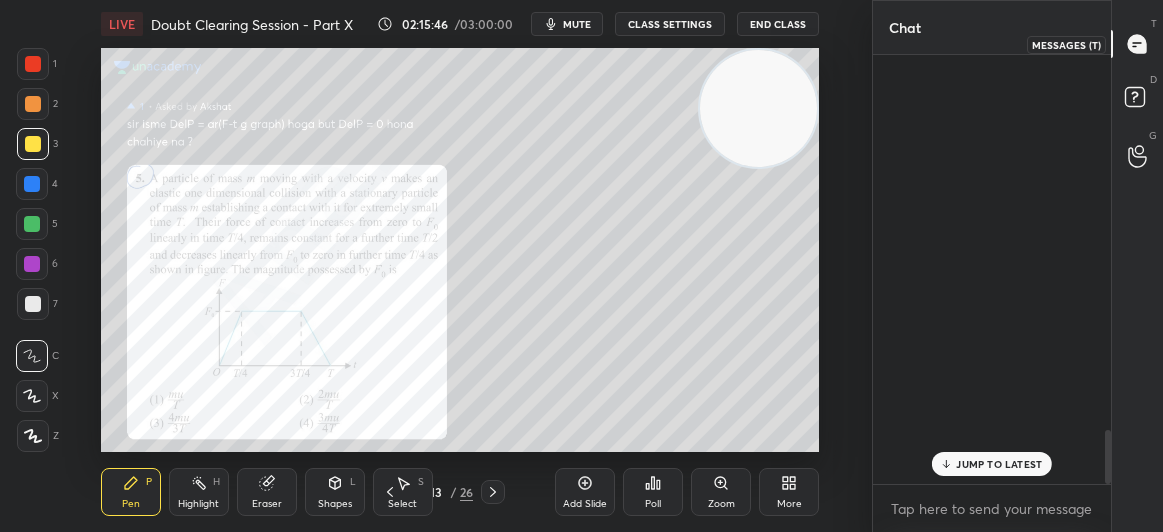 click at bounding box center [1138, 44] 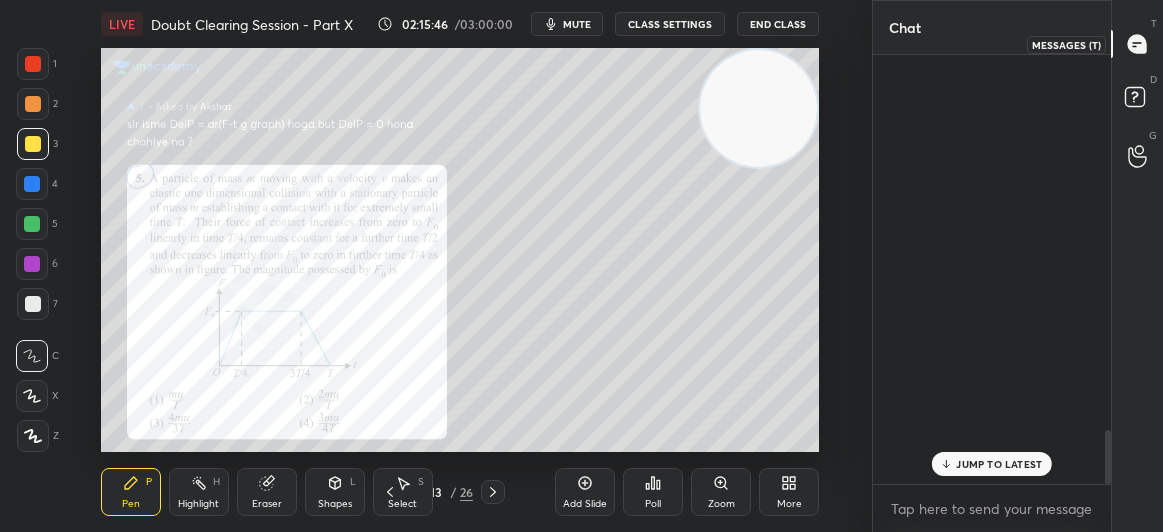 scroll, scrollTop: 423, scrollLeft: 232, axis: both 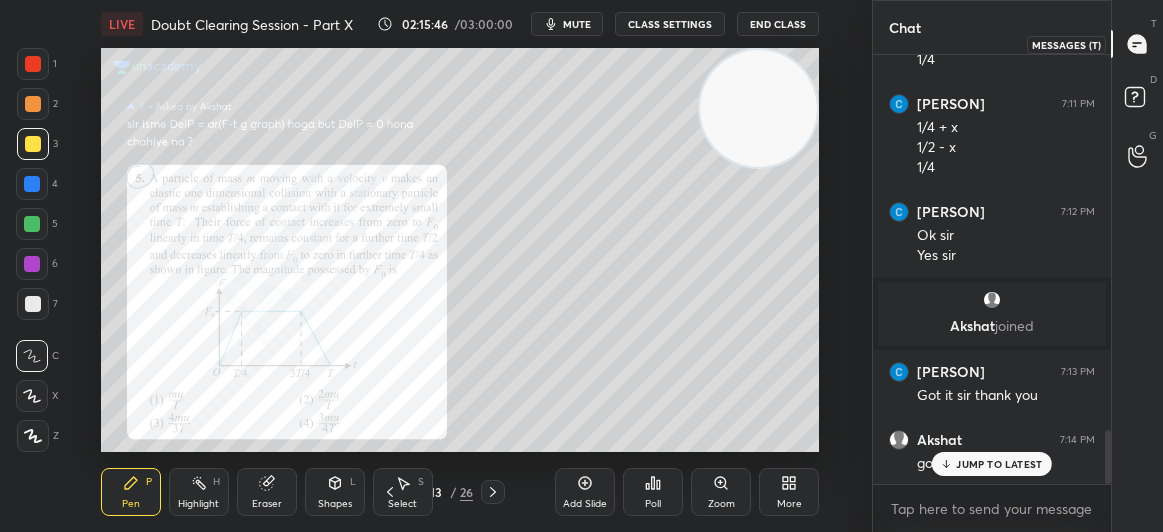 click on "T Messages (T)" at bounding box center [1137, 44] 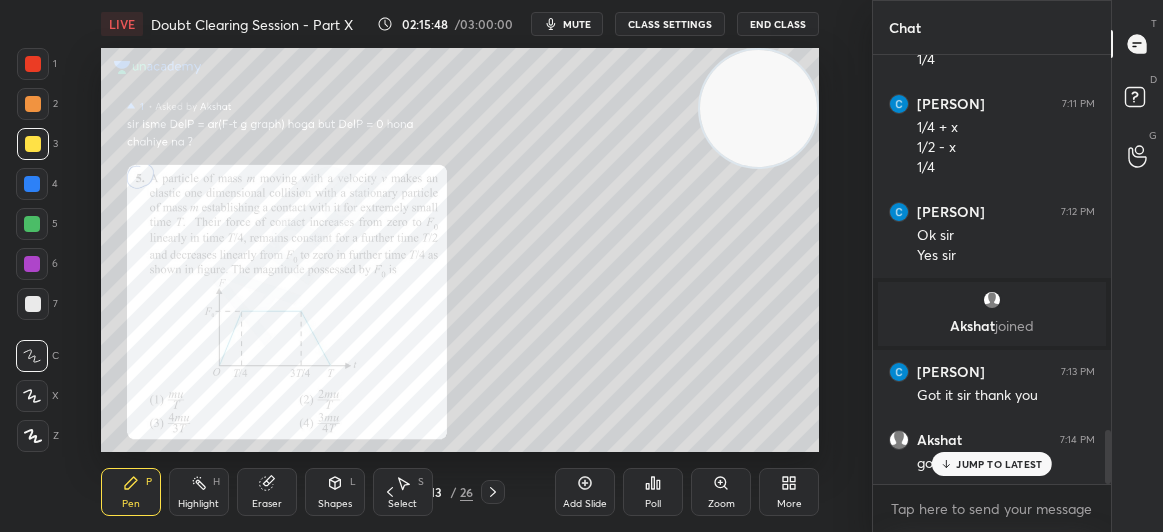 click at bounding box center (33, 64) 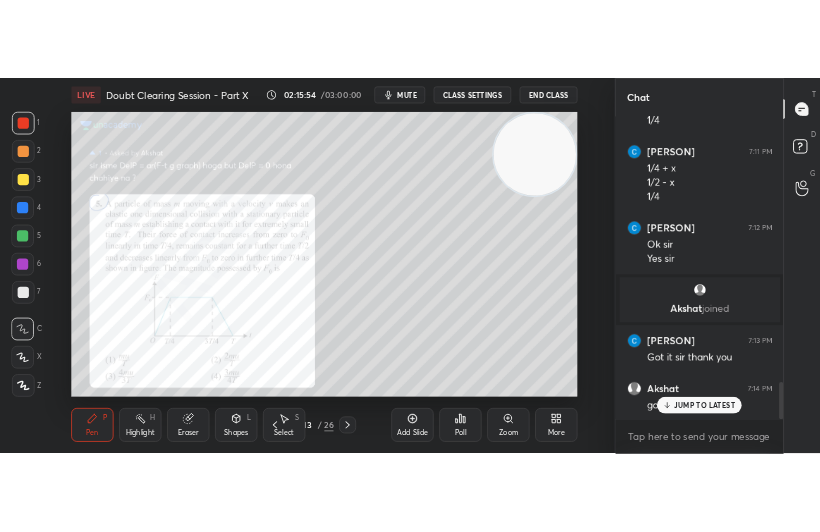 scroll, scrollTop: 3041, scrollLeft: 0, axis: vertical 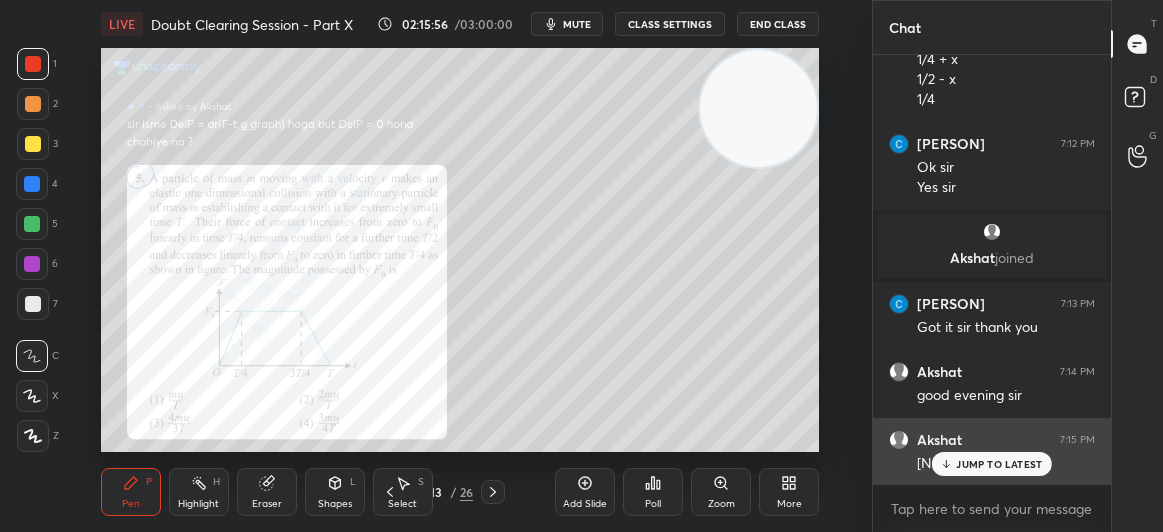 click on "JUMP TO LATEST" at bounding box center [999, 464] 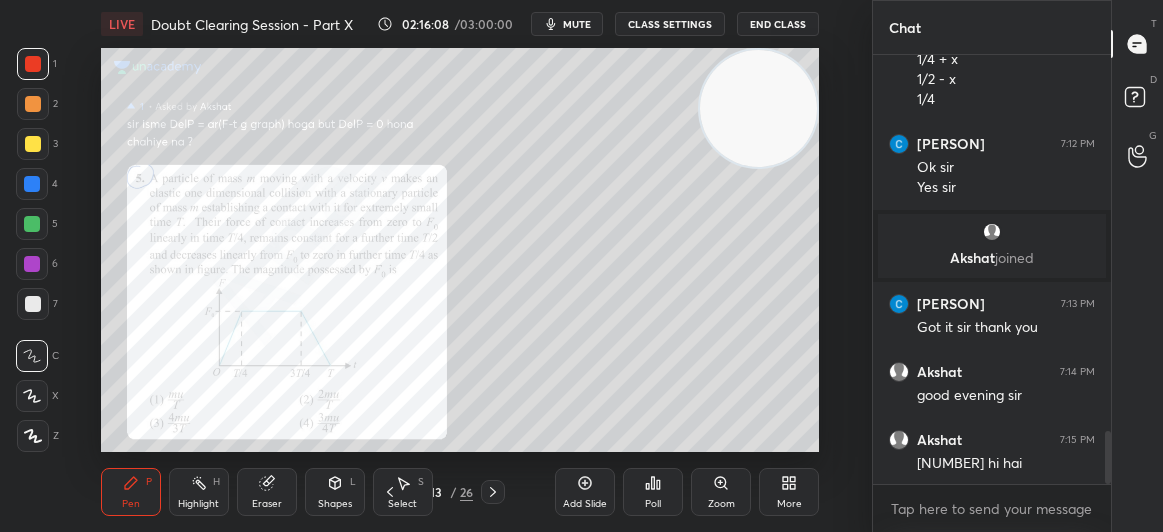 click on "Zoom" at bounding box center [721, 504] 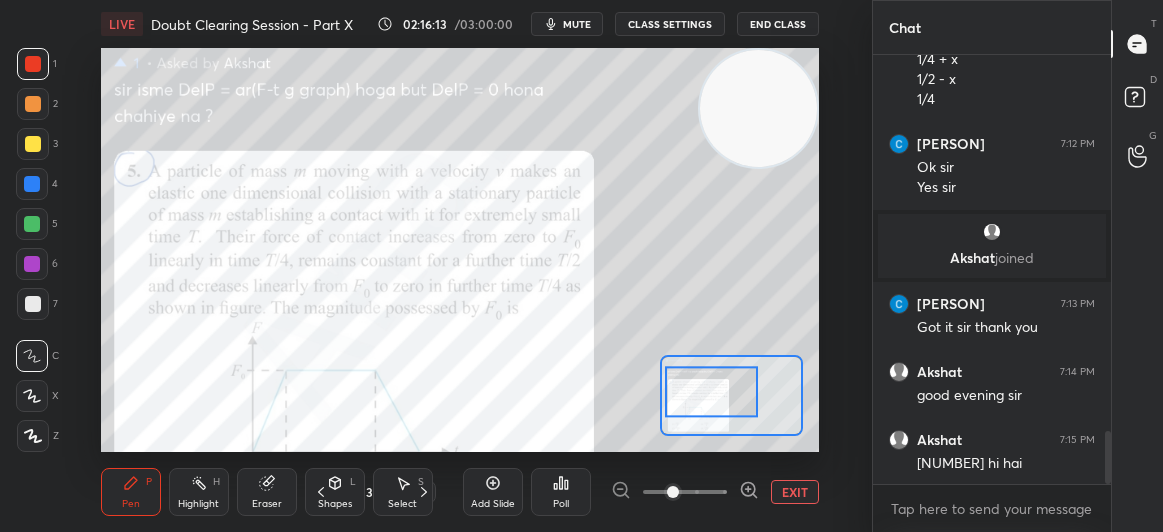click at bounding box center (33, 144) 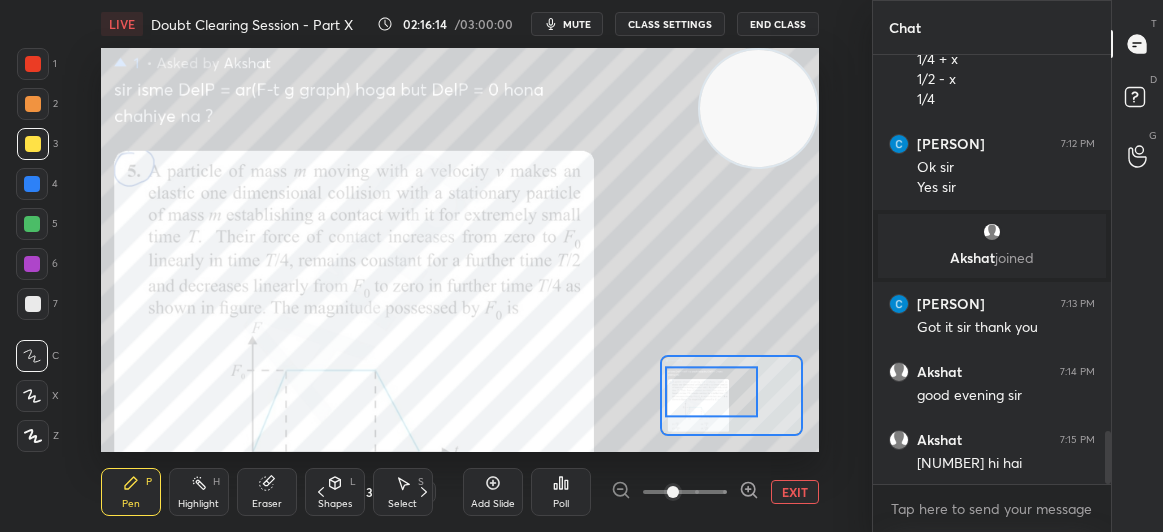 click at bounding box center [33, 64] 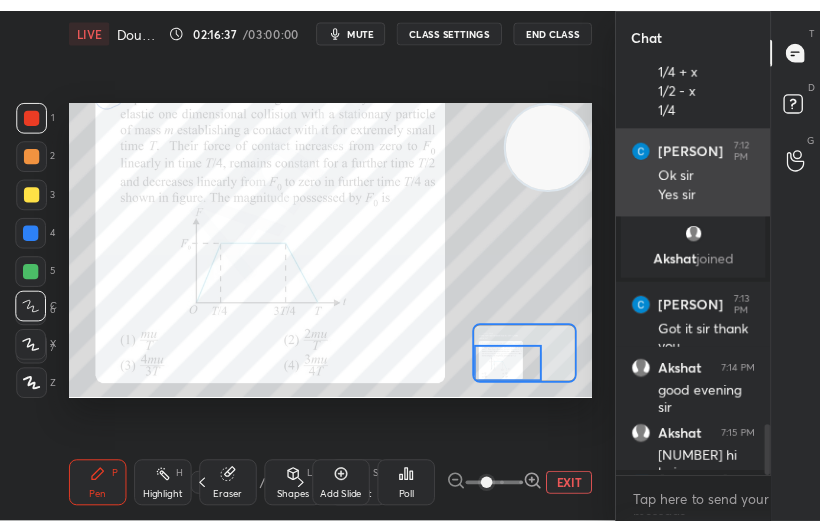 scroll, scrollTop: 404, scrollLeft: 534, axis: both 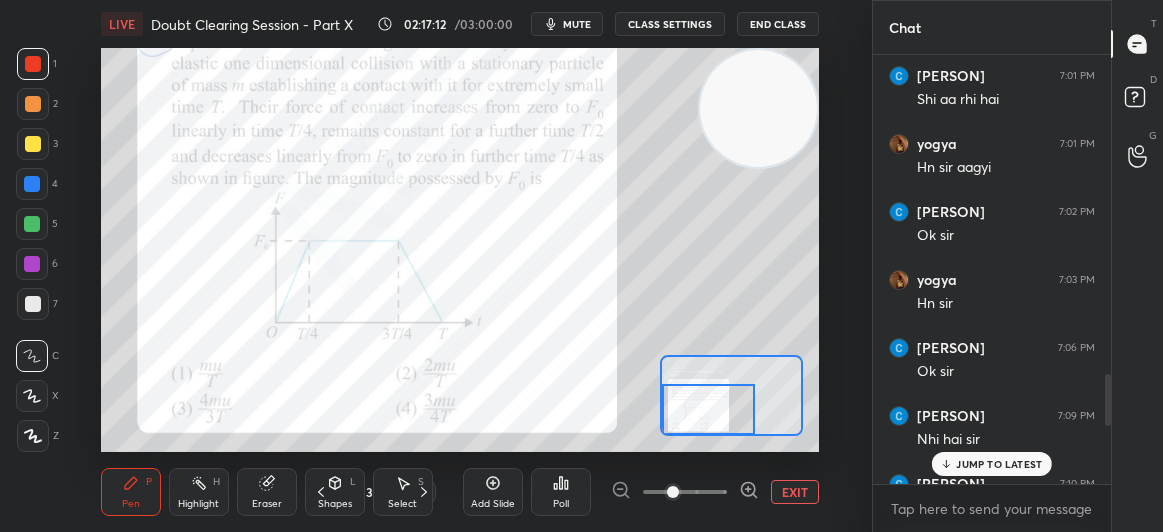 click on "JUMP TO LATEST" at bounding box center [999, 464] 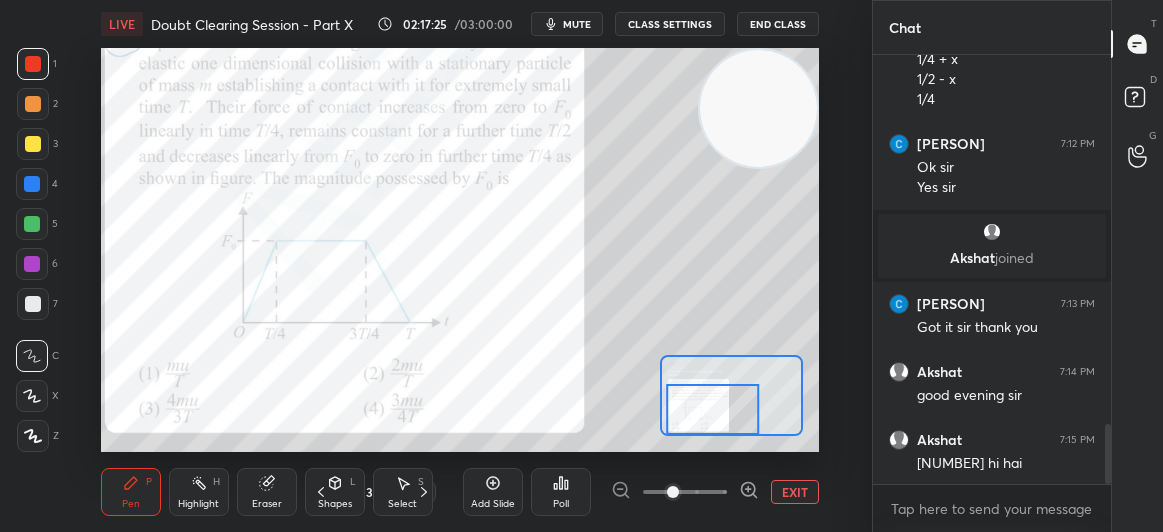 click at bounding box center [33, 64] 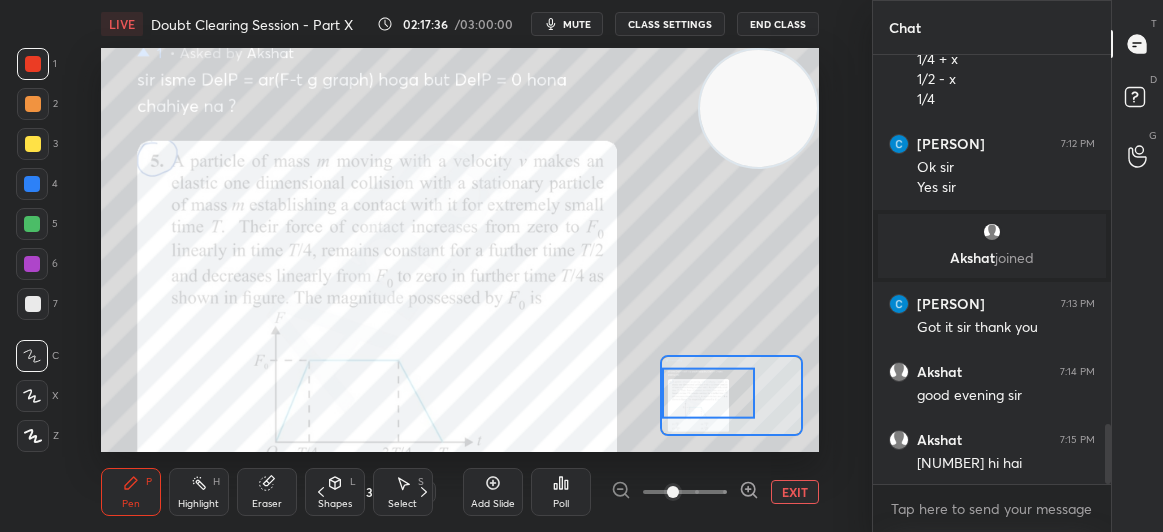 click on "EXIT" at bounding box center (795, 492) 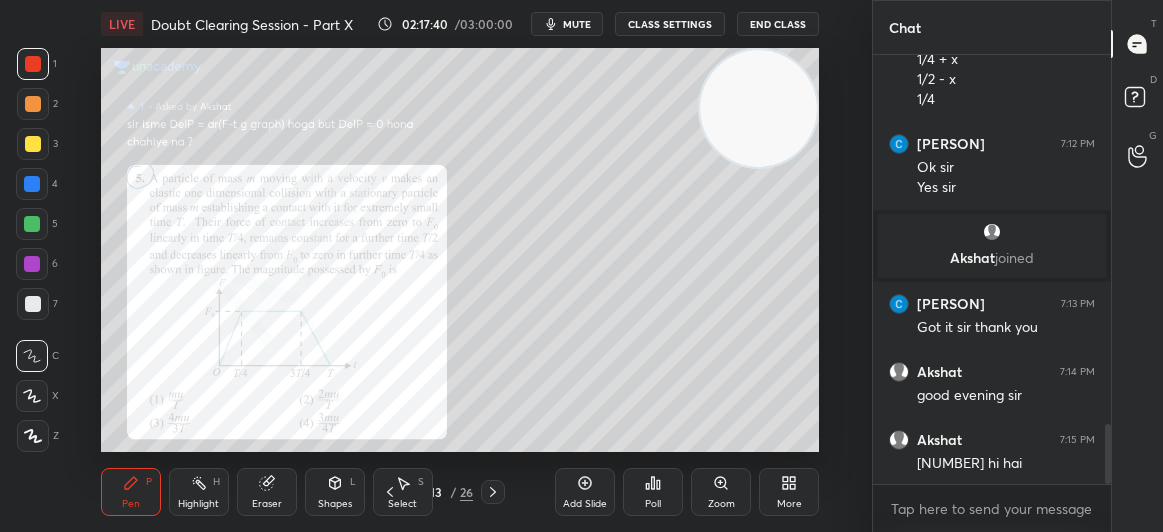 click at bounding box center (33, 144) 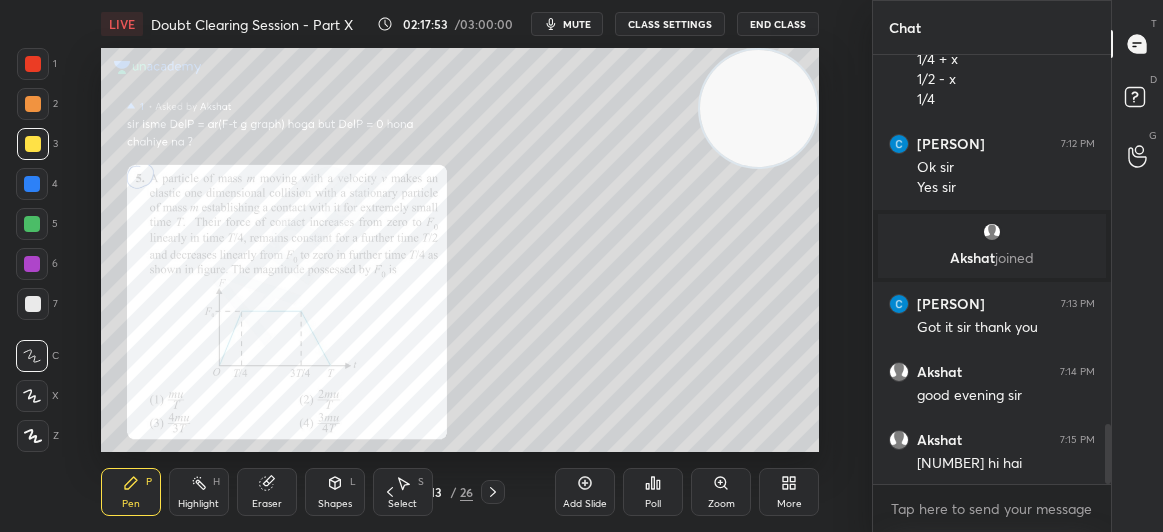 click at bounding box center (33, 64) 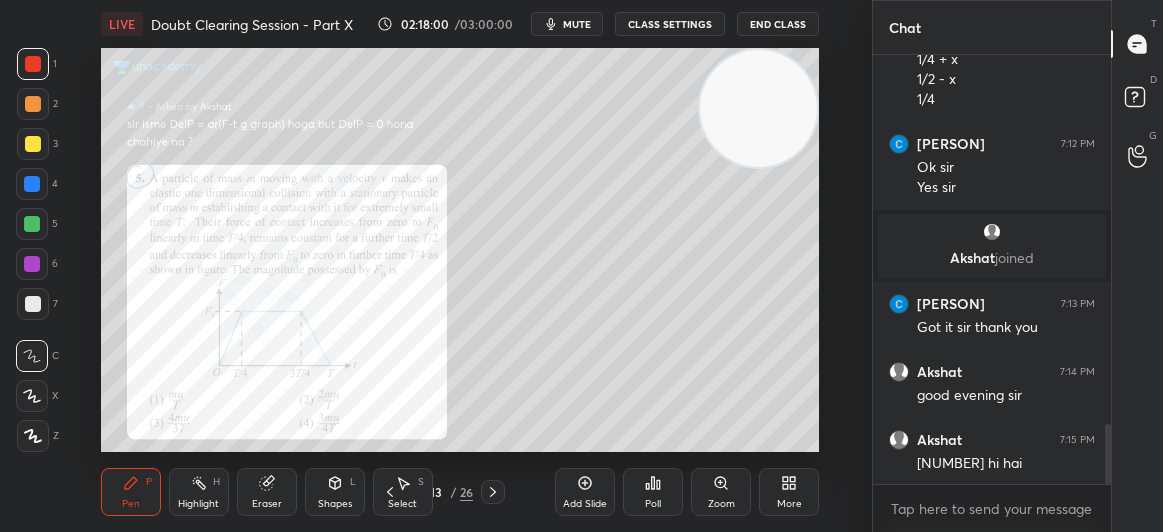 click at bounding box center (33, 64) 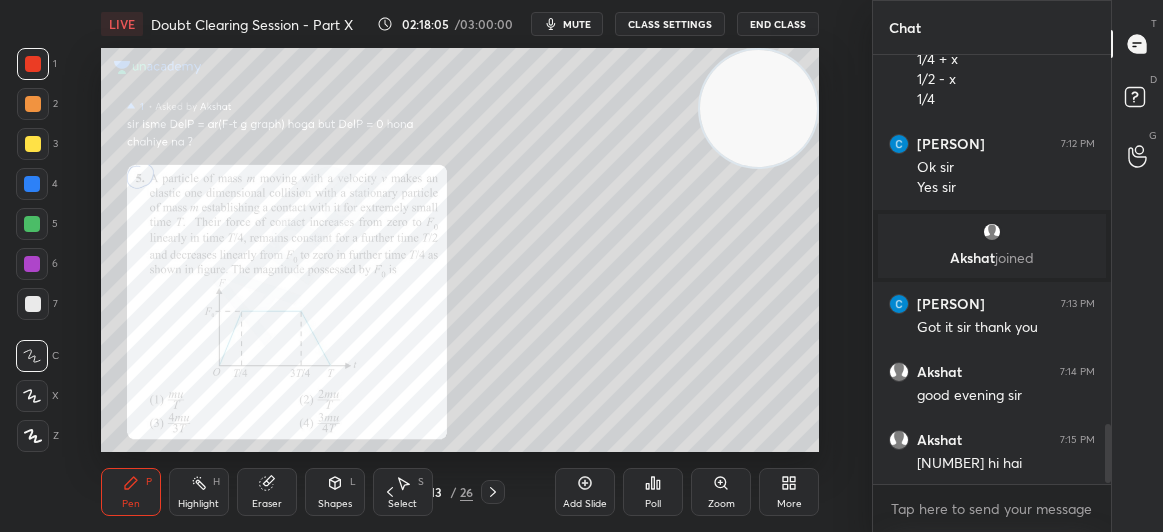 scroll, scrollTop: 2703, scrollLeft: 0, axis: vertical 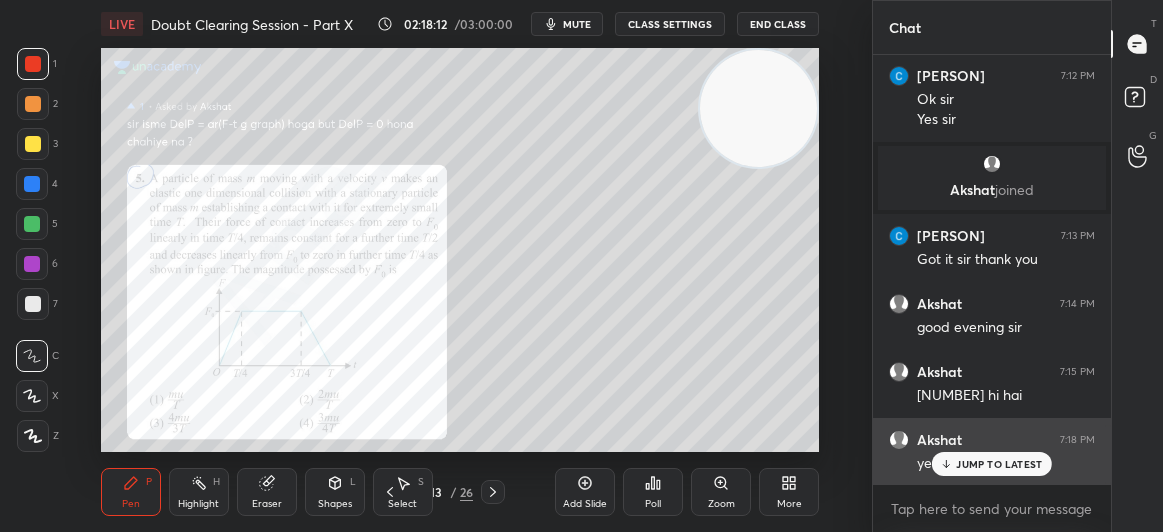 click on "JUMP TO LATEST" at bounding box center (992, 464) 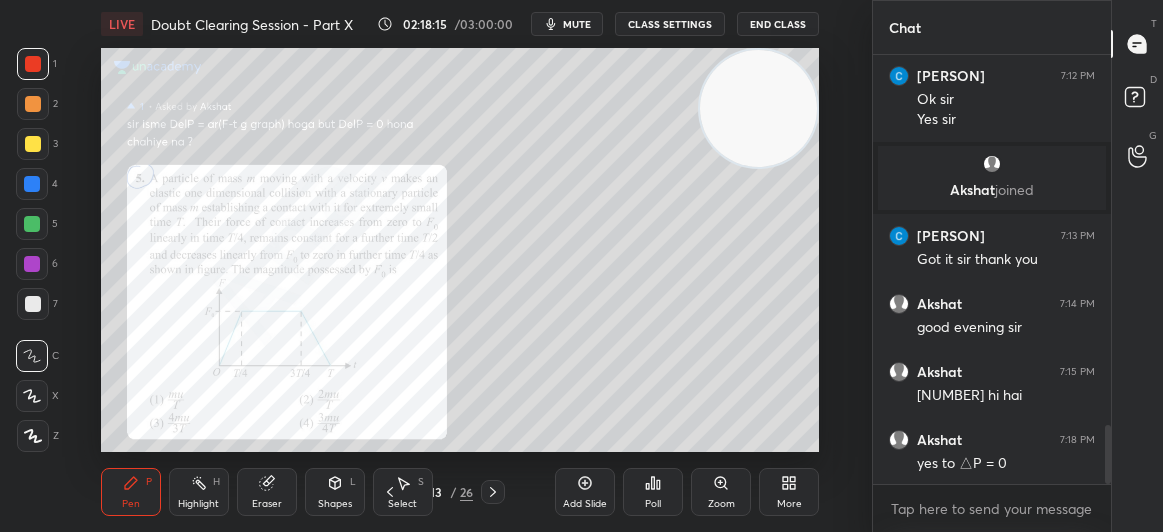 click on "3" at bounding box center (37, 144) 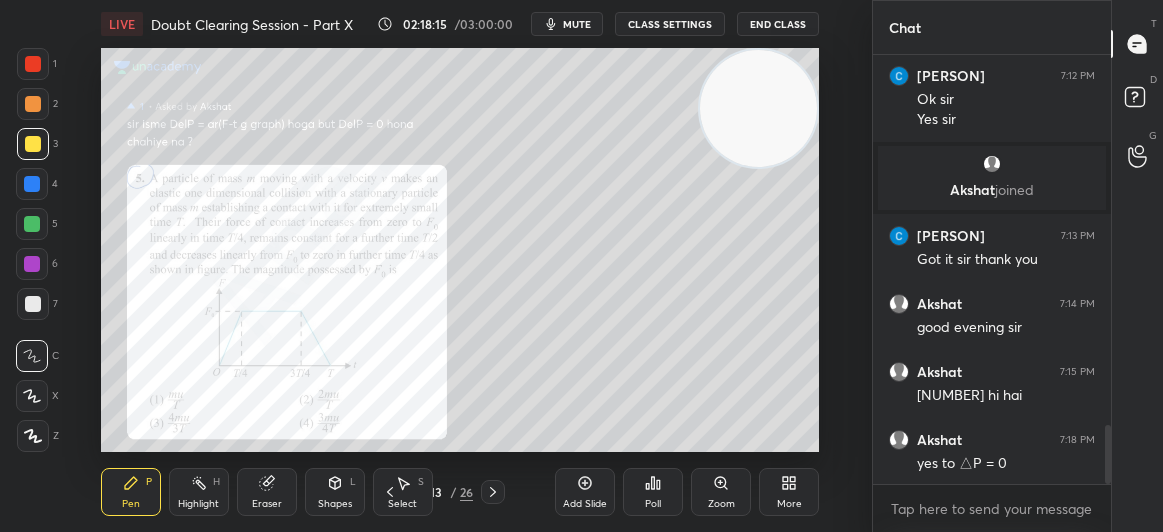 click at bounding box center (33, 144) 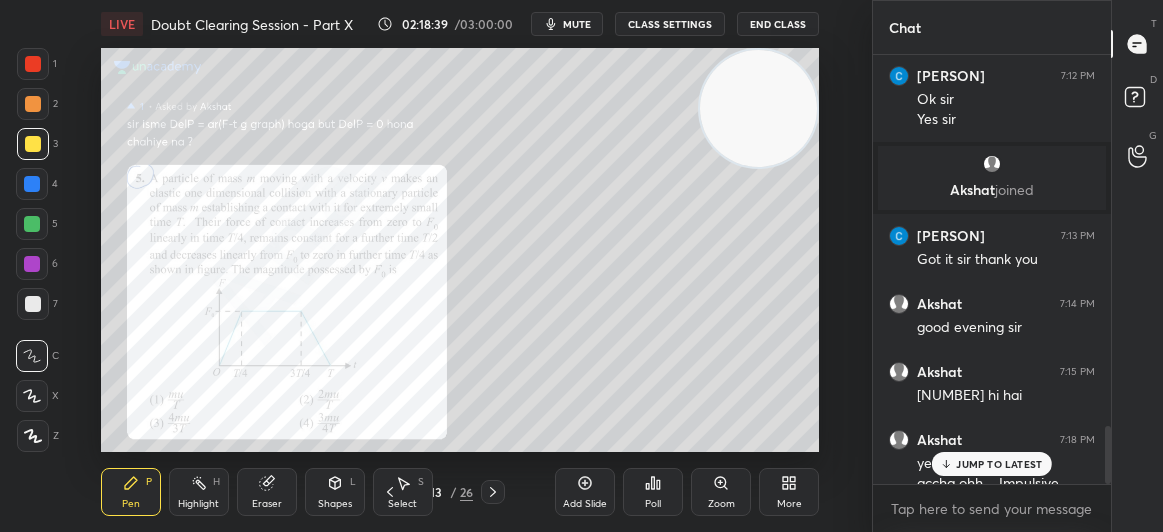 scroll, scrollTop: 2759, scrollLeft: 0, axis: vertical 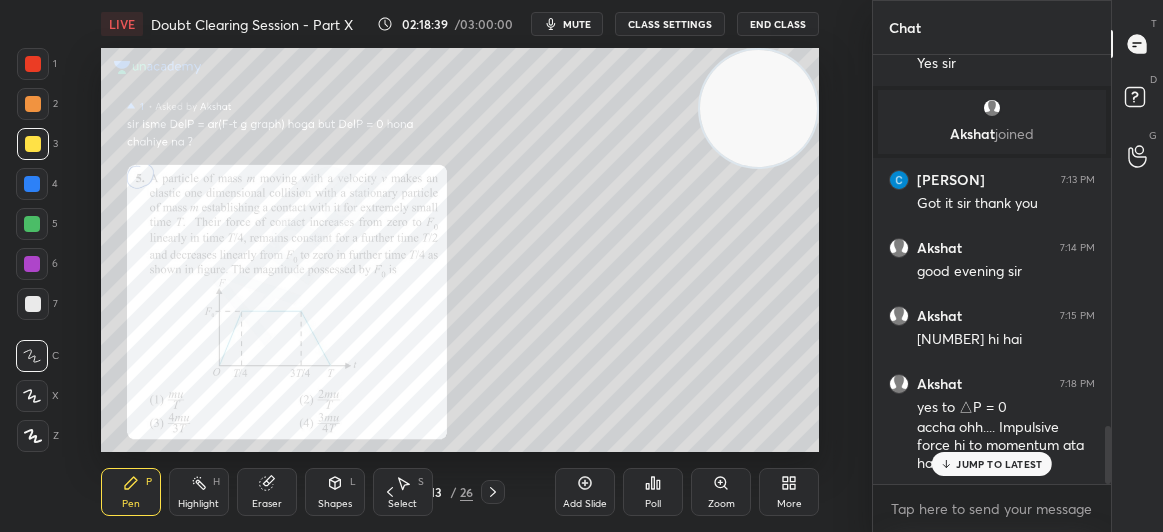 click at bounding box center [33, 64] 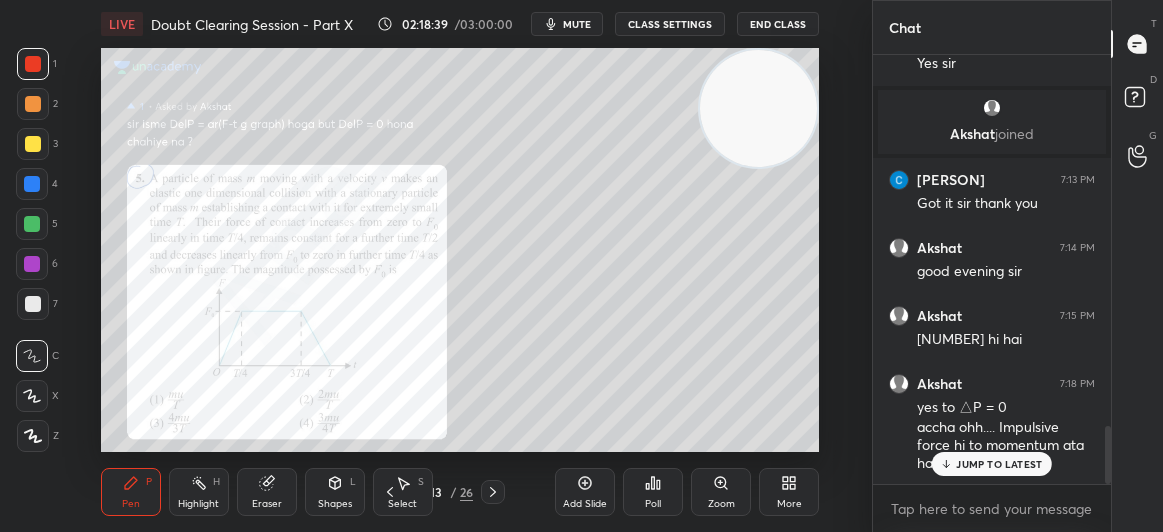 click at bounding box center (33, 64) 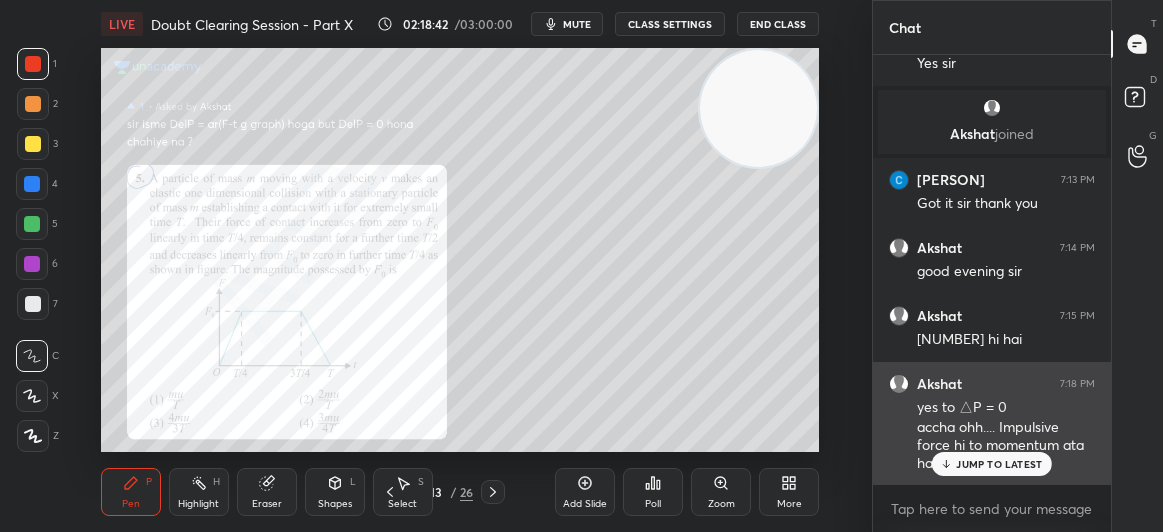 click on "JUMP TO LATEST" at bounding box center (999, 464) 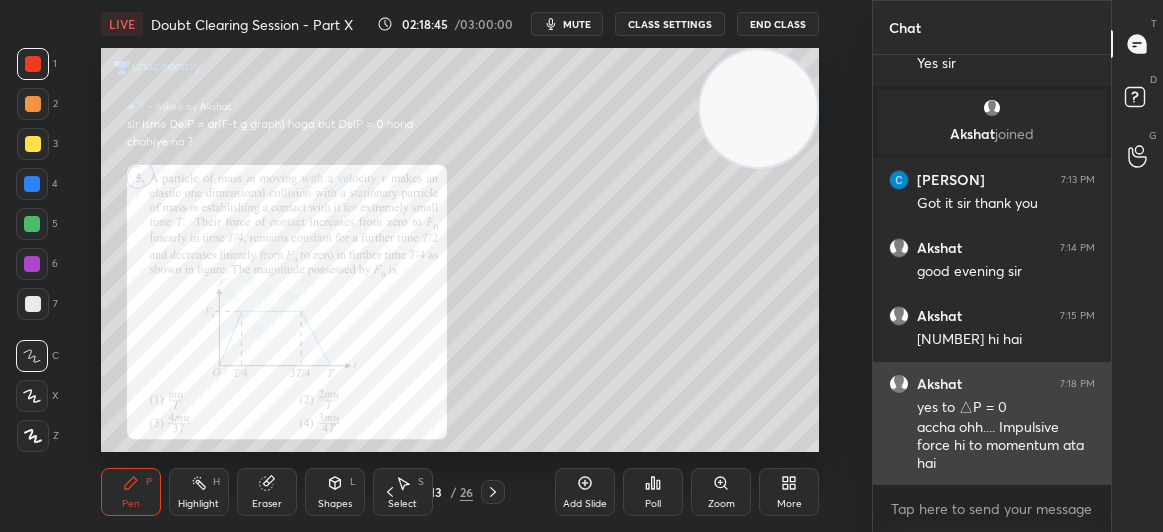 scroll, scrollTop: 2831, scrollLeft: 0, axis: vertical 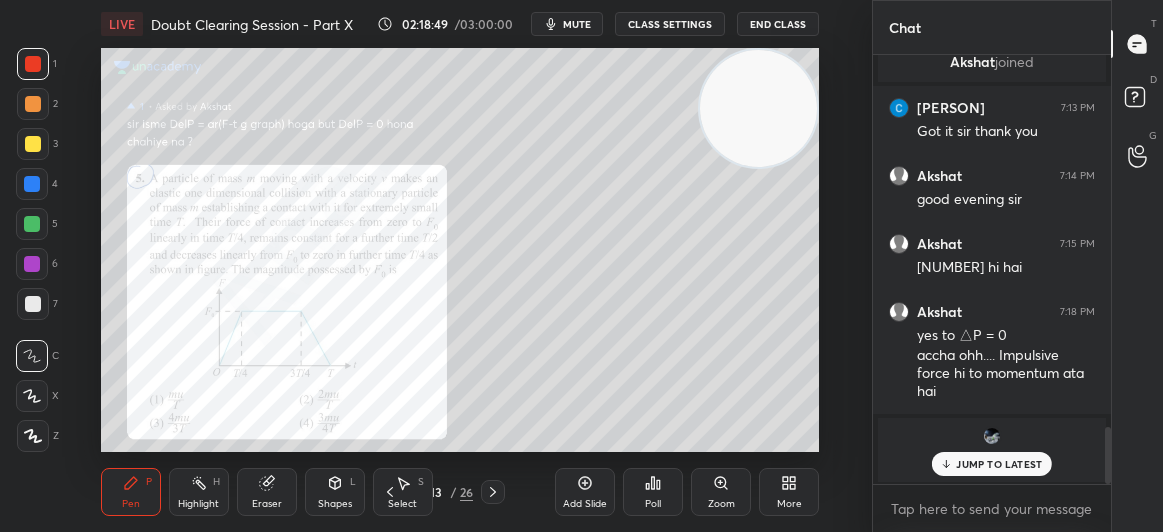 click on "JUMP TO LATEST" at bounding box center [999, 464] 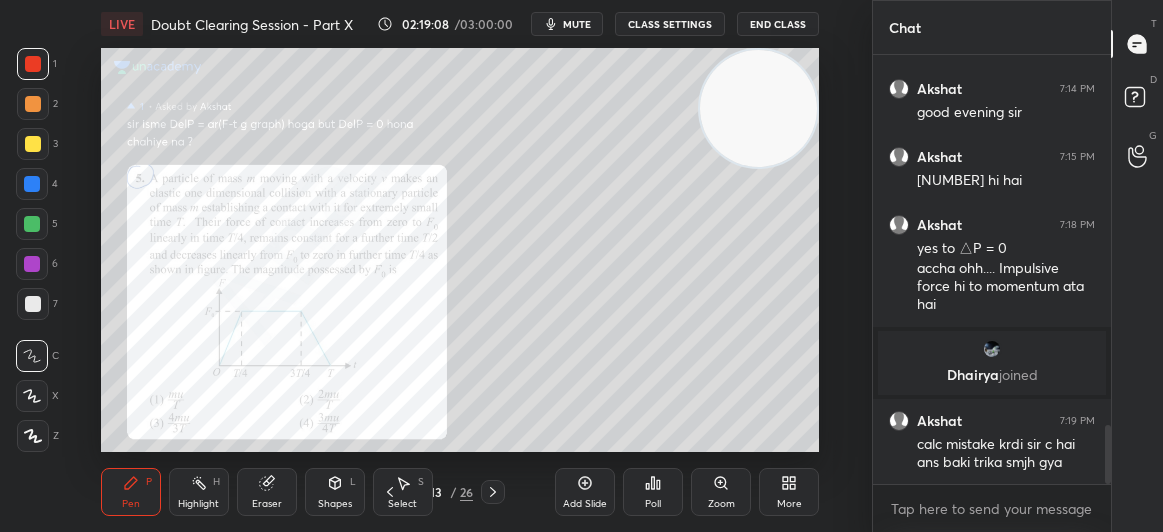 scroll, scrollTop: 2717, scrollLeft: 0, axis: vertical 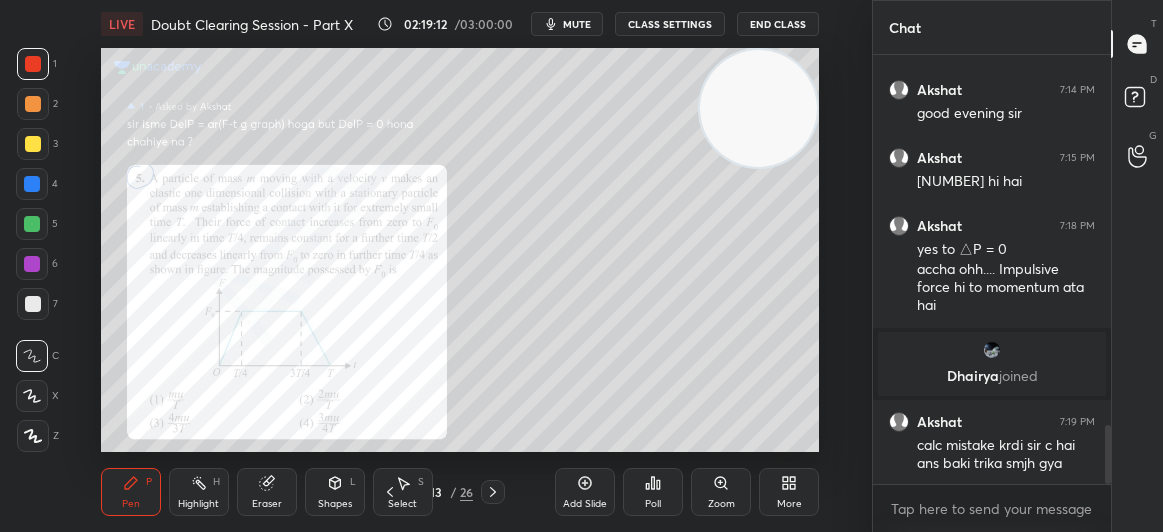 click at bounding box center [33, 64] 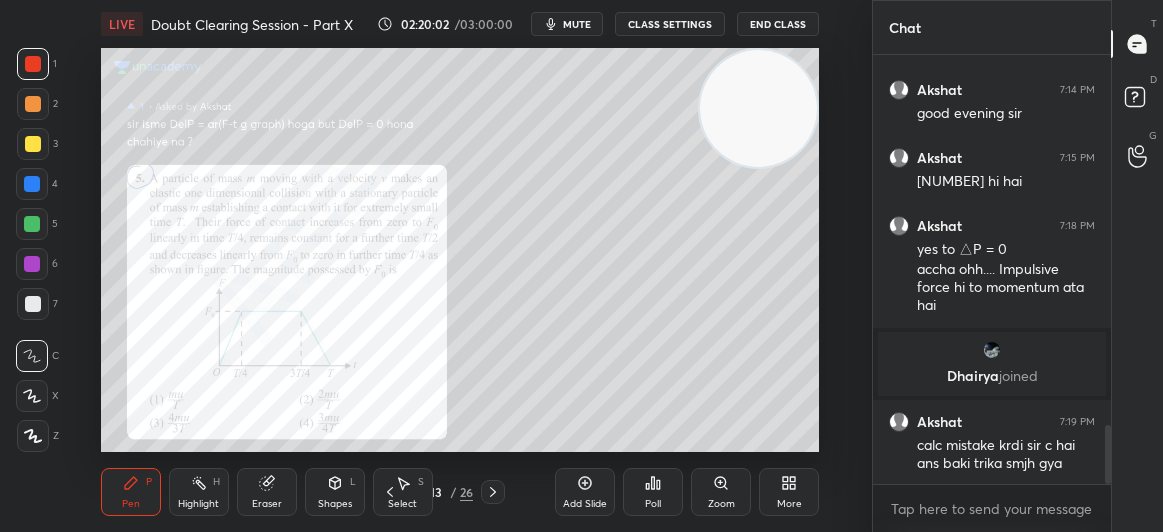 click at bounding box center (33, 144) 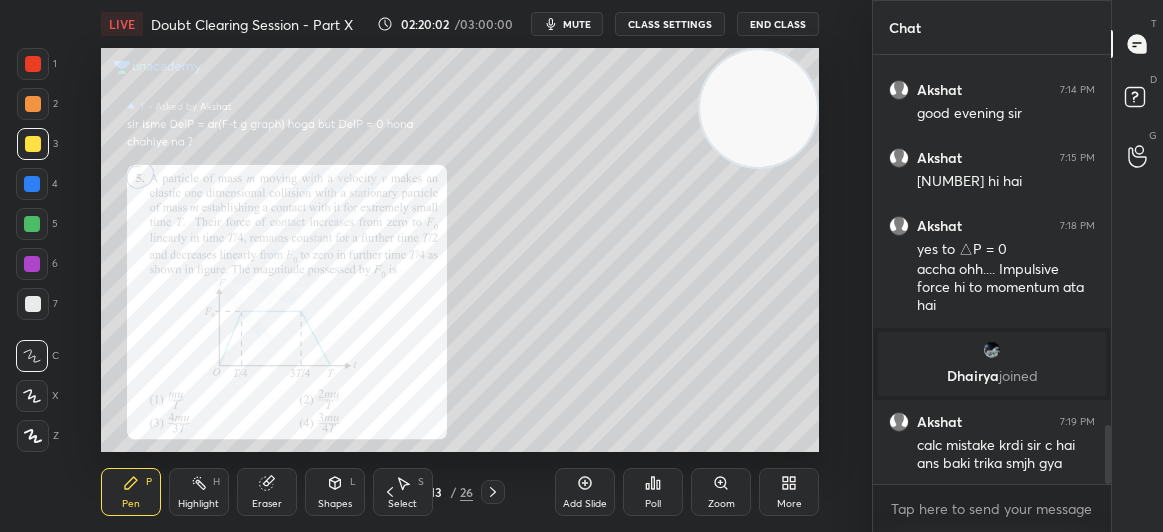 click at bounding box center (33, 144) 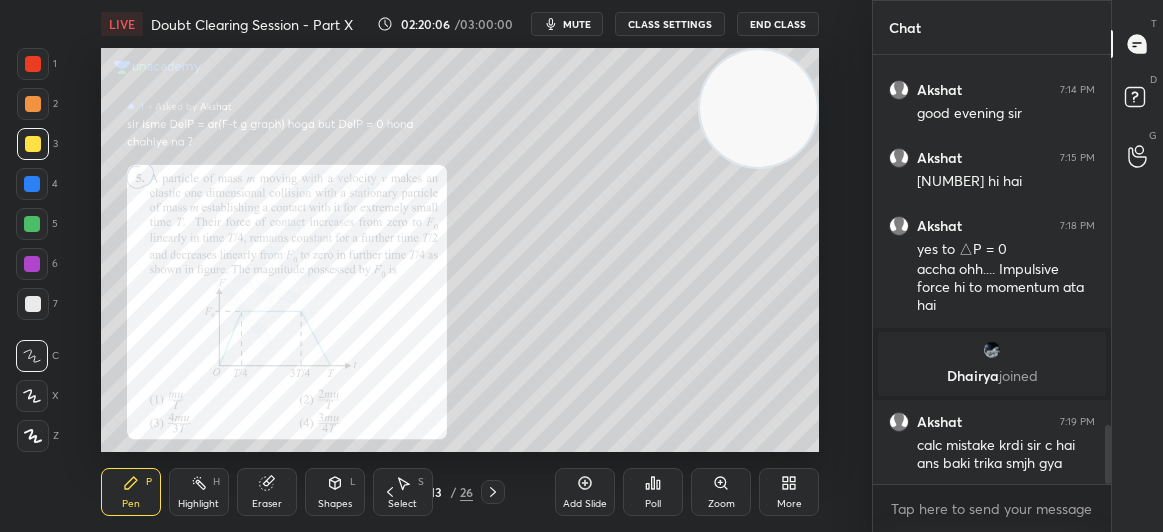 scroll, scrollTop: 2785, scrollLeft: 0, axis: vertical 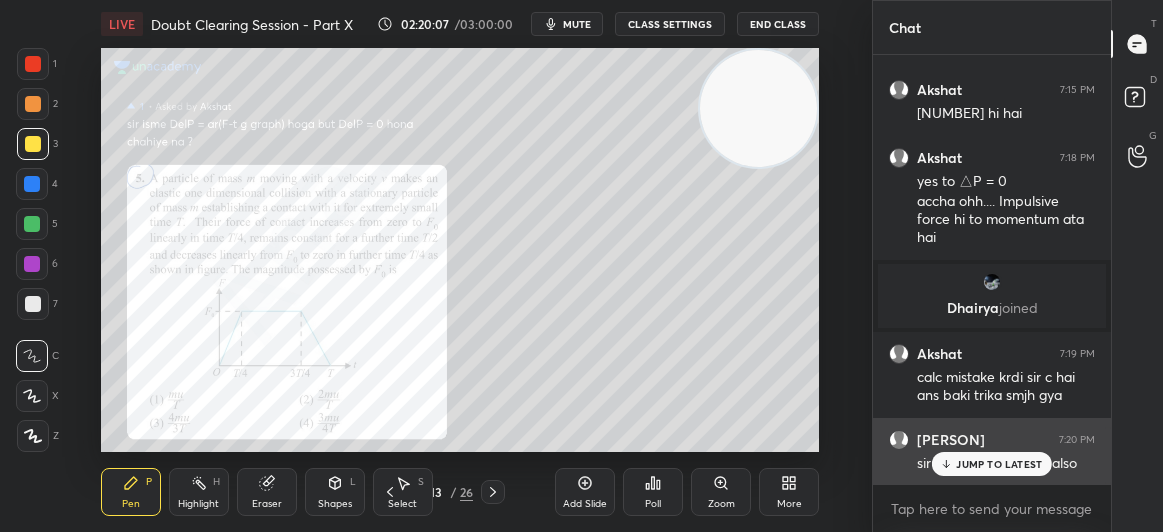 click on "JUMP TO LATEST" at bounding box center [992, 464] 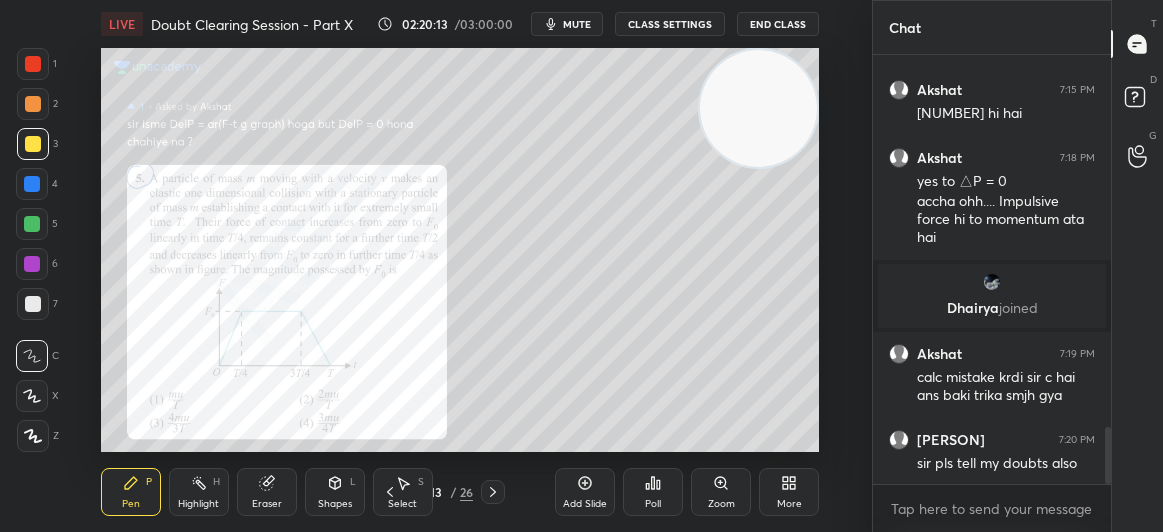 click on "D Doubts (D)" at bounding box center (1137, 100) 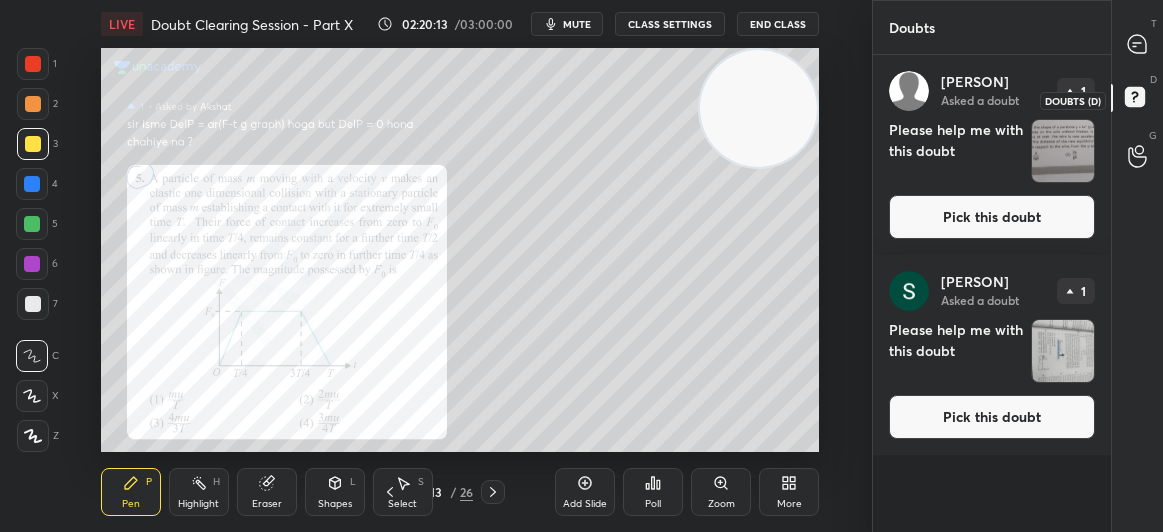 click 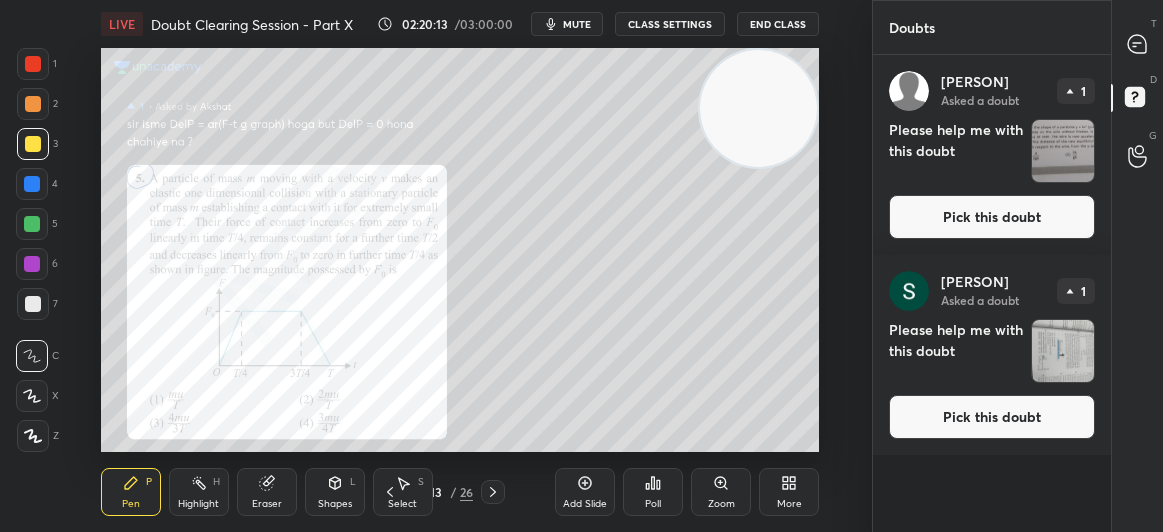 click on "Pick this doubt" at bounding box center (992, 217) 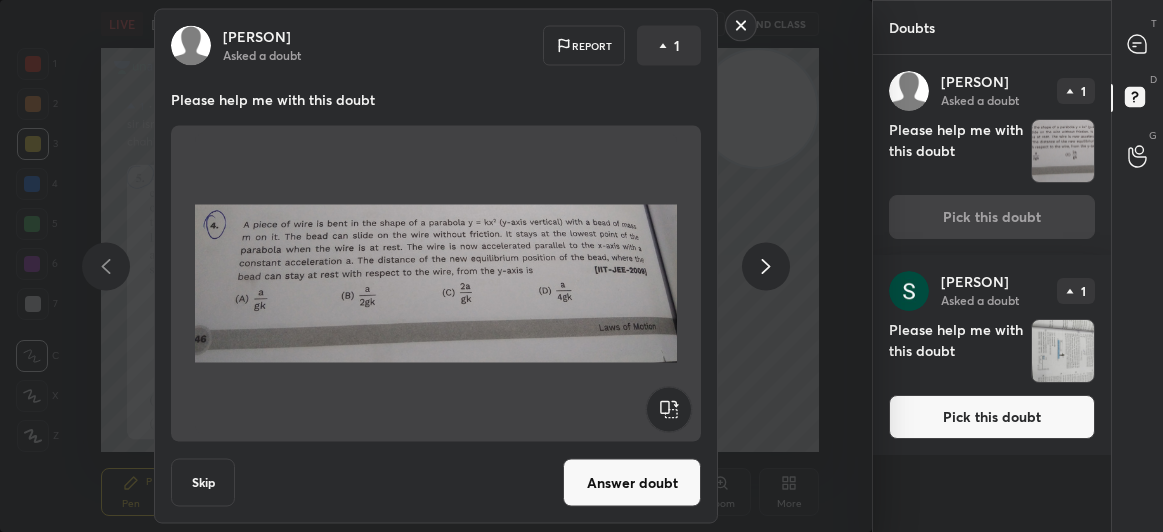 click 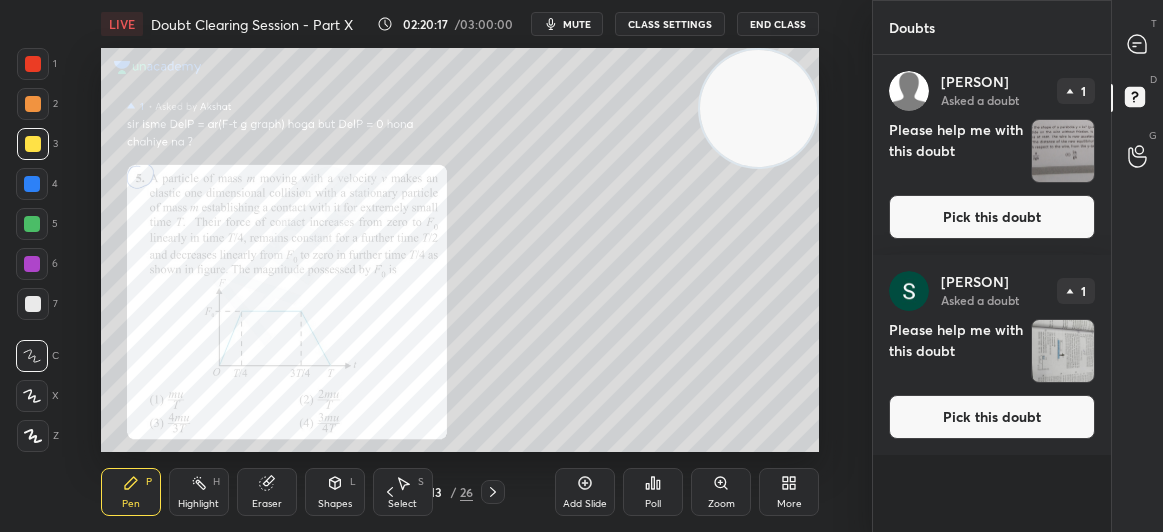 click on "End Class" at bounding box center (778, 24) 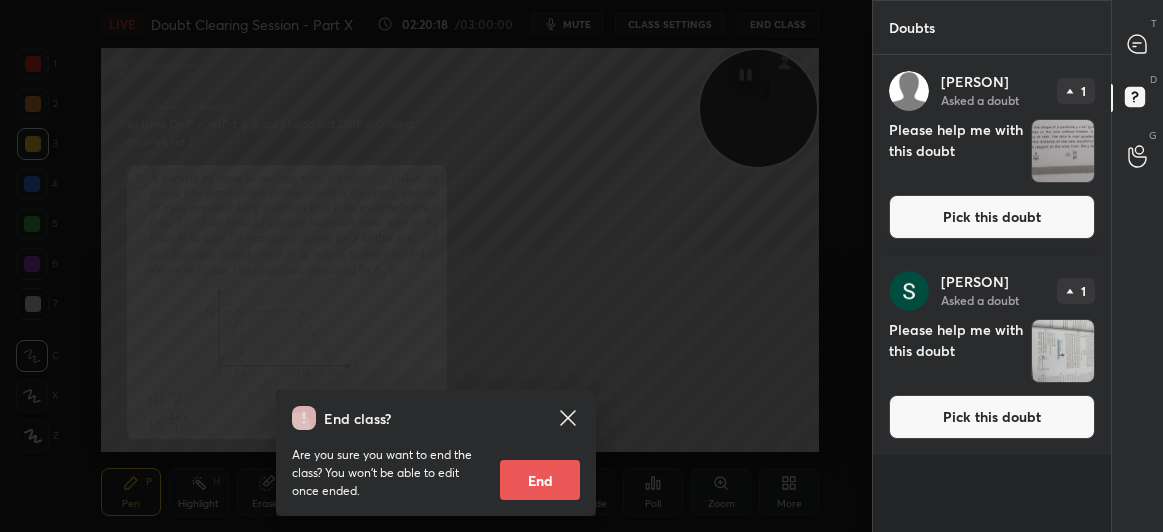 click 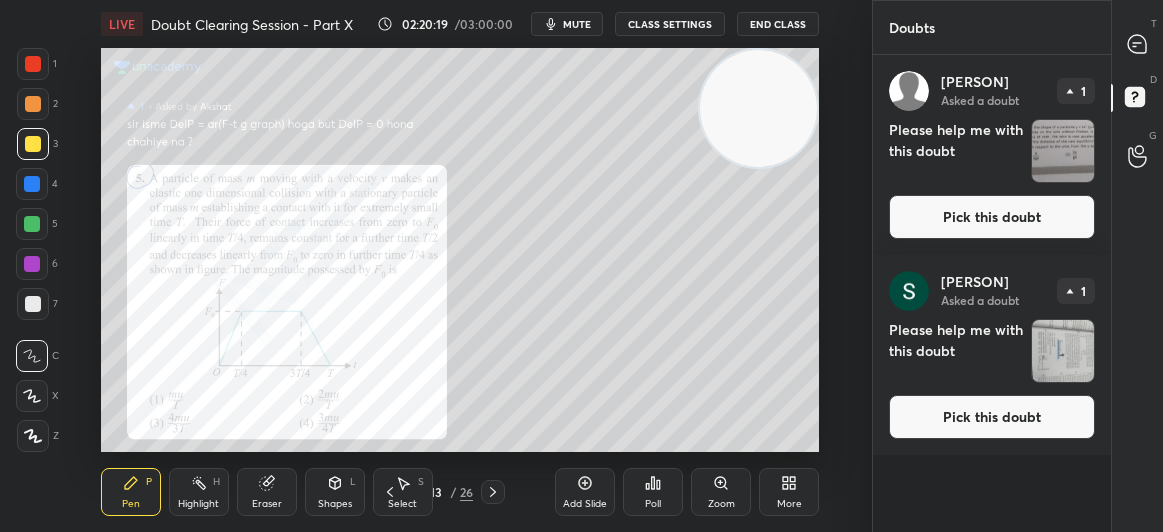 click 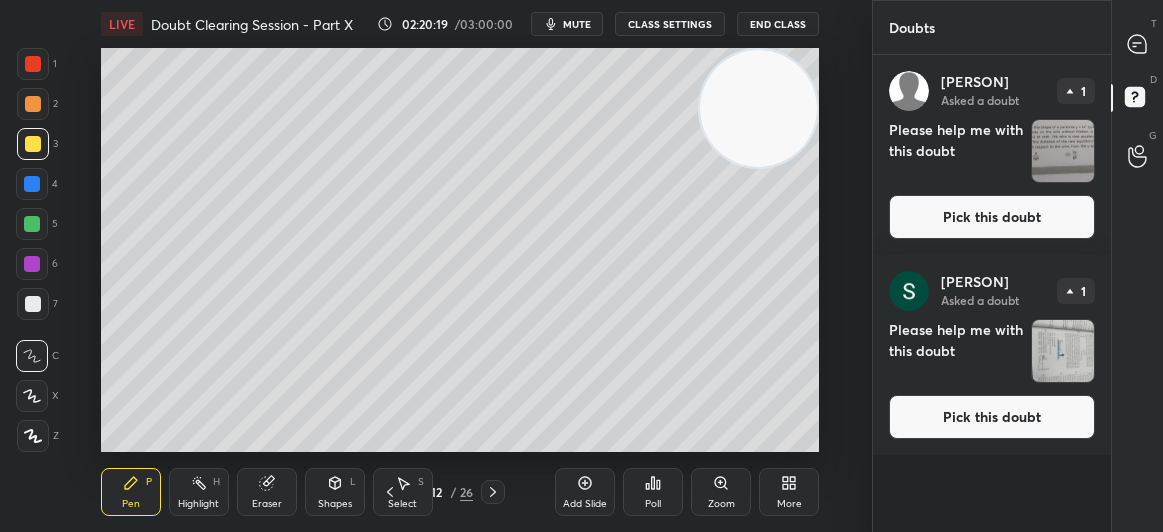 click 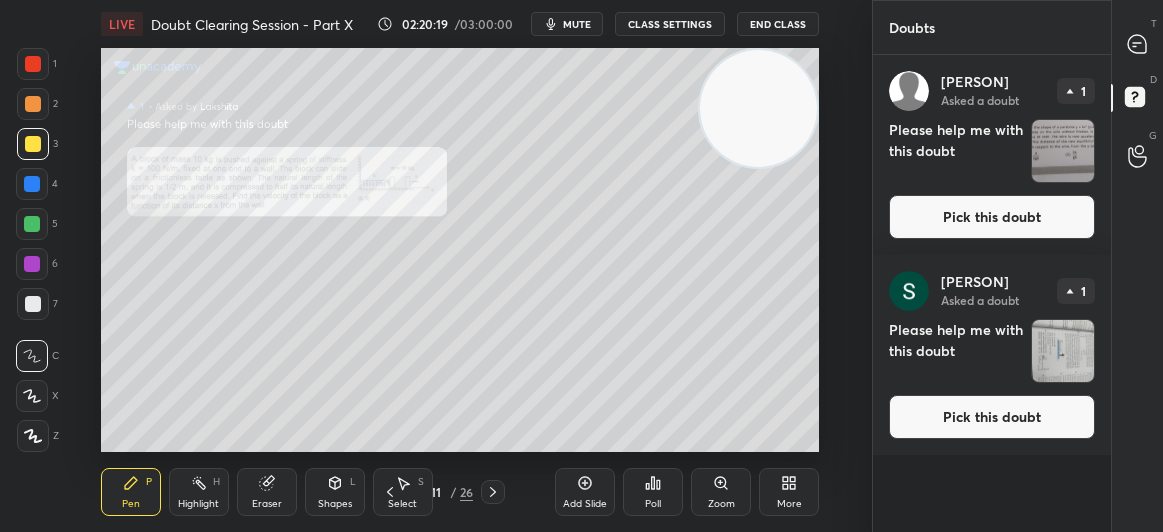 click 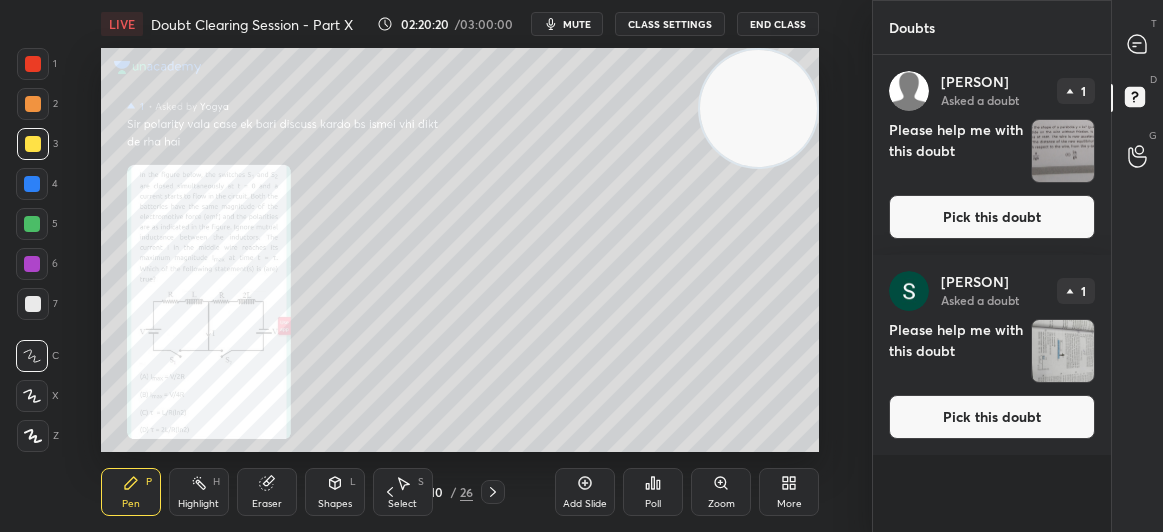 click 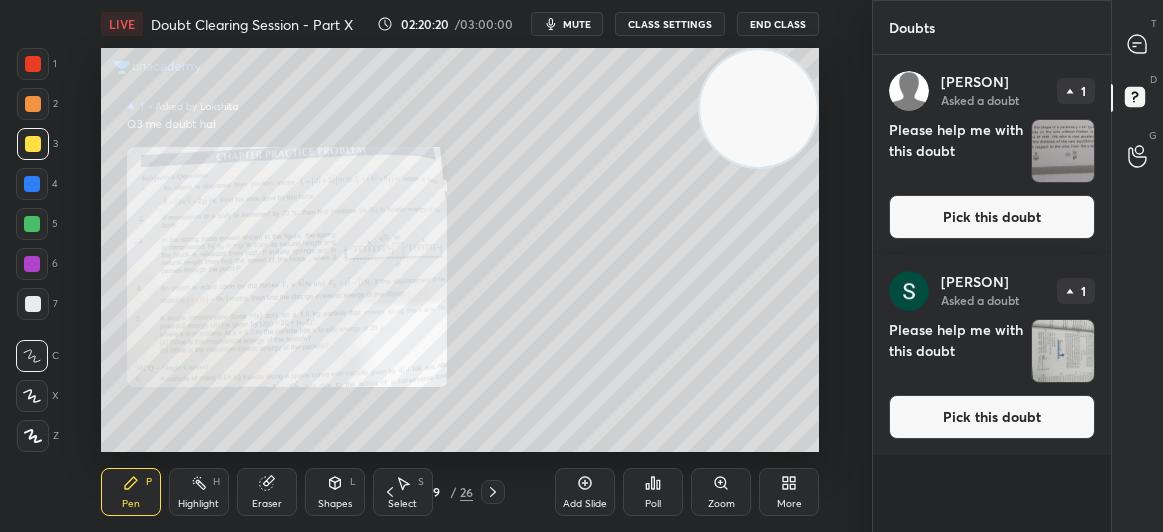 click 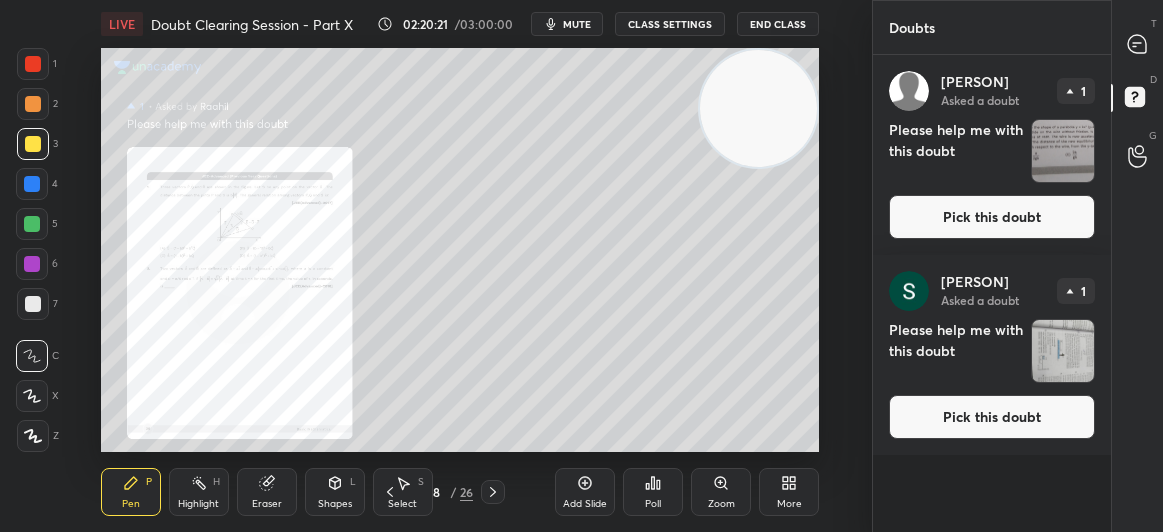 click 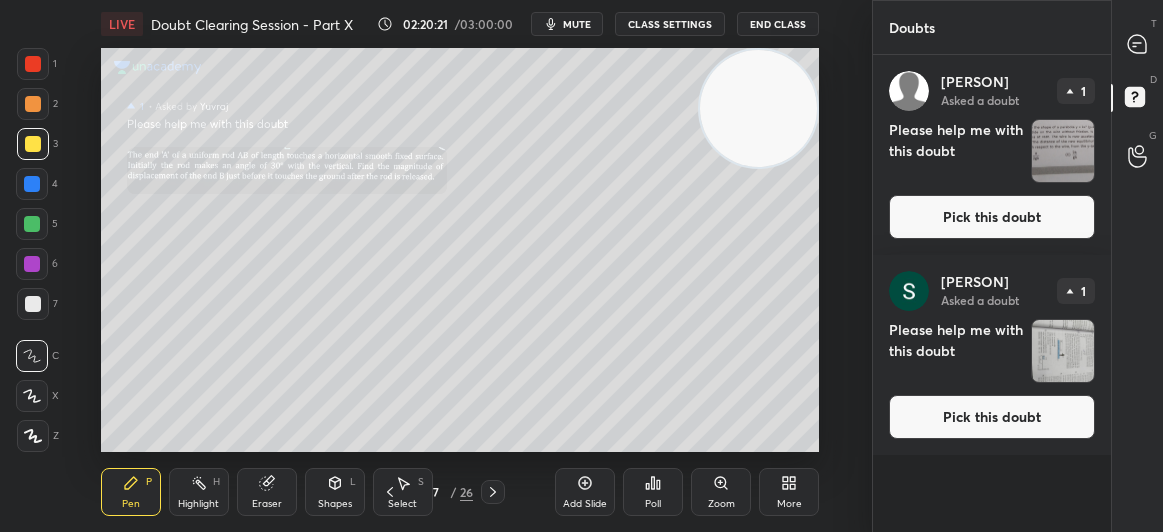click 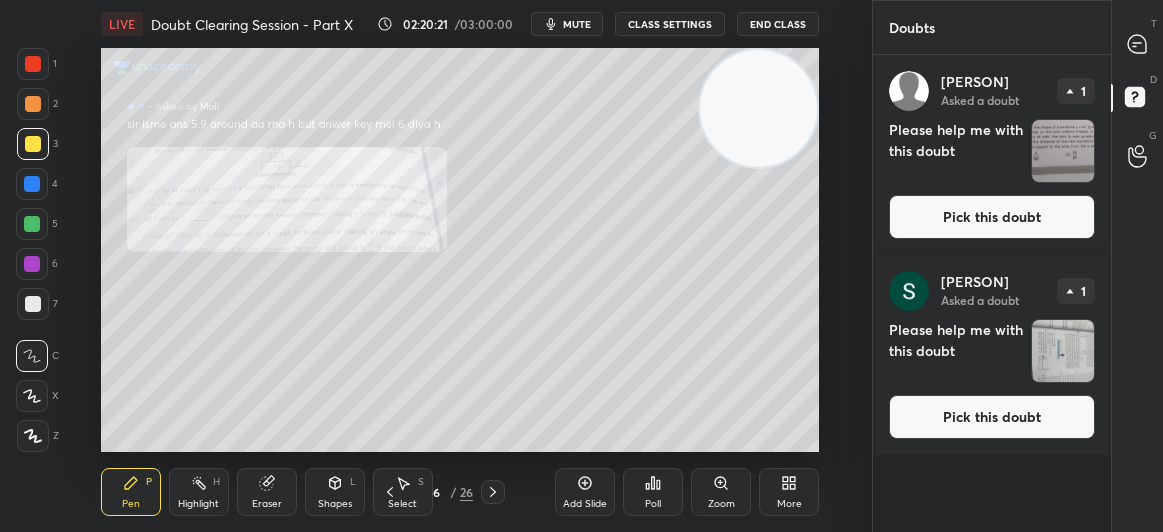 click 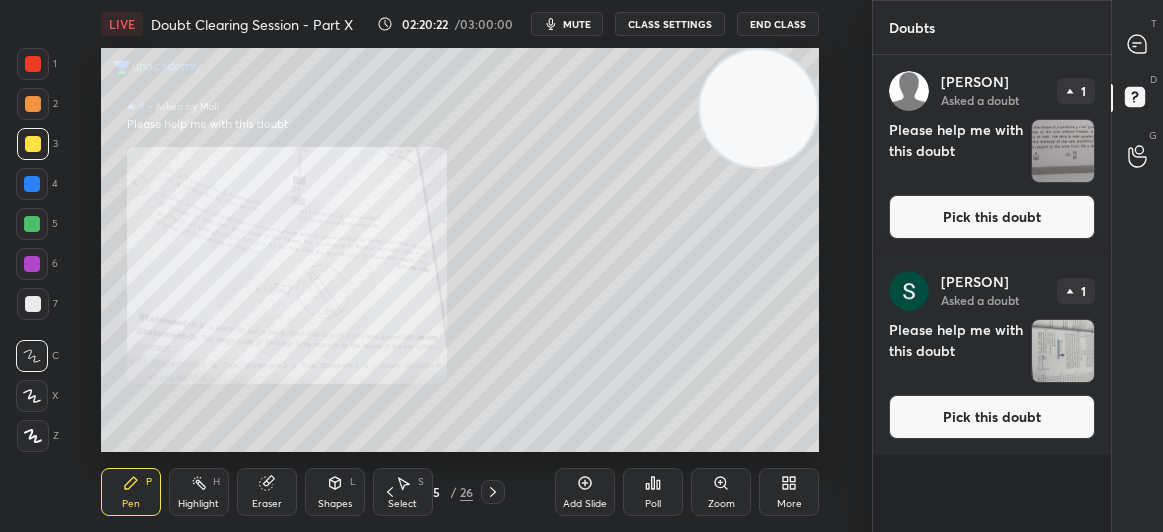 click 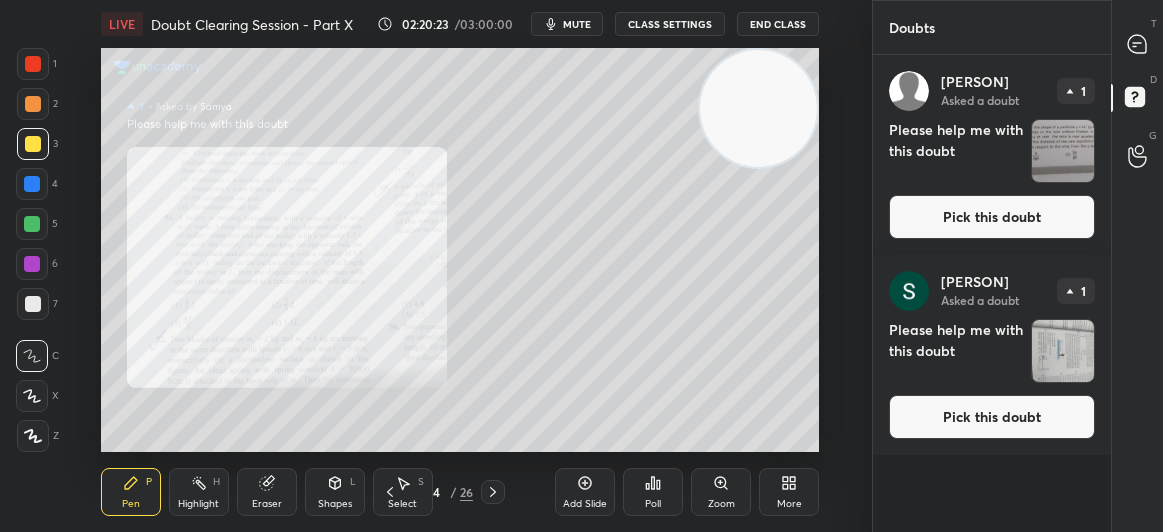 click 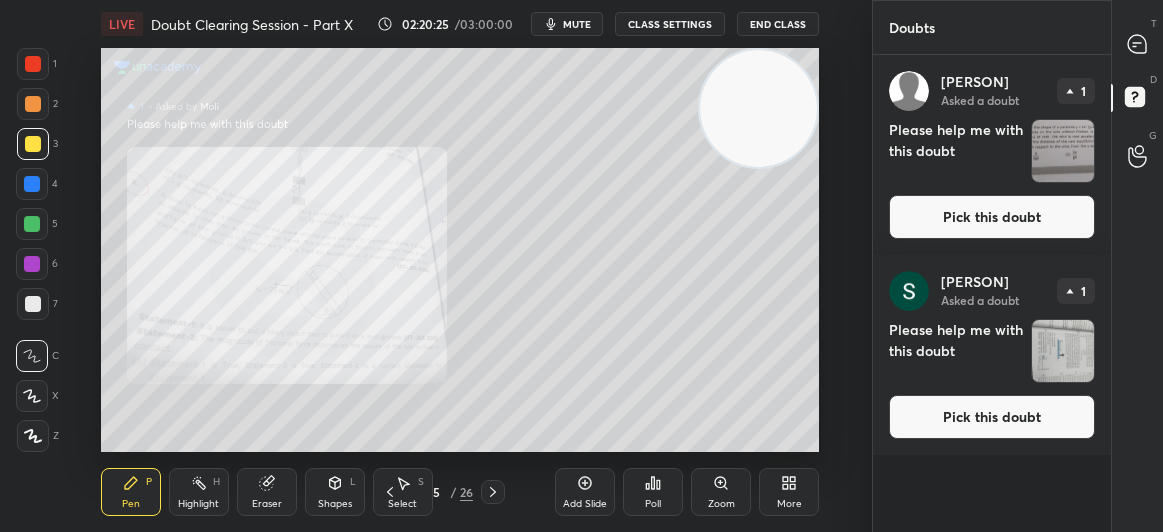 click on "Pick this doubt" at bounding box center (992, 217) 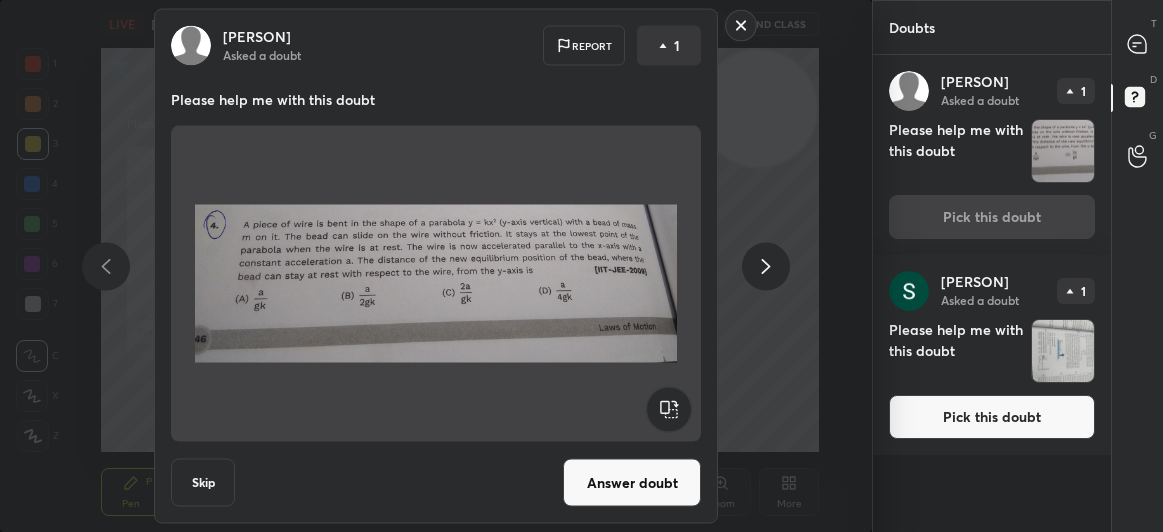 click on "Answer doubt" at bounding box center (632, 483) 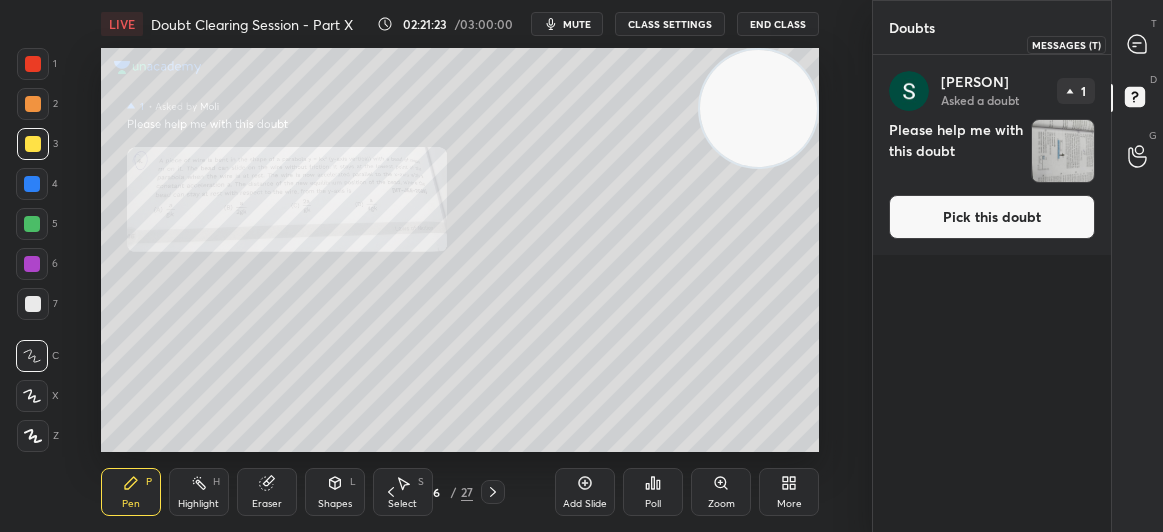 click 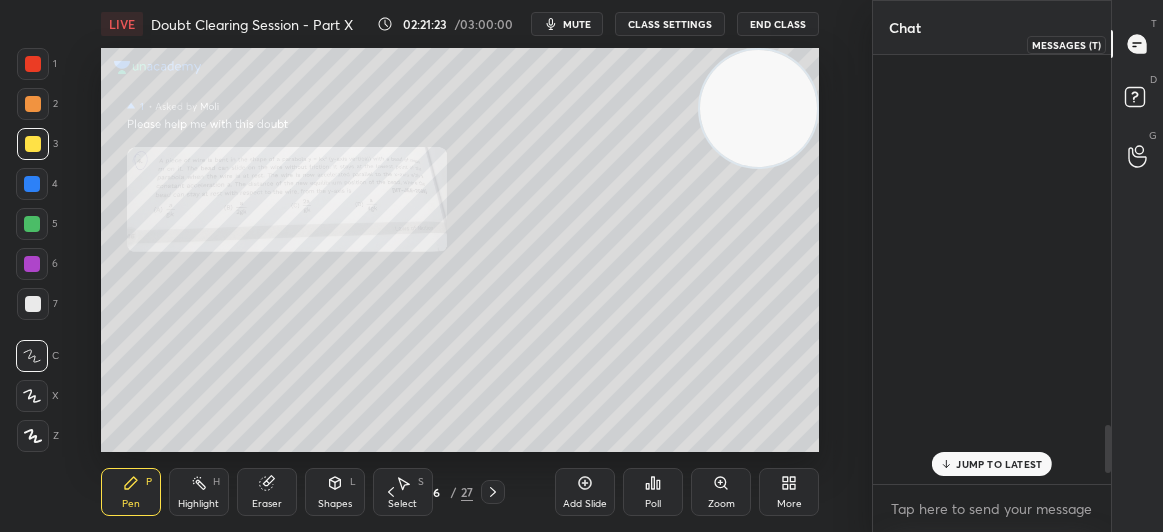 scroll, scrollTop: 3293, scrollLeft: 0, axis: vertical 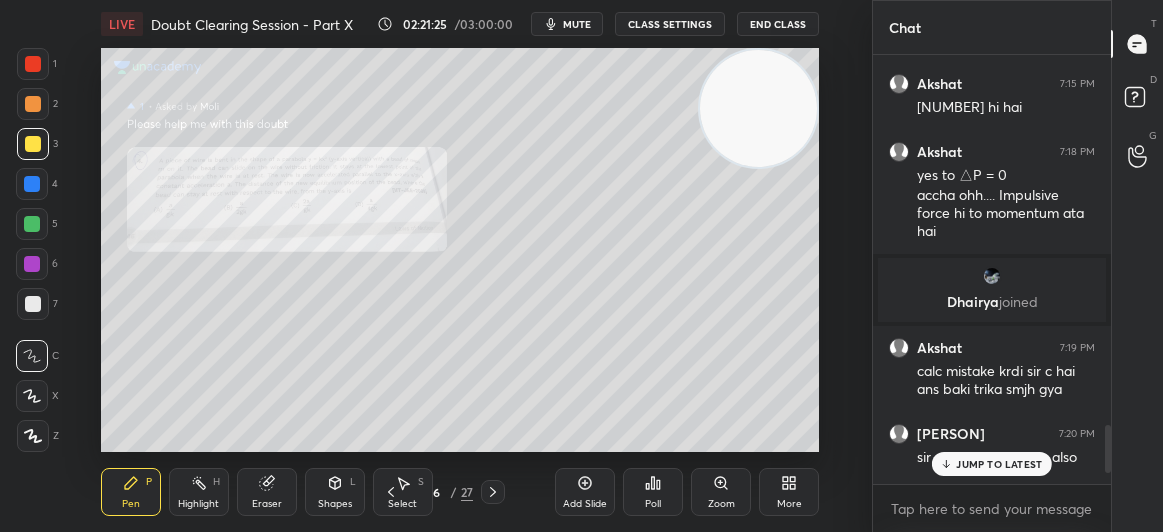 click on "JUMP TO LATEST" at bounding box center (999, 464) 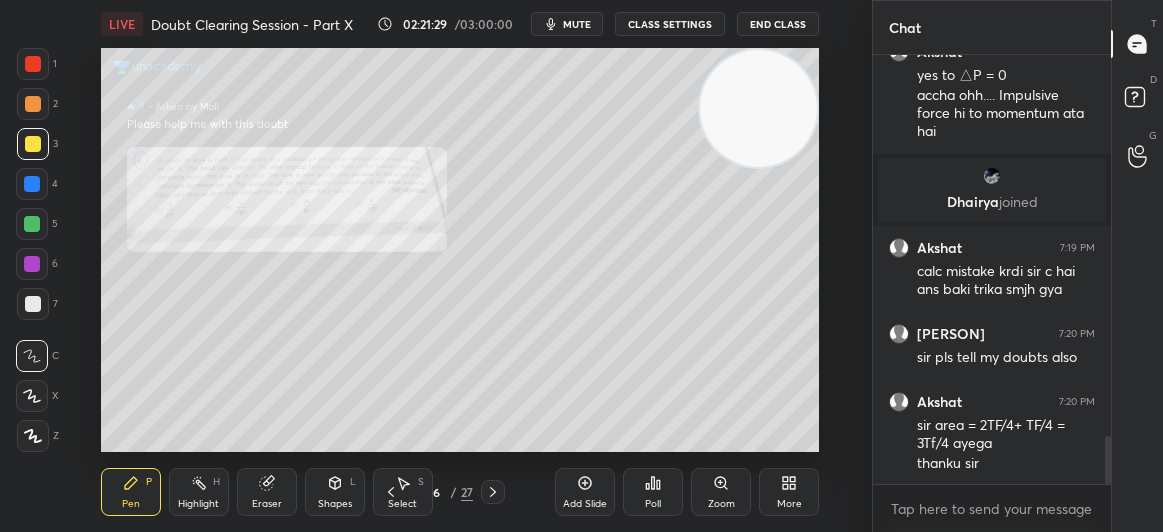 click 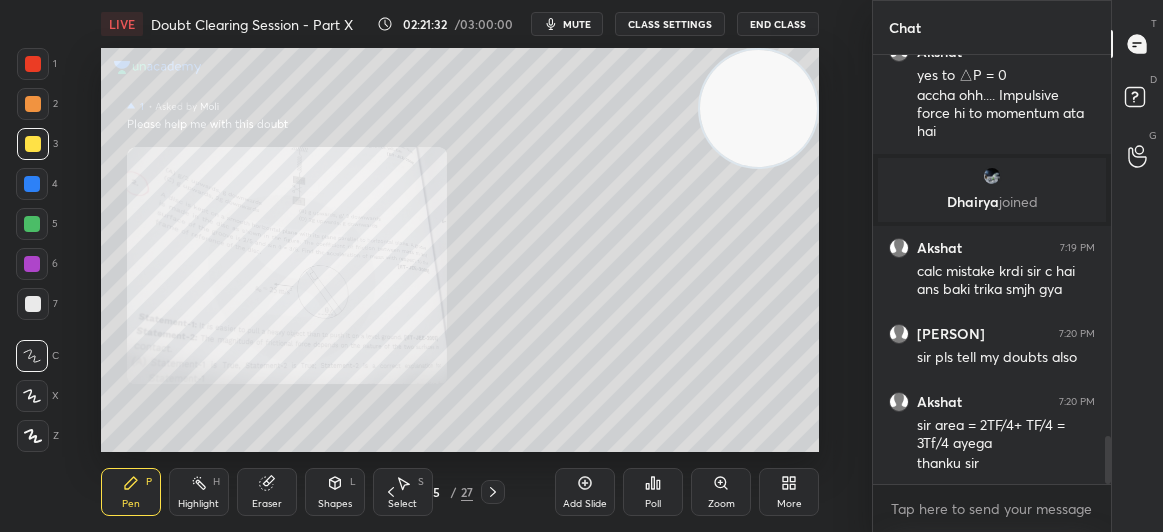 click at bounding box center (33, 64) 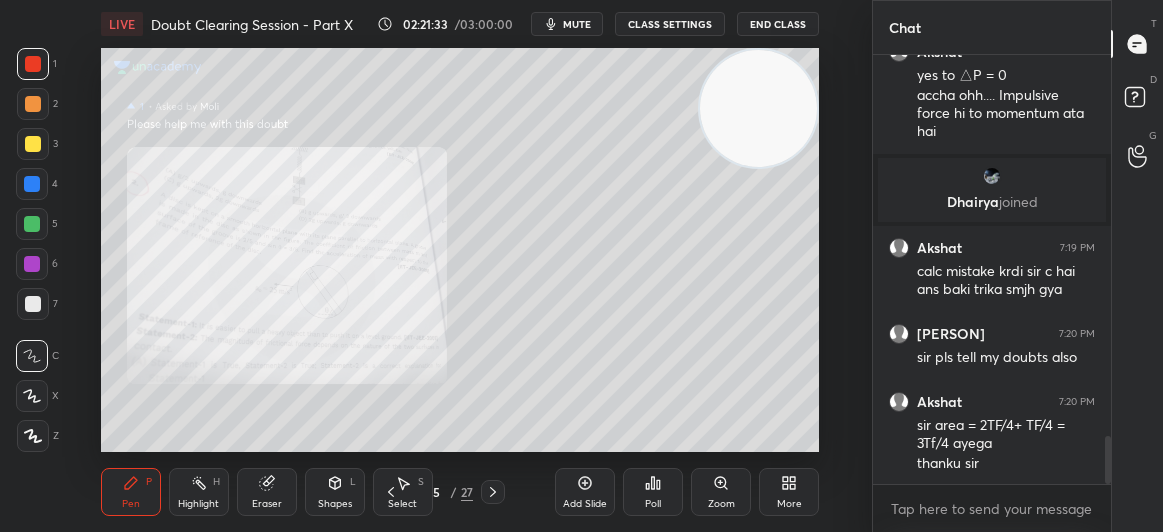 click 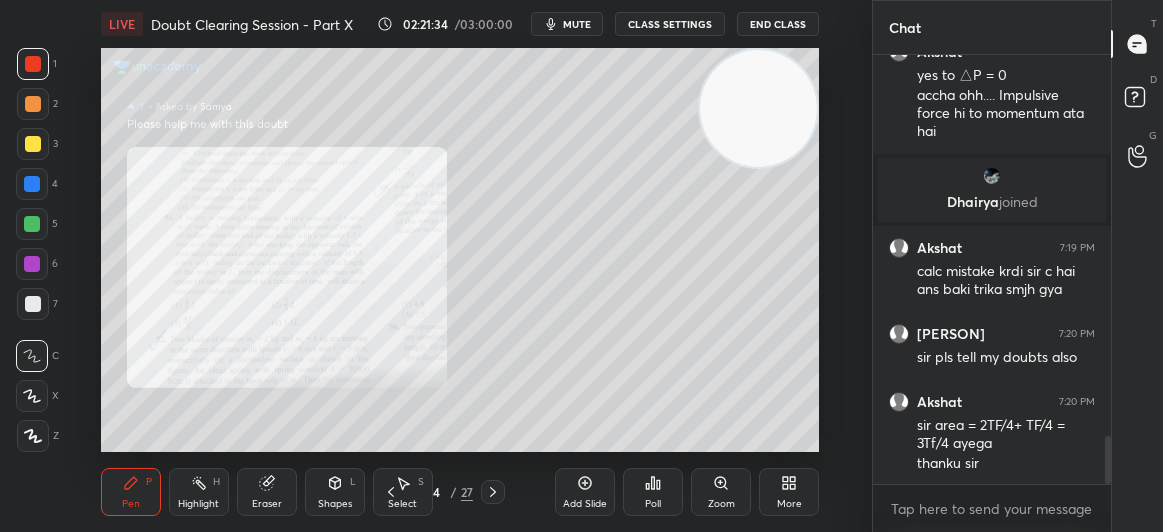 click 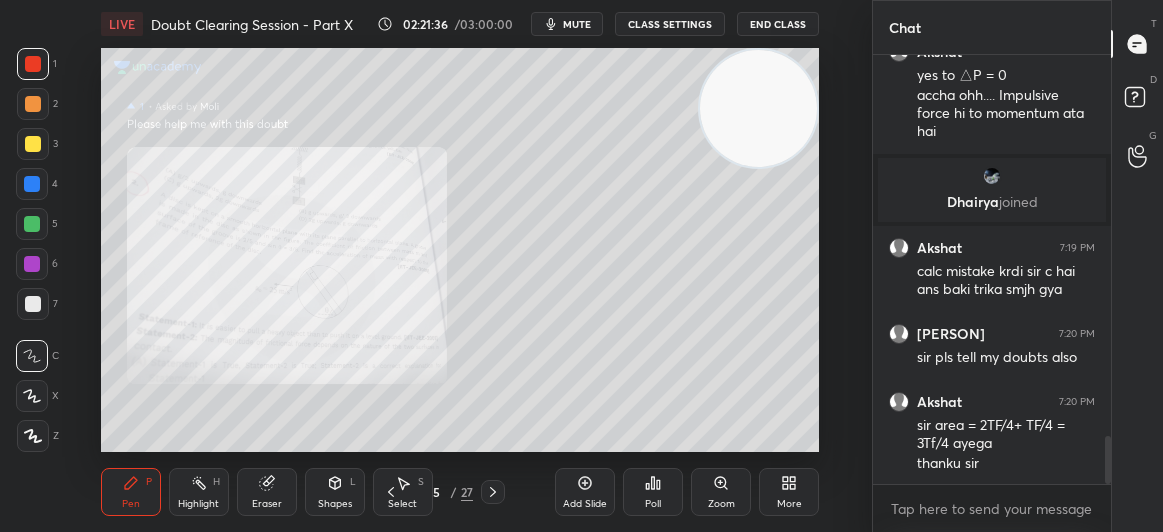 click on "Zoom" at bounding box center [721, 492] 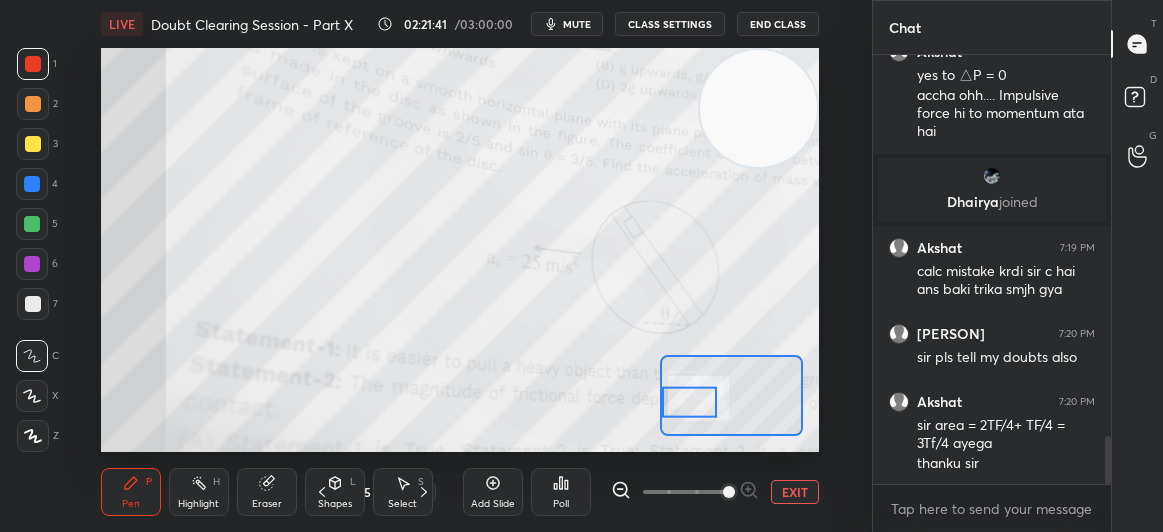 click 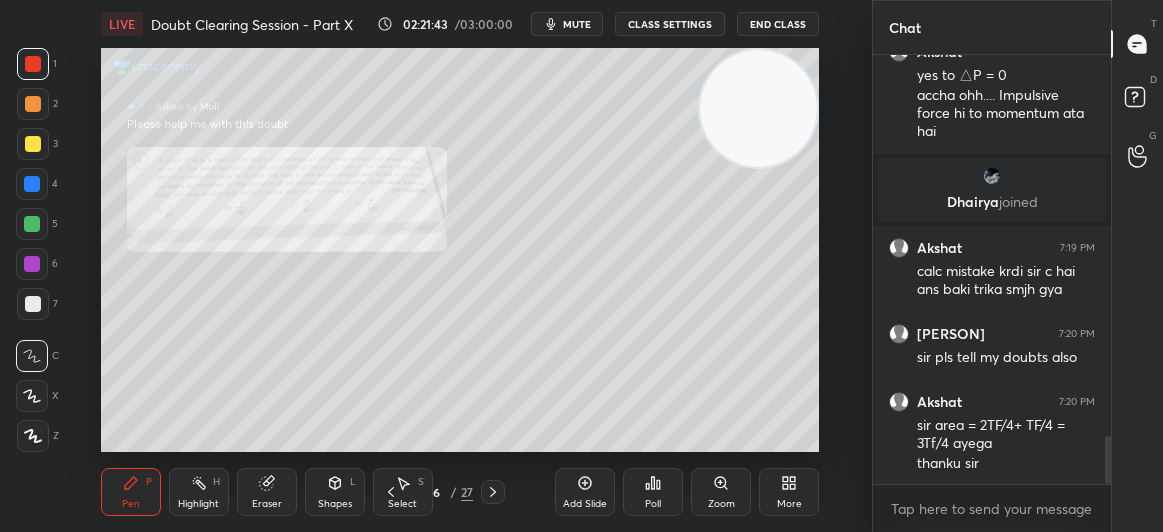 click 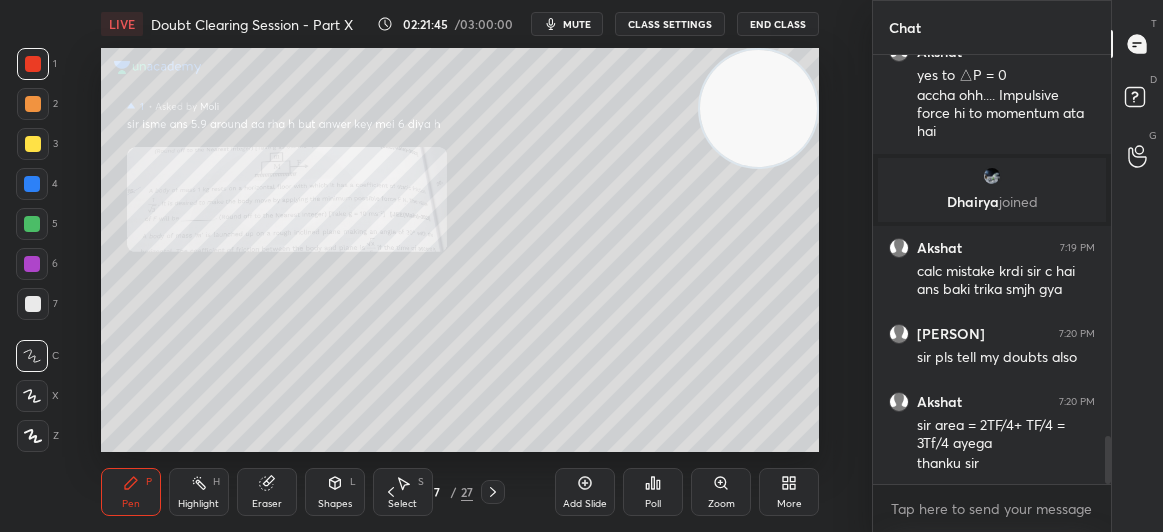 scroll, scrollTop: 3461, scrollLeft: 0, axis: vertical 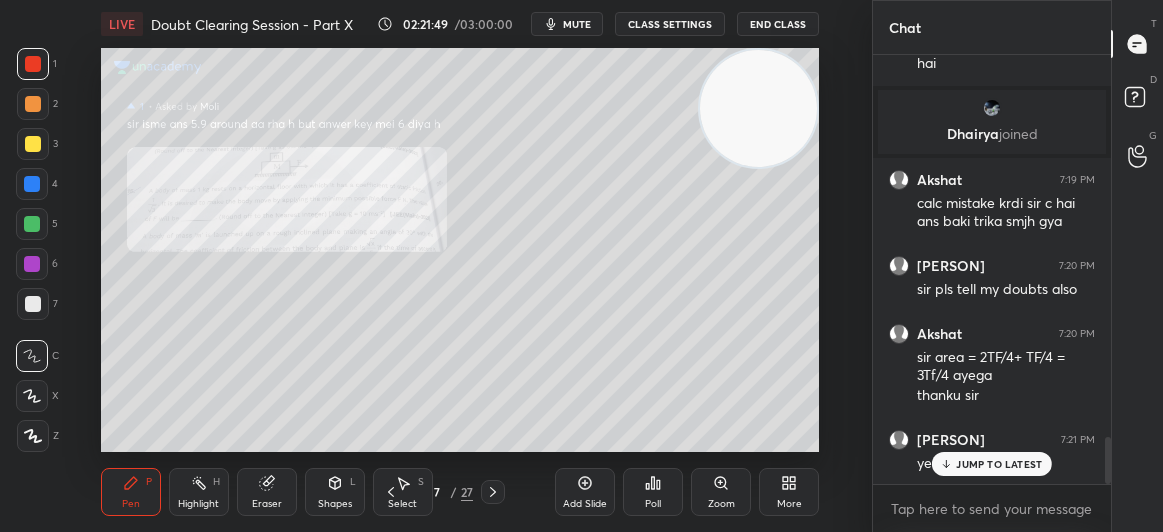 click on "JUMP TO LATEST" at bounding box center (992, 464) 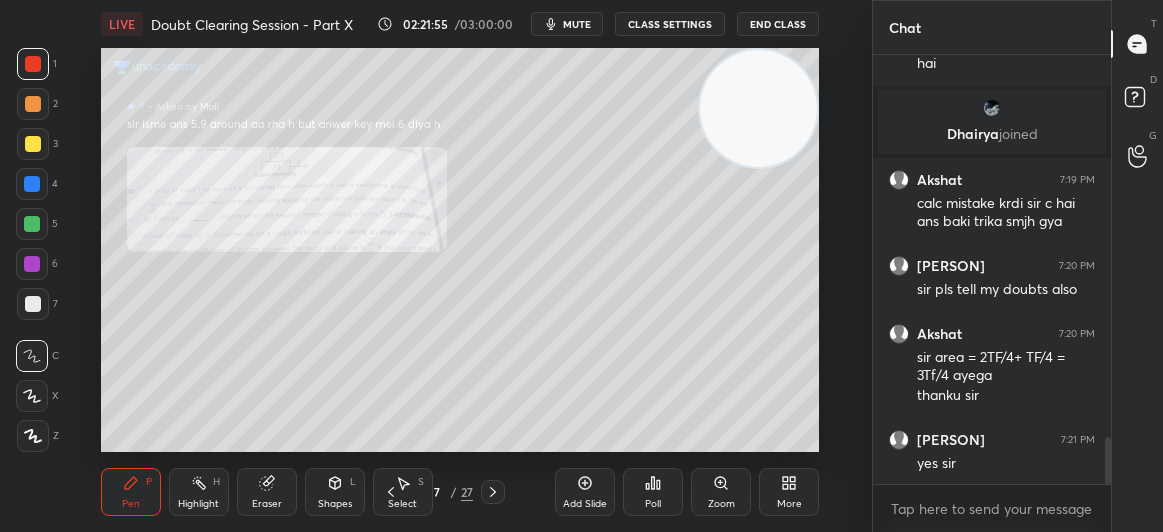 click on "1" at bounding box center (37, 68) 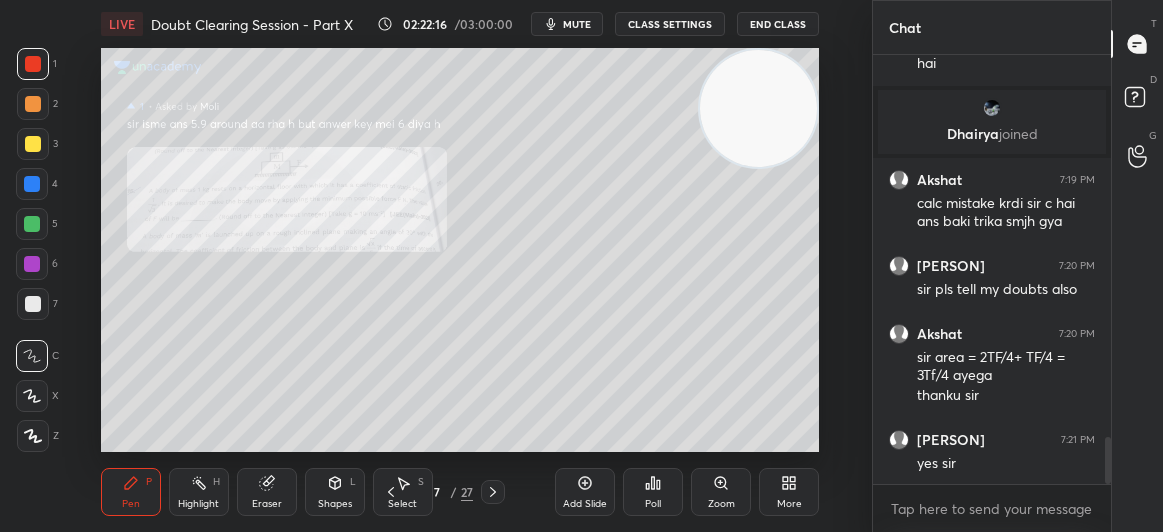click at bounding box center (33, 144) 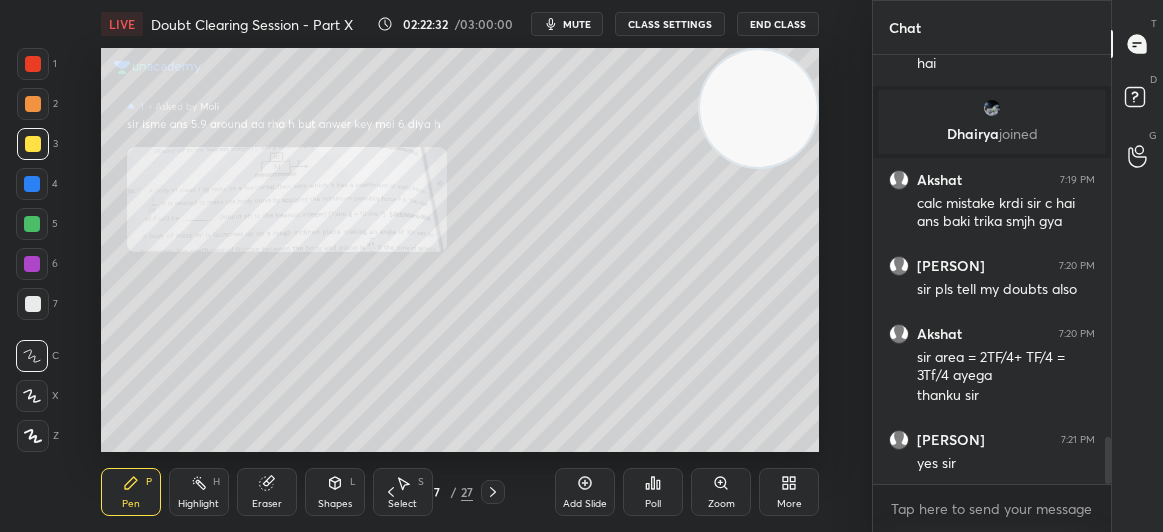 click at bounding box center (33, 64) 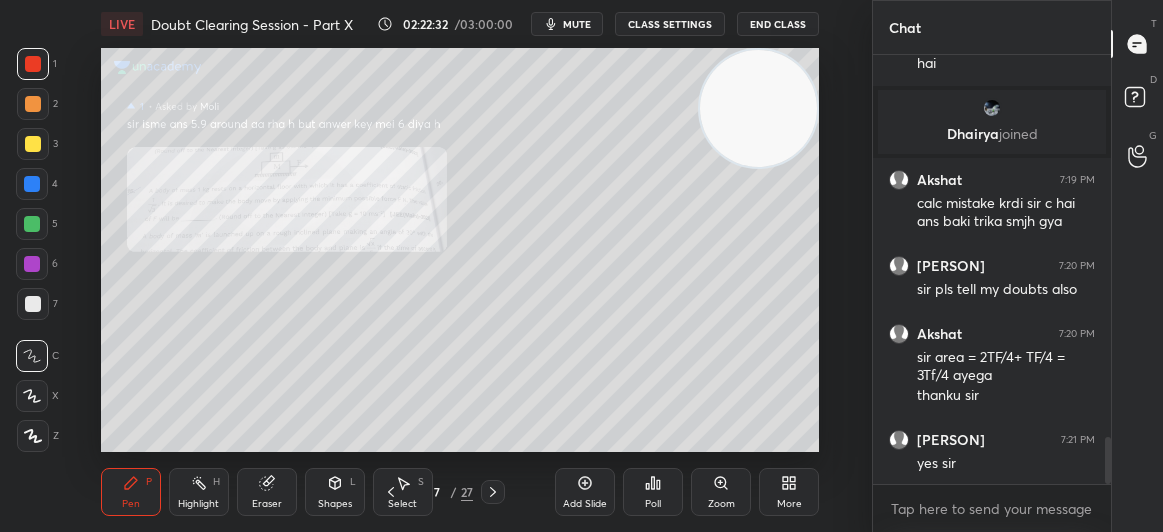 click at bounding box center (33, 64) 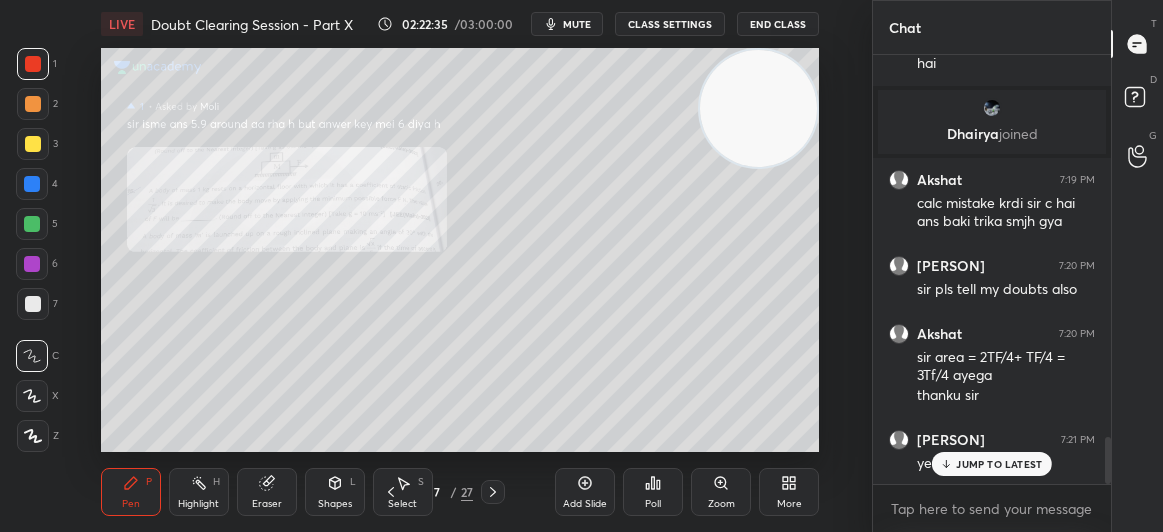scroll, scrollTop: 3529, scrollLeft: 0, axis: vertical 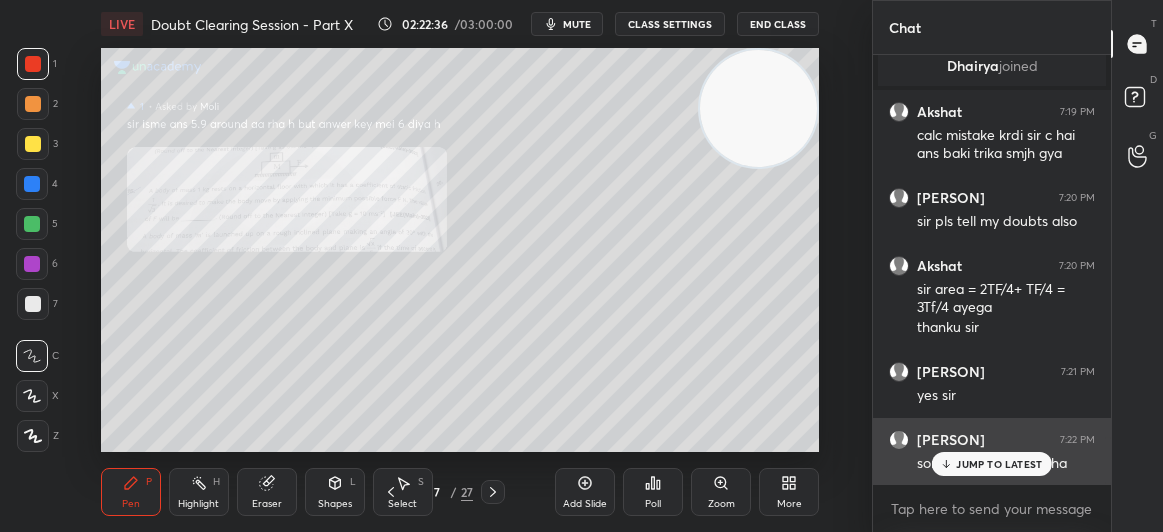 click on "JUMP TO LATEST" at bounding box center (999, 464) 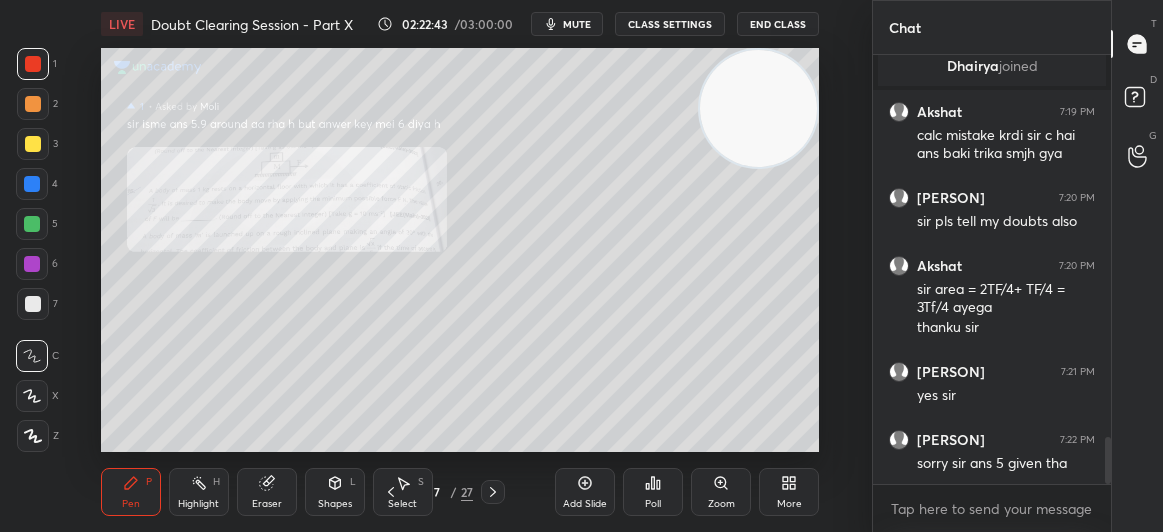 click on "Eraser" at bounding box center (267, 492) 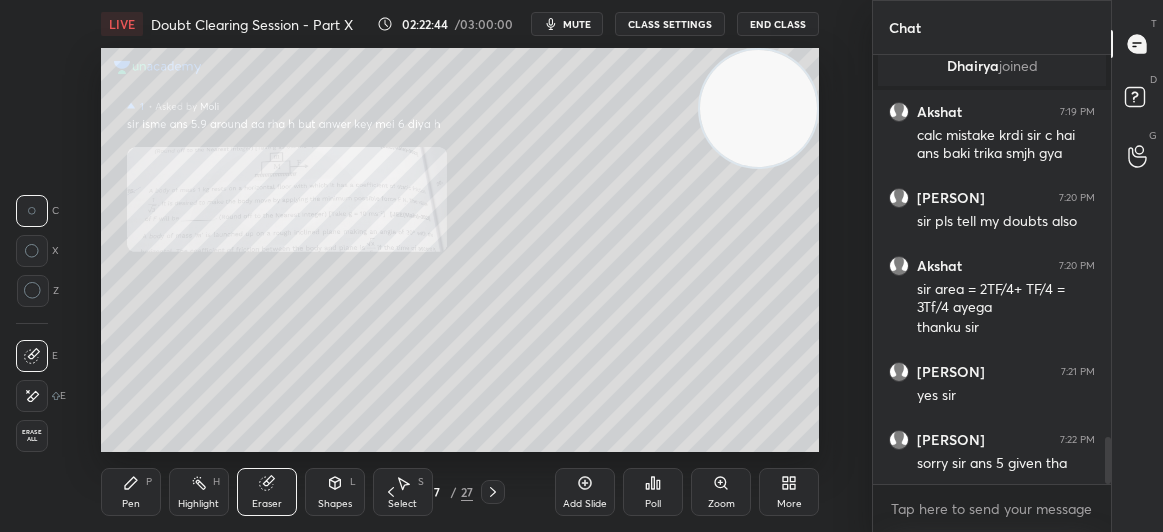 click on "Erase all" at bounding box center [32, 436] 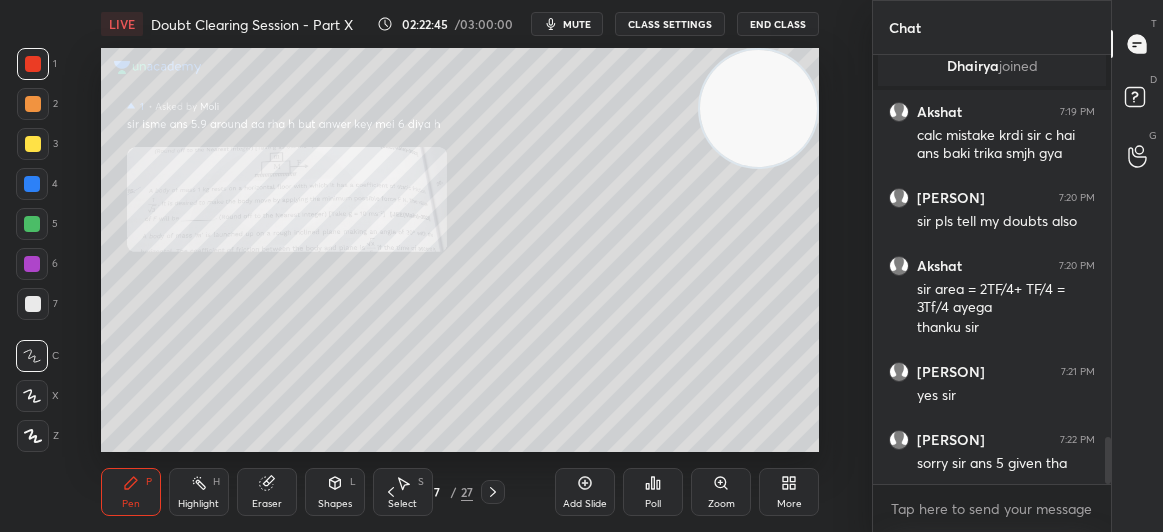 click on "Zoom" at bounding box center (721, 504) 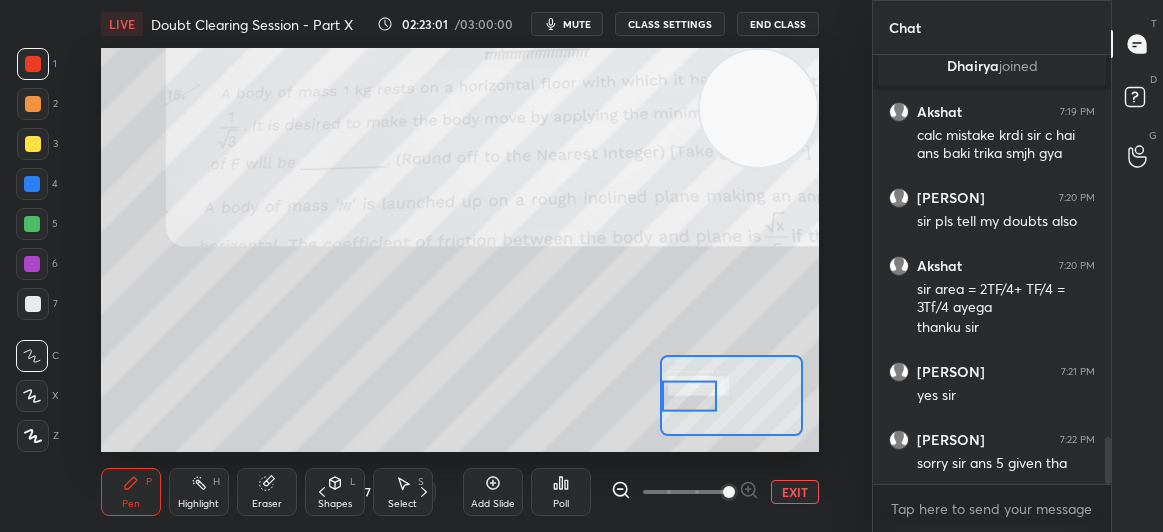 click at bounding box center [33, 144] 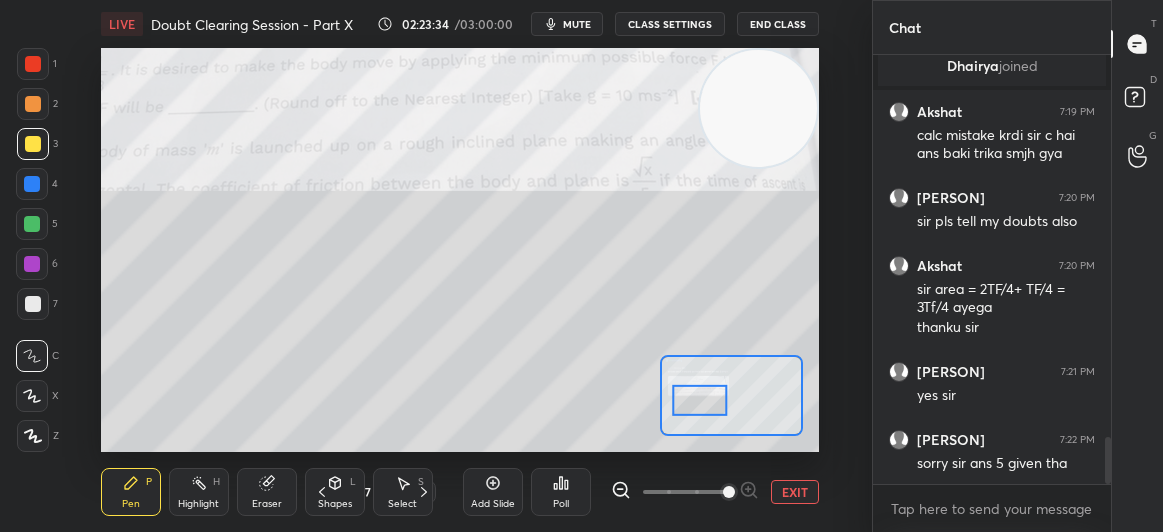 click at bounding box center [33, 64] 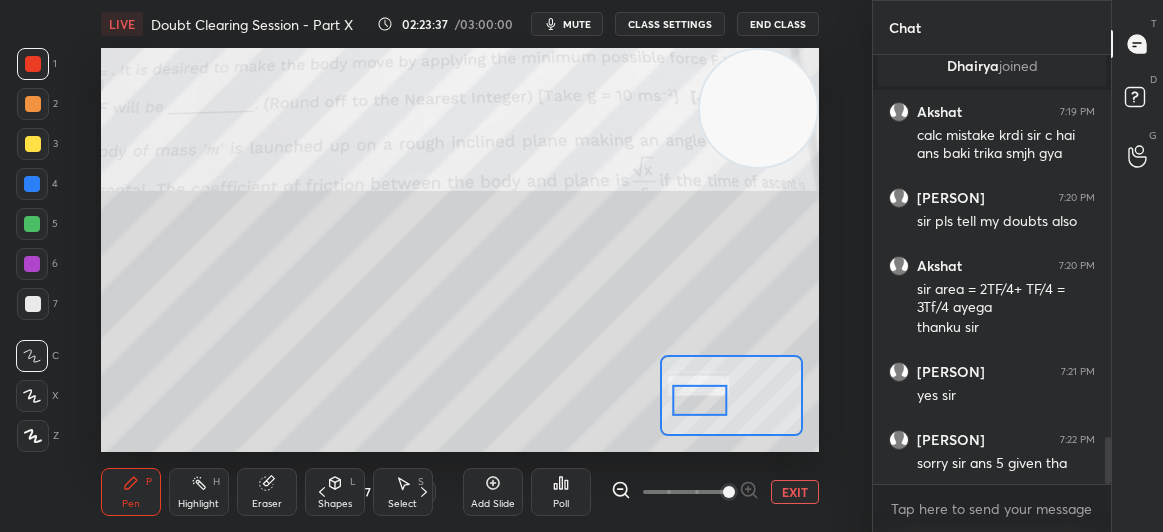 scroll, scrollTop: 3597, scrollLeft: 0, axis: vertical 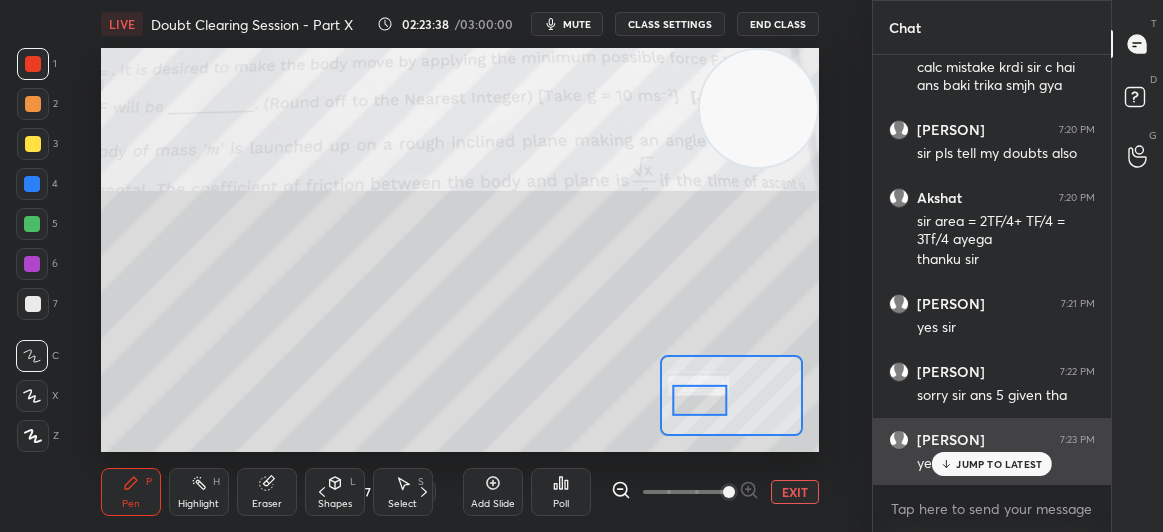 click on "JUMP TO LATEST" at bounding box center [999, 464] 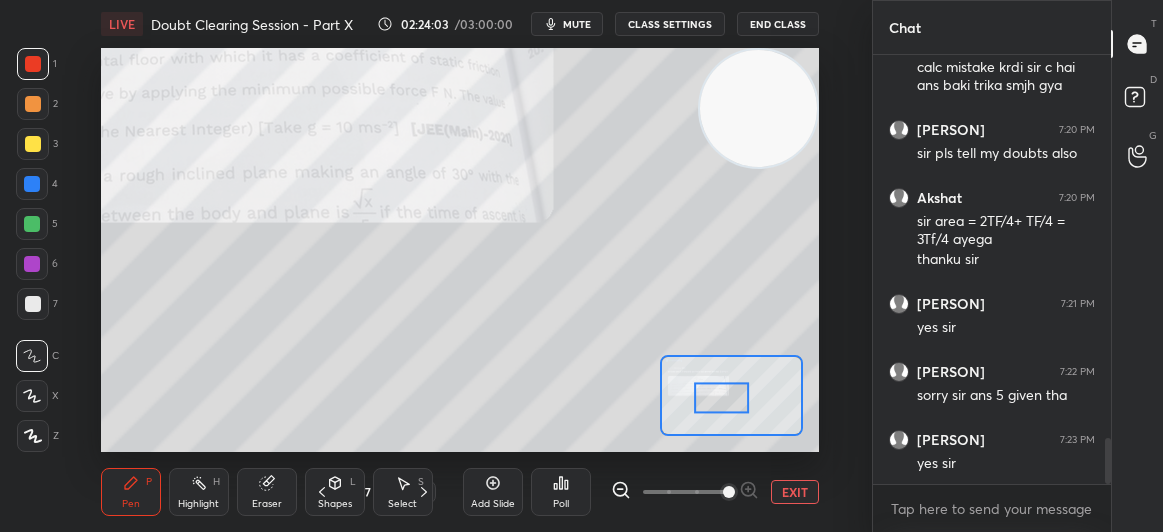 click at bounding box center (33, 144) 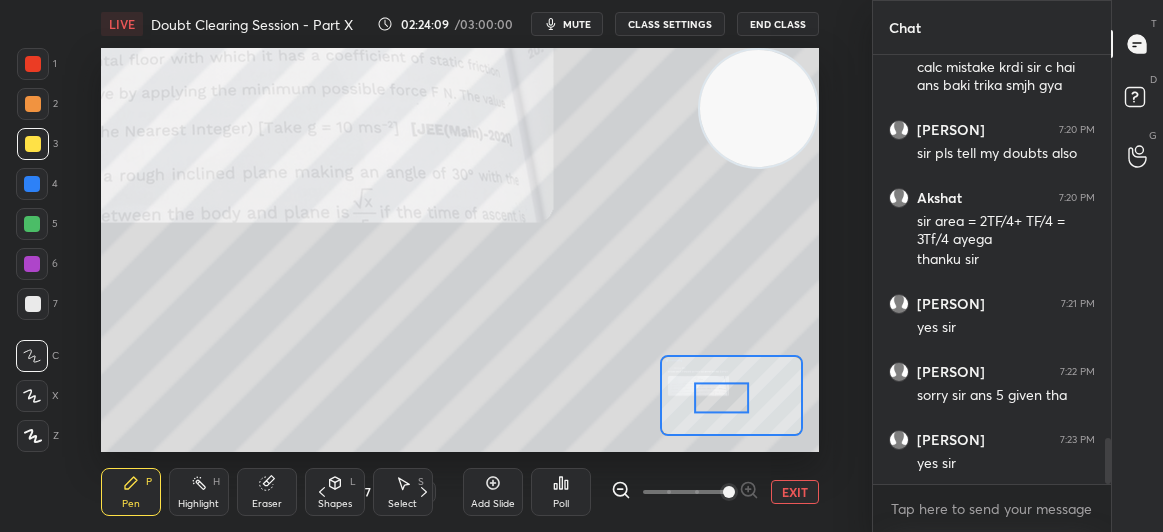 click on "EXIT" at bounding box center (795, 492) 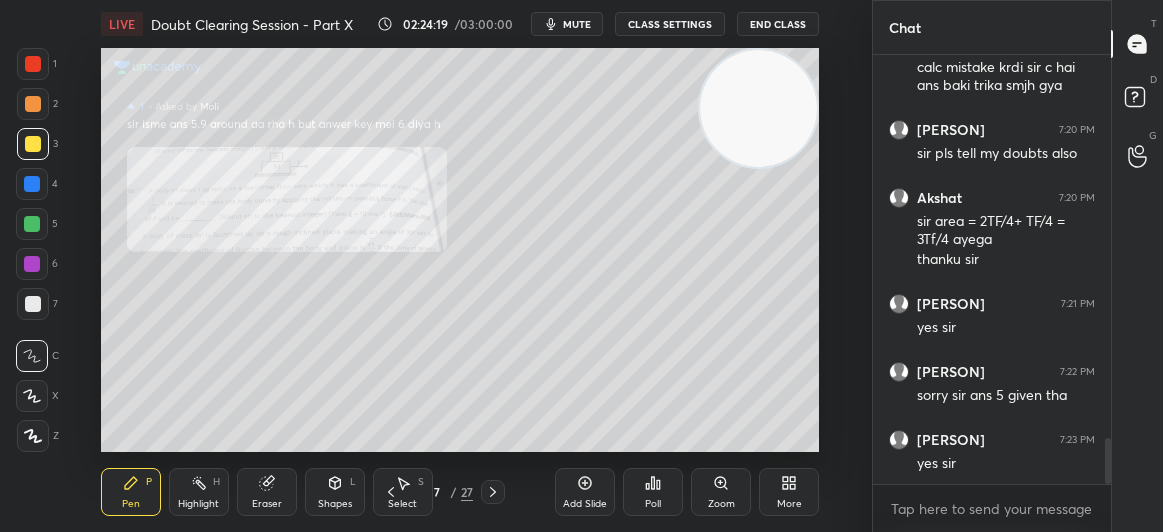 click at bounding box center [33, 64] 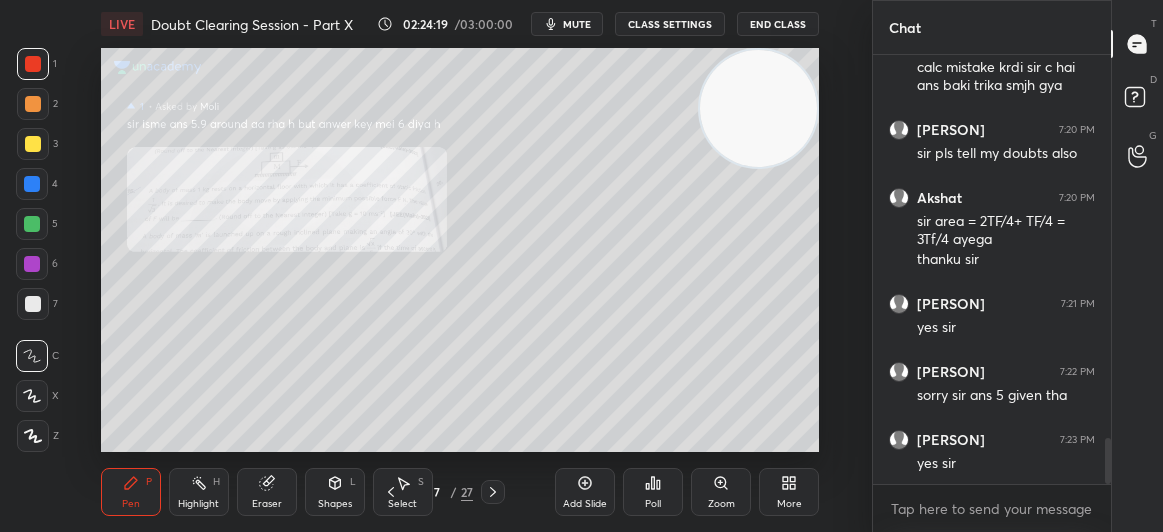 click at bounding box center (33, 64) 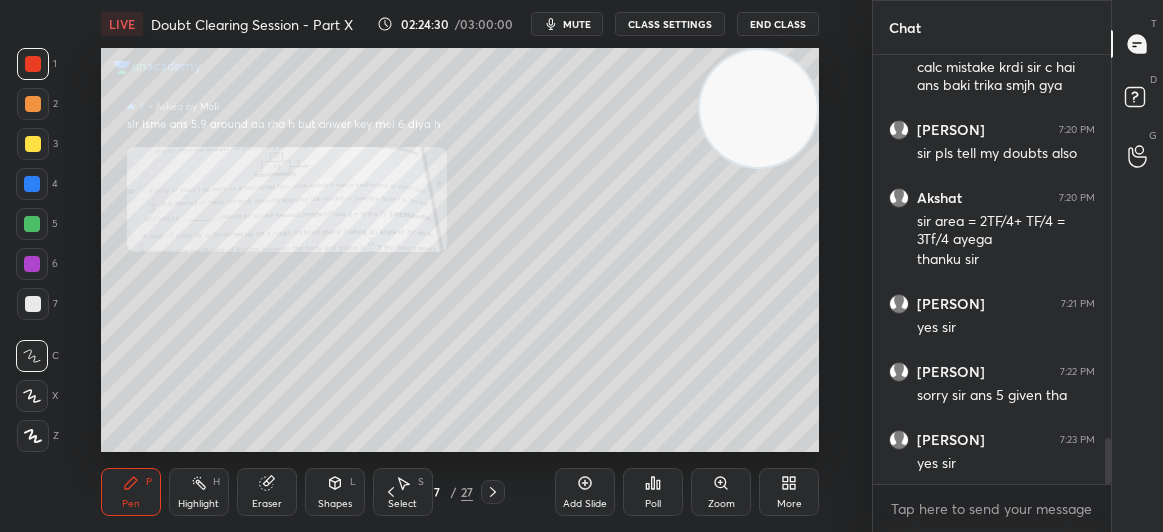 click at bounding box center [33, 144] 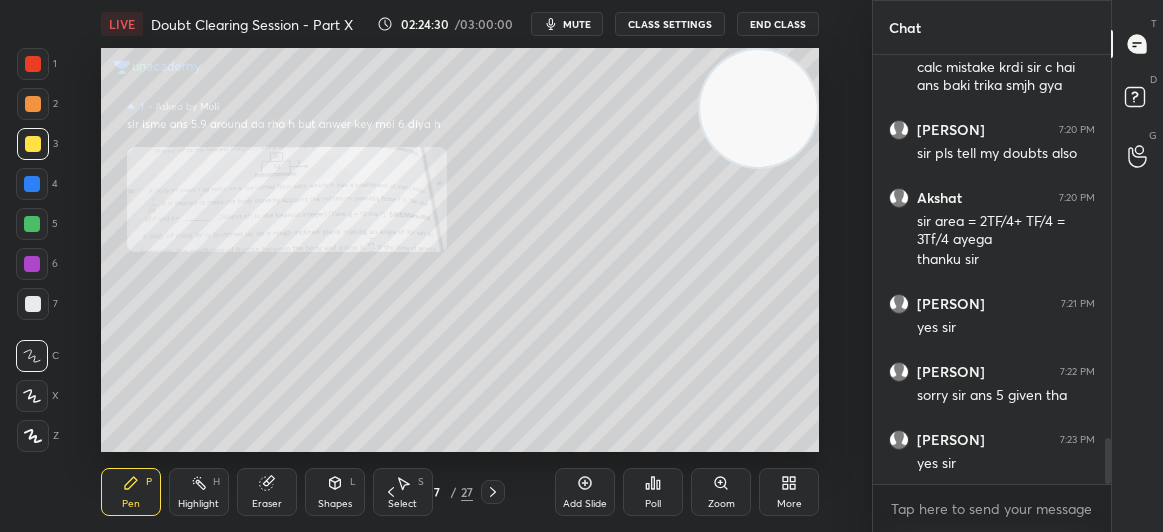 click at bounding box center (33, 144) 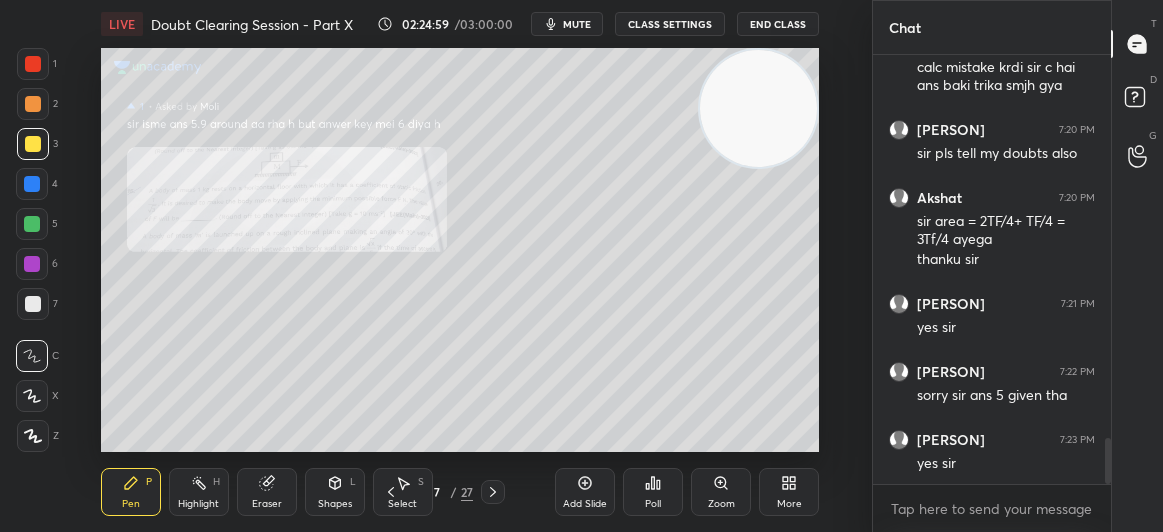 click on "Zoom" at bounding box center (721, 492) 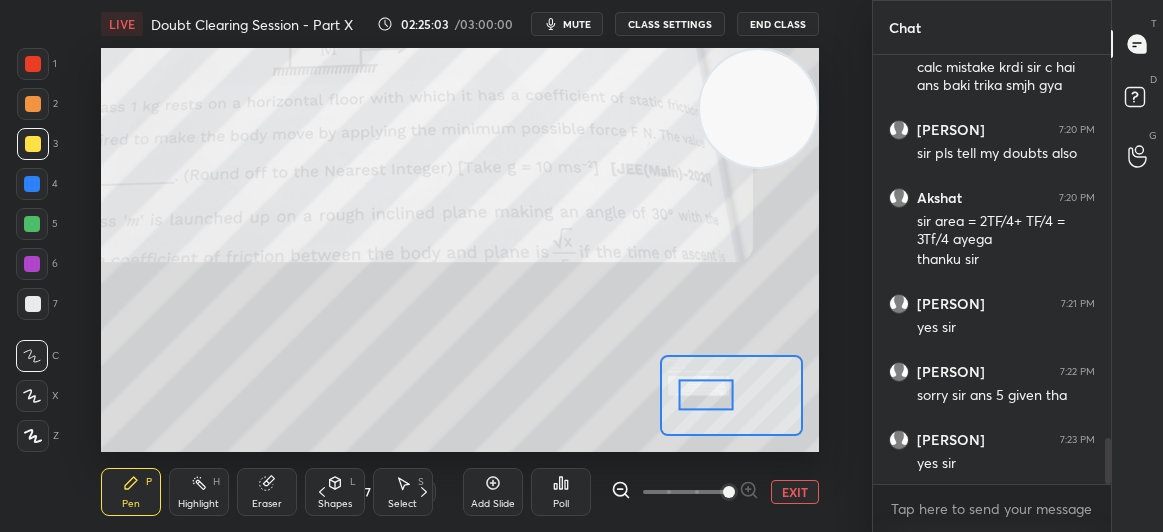 click on "EXIT" at bounding box center (795, 492) 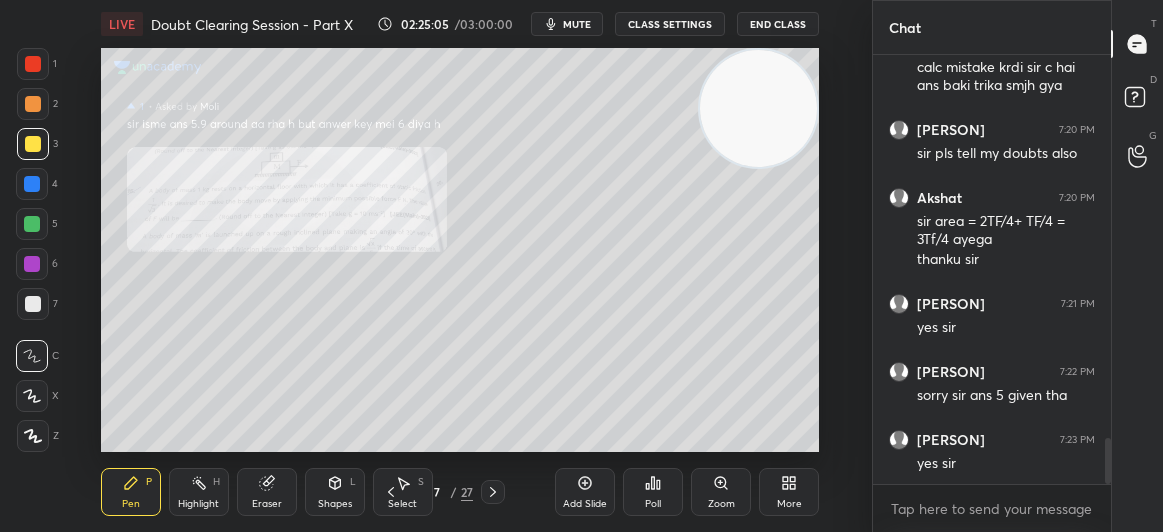 click on "Eraser" at bounding box center [267, 492] 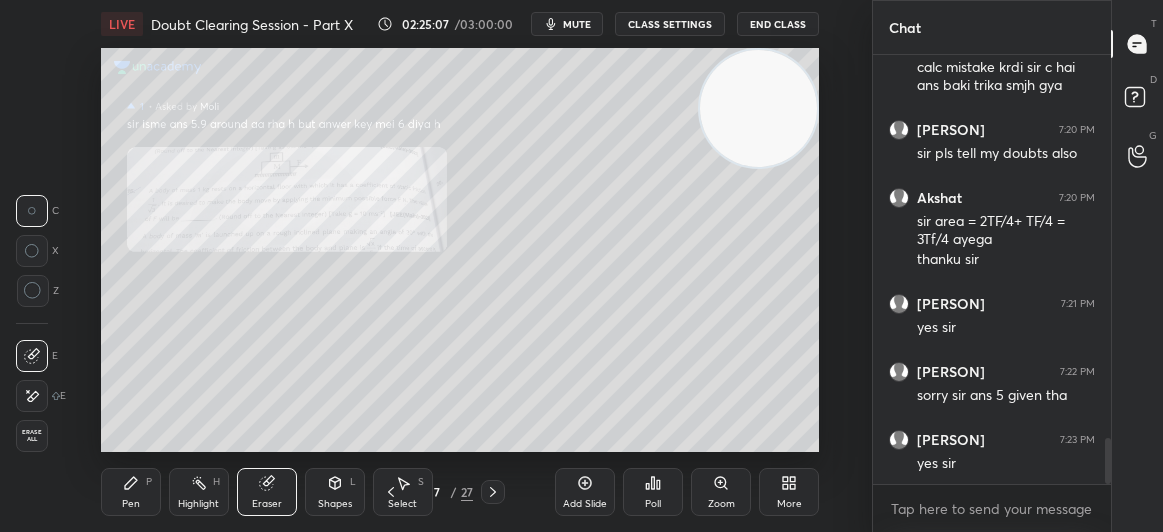 click on "Pen P" at bounding box center (131, 492) 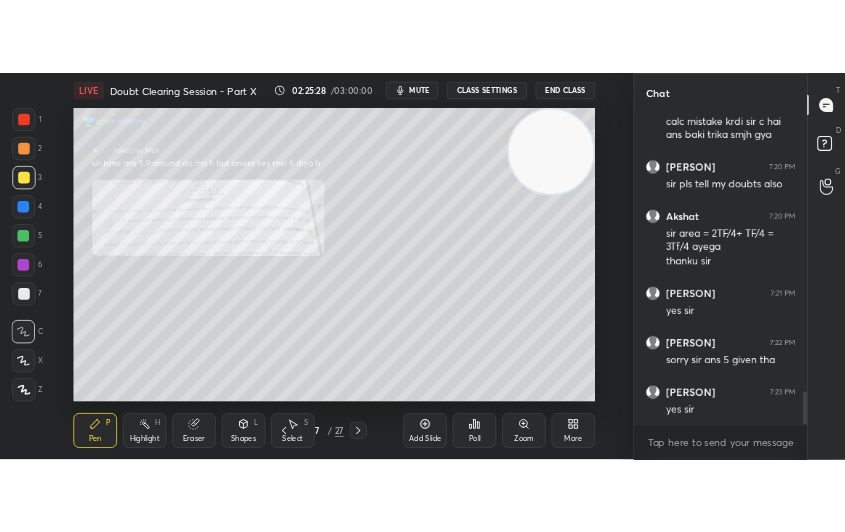 scroll, scrollTop: 3665, scrollLeft: 0, axis: vertical 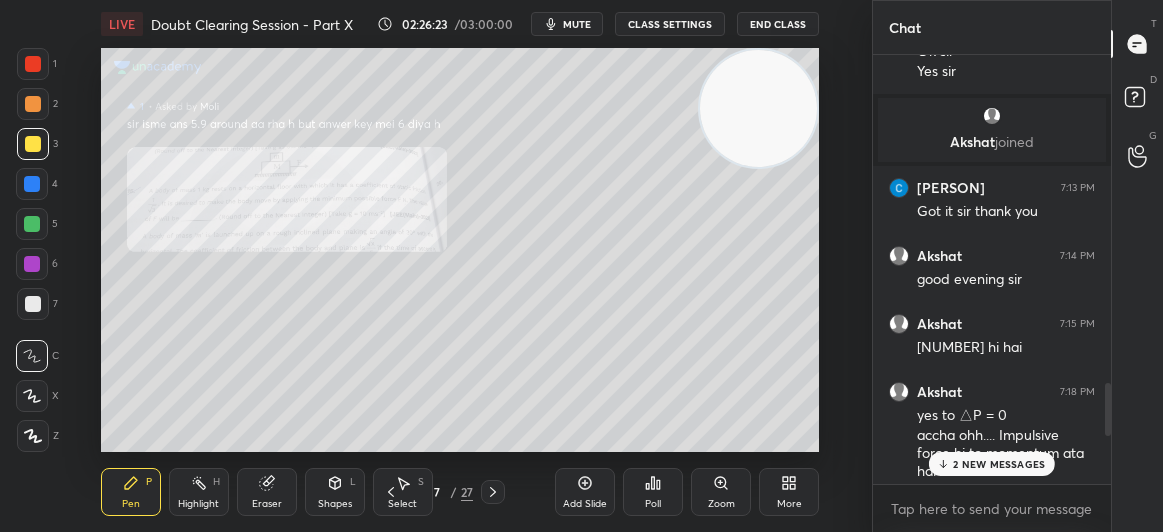 click on "2 NEW MESSAGES" at bounding box center [992, 464] 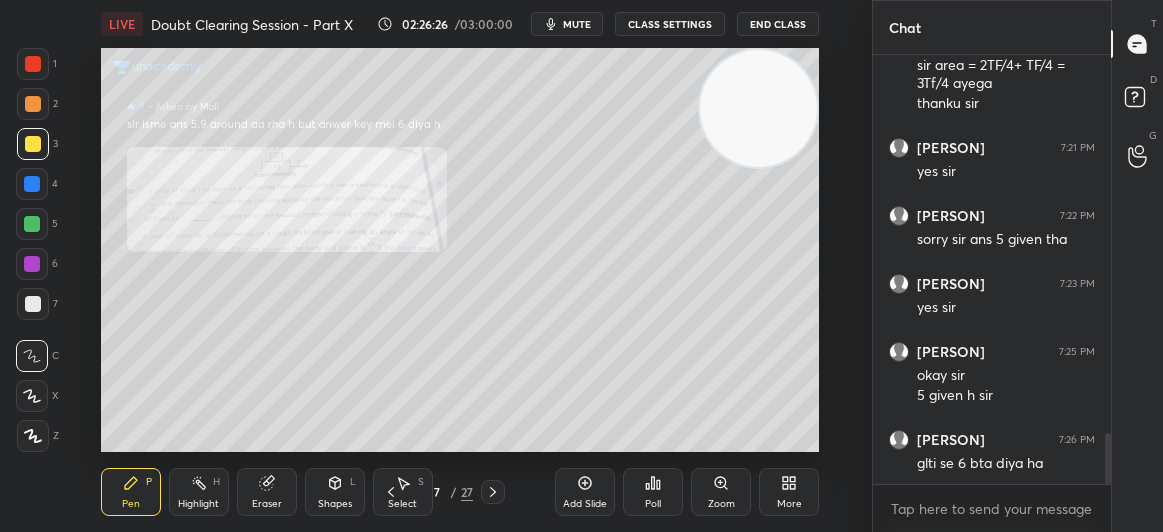 click at bounding box center (33, 64) 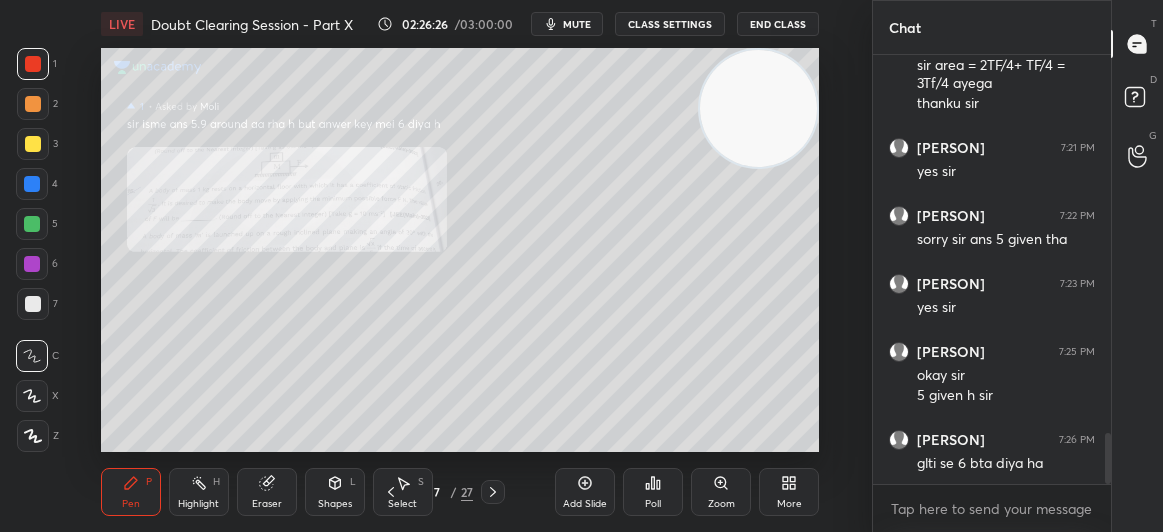click at bounding box center (33, 64) 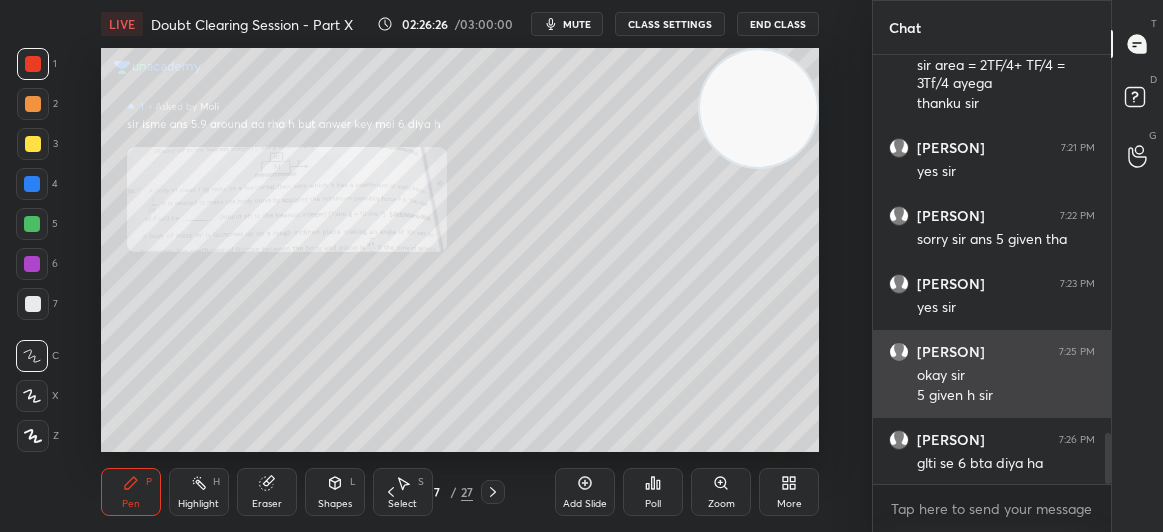 click at bounding box center (33, 64) 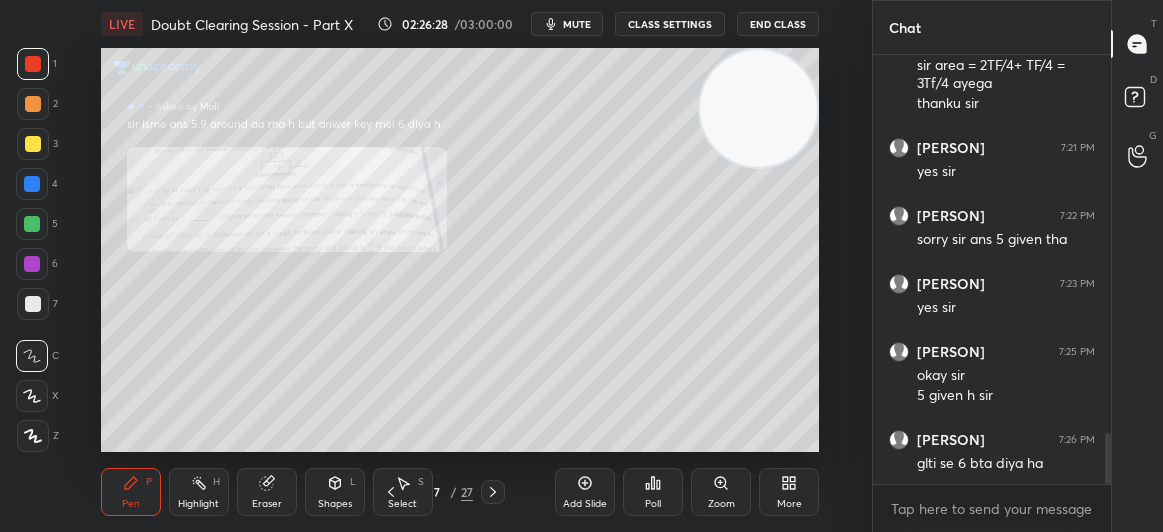 click 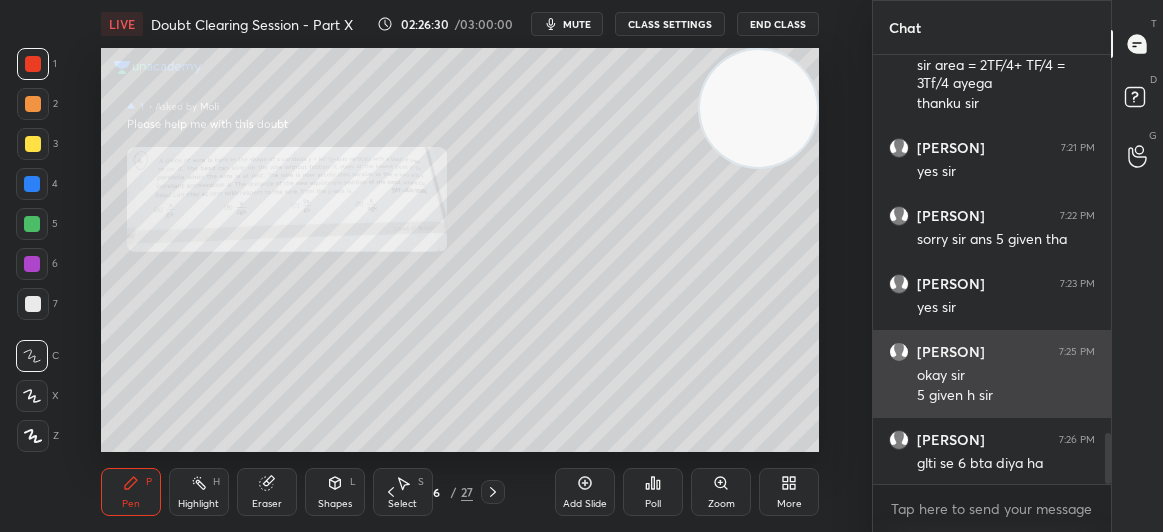 click on "Zoom" at bounding box center (721, 504) 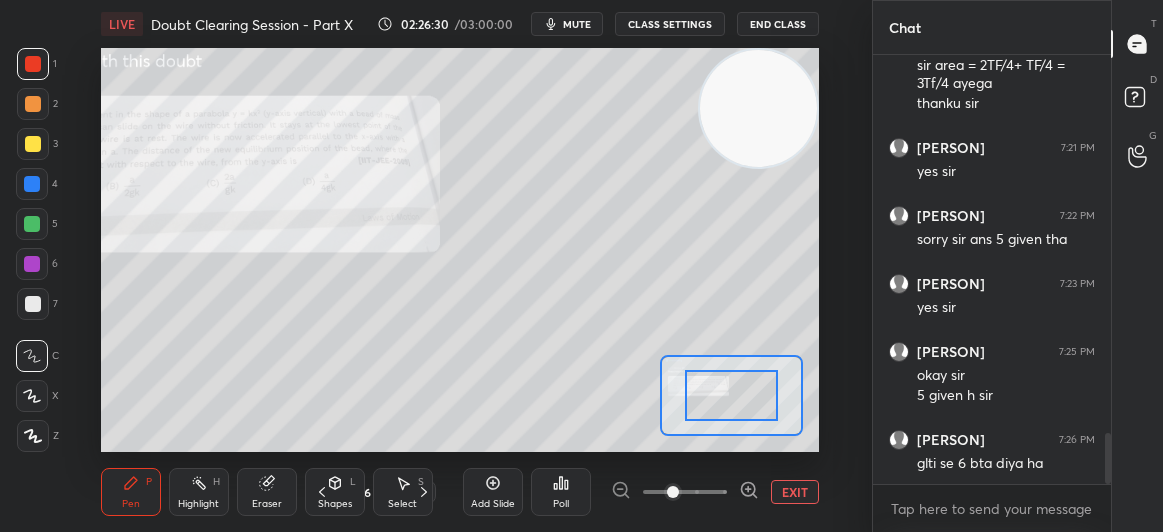 click at bounding box center [673, 492] 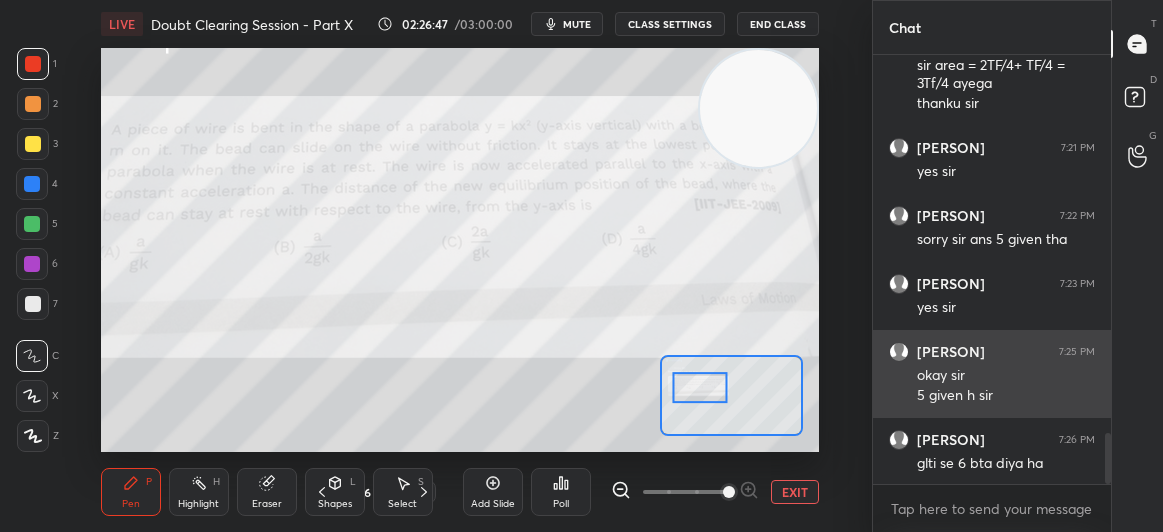 click at bounding box center (33, 144) 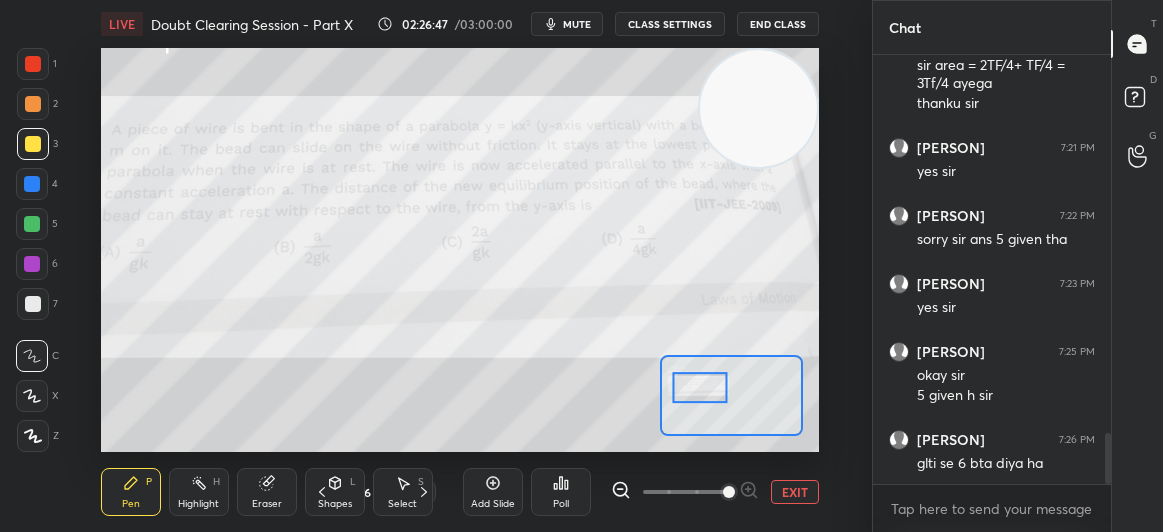 click at bounding box center [33, 144] 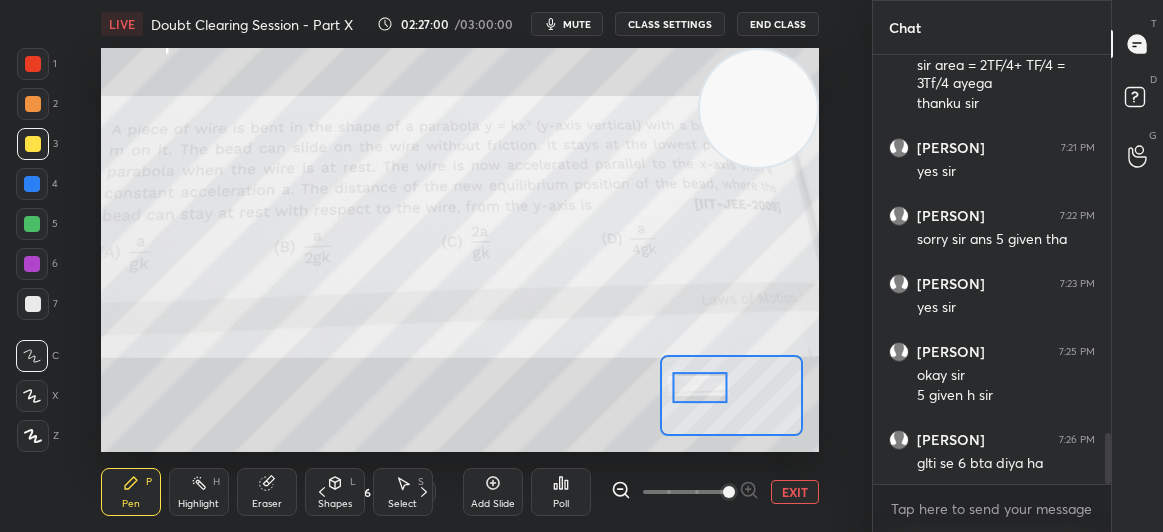 click at bounding box center (33, 64) 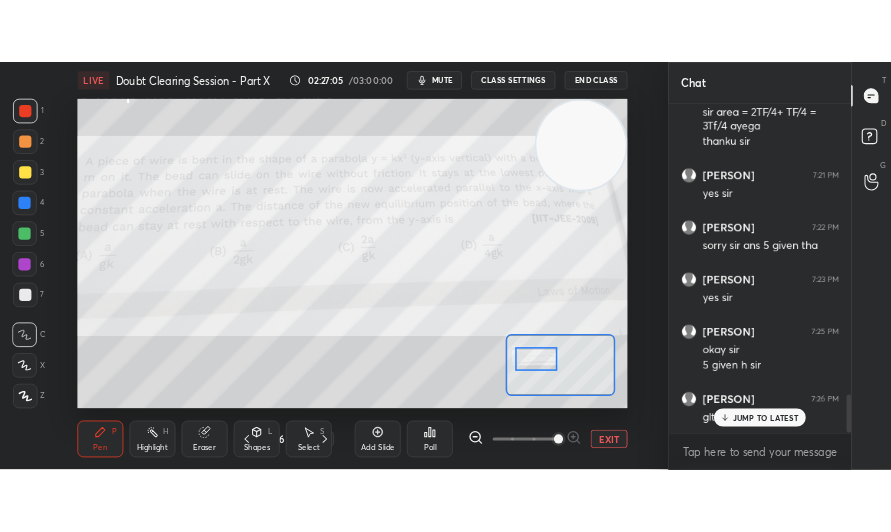 scroll, scrollTop: 3287, scrollLeft: 0, axis: vertical 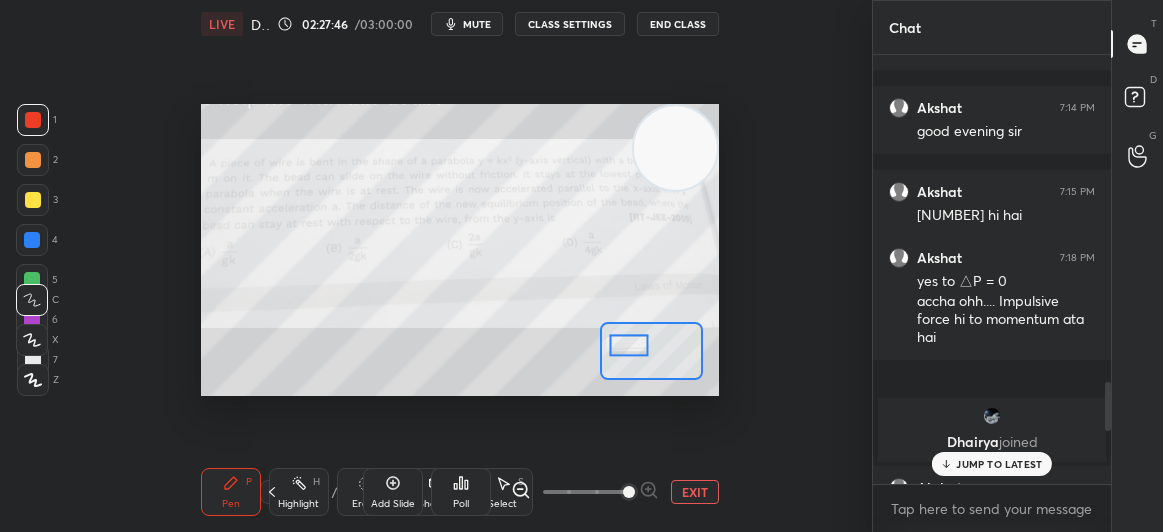 click on "JUMP TO LATEST" at bounding box center (992, 464) 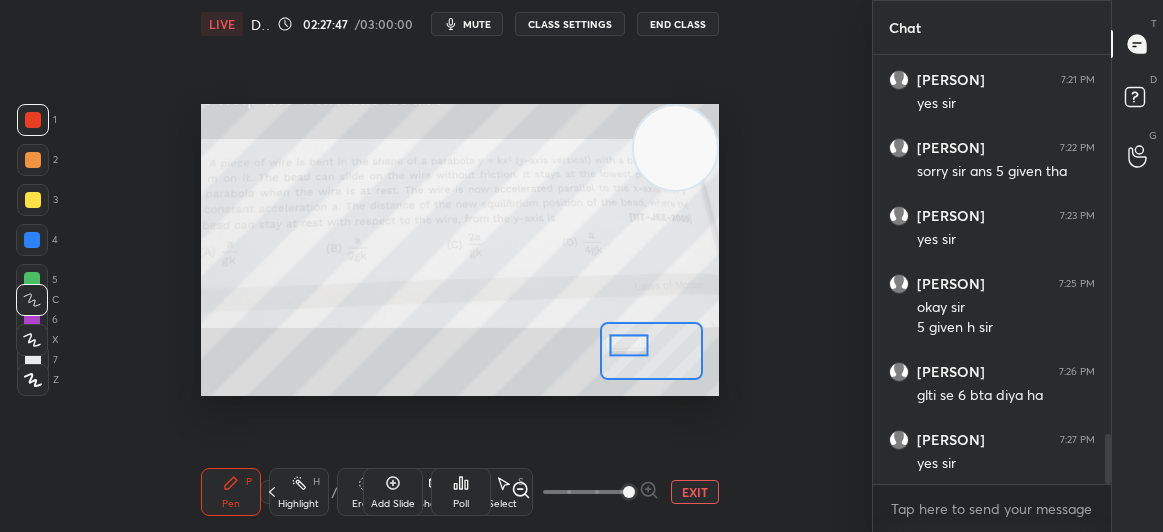 click on "EXIT" at bounding box center [695, 492] 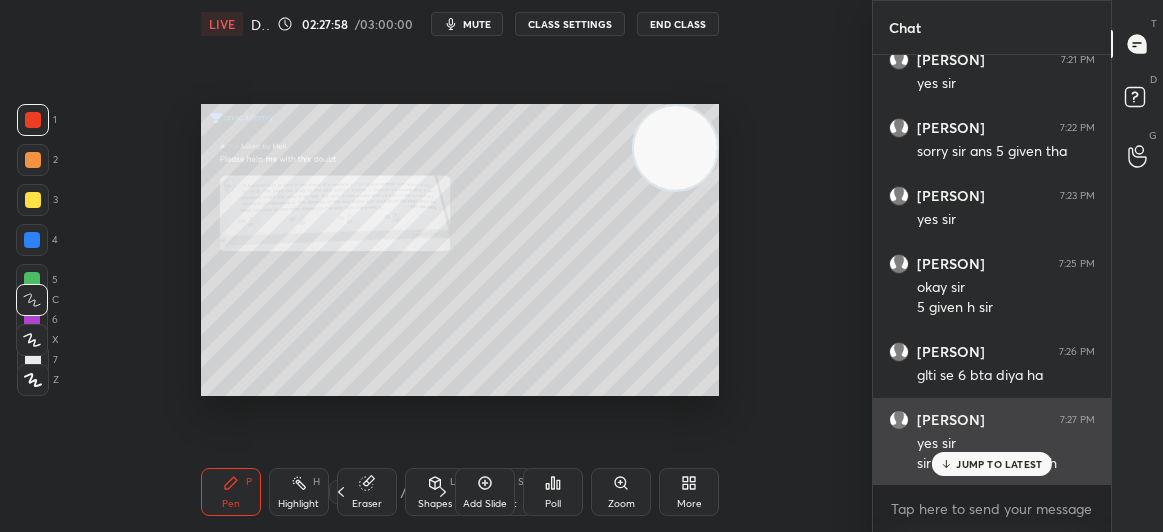 click on "JUMP TO LATEST" at bounding box center (992, 464) 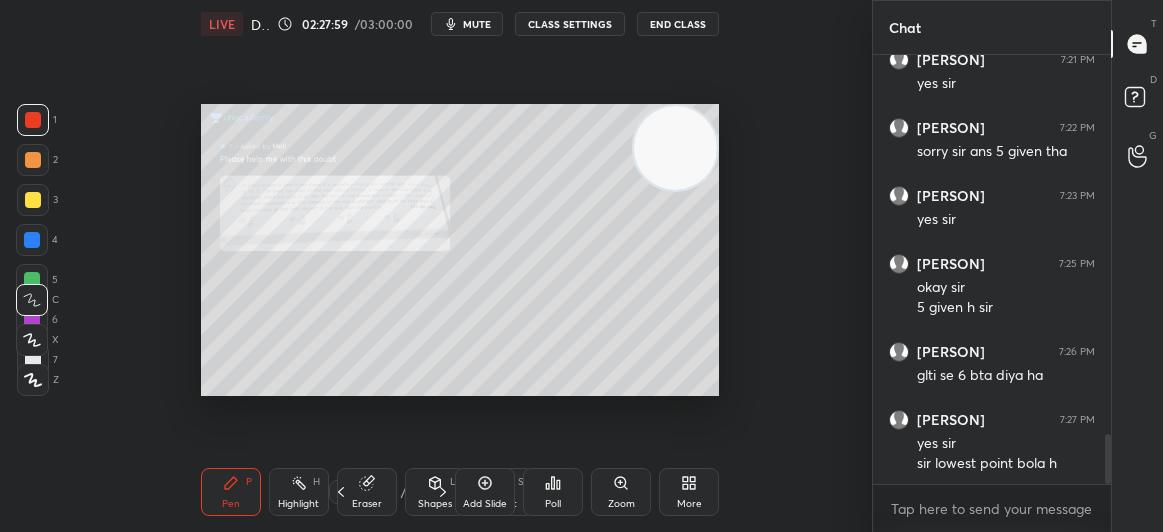 click 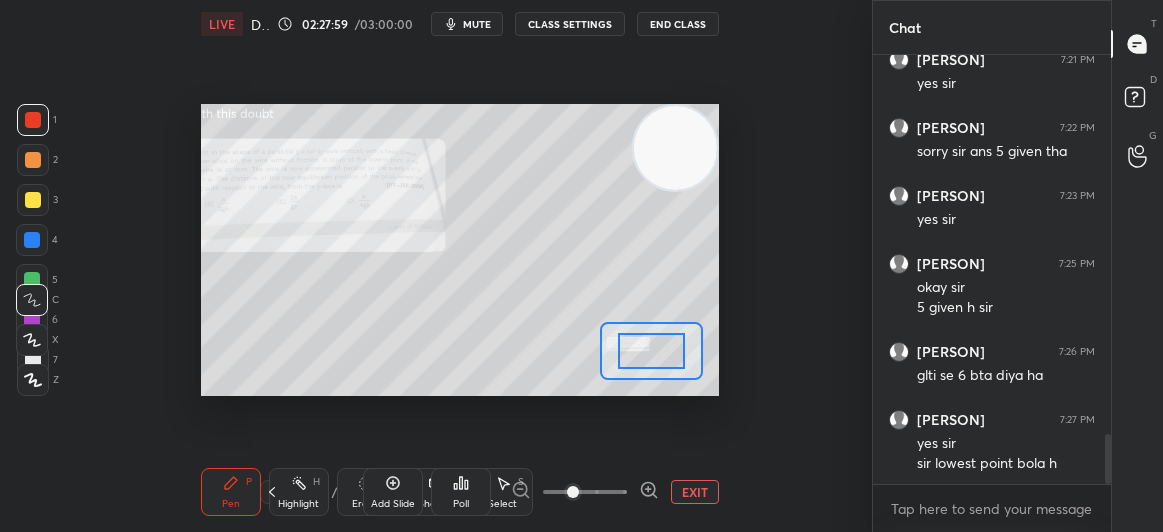 click at bounding box center [573, 492] 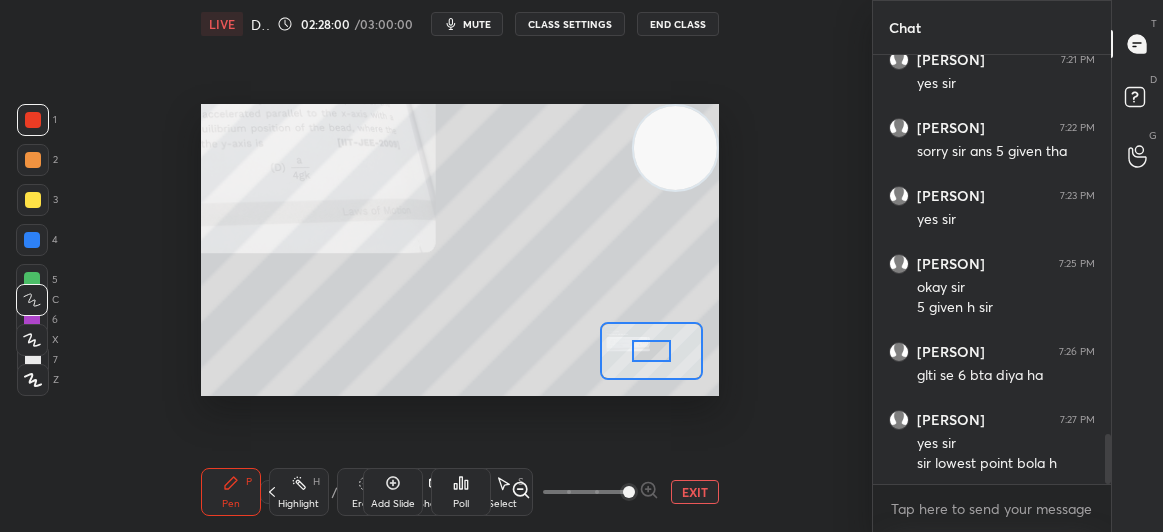 click on "EXIT" at bounding box center (695, 492) 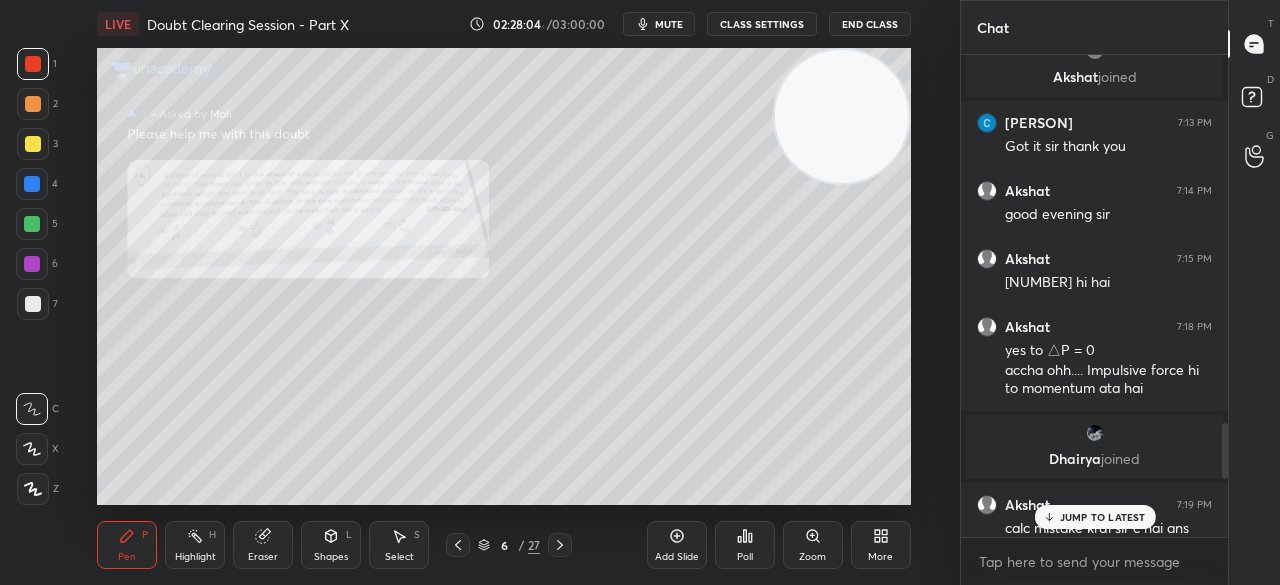 click on "Zoom" at bounding box center (813, 545) 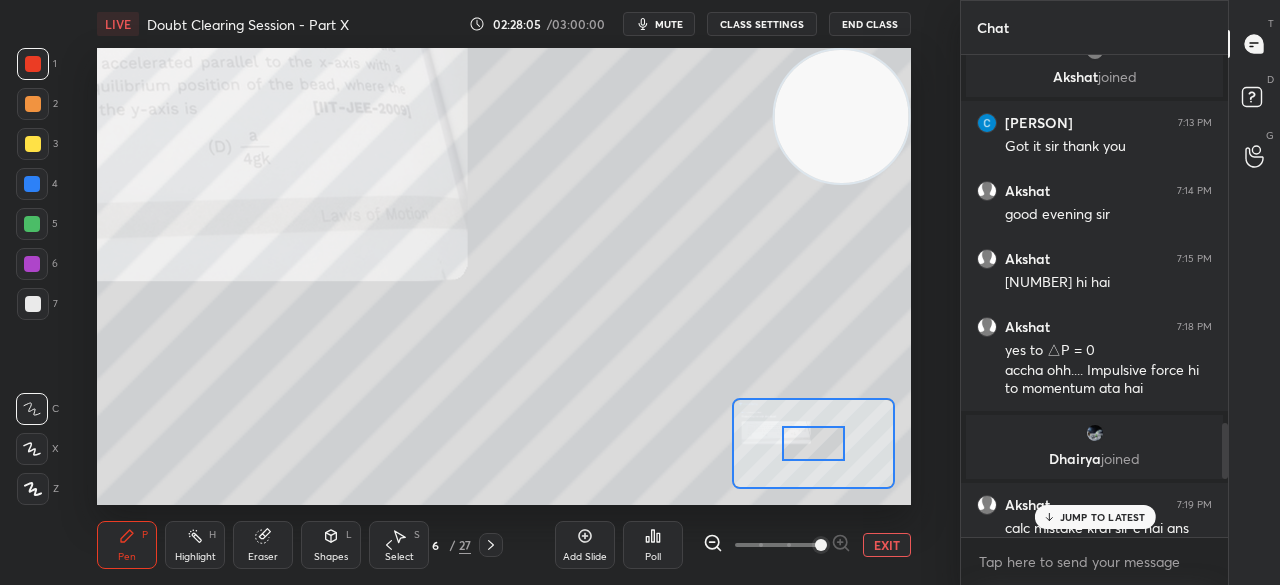 click on "JUMP TO LATEST" at bounding box center [1102, 517] 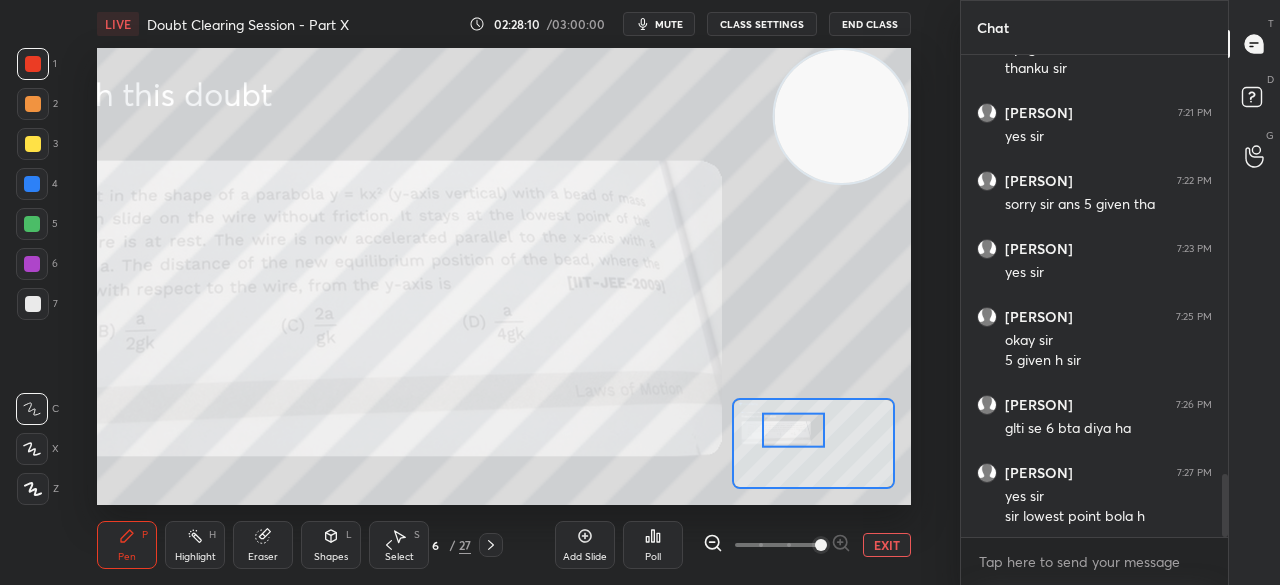 click at bounding box center [33, 144] 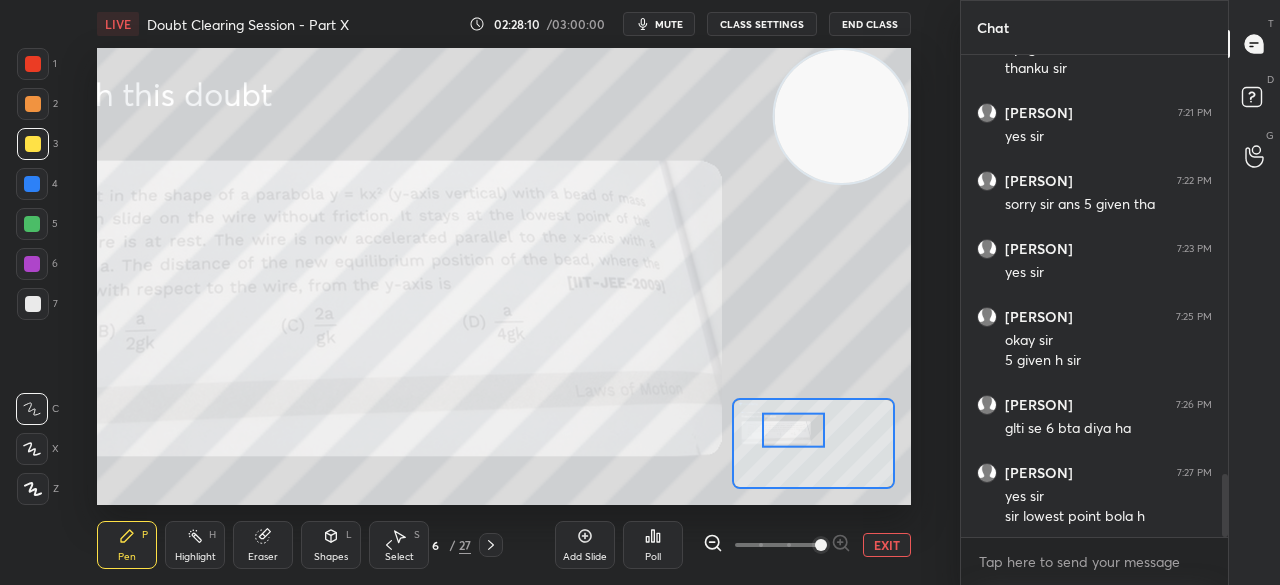 click at bounding box center (33, 144) 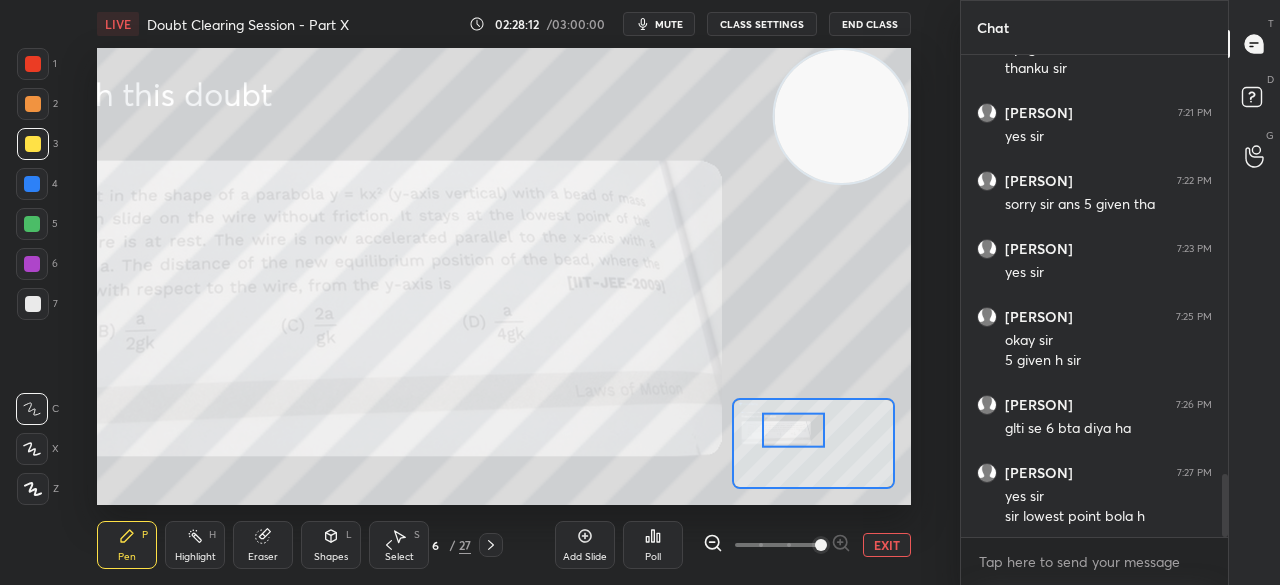click on "EXIT" at bounding box center [887, 545] 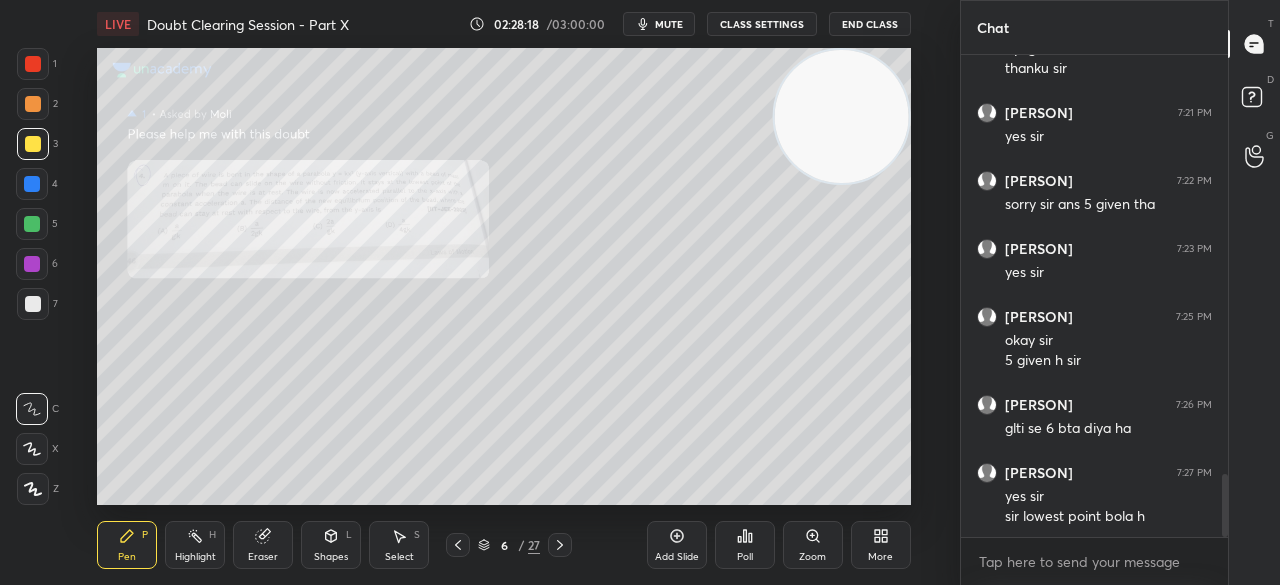 click on "Zoom" at bounding box center [813, 545] 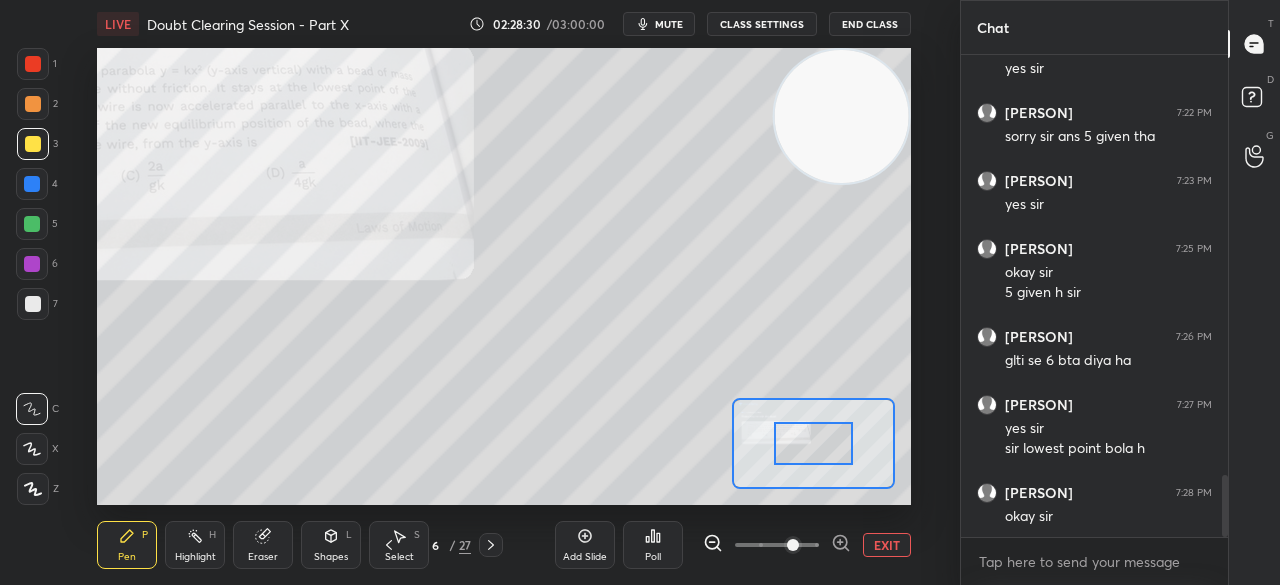 click at bounding box center (33, 64) 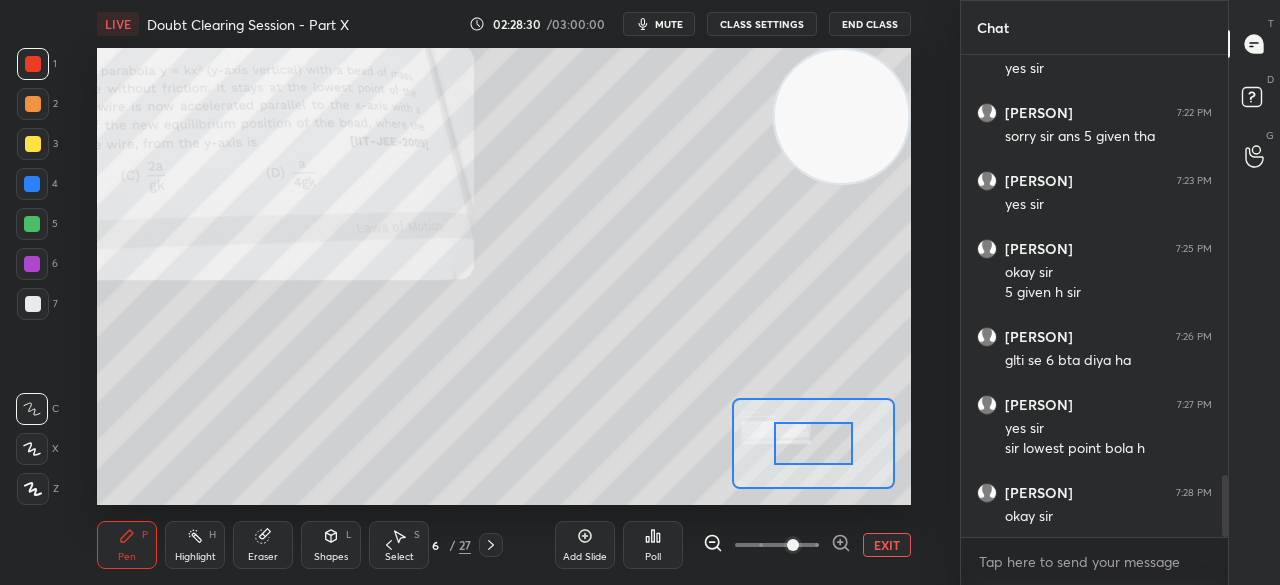 click at bounding box center (33, 64) 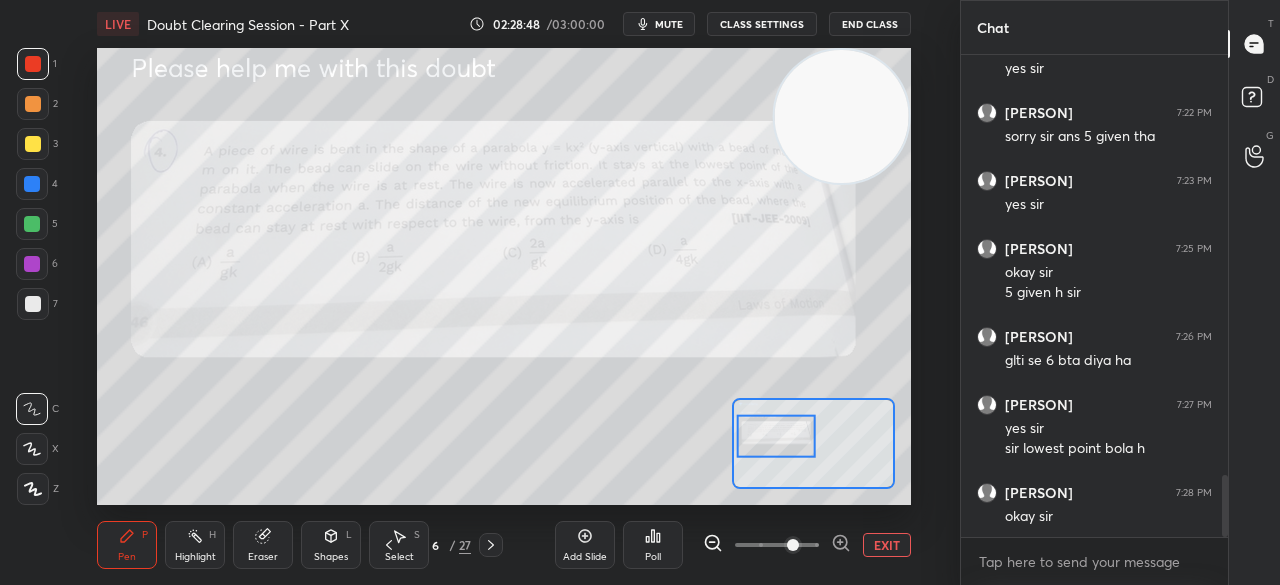 click on "Eraser" at bounding box center [263, 545] 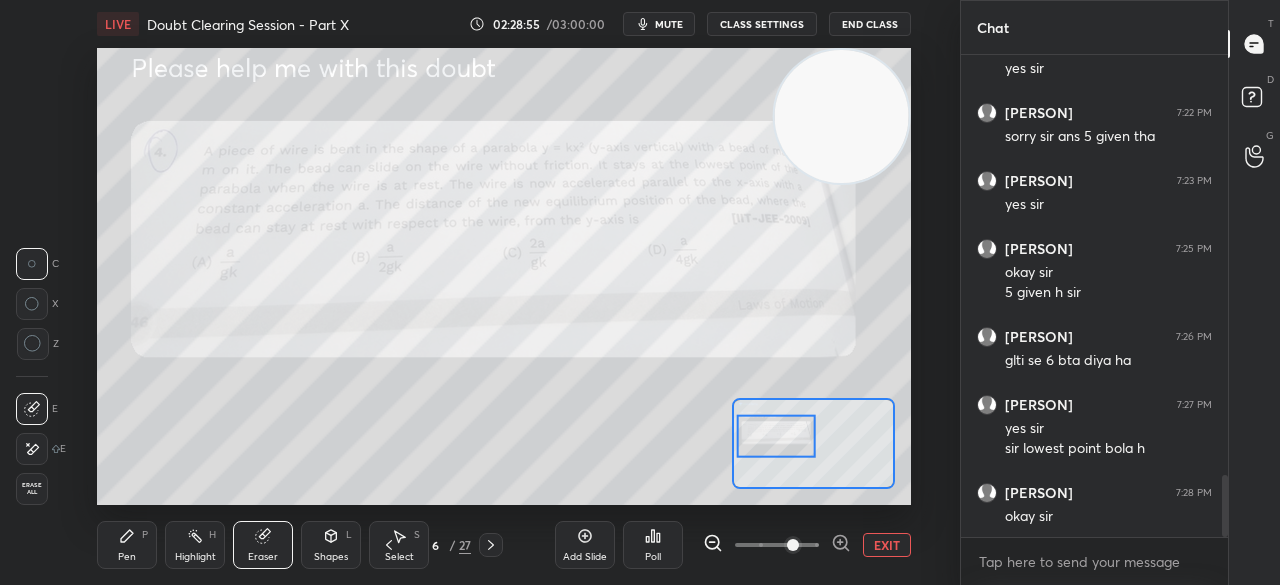 click on "Pen P" at bounding box center [127, 545] 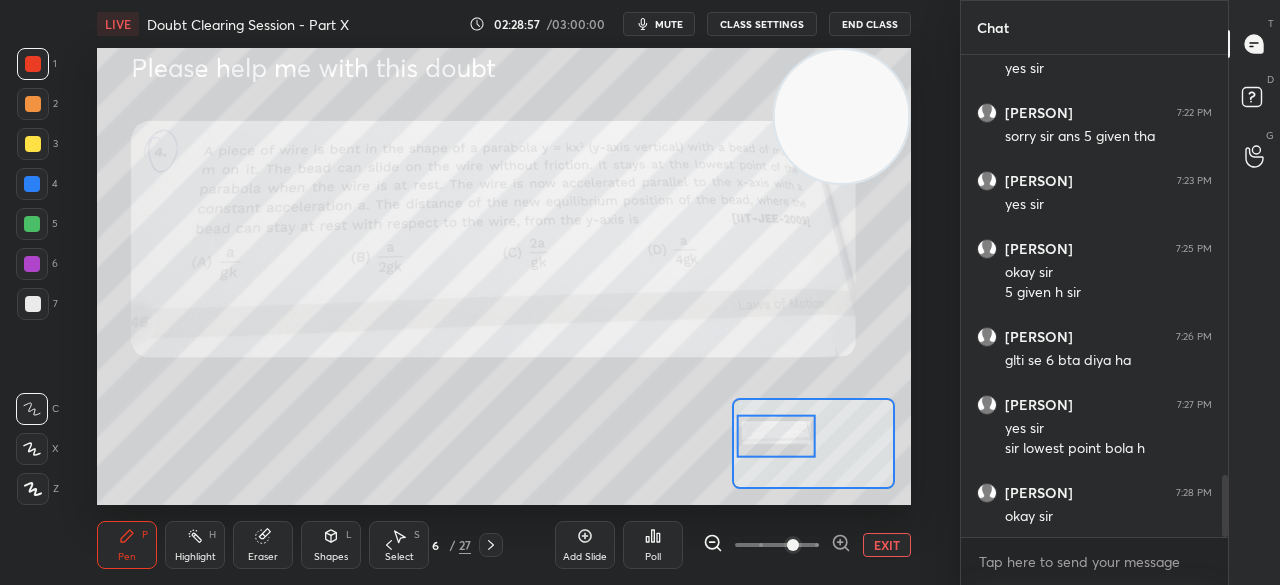 click 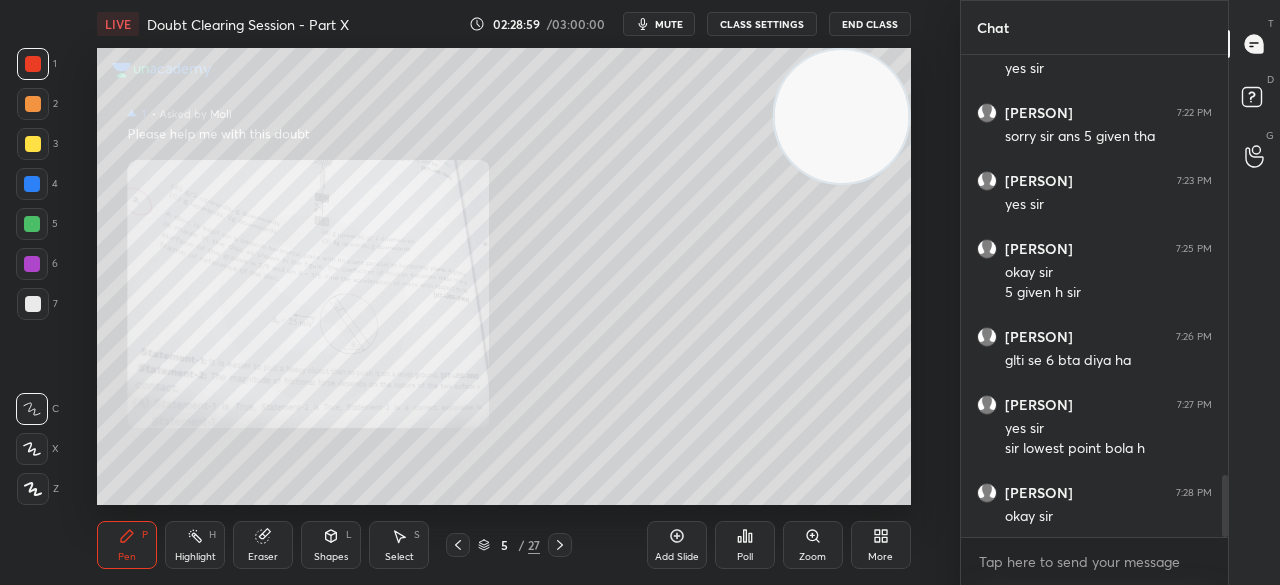click on "5 / 27" at bounding box center [509, 545] 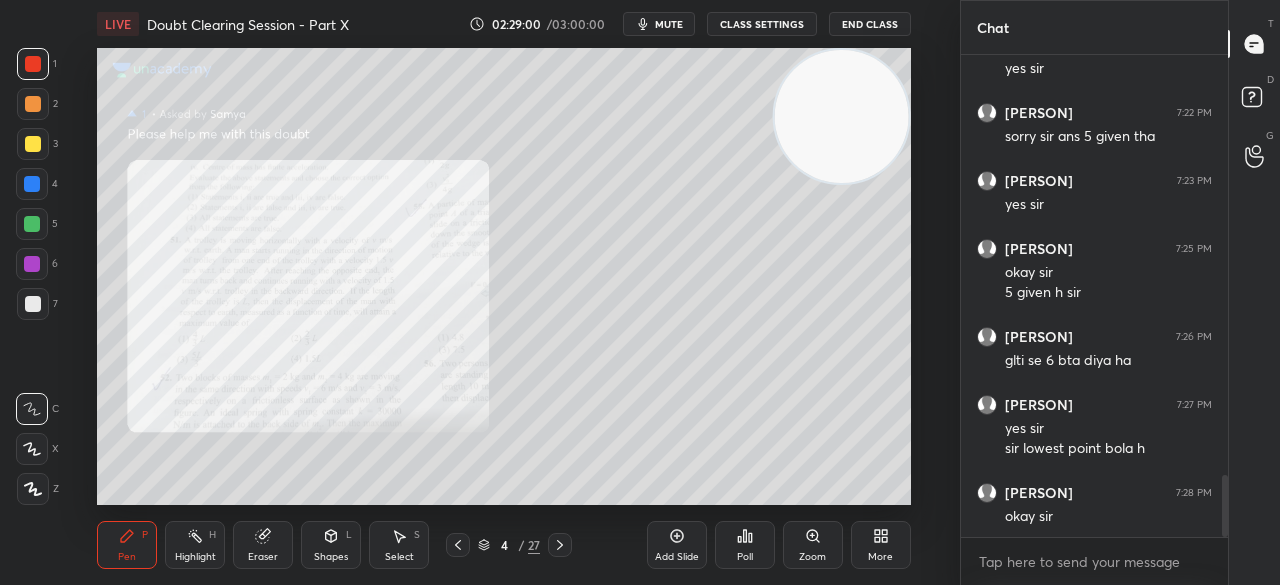 click 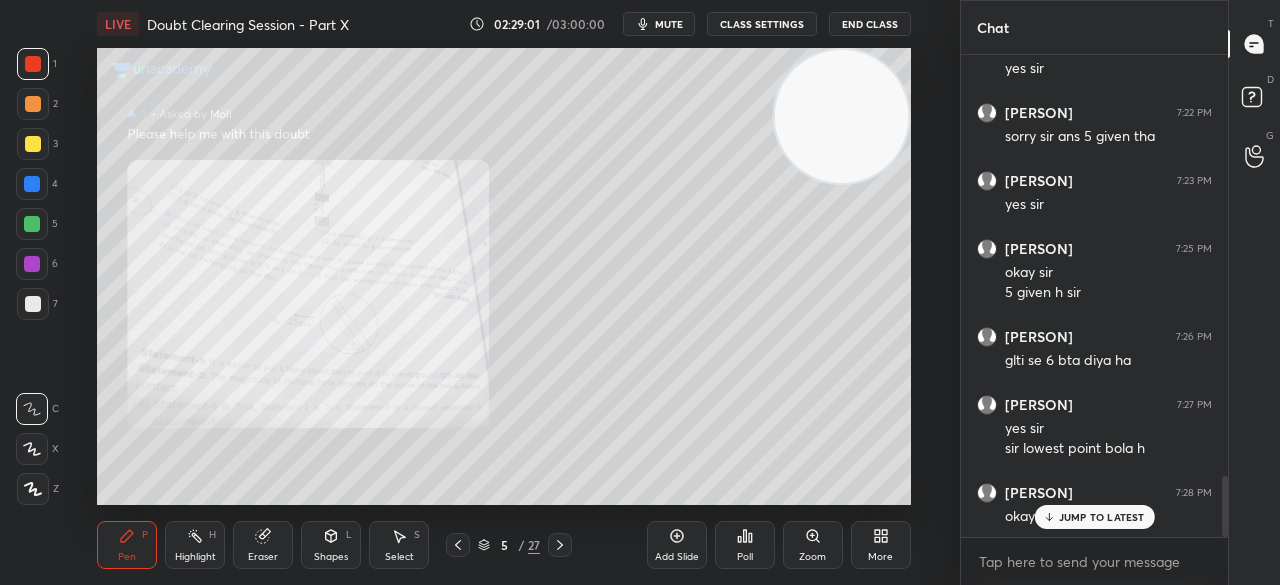 scroll, scrollTop: 3354, scrollLeft: 0, axis: vertical 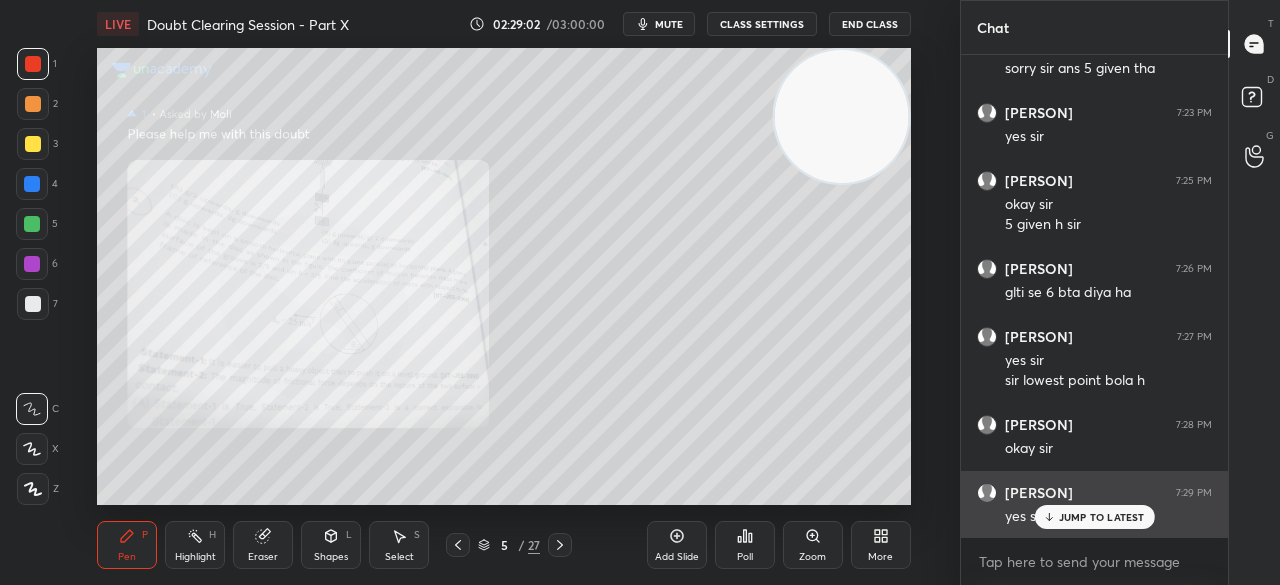 click on "JUMP TO LATEST" at bounding box center (1102, 517) 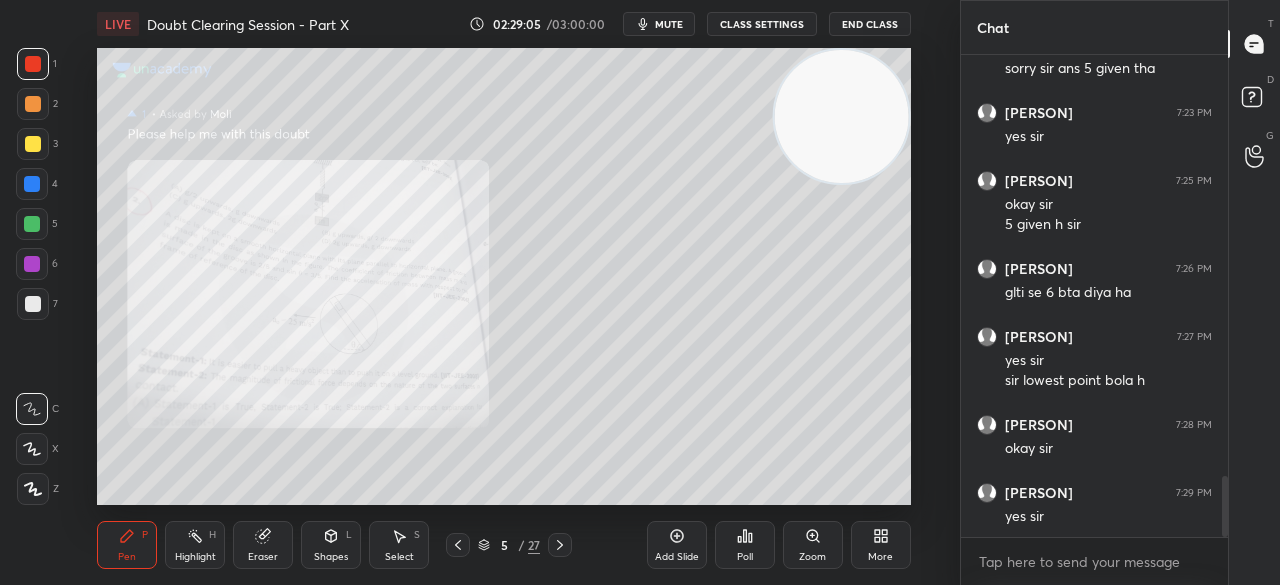 click on "Zoom" at bounding box center [813, 545] 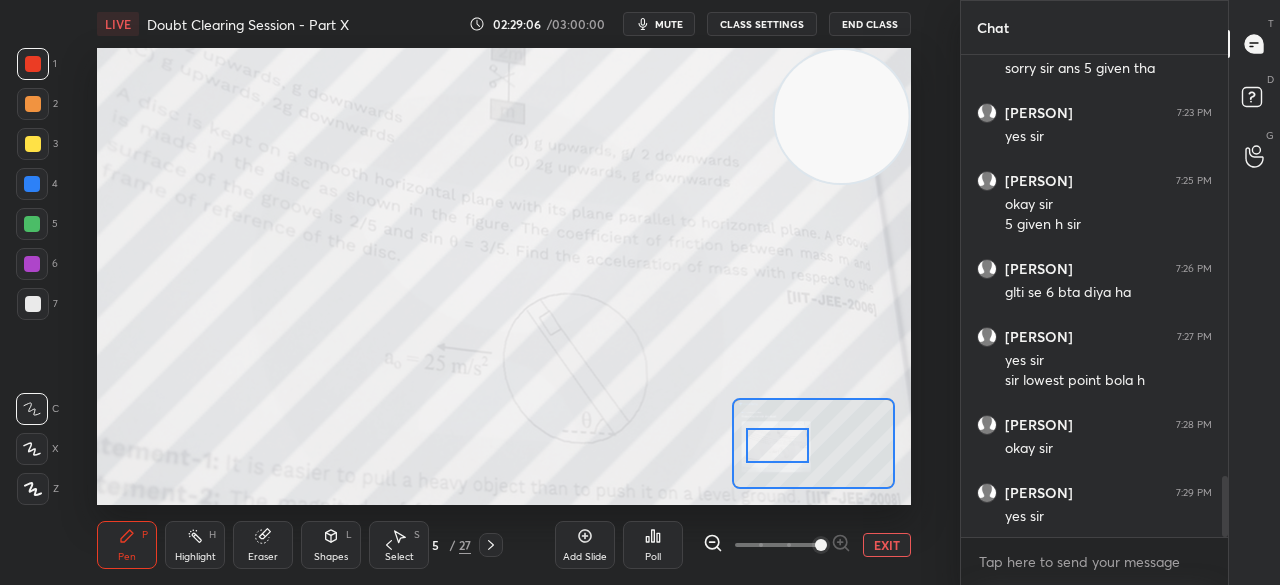 scroll, scrollTop: 3374, scrollLeft: 0, axis: vertical 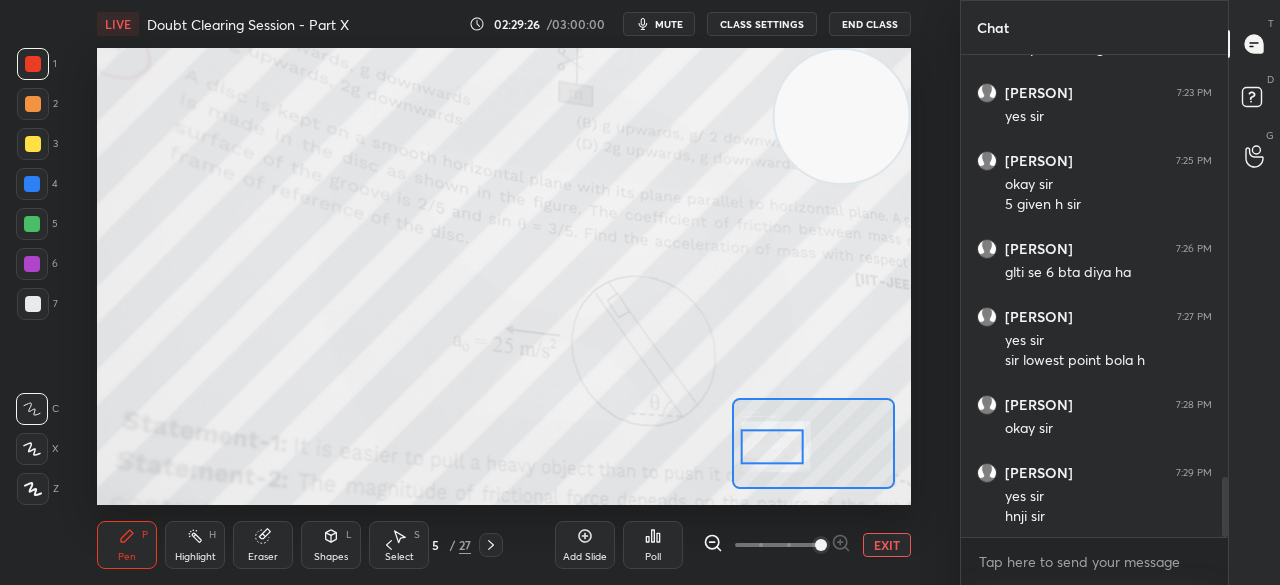click on "EXIT" at bounding box center (887, 545) 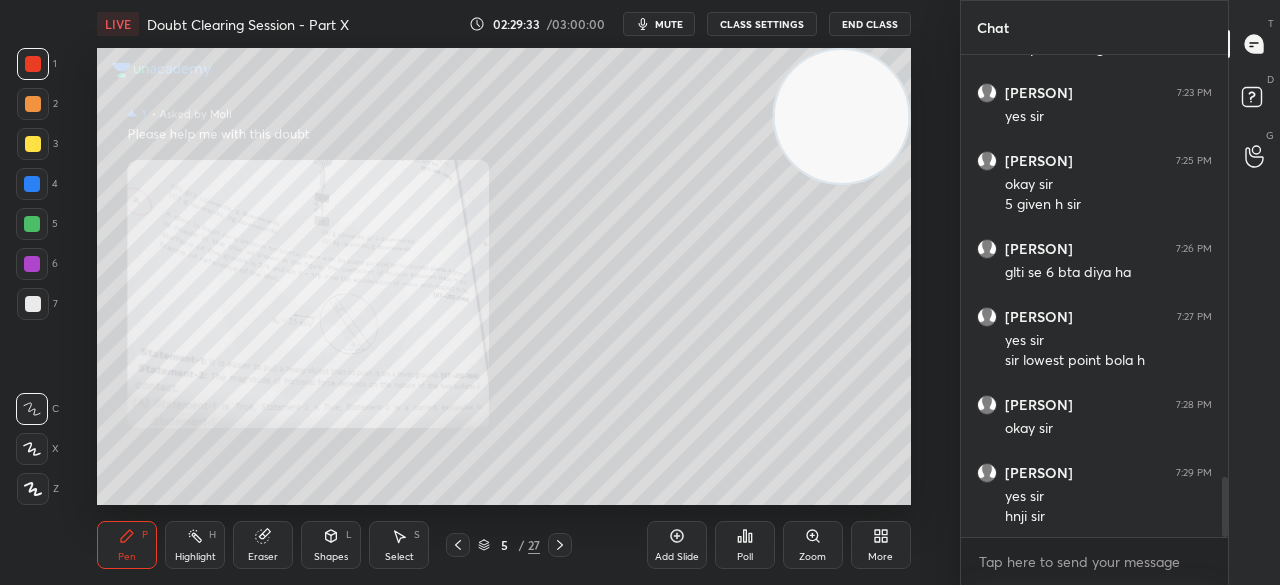 click on "Eraser" at bounding box center [263, 545] 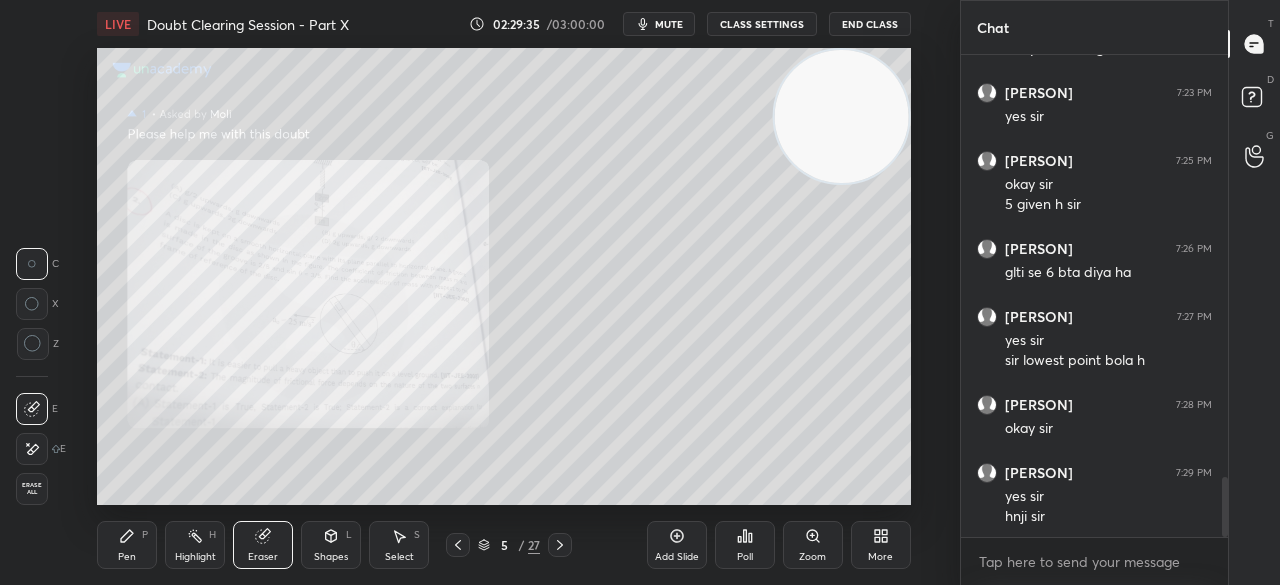 click on "Pen" at bounding box center [127, 557] 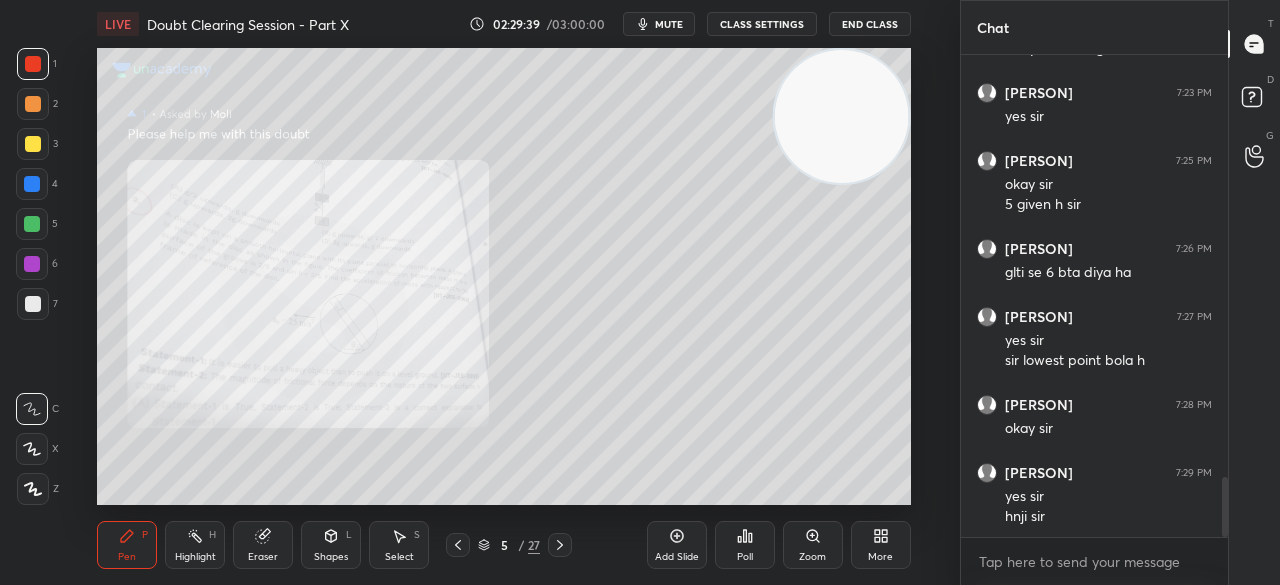 click at bounding box center (33, 144) 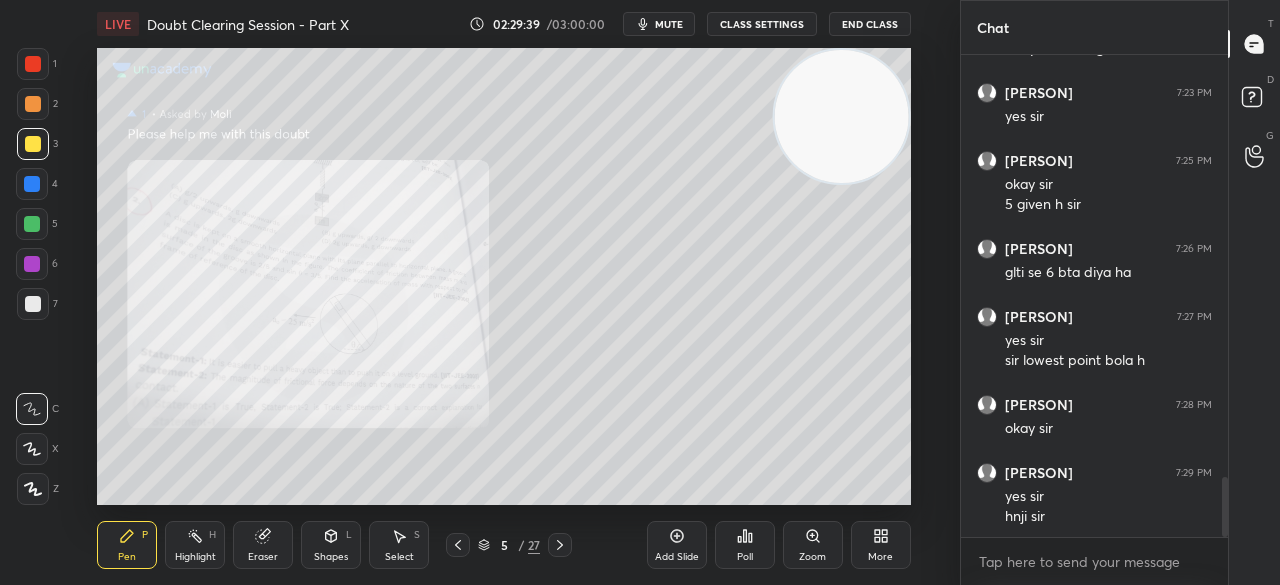click at bounding box center [33, 144] 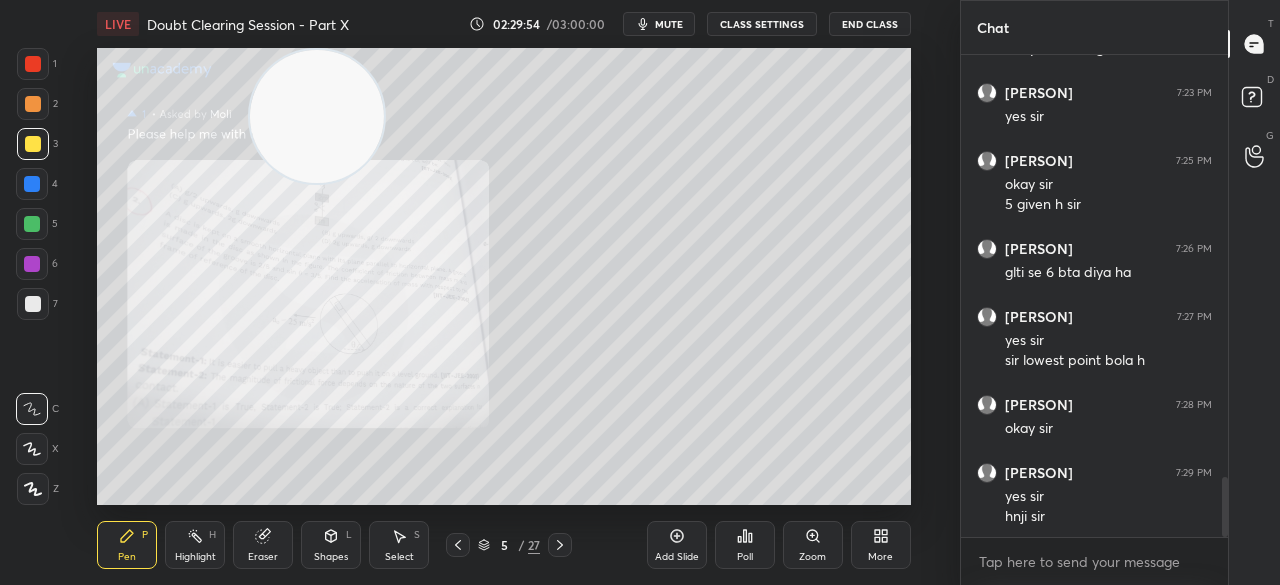 click on "Add Slide" at bounding box center [677, 557] 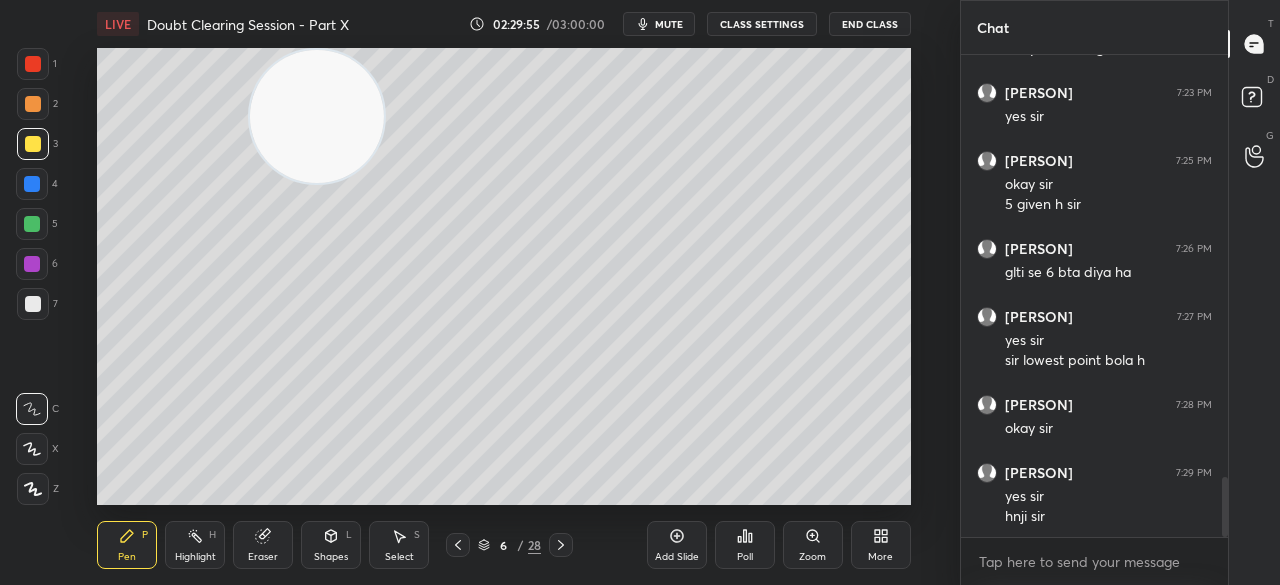 click on "Shapes L" at bounding box center (331, 545) 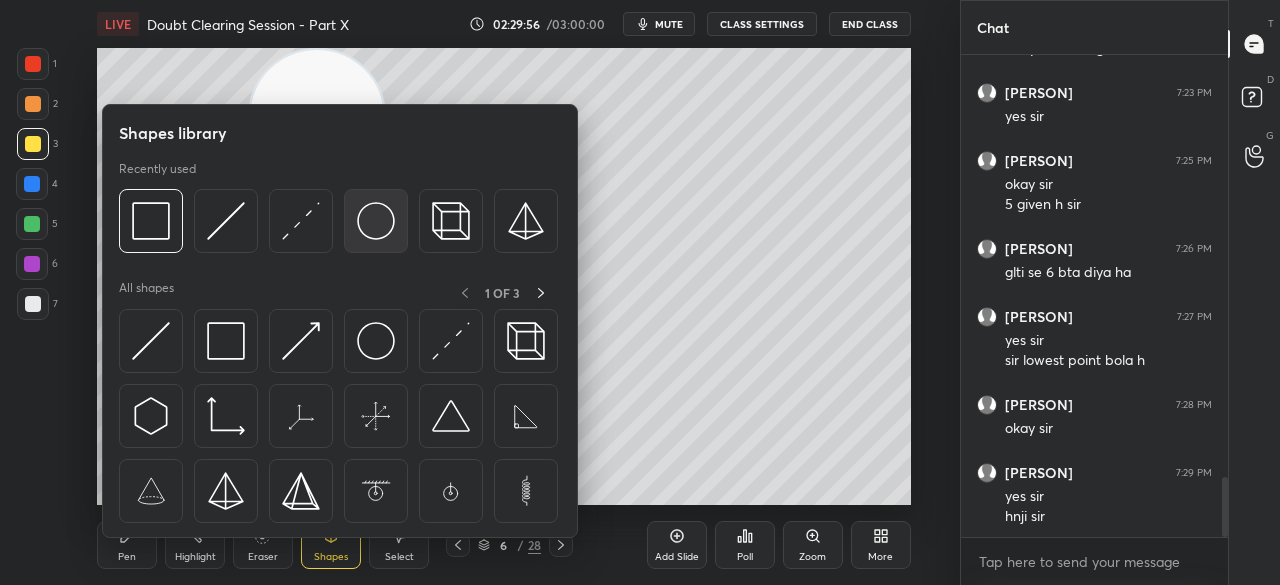 click at bounding box center (376, 221) 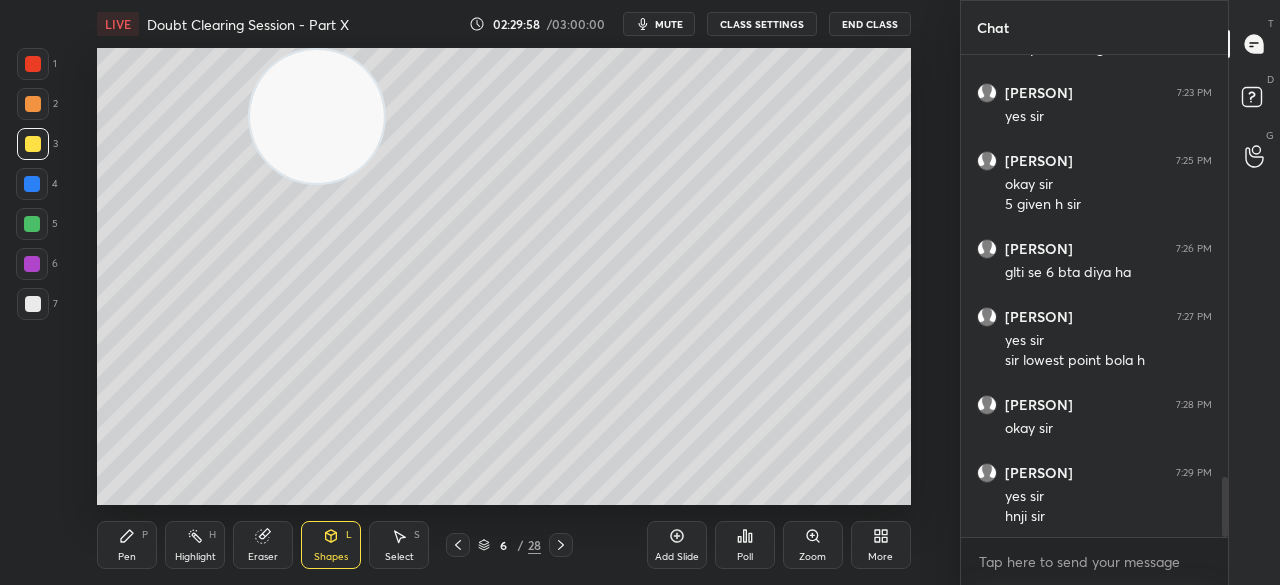 click on "1" at bounding box center (37, 68) 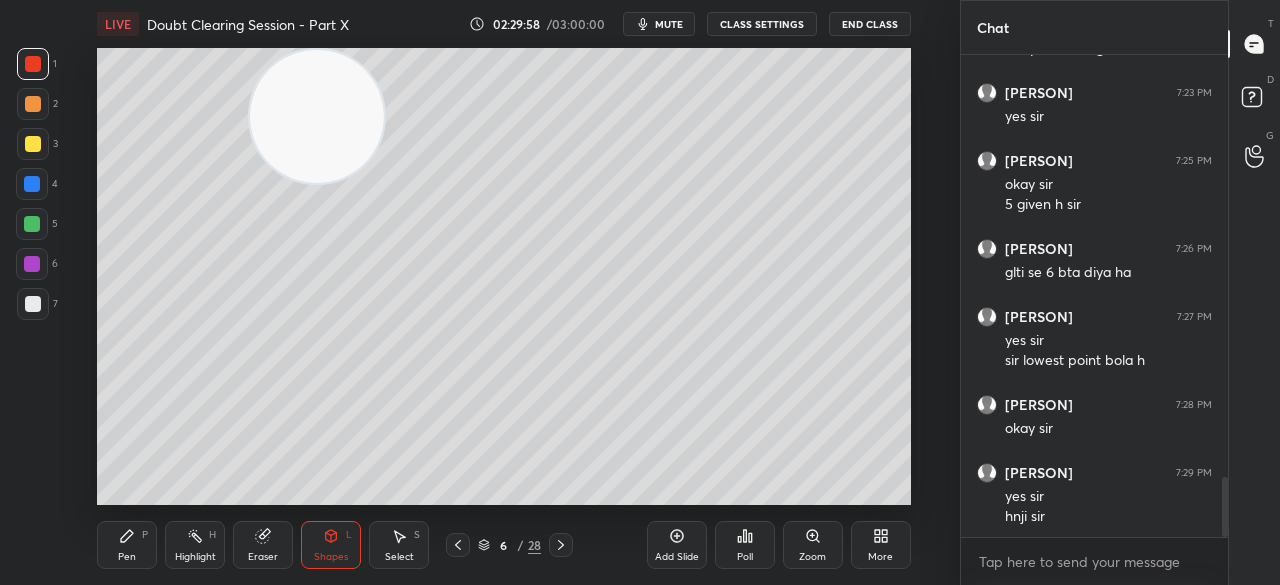 click at bounding box center (33, 64) 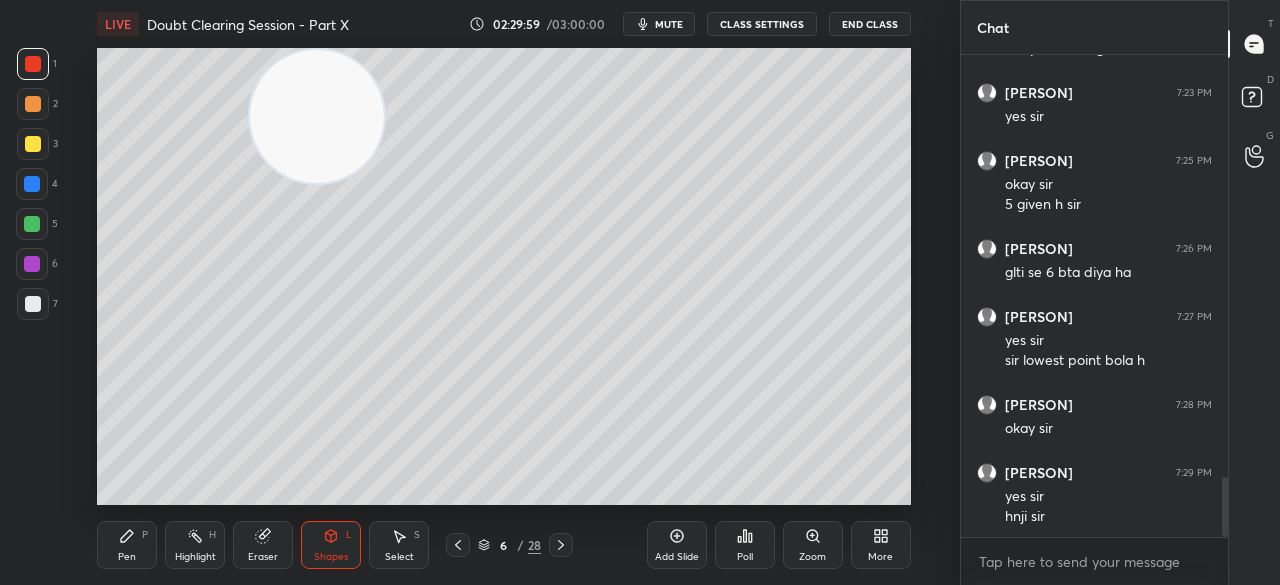 click on "Pen P Highlight H Eraser Shapes L Select S 6 / 28 Add Slide Poll Zoom More" at bounding box center (503, 545) 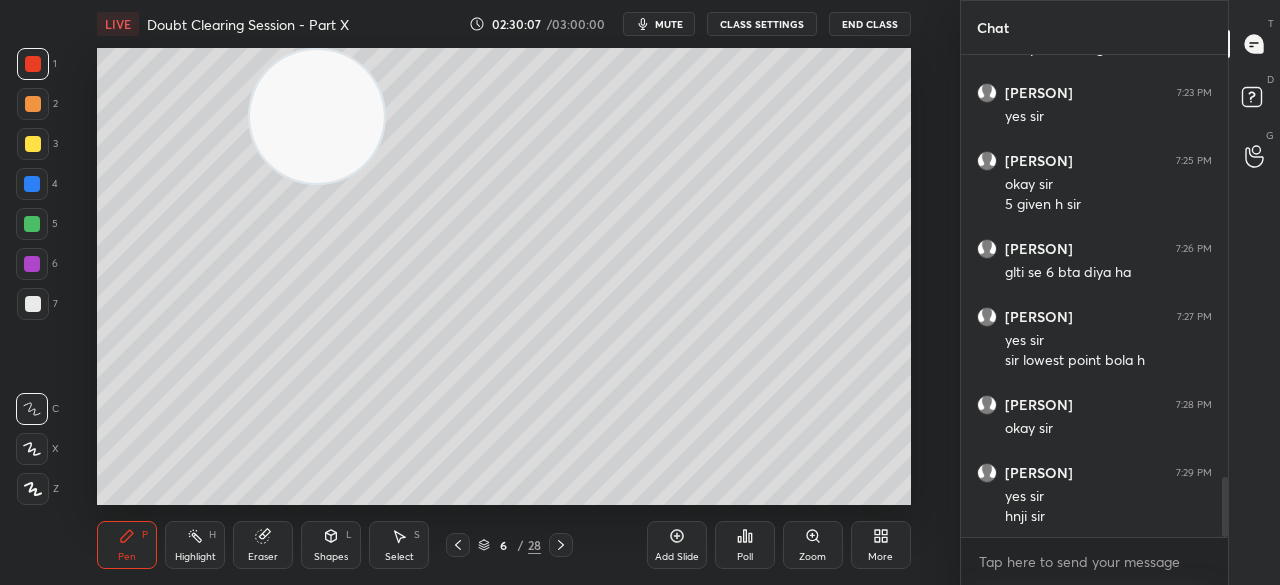 click at bounding box center [33, 144] 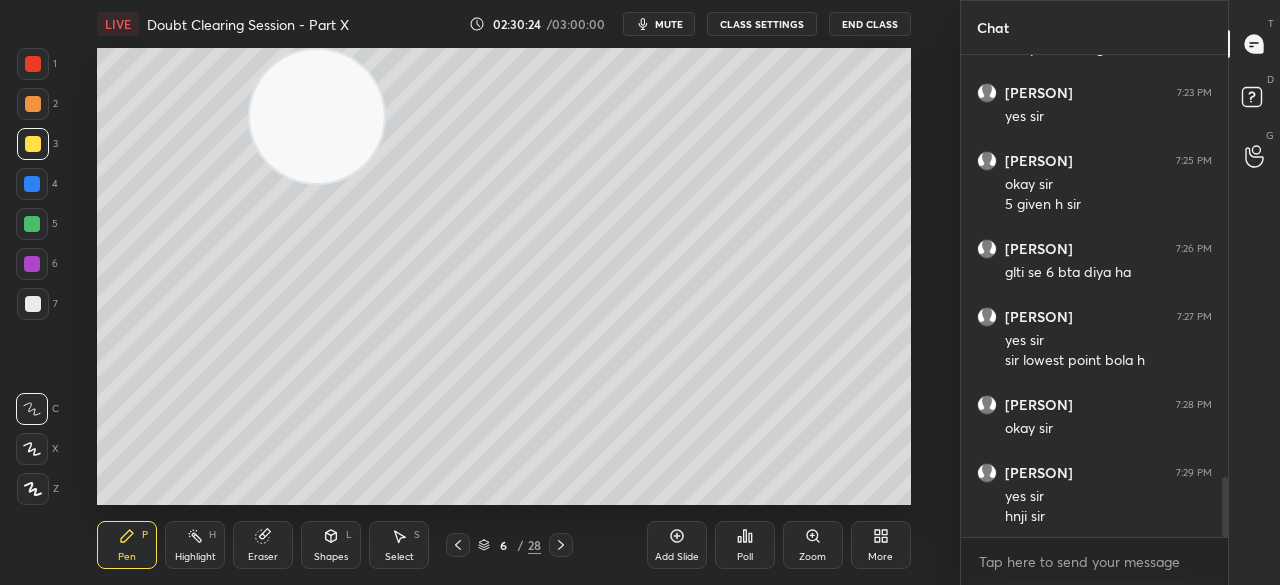 click at bounding box center [33, 64] 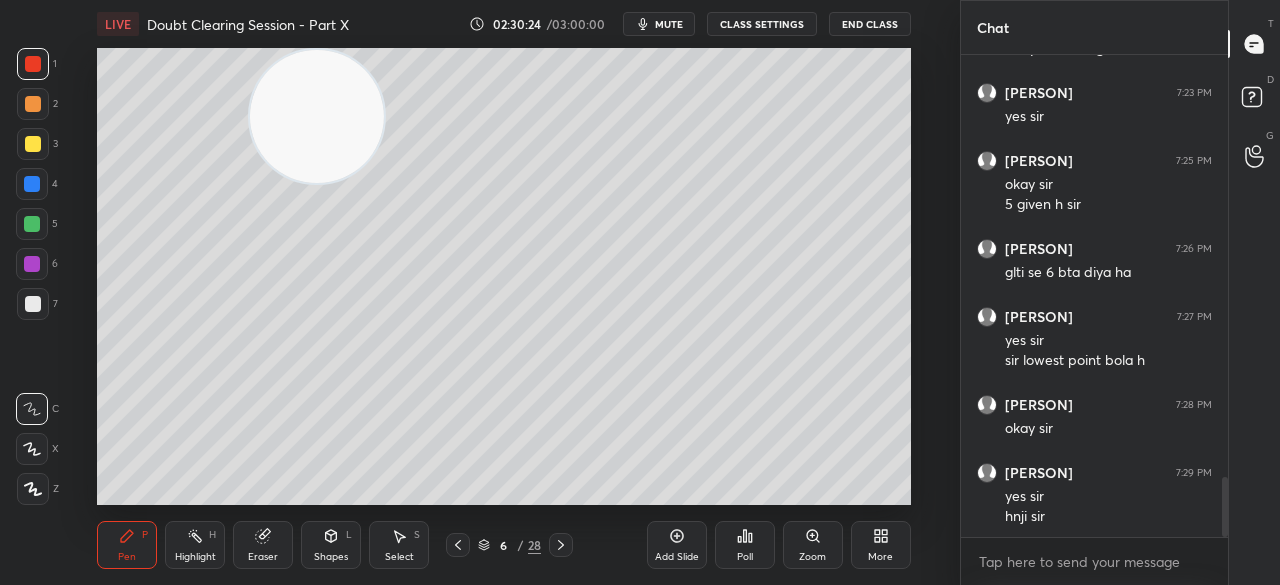click at bounding box center (33, 64) 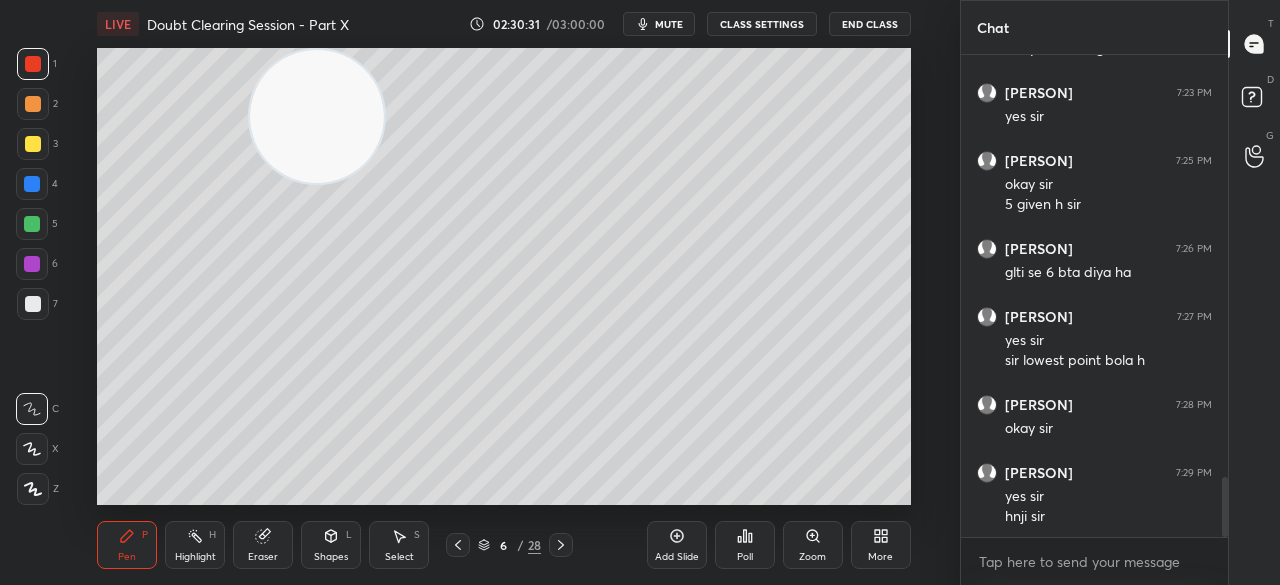 click at bounding box center (33, 144) 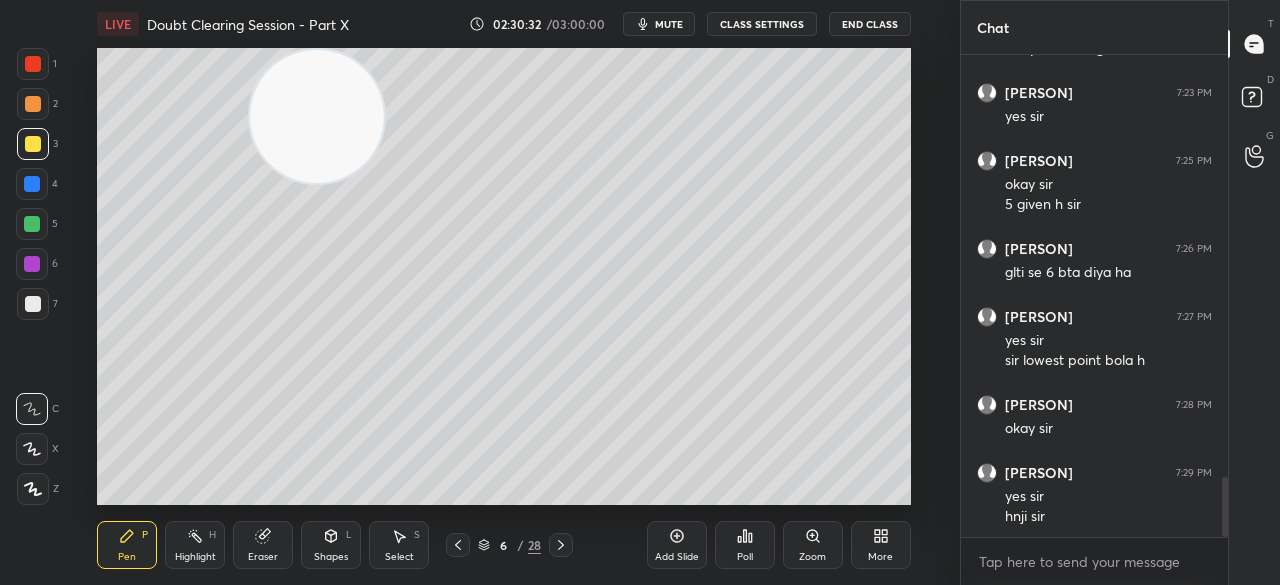 click at bounding box center [33, 144] 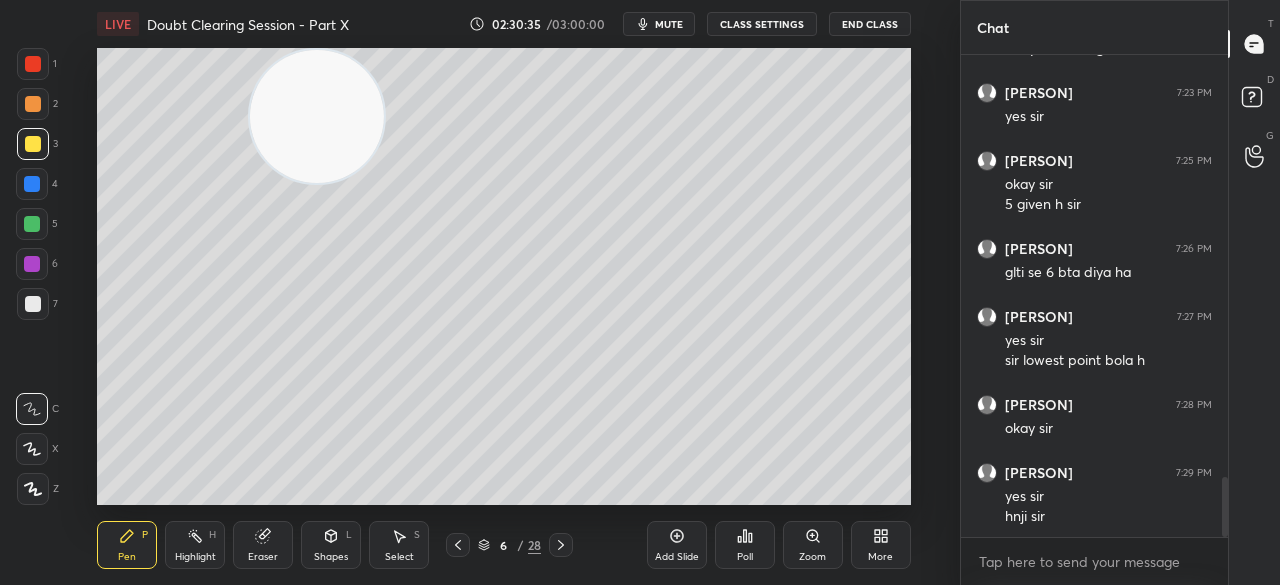 click on "6 / 28" at bounding box center (509, 545) 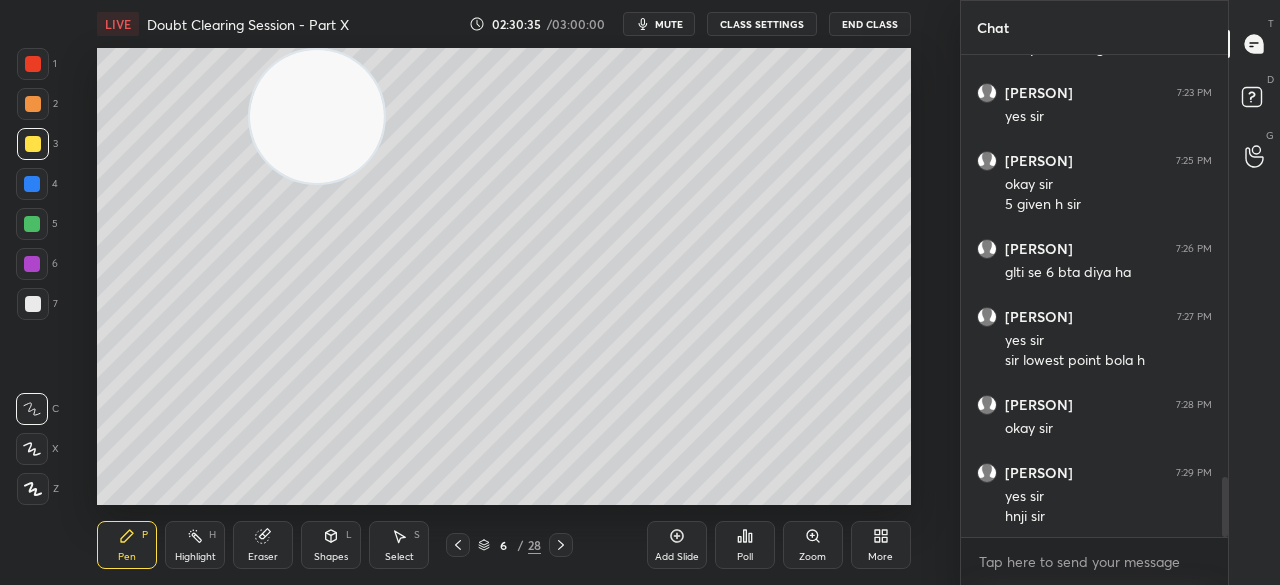 click 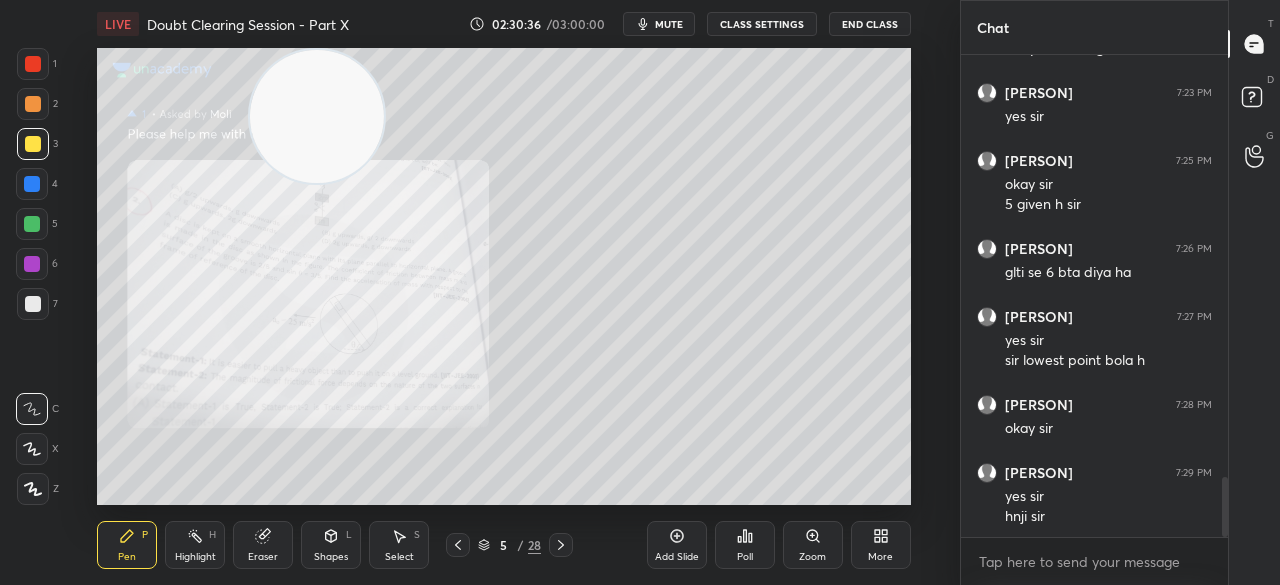 click on "Zoom" at bounding box center (812, 557) 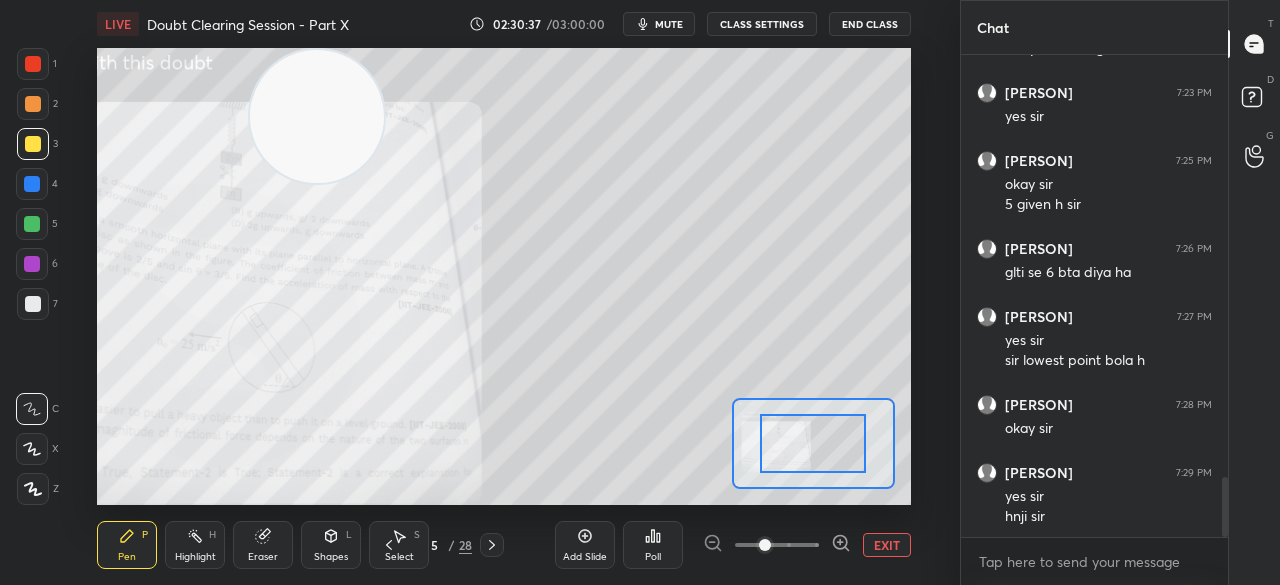 click at bounding box center (765, 545) 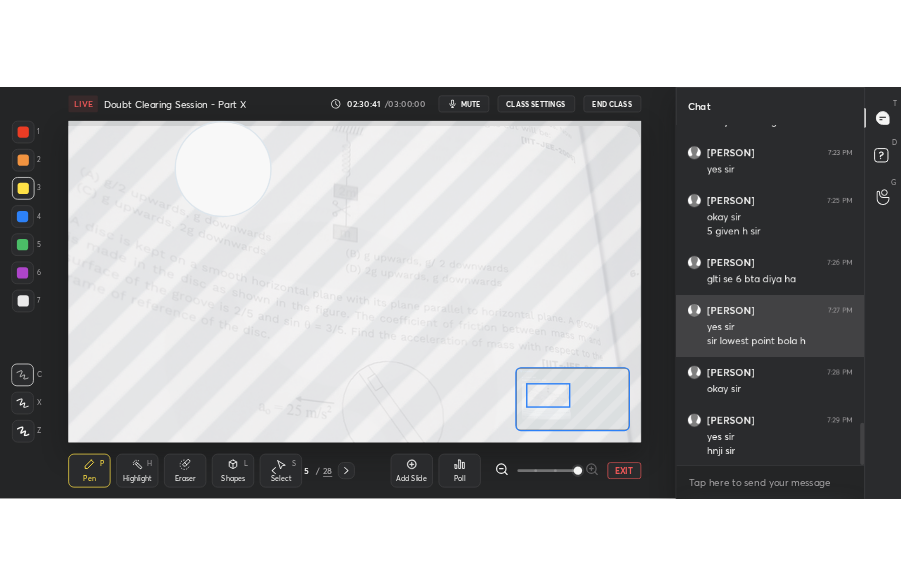 scroll, scrollTop: 3442, scrollLeft: 0, axis: vertical 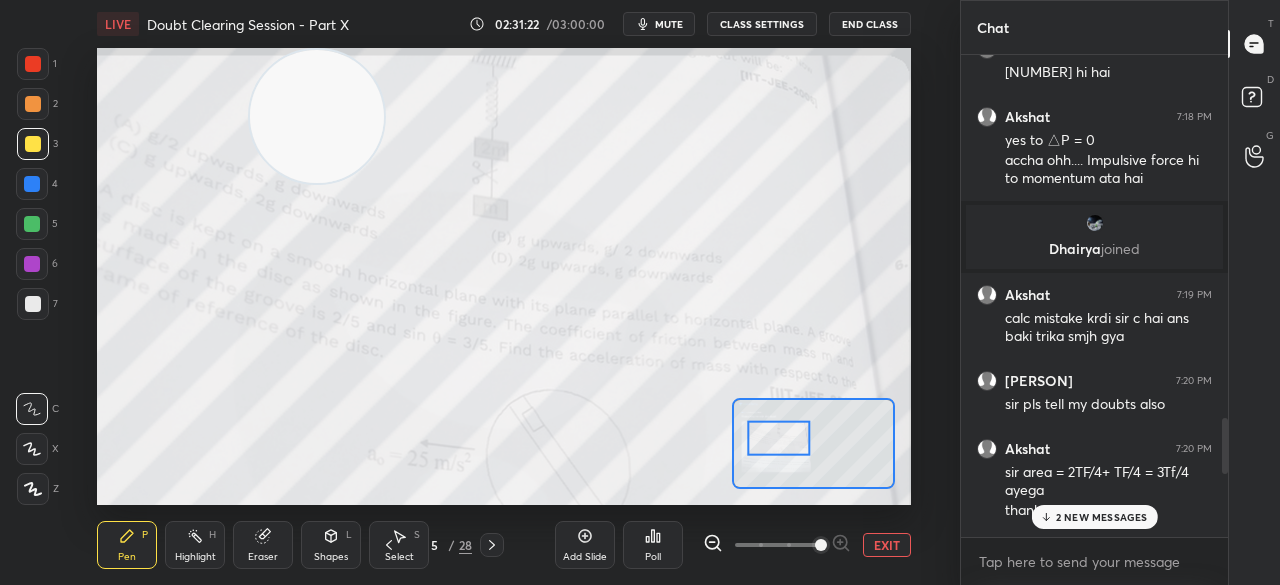 click on "2 NEW MESSAGES" at bounding box center (1102, 517) 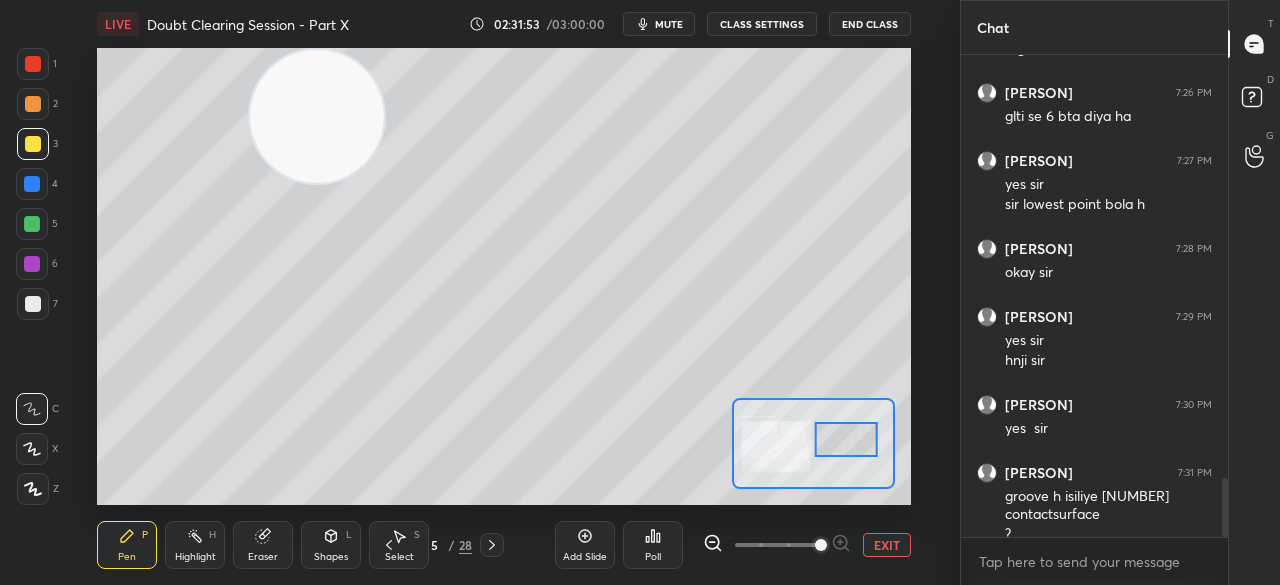 click on "EXIT" at bounding box center (887, 545) 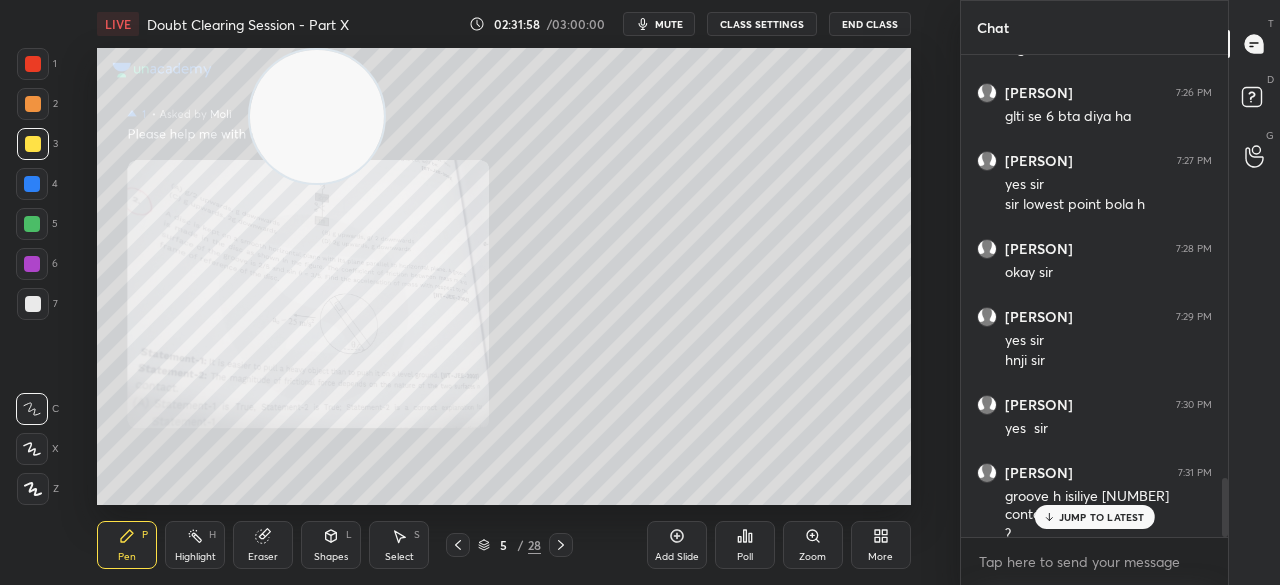 scroll, scrollTop: 3496, scrollLeft: 0, axis: vertical 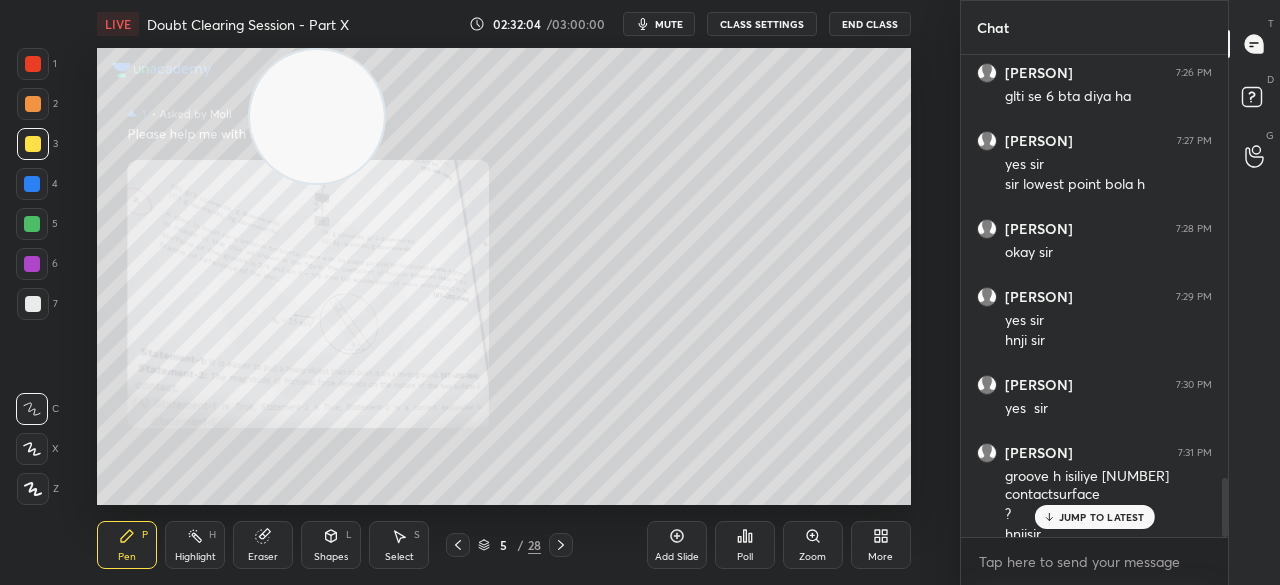 click at bounding box center [33, 64] 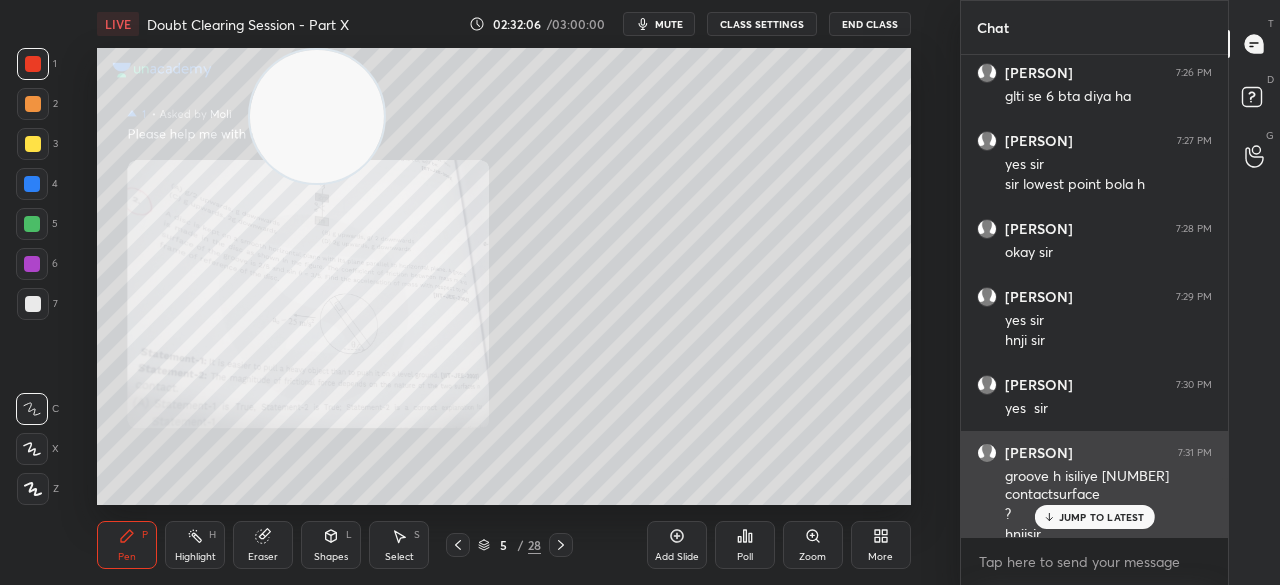 click on "JUMP TO LATEST" at bounding box center (1094, 517) 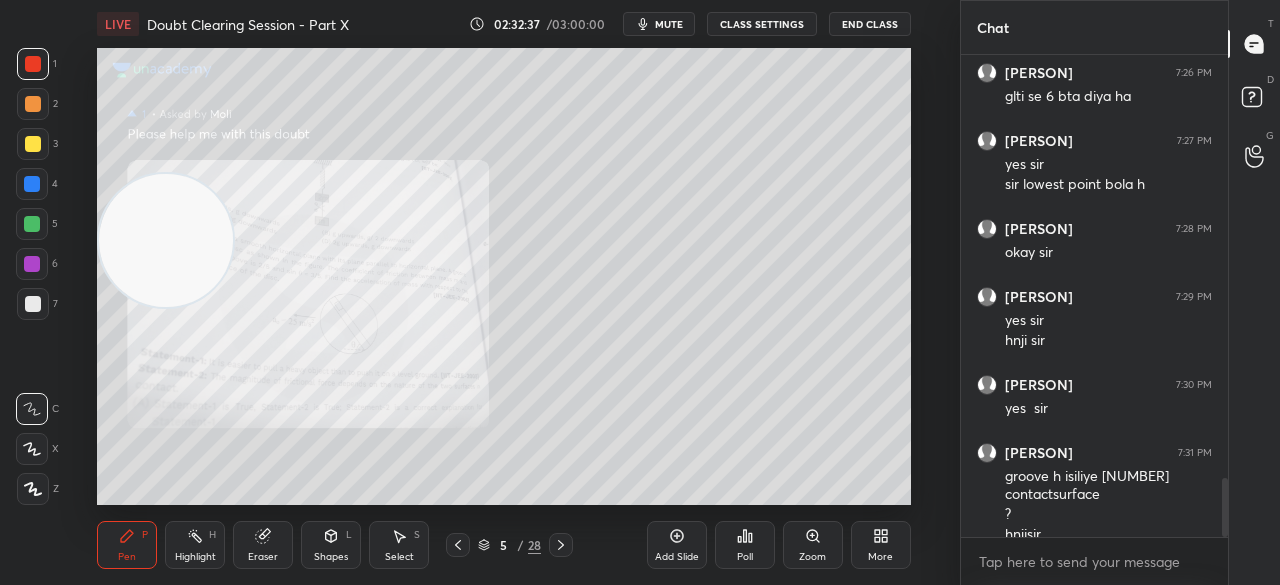 click 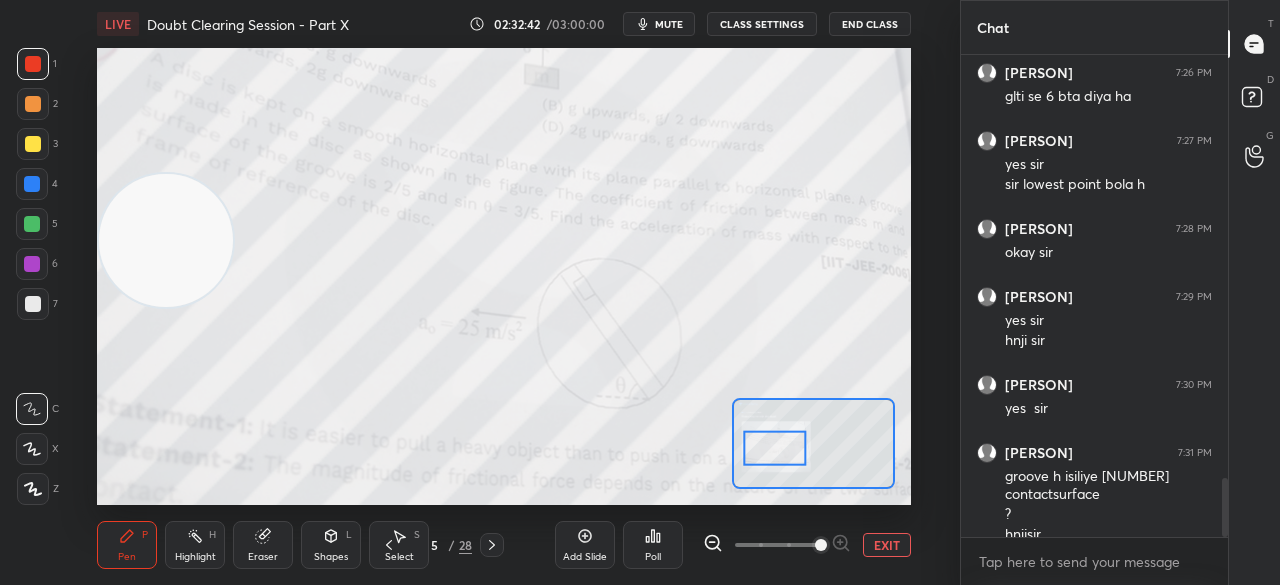 click on "EXIT" at bounding box center [887, 545] 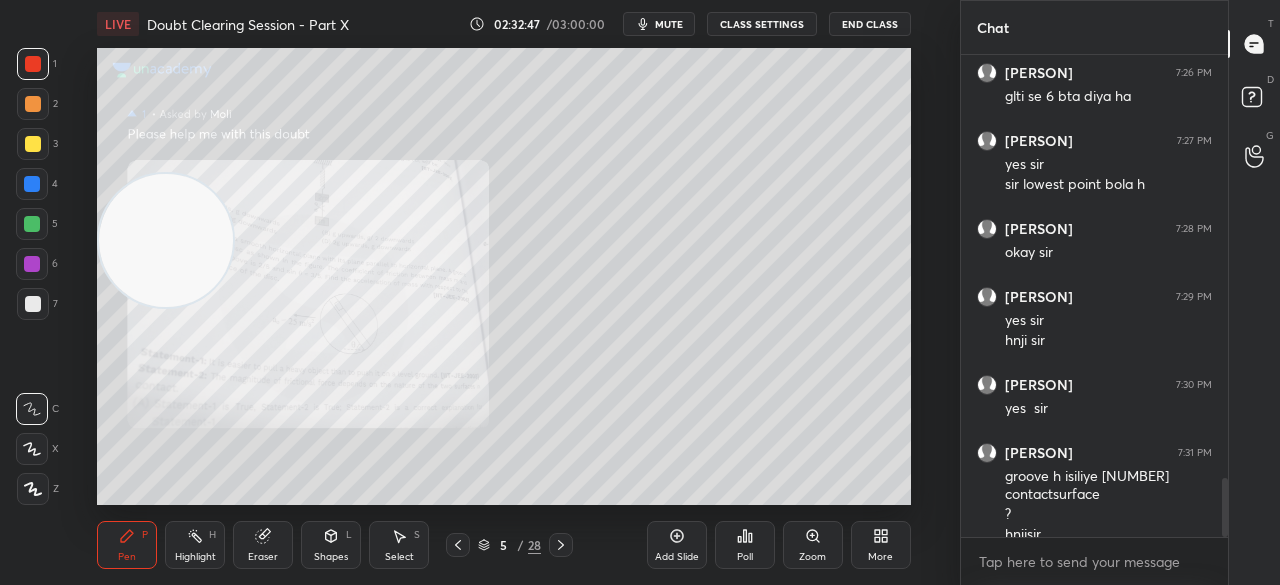 click on "Zoom" at bounding box center (812, 557) 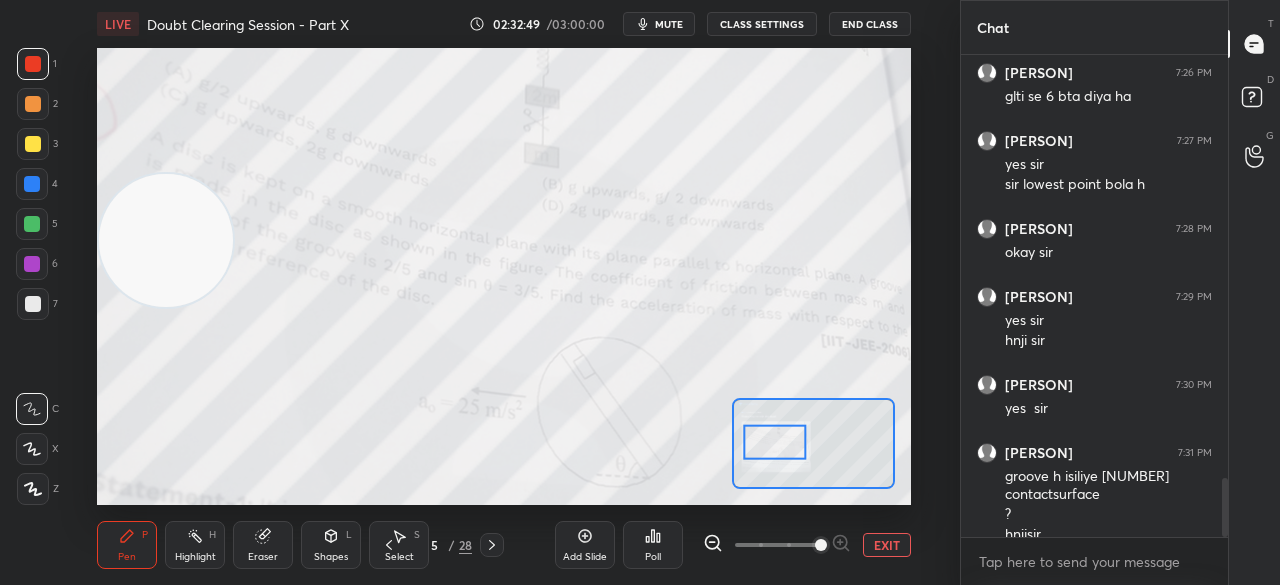 click on "EXIT" at bounding box center [887, 545] 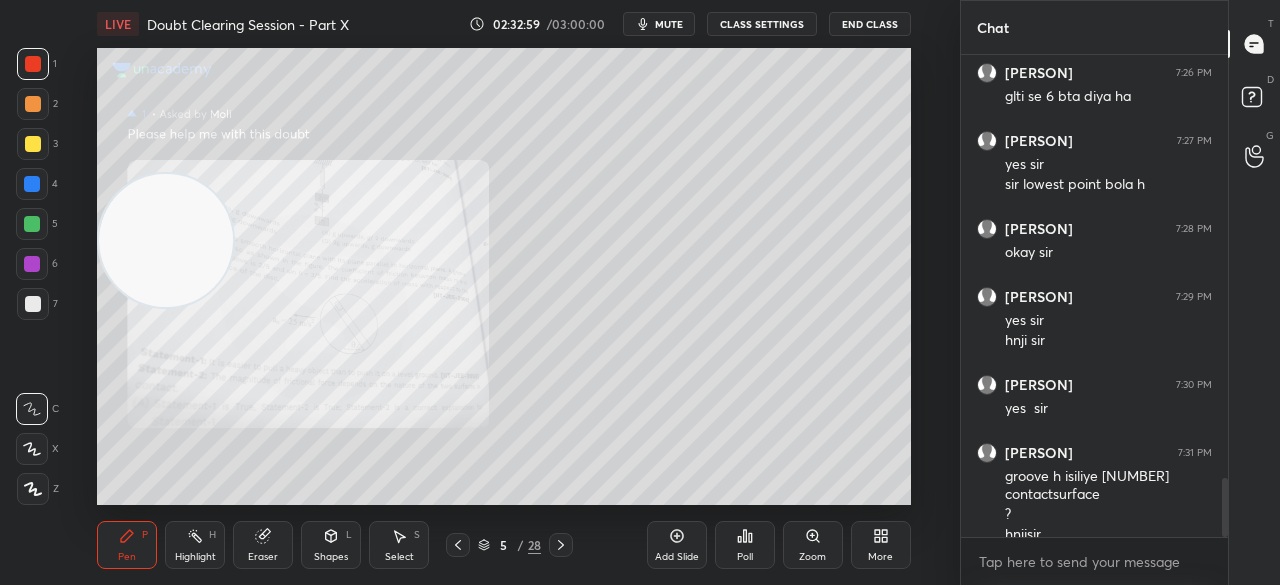 click on "Zoom" at bounding box center [813, 545] 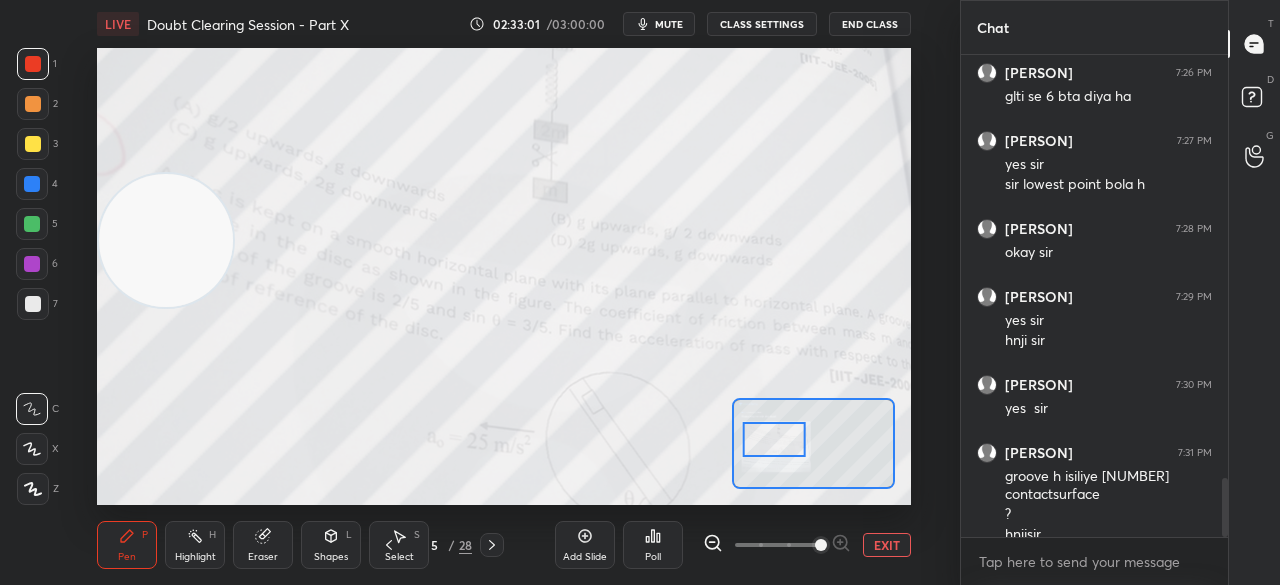 click on "Add Slide Poll EXIT" at bounding box center [733, 545] 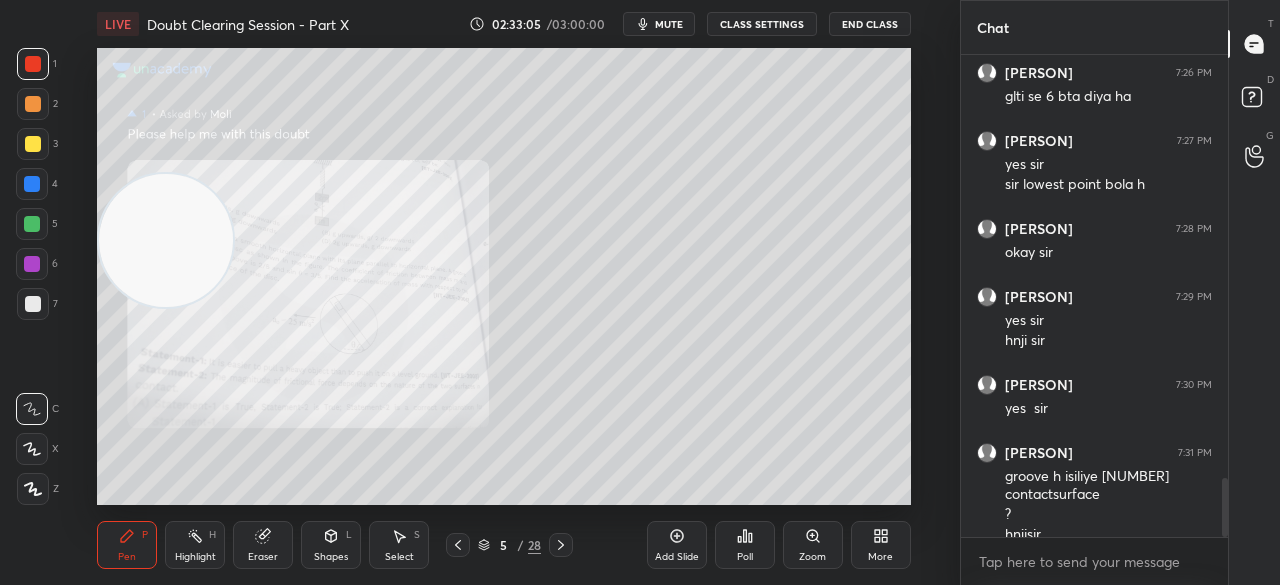 click at bounding box center (33, 144) 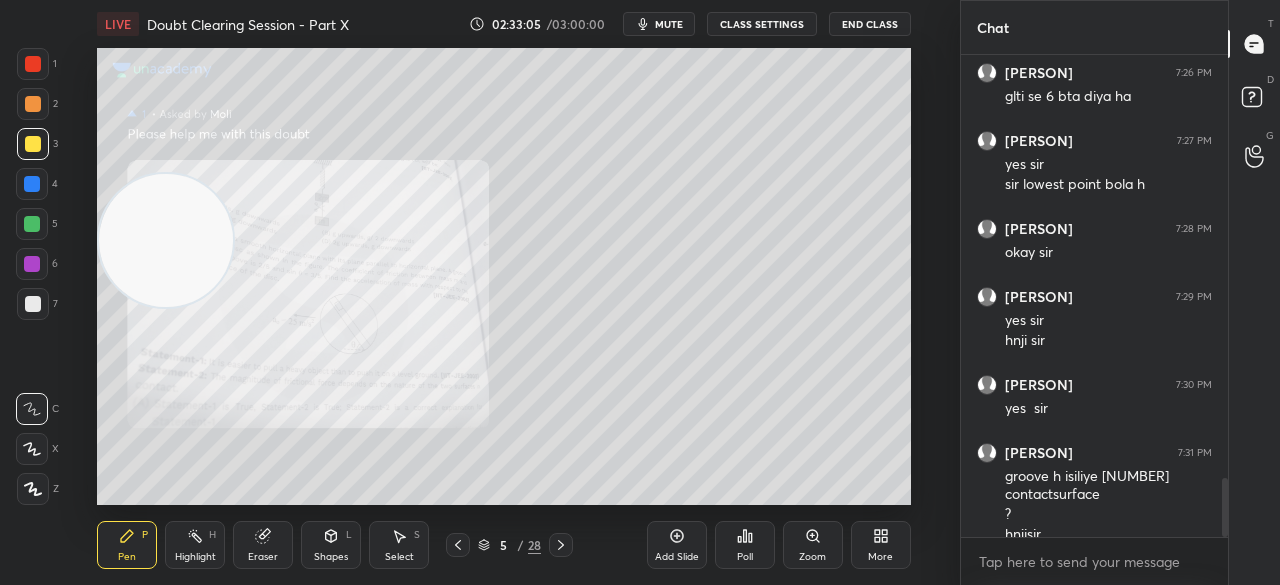 click at bounding box center [33, 144] 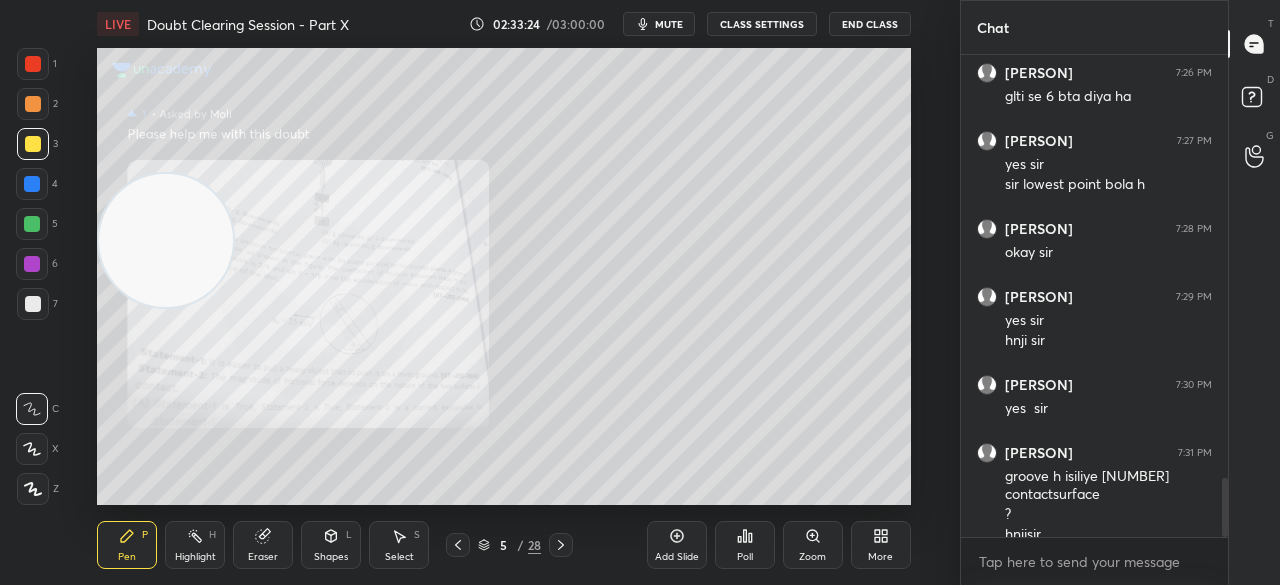 click on "Zoom" at bounding box center [812, 557] 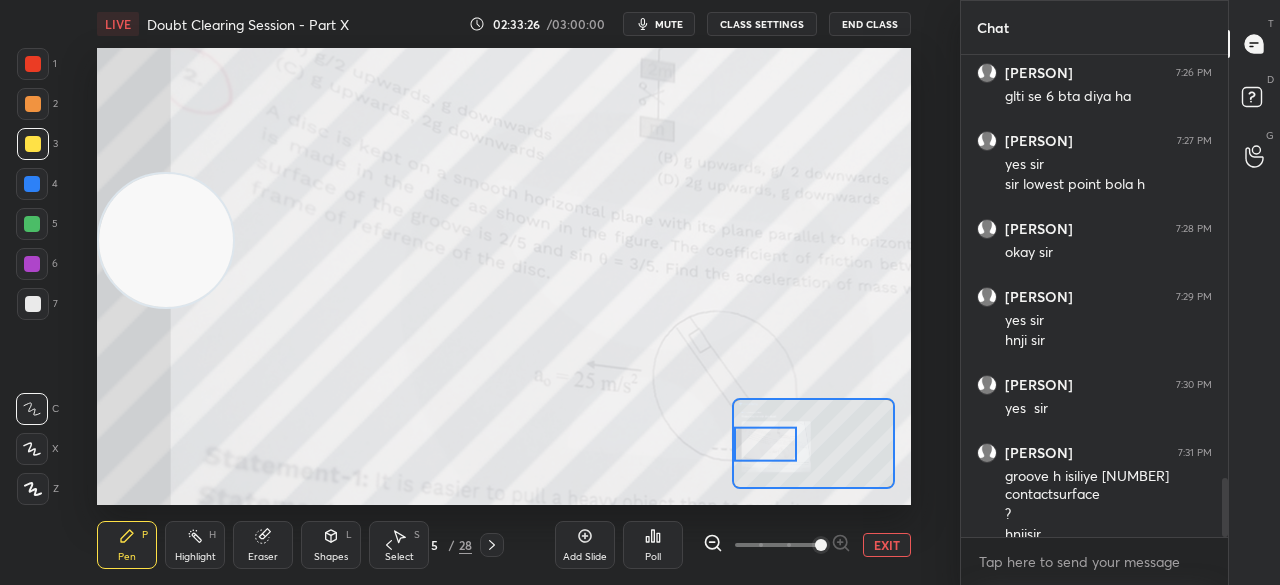 scroll, scrollTop: 3564, scrollLeft: 0, axis: vertical 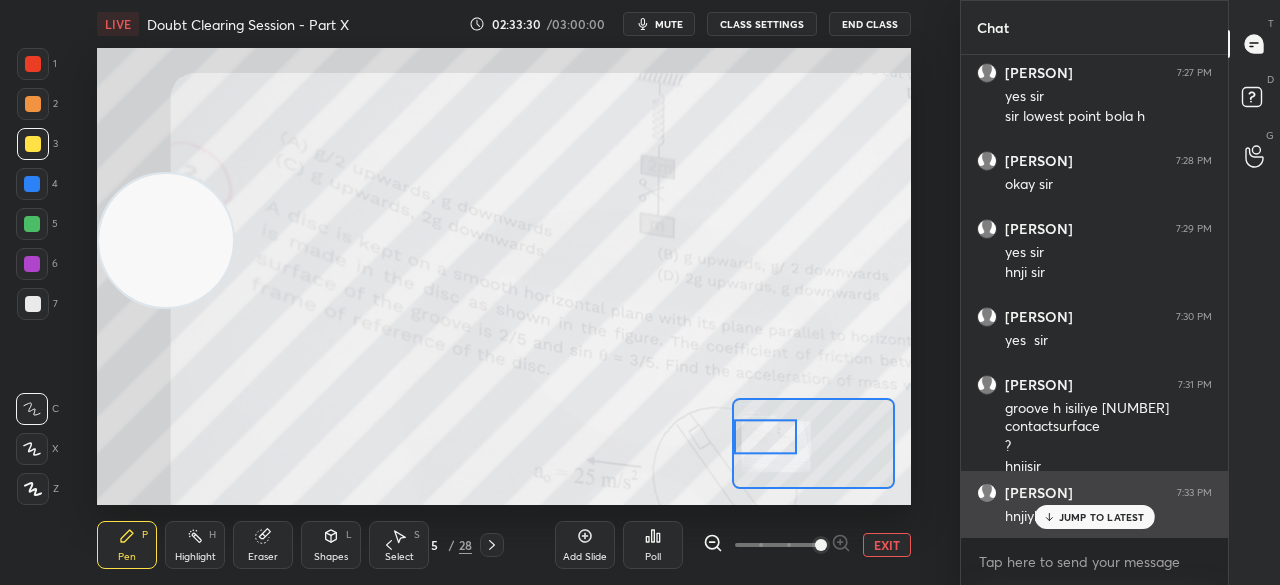 click on "JUMP TO LATEST" at bounding box center [1102, 517] 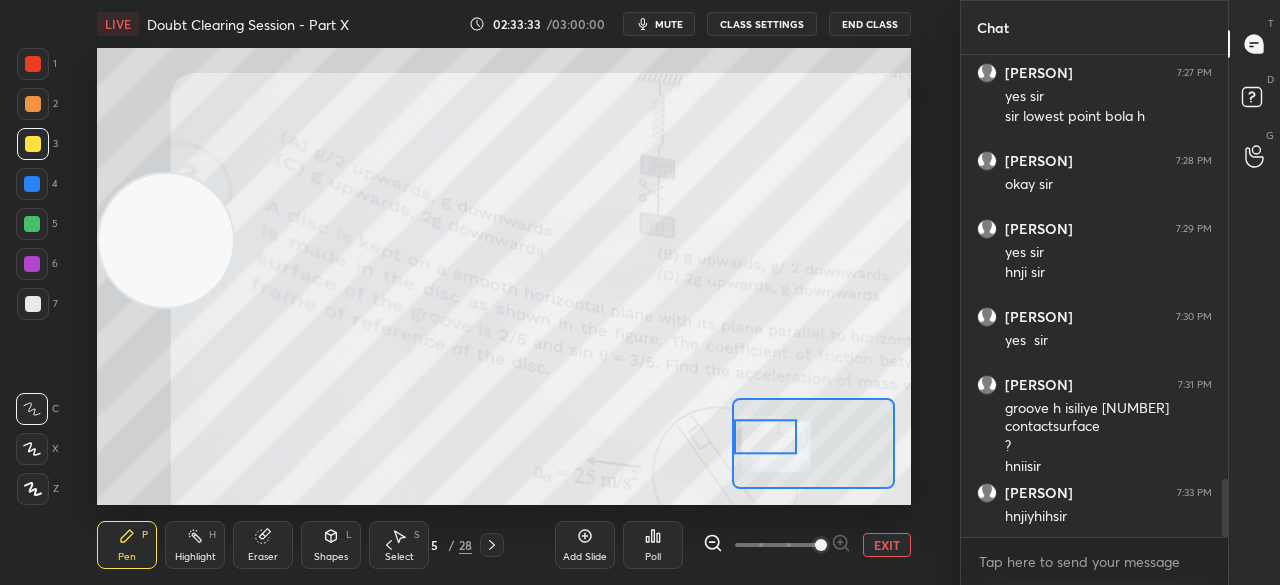 click at bounding box center (33, 64) 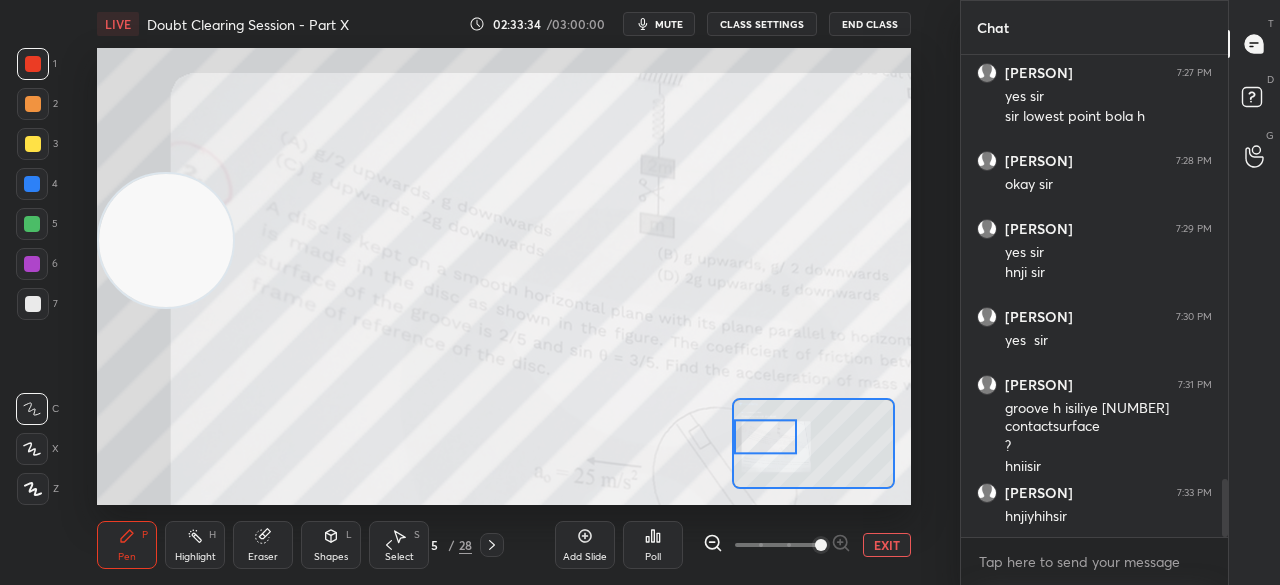 click at bounding box center (33, 64) 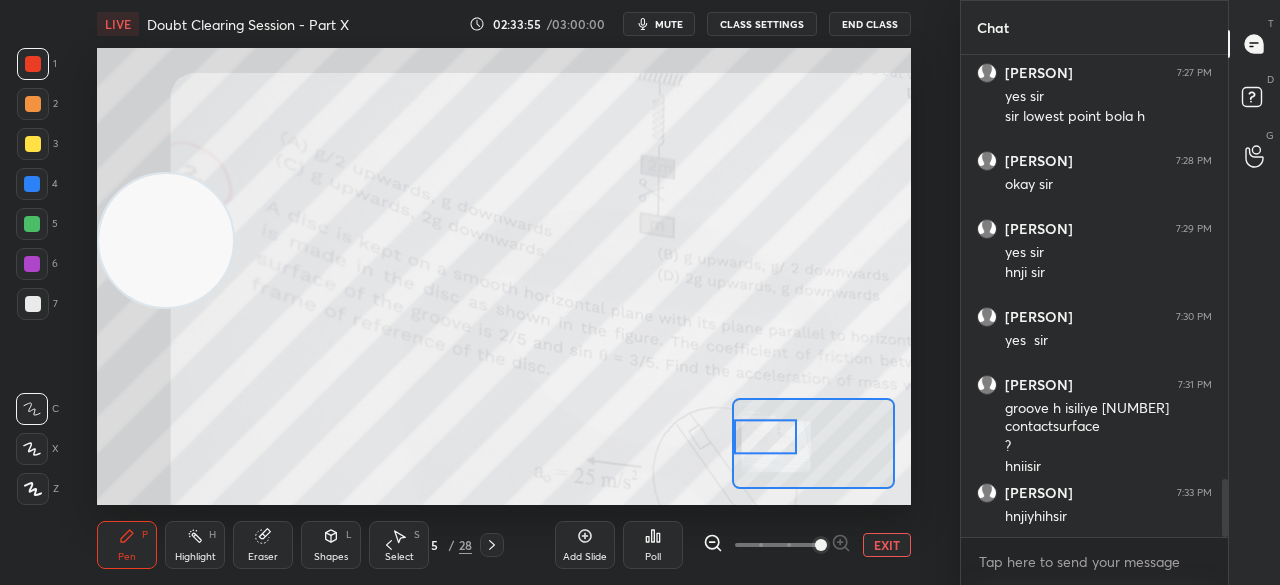 click on "mute" at bounding box center (669, 24) 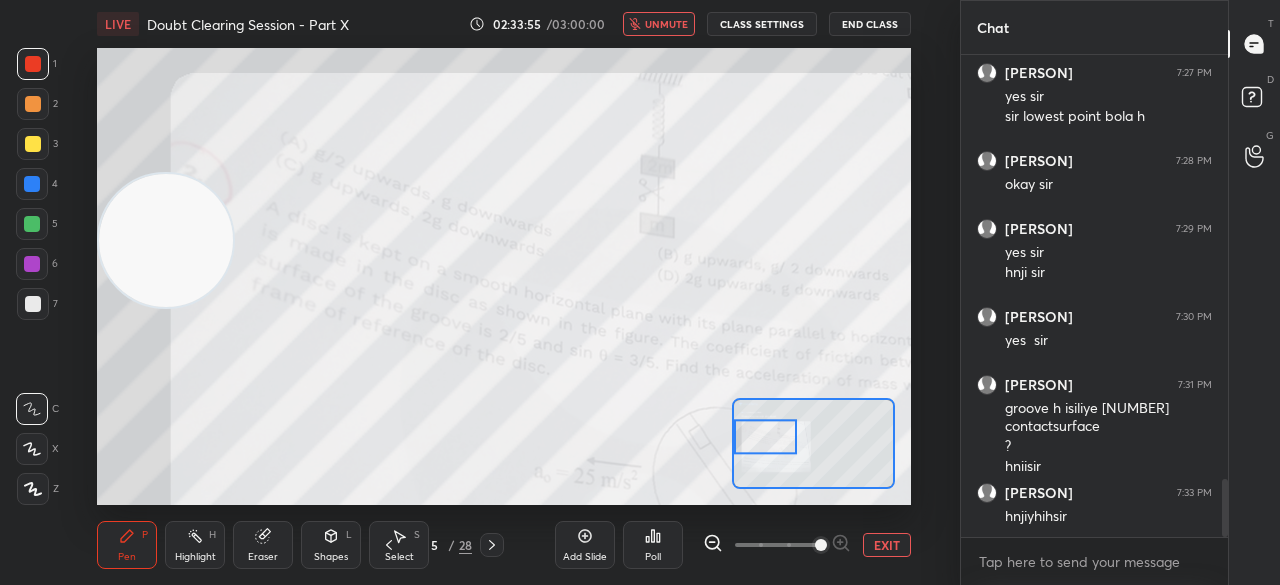 click on "End Class" at bounding box center (870, 24) 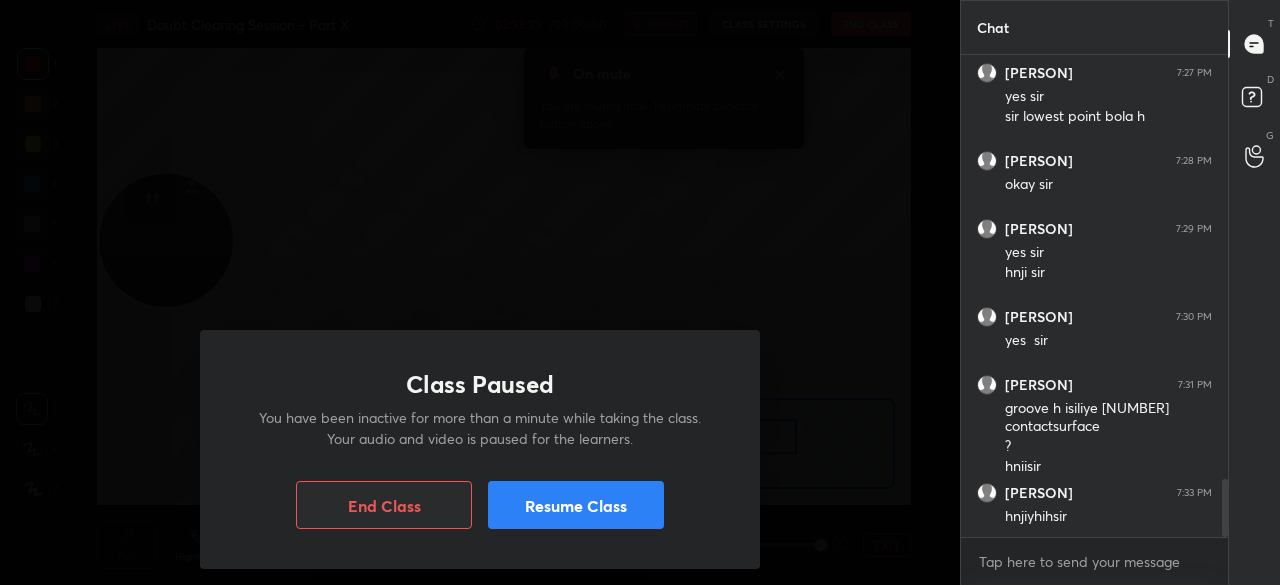 click on "Resume Class" at bounding box center [576, 505] 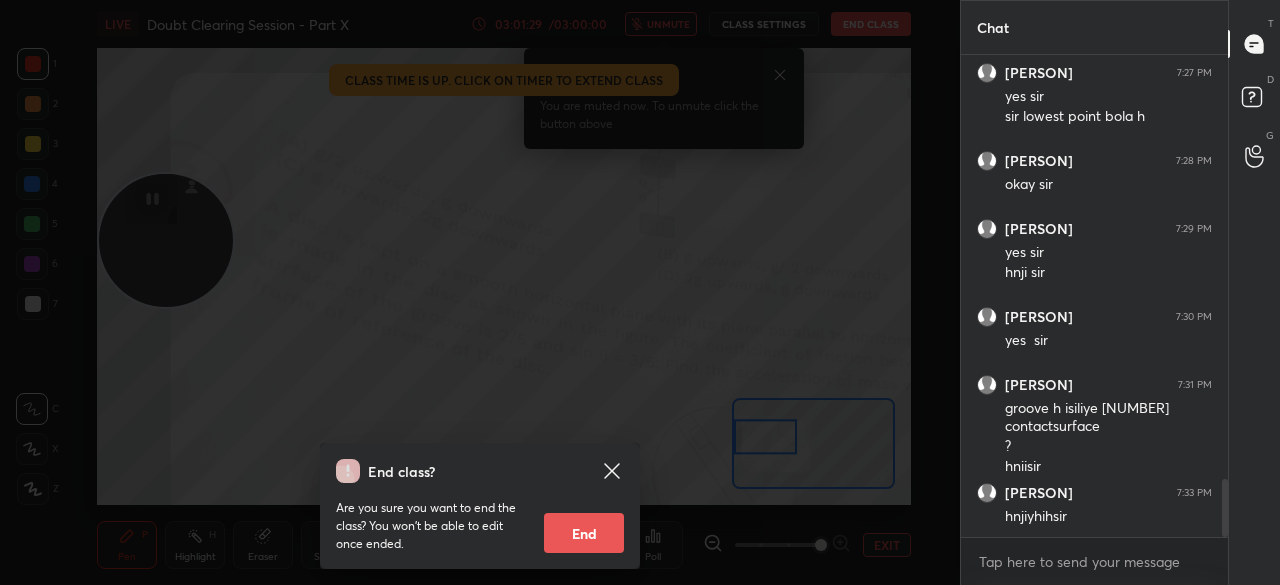 click 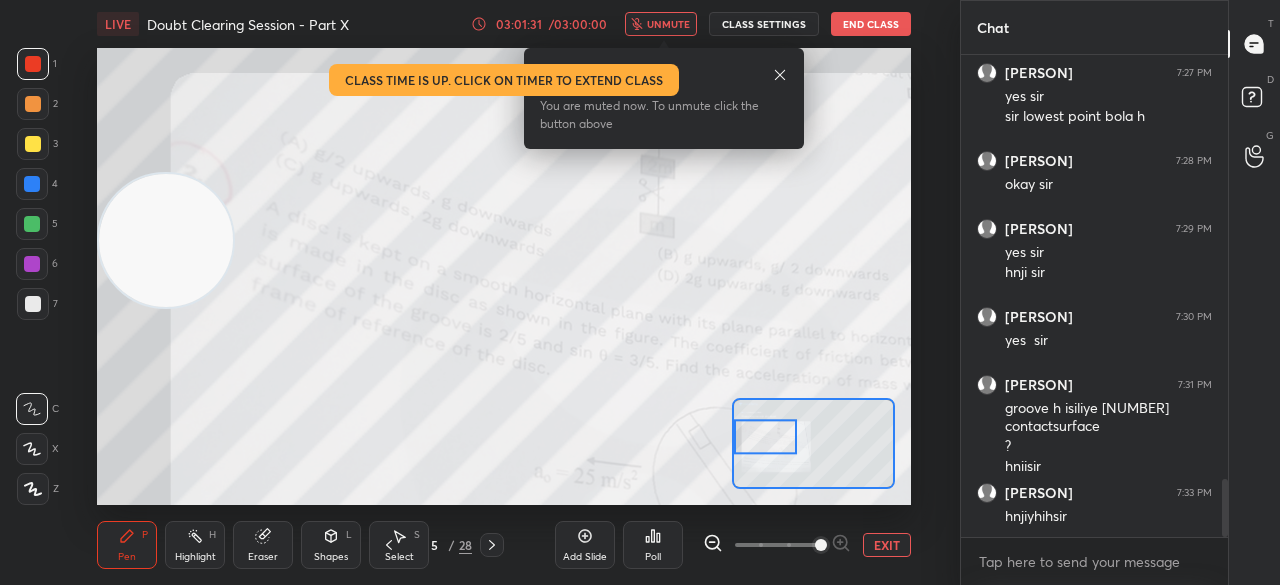 click on "unmute" at bounding box center (668, 24) 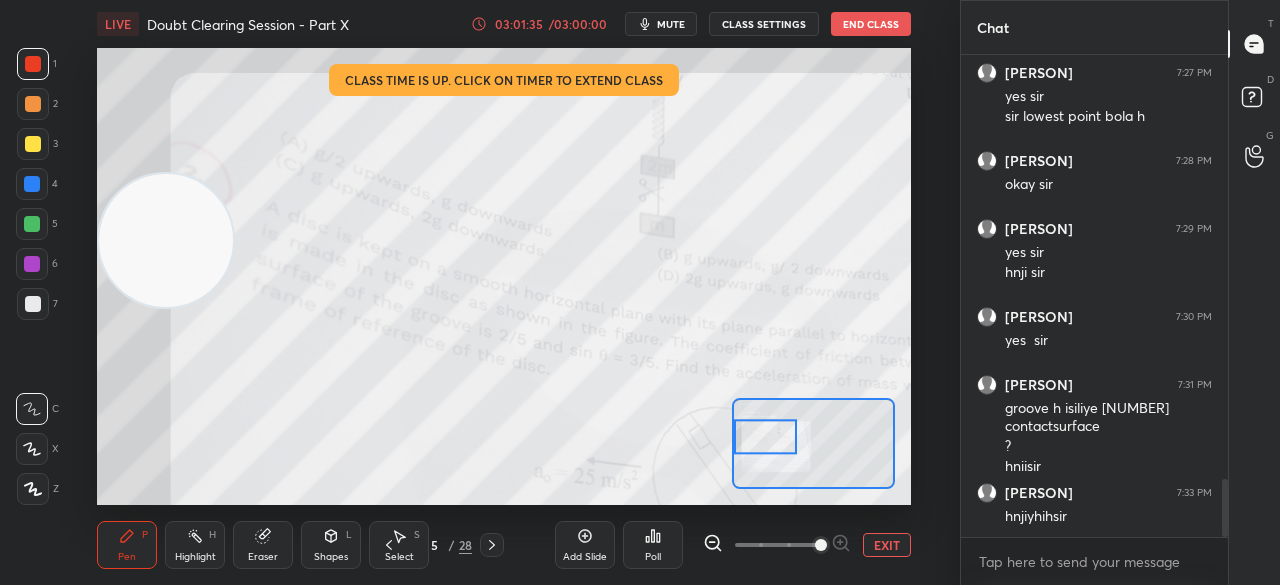 click on "End Class" at bounding box center [871, 24] 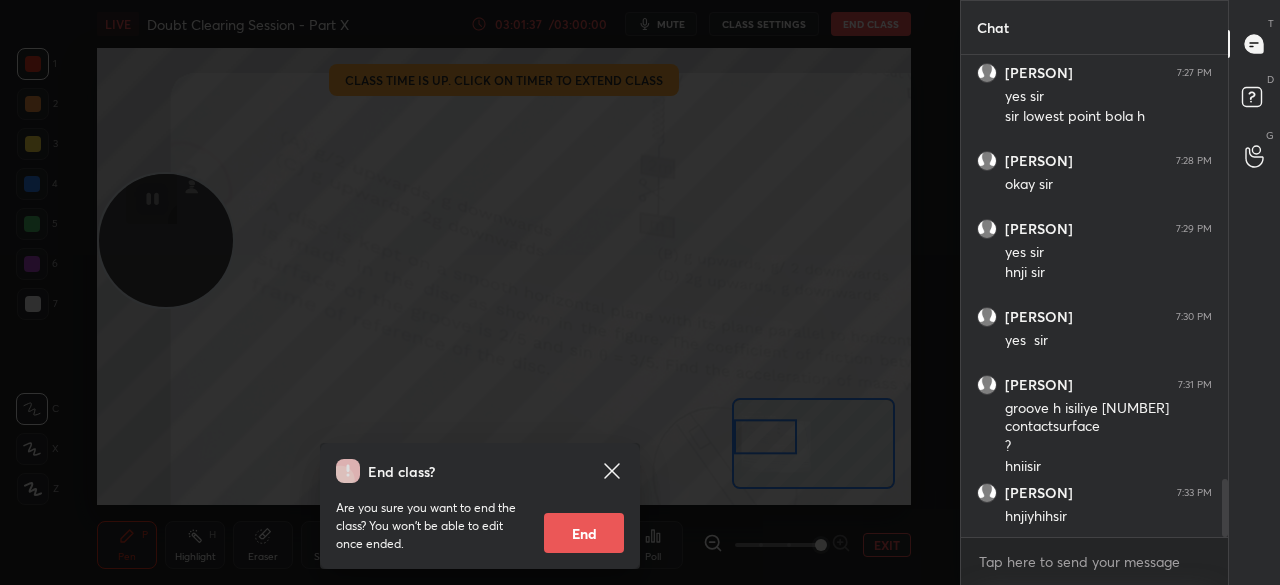 click on "End" at bounding box center (584, 533) 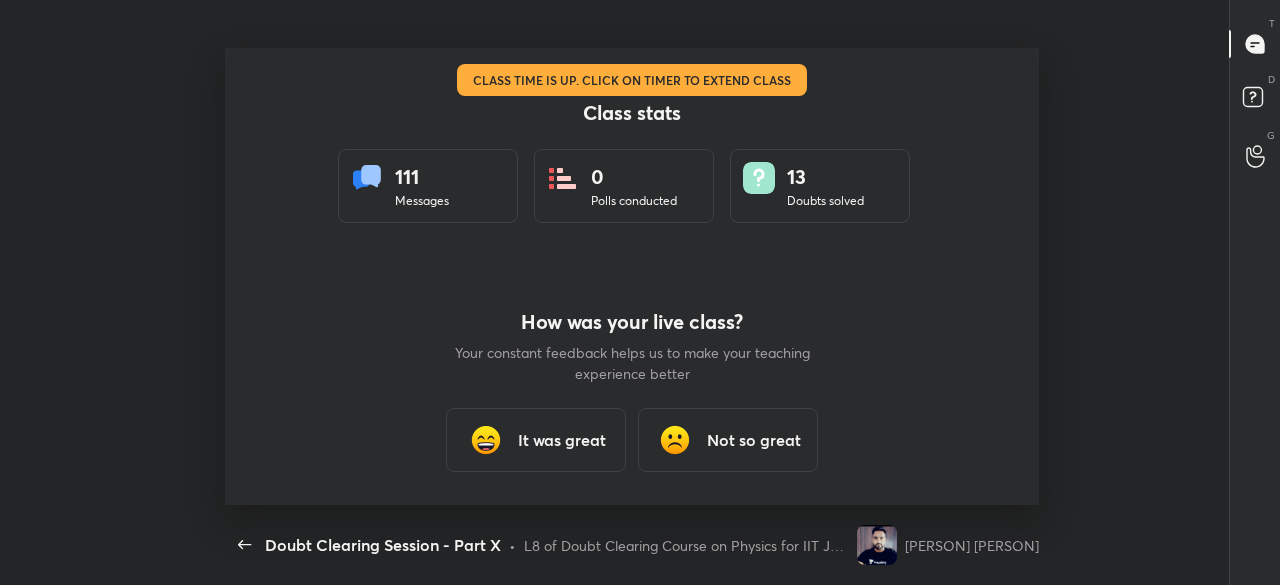scroll, scrollTop: 0, scrollLeft: 0, axis: both 